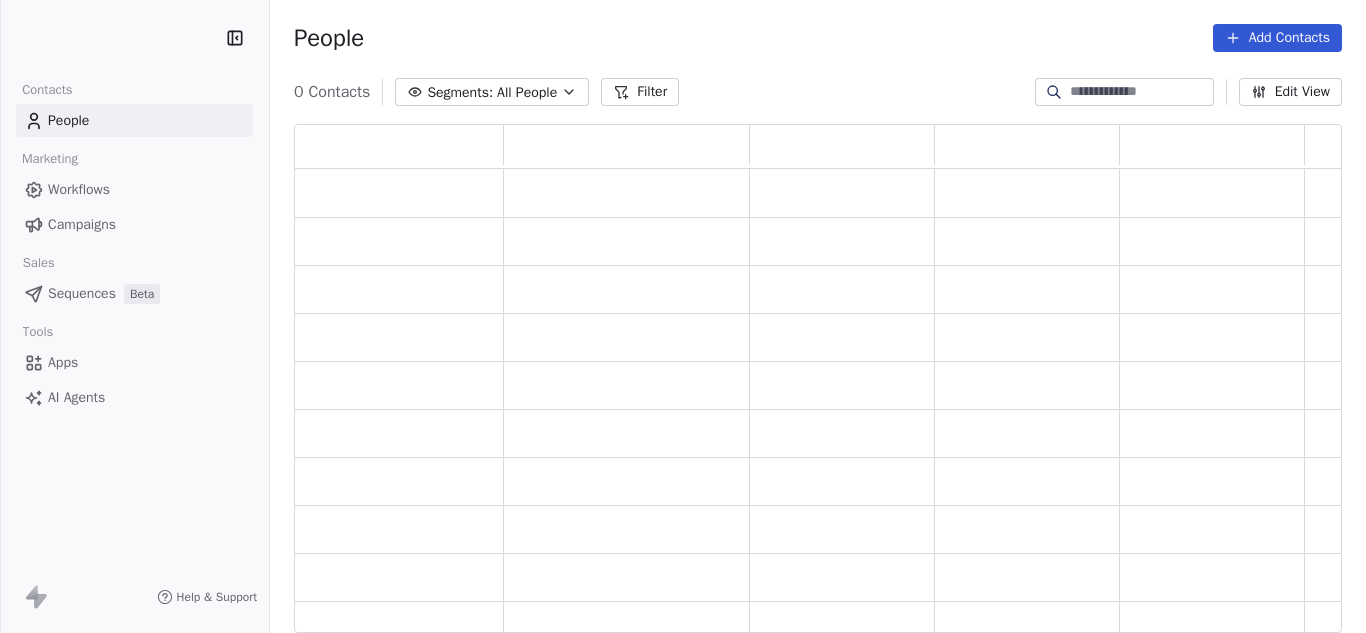 scroll, scrollTop: 0, scrollLeft: 0, axis: both 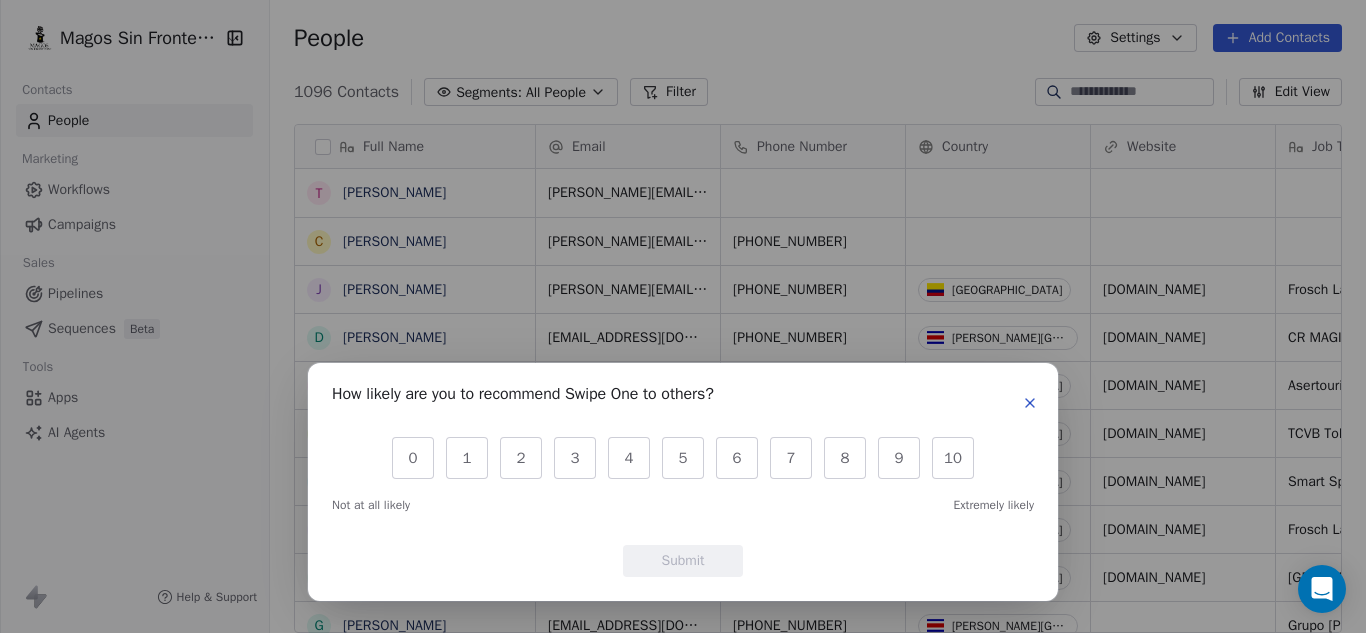 click 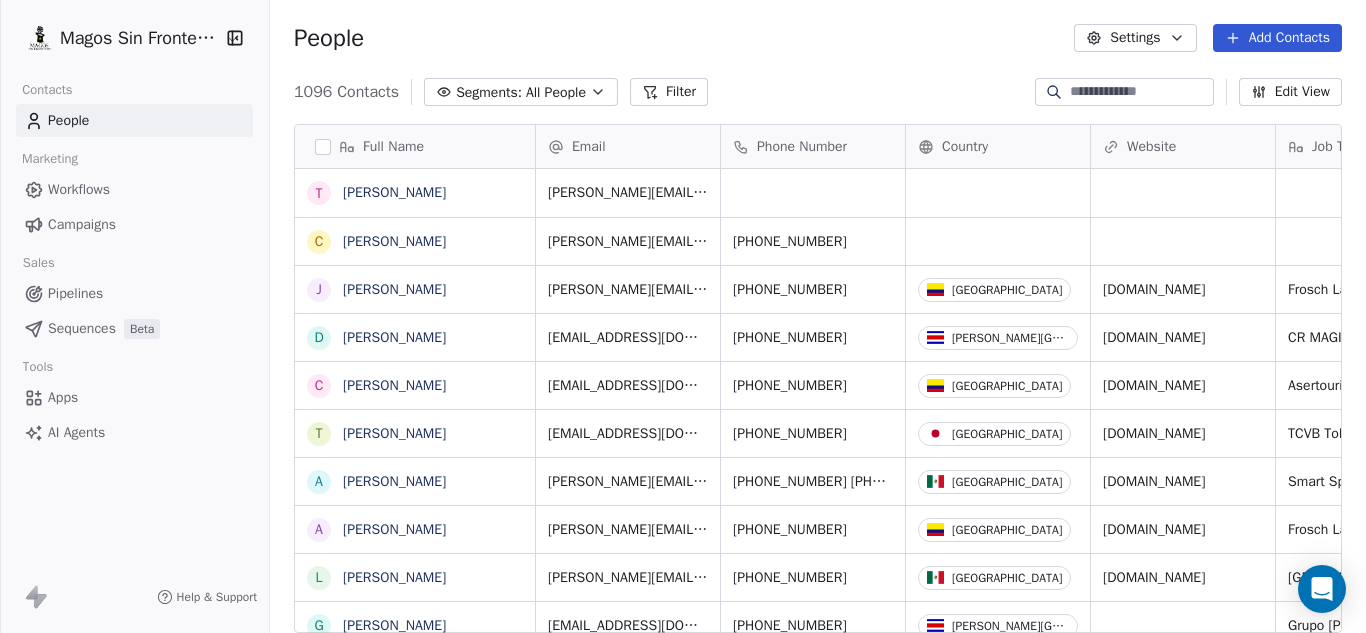 click on "Workflows" at bounding box center (79, 189) 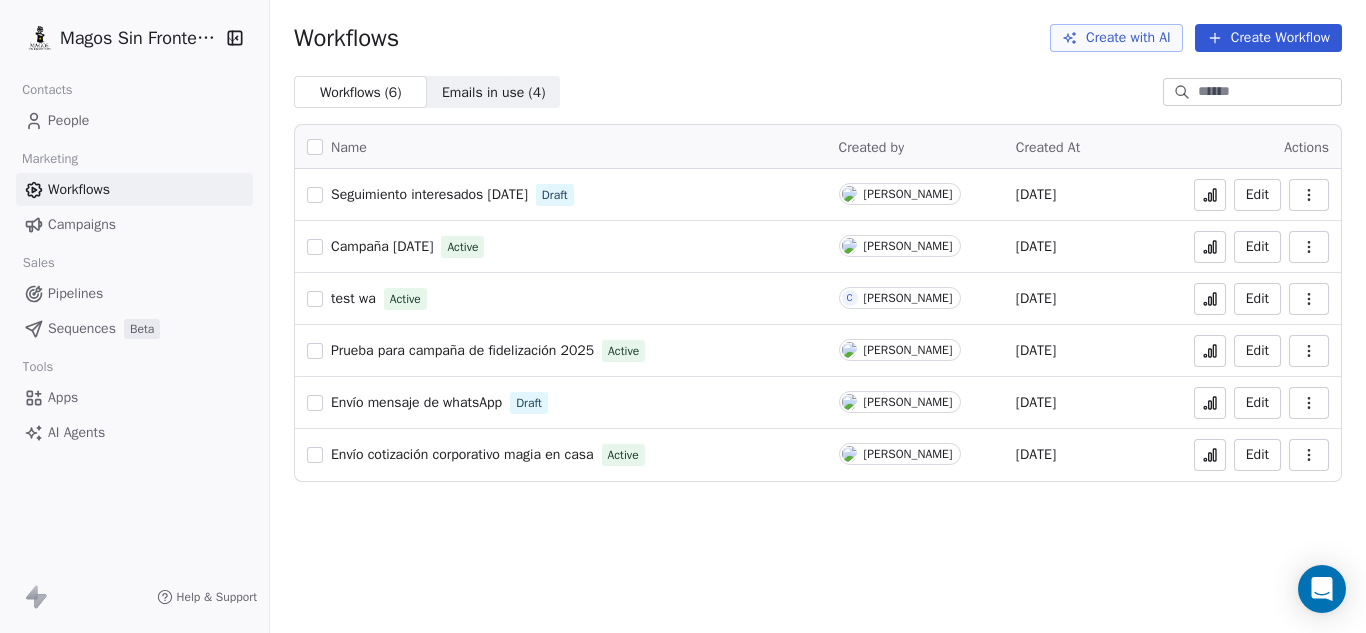click on "Sequences" at bounding box center [82, 328] 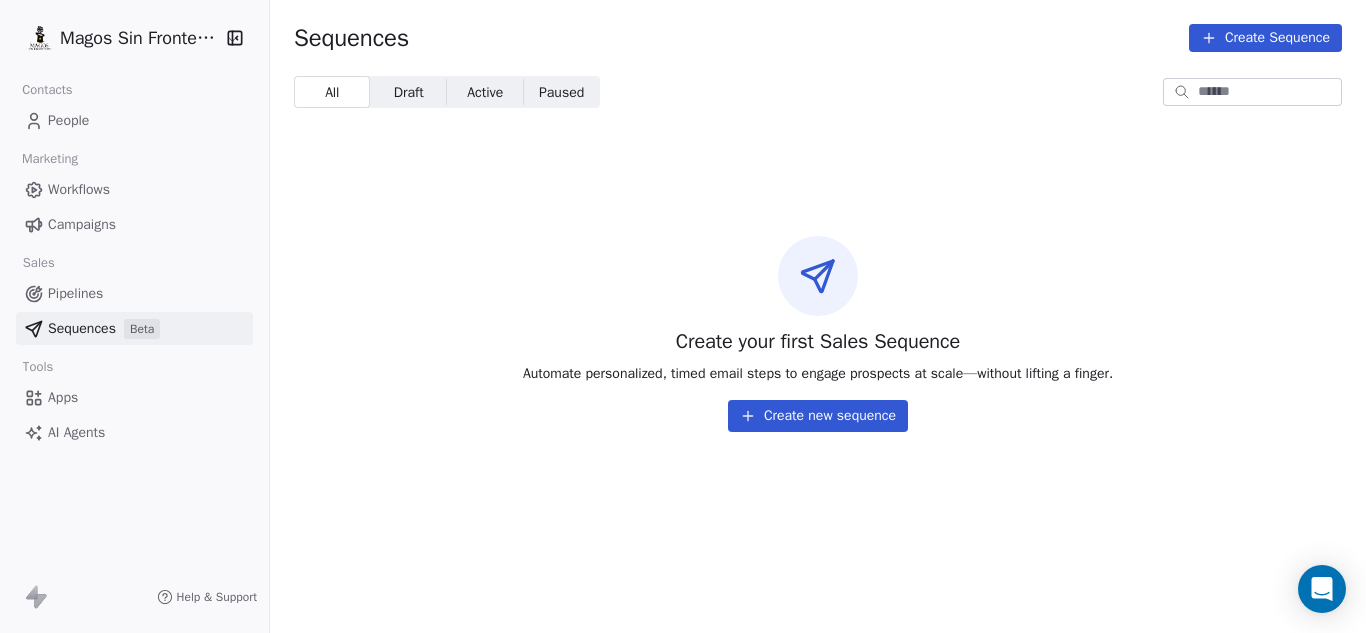 click on "Pipelines" at bounding box center [75, 293] 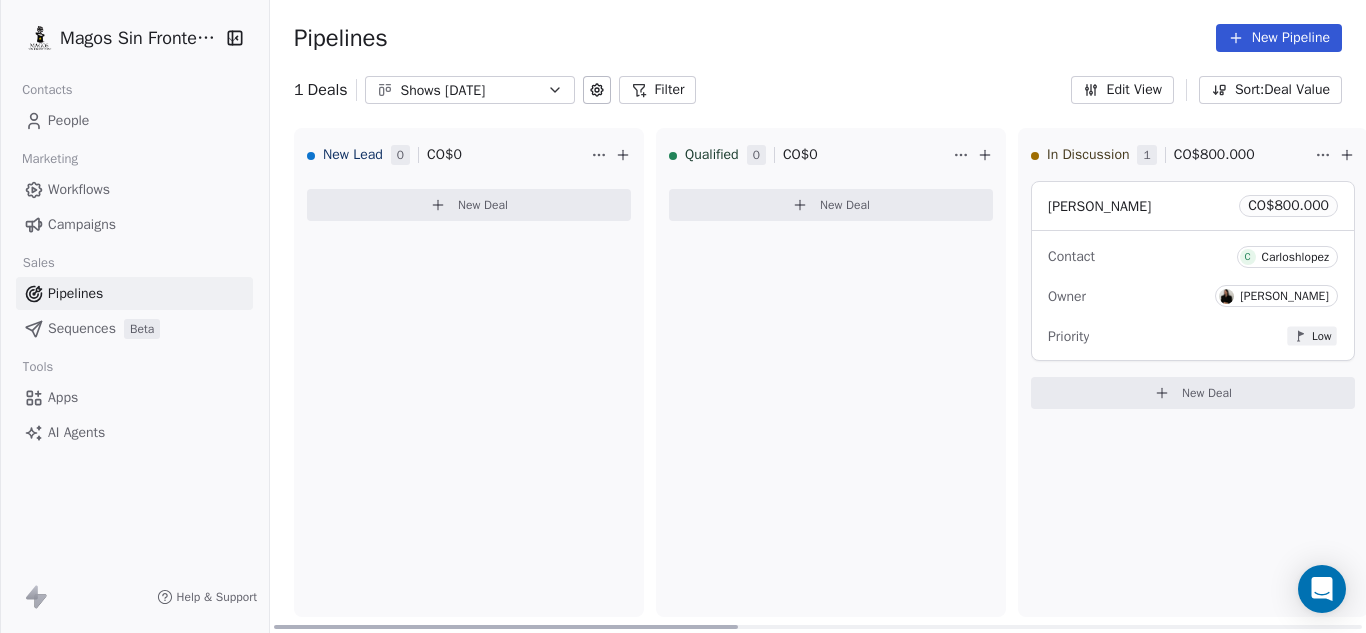 click on "Qualified 0 CO$ 0 New Deal" at bounding box center (831, 372) 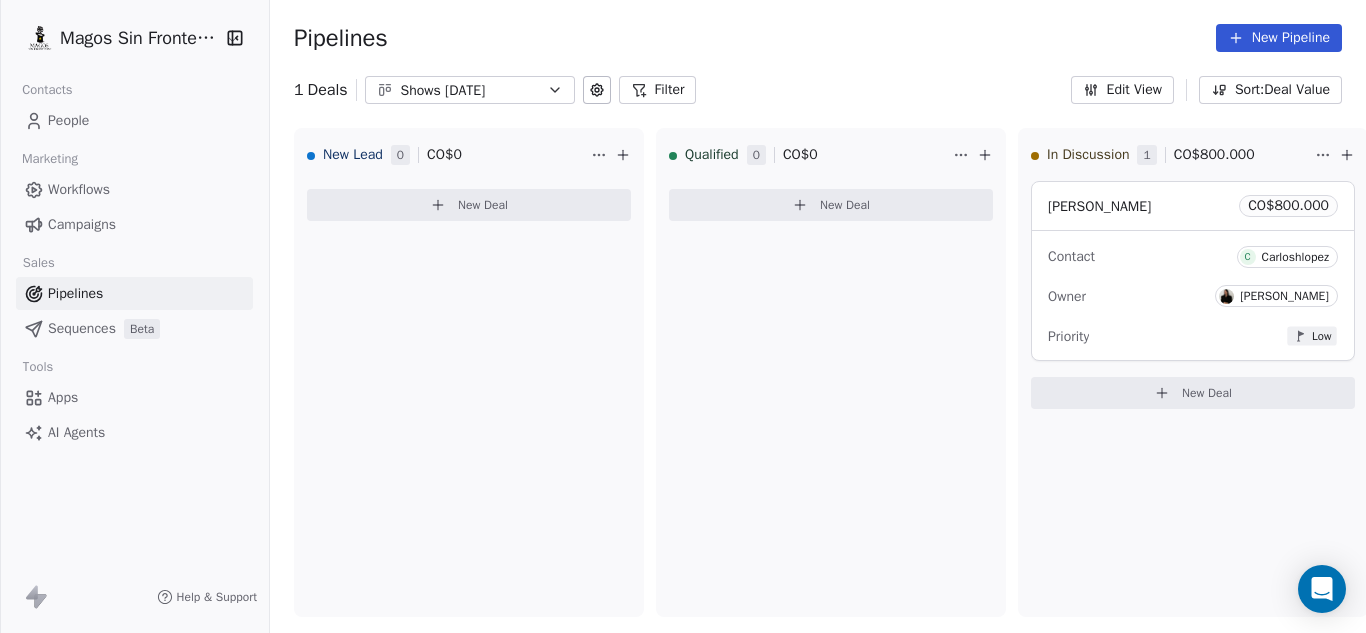 click 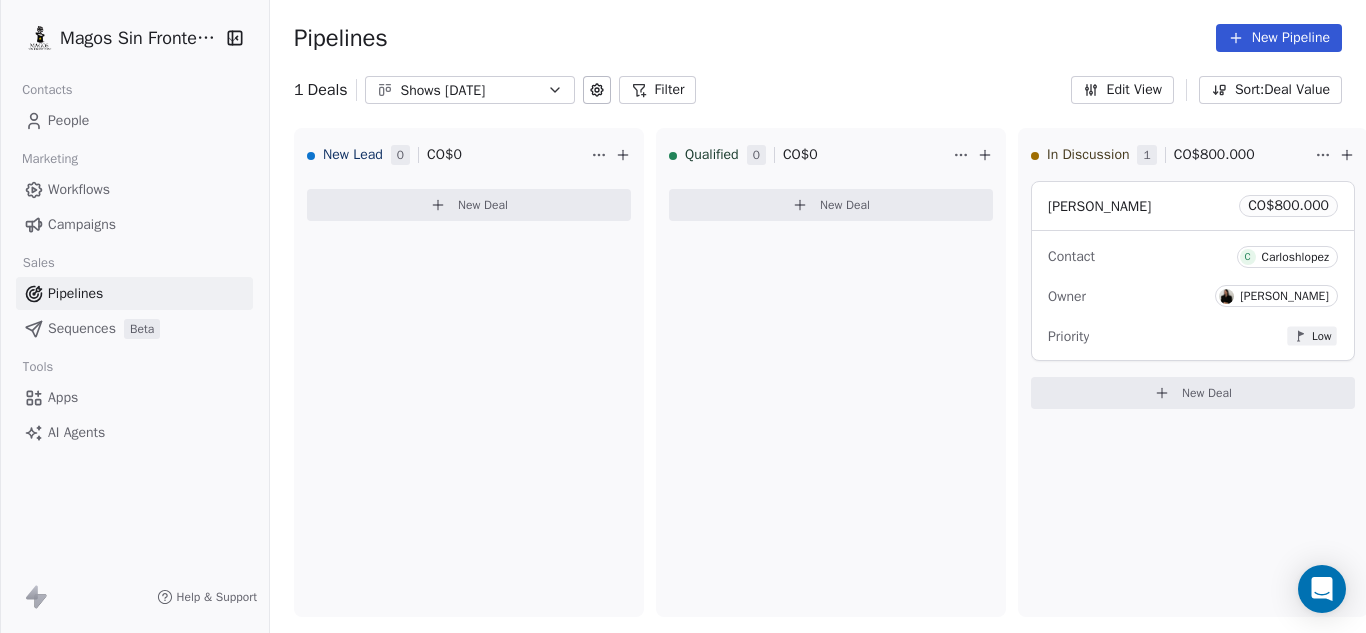 click on "Magos Sin Fronteras  Contacts People Marketing Workflows Campaigns Sales Pipelines Sequences Beta Tools Apps AI Agents Help & Support Pipelines  New Pipeline 1 Deals Shows [DATE] Filter  Edit View Sort:  Deal Value New Lead 0 CO$ 0 New Deal Qualified 0 CO$ 0 New Deal In Discussion 1 CO$ 800.000 [PERSON_NAME] CO$ 800.000 Contact C Carloshlopez Owner [PERSON_NAME] Priority Low New Deal Proposal 0 CO$ 0 New Deal Negotiation 0 CO$ 0 New Deal Won 0 CO$ 0 New Deal Lost 0 CO$ 0 New Deal
To pick up a draggable item, press the space bar.
While dragging, use the arrow keys to move the item.
Press space again to drop the item in its new position, or press escape to cancel." at bounding box center [683, 316] 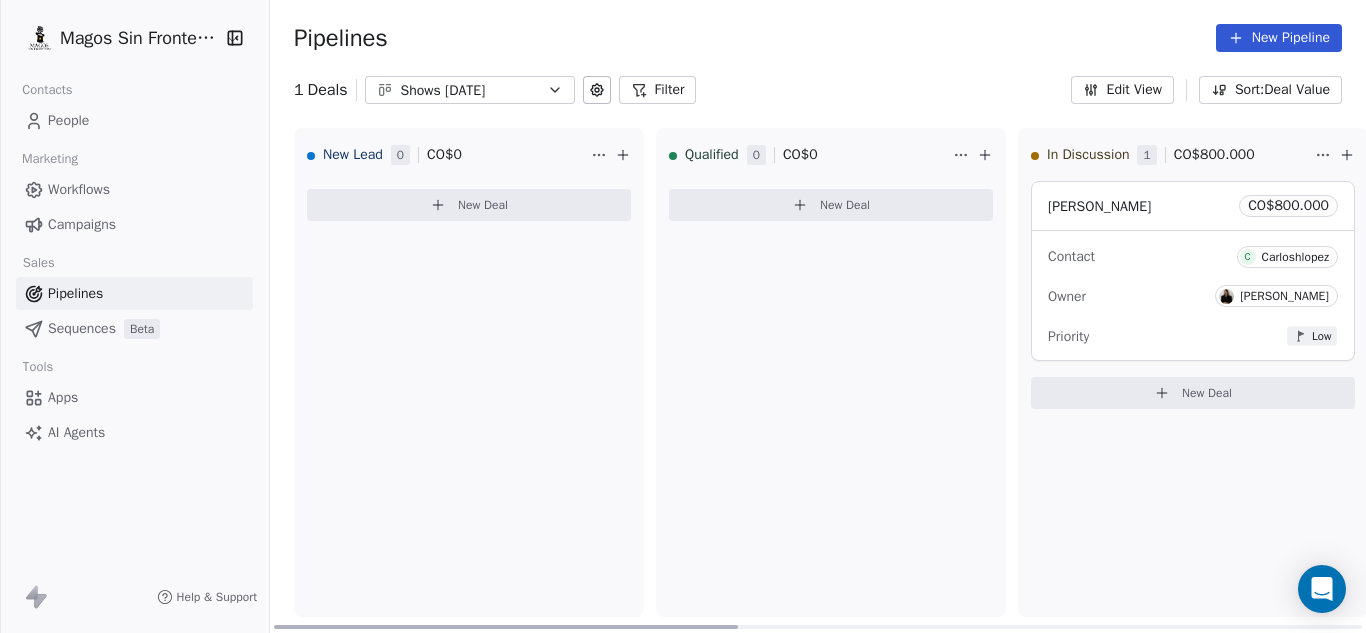 click on "New Deal" at bounding box center [469, 205] 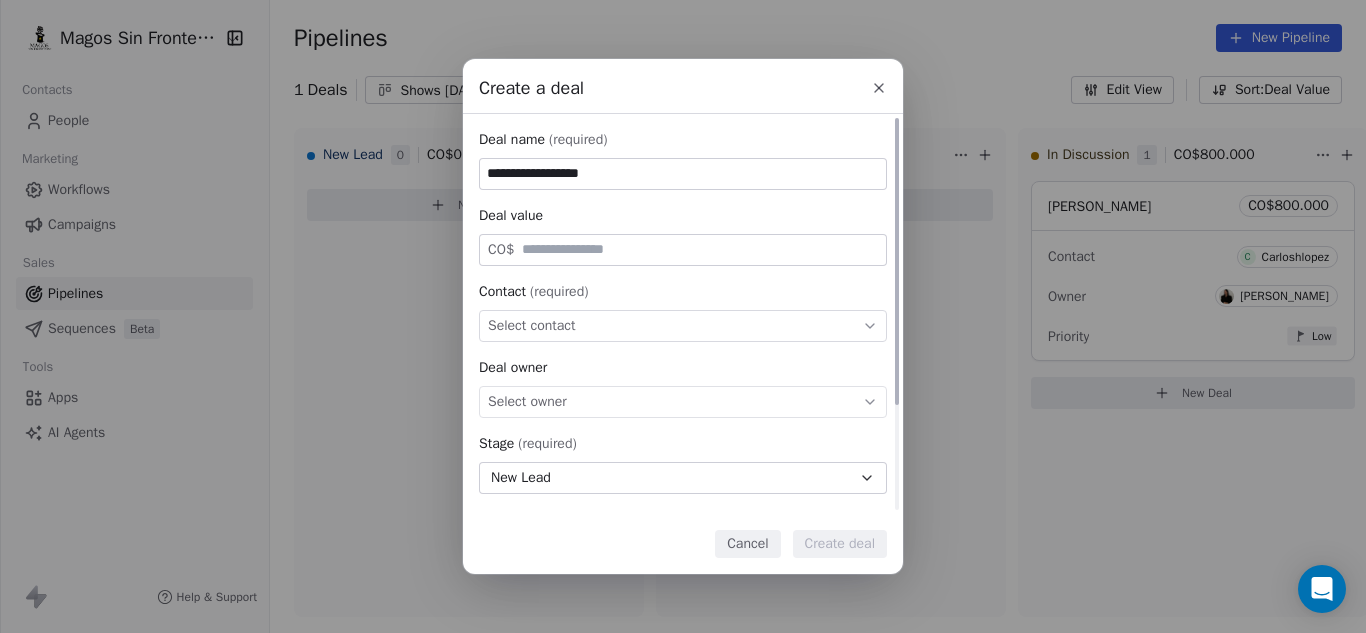 type on "**********" 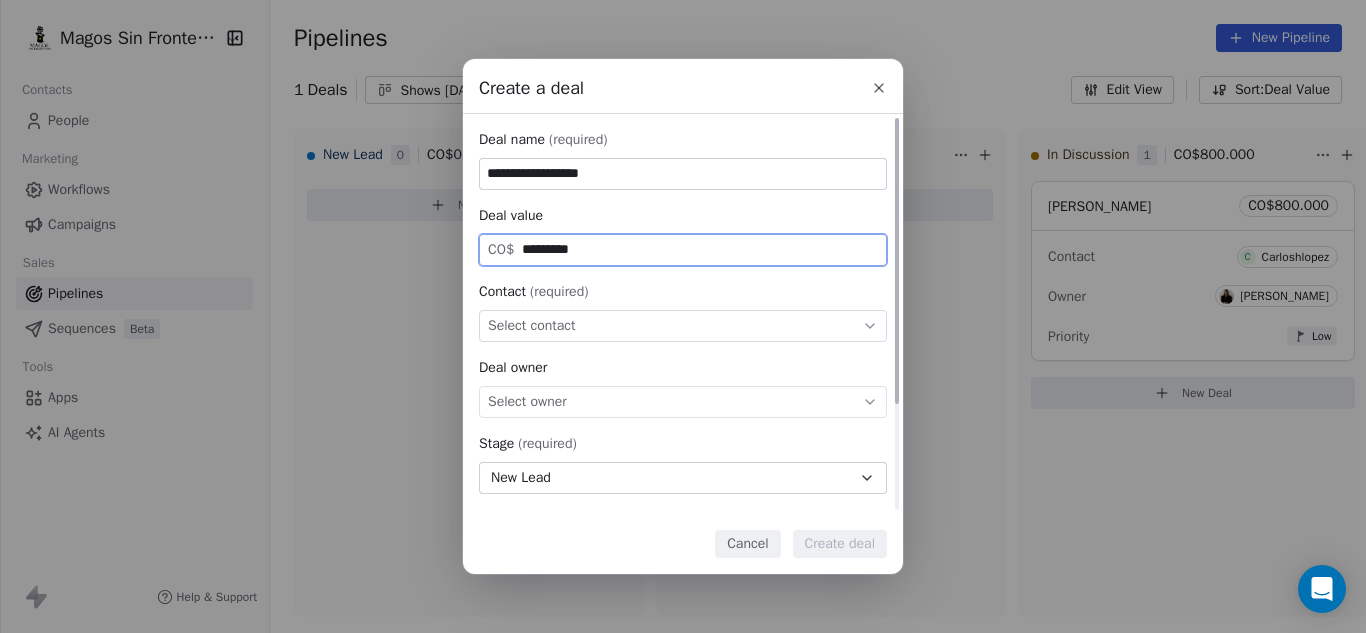 type on "*********" 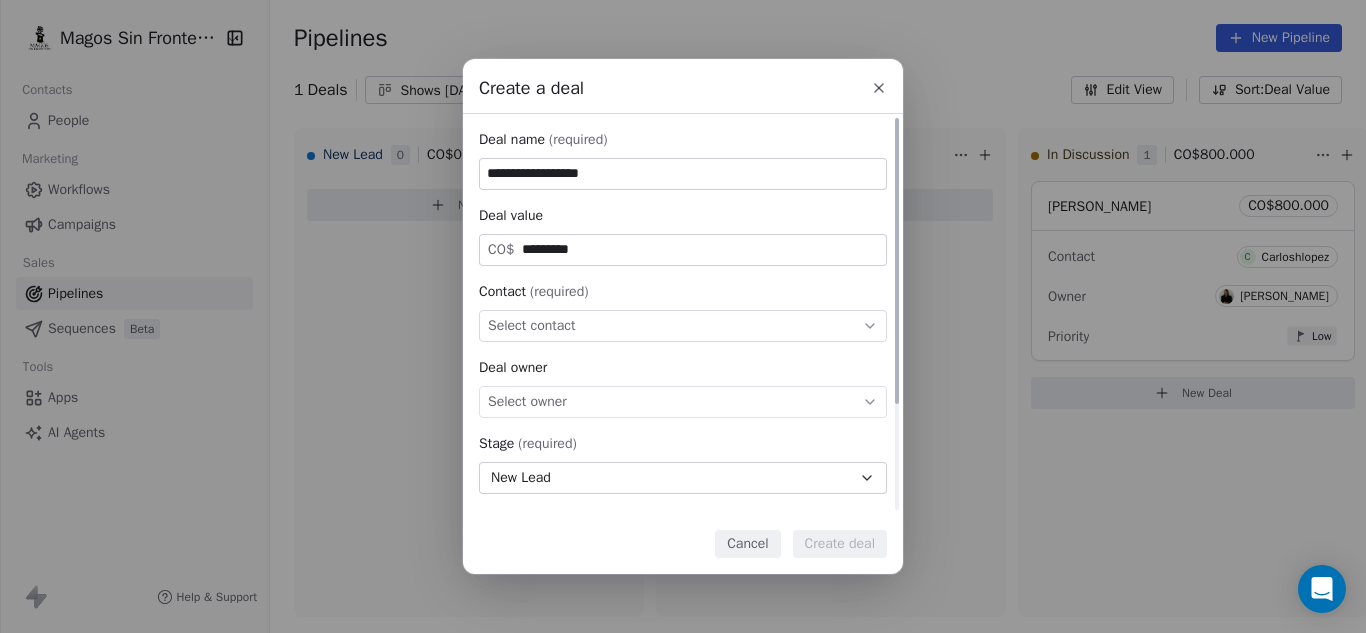 click on "Select contact" at bounding box center [683, 326] 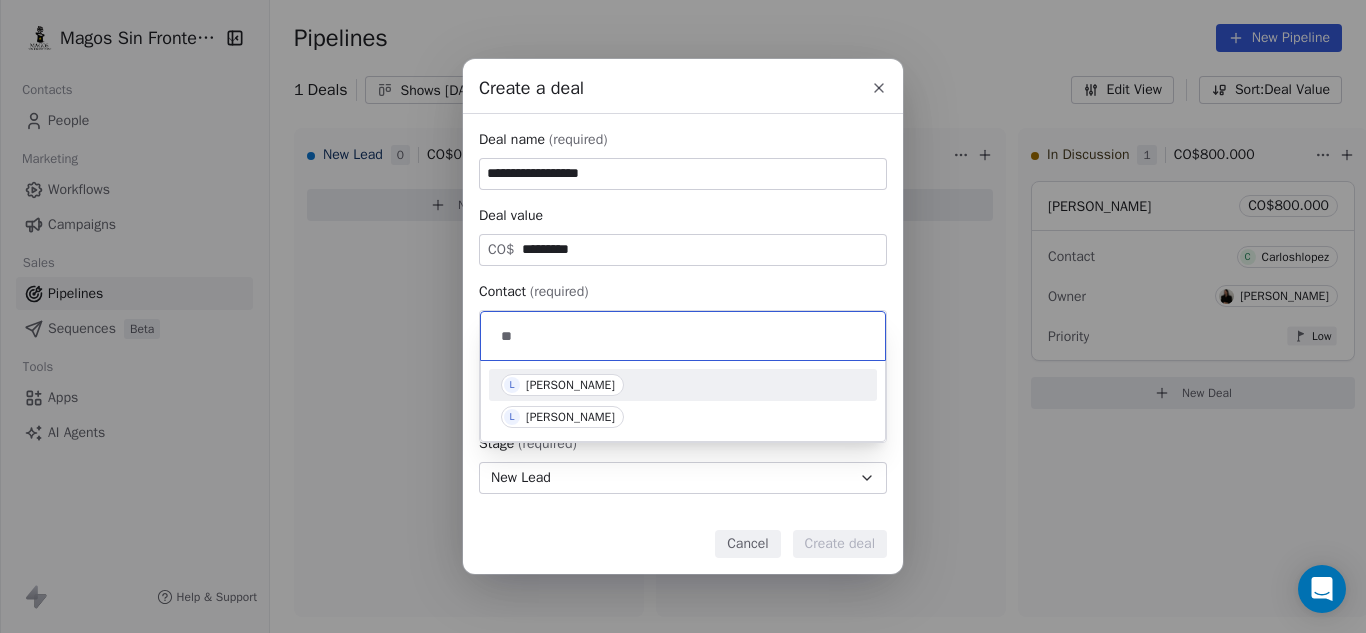 type on "*" 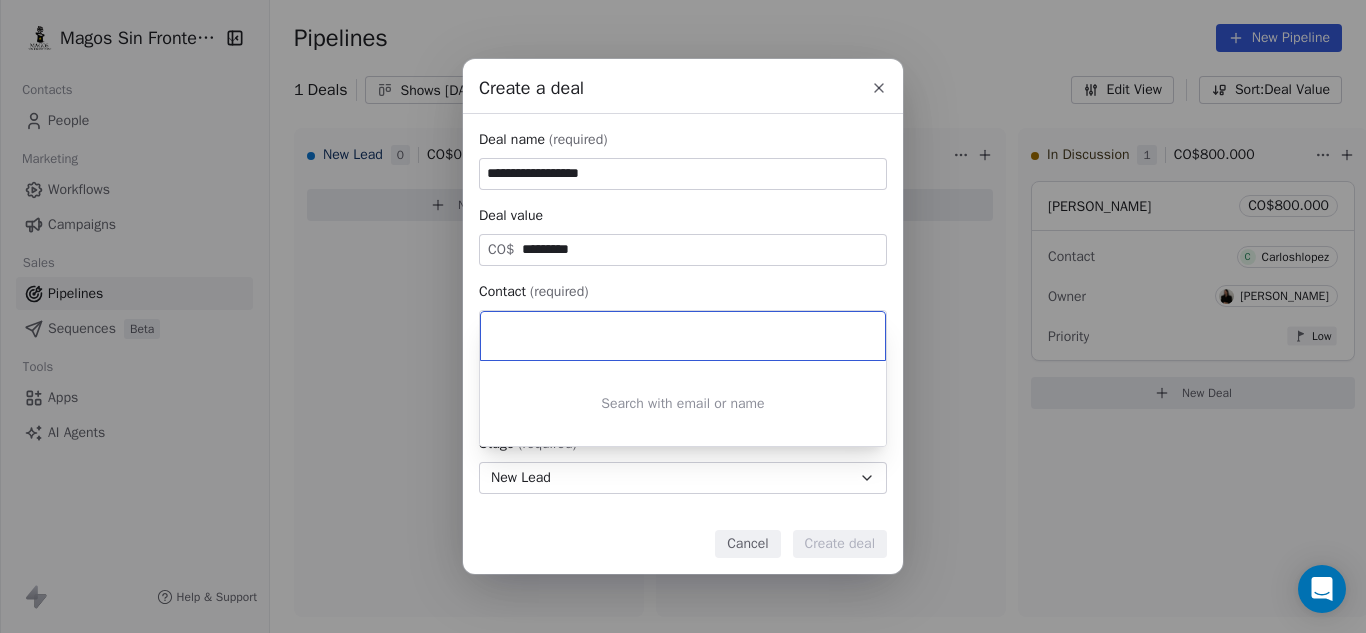 click on "Search with email or name" at bounding box center [683, 403] 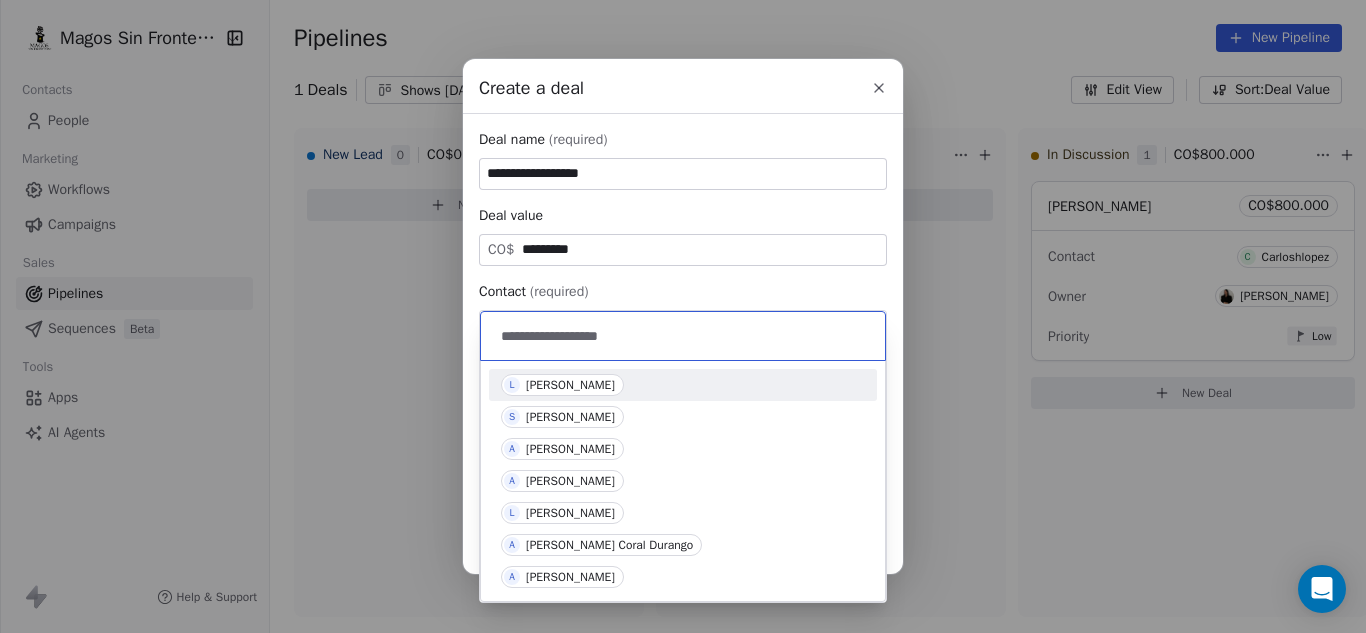 click on "**********" at bounding box center (685, 336) 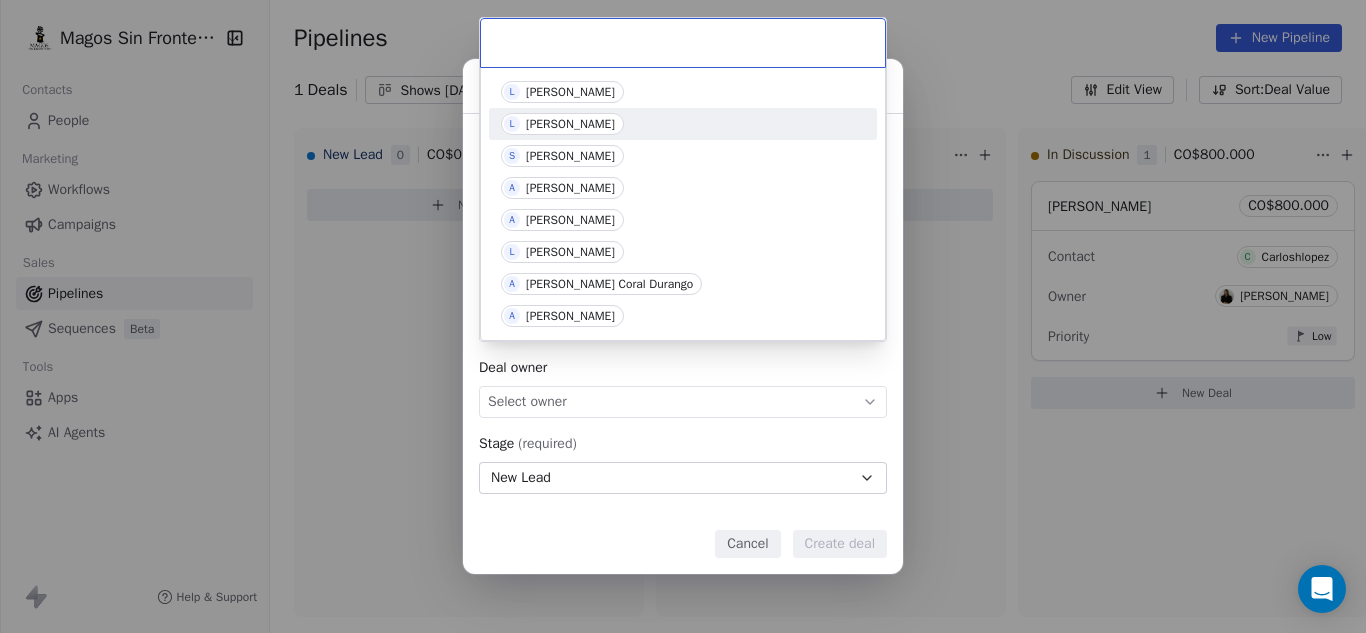 click on "**********" at bounding box center (683, 316) 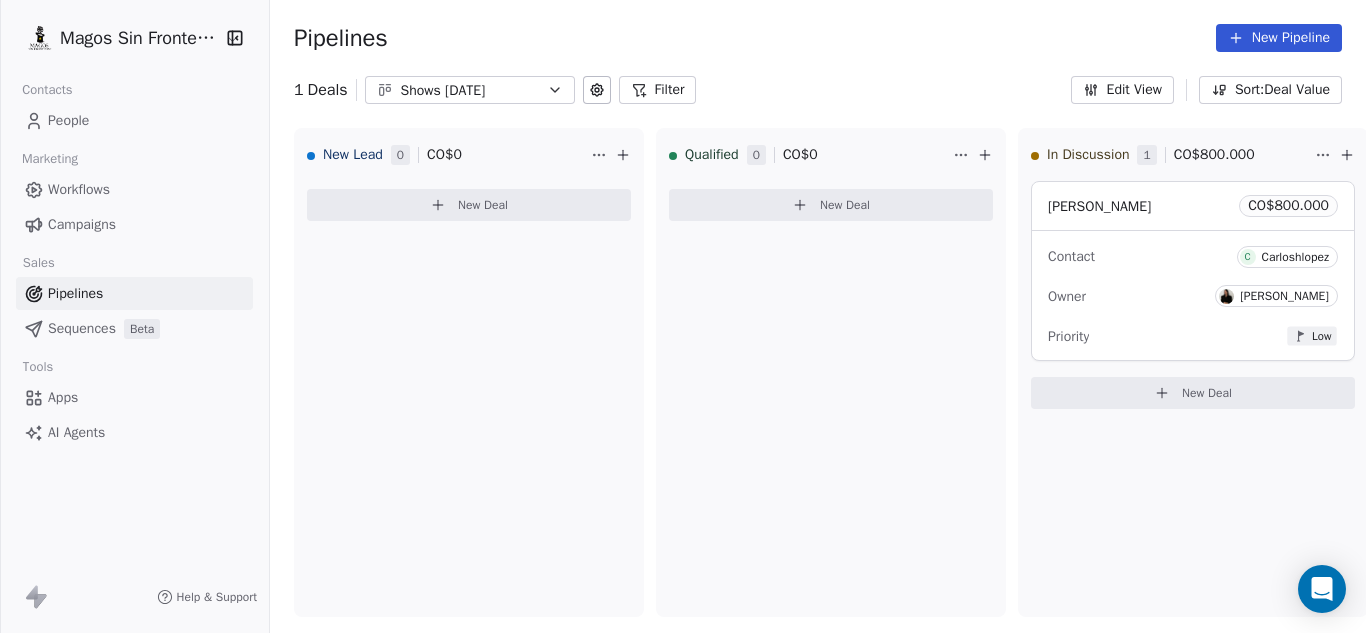 click on "People" at bounding box center [134, 120] 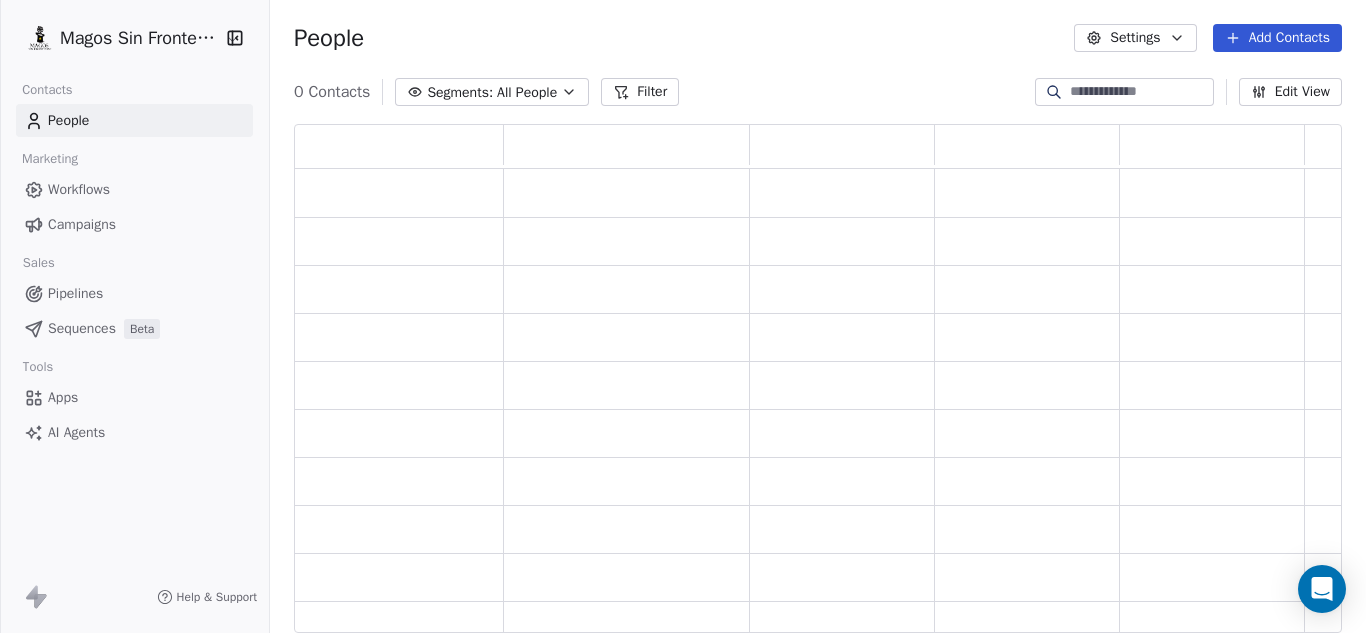 scroll, scrollTop: 16, scrollLeft: 16, axis: both 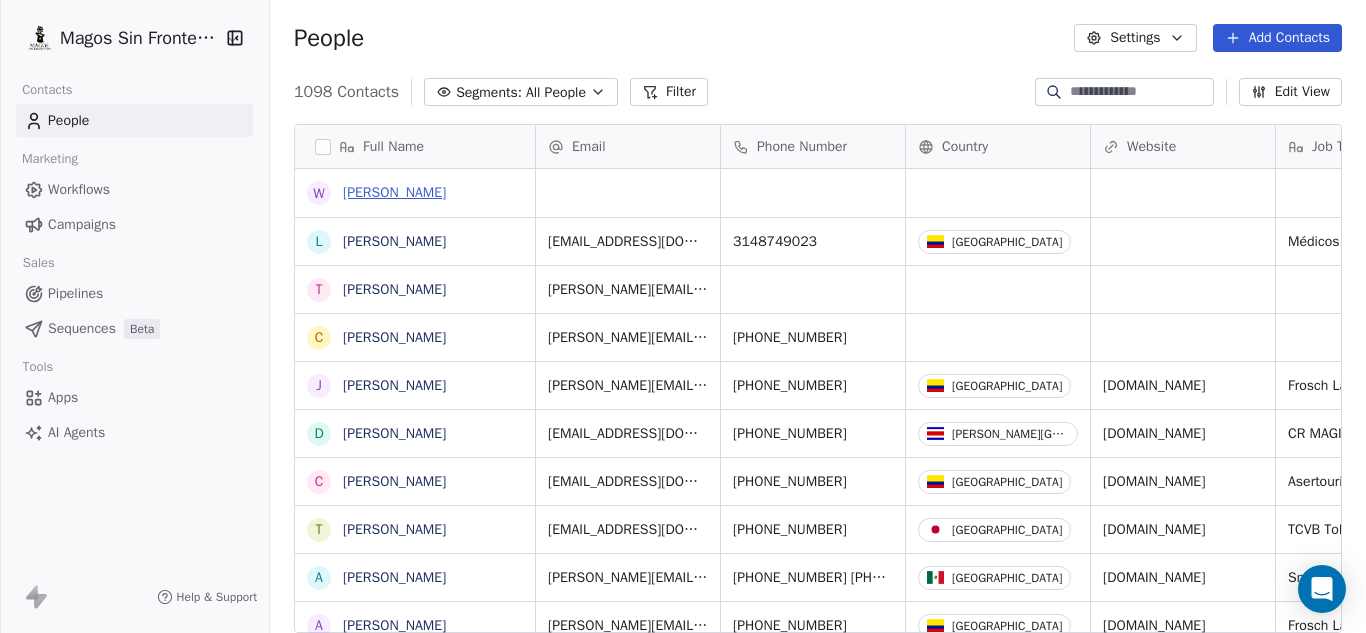 click on "[PERSON_NAME]" at bounding box center [394, 192] 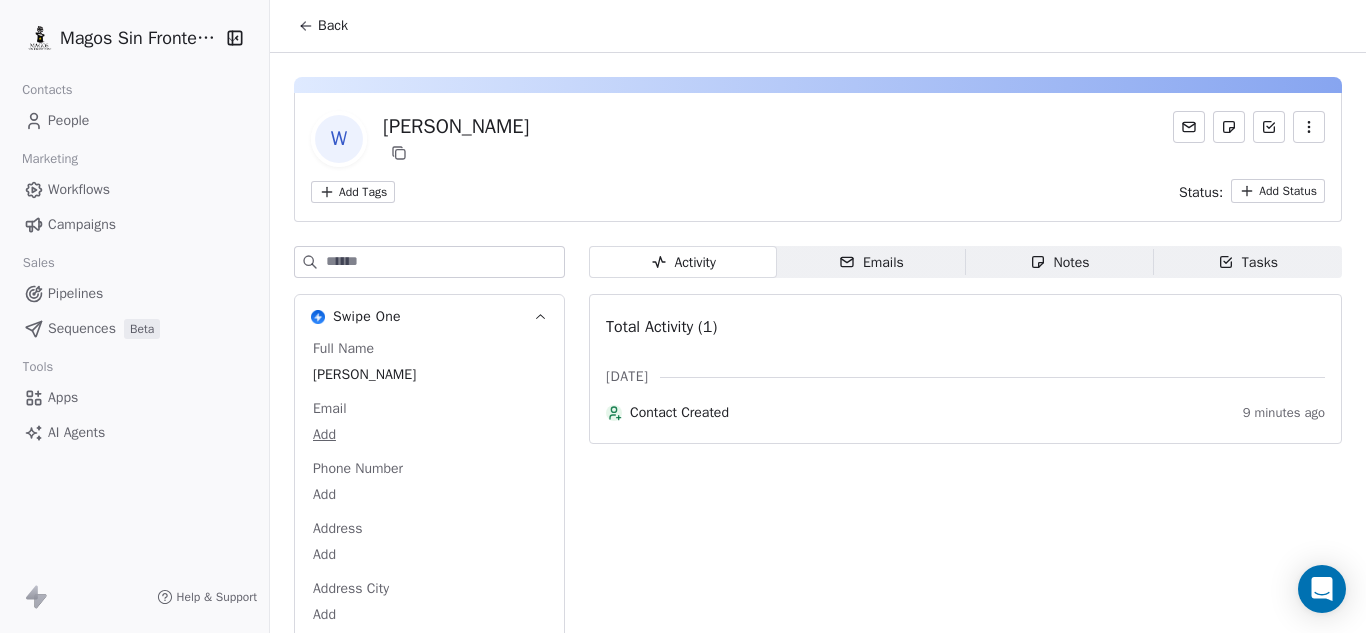 click 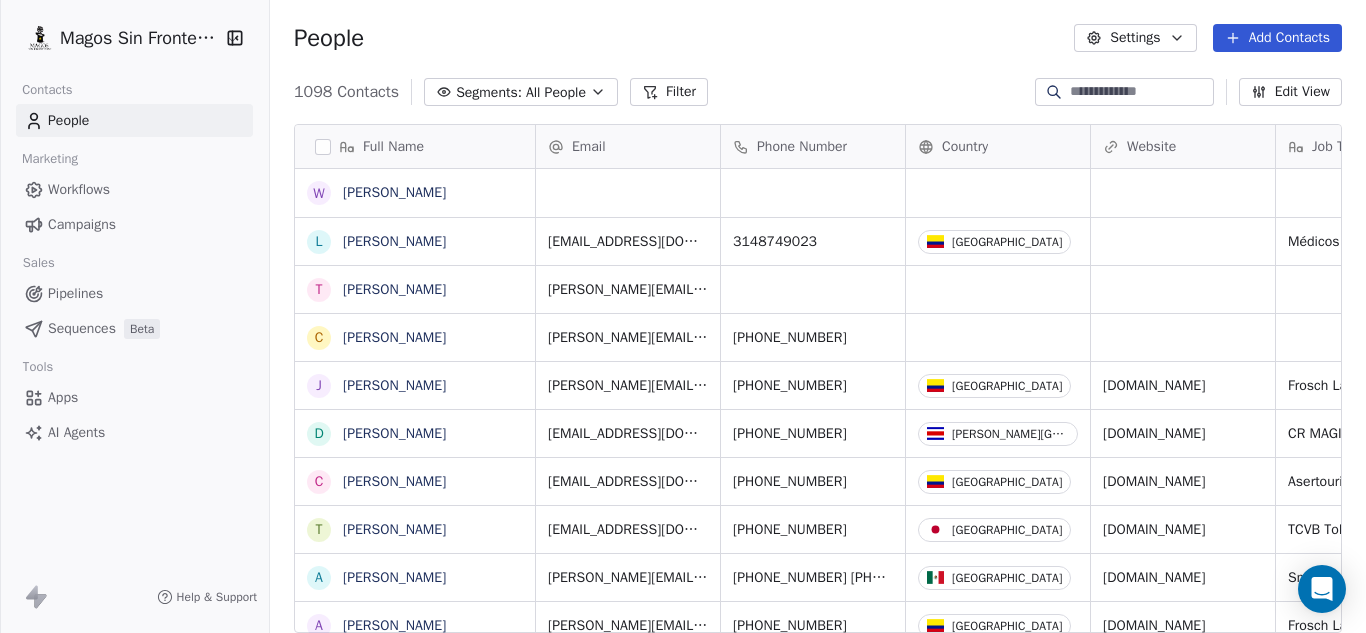 scroll, scrollTop: 16, scrollLeft: 16, axis: both 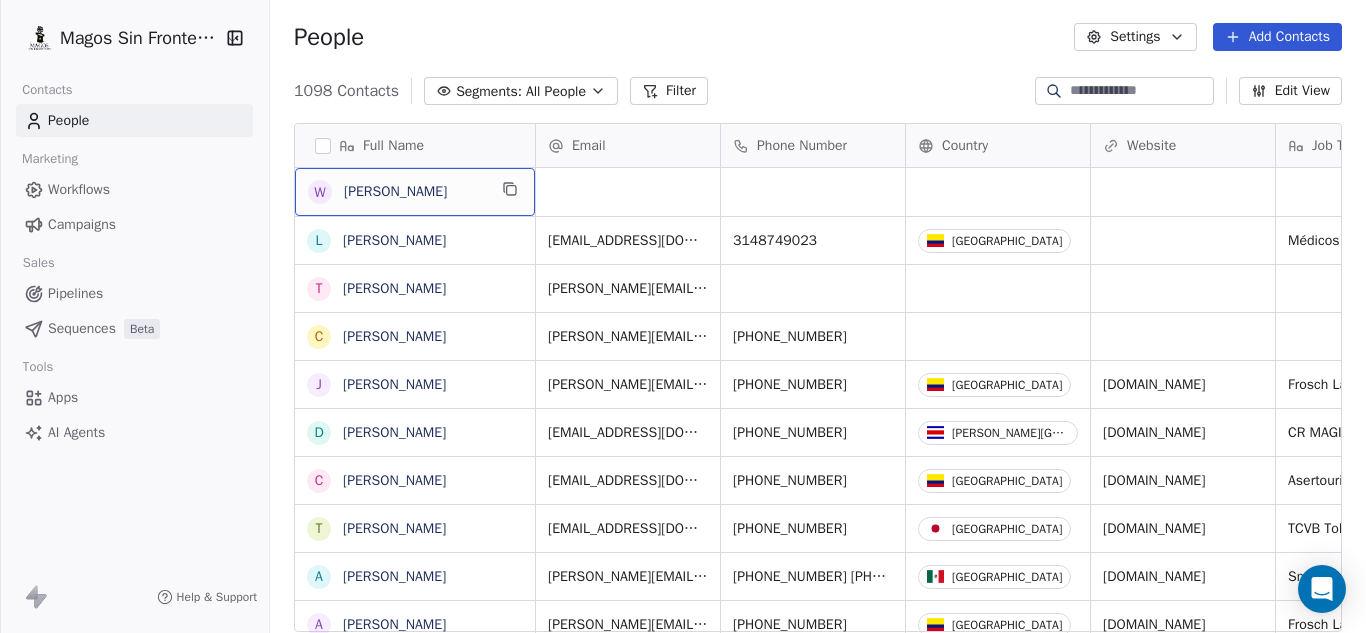 click on "[PERSON_NAME]" at bounding box center [415, 192] 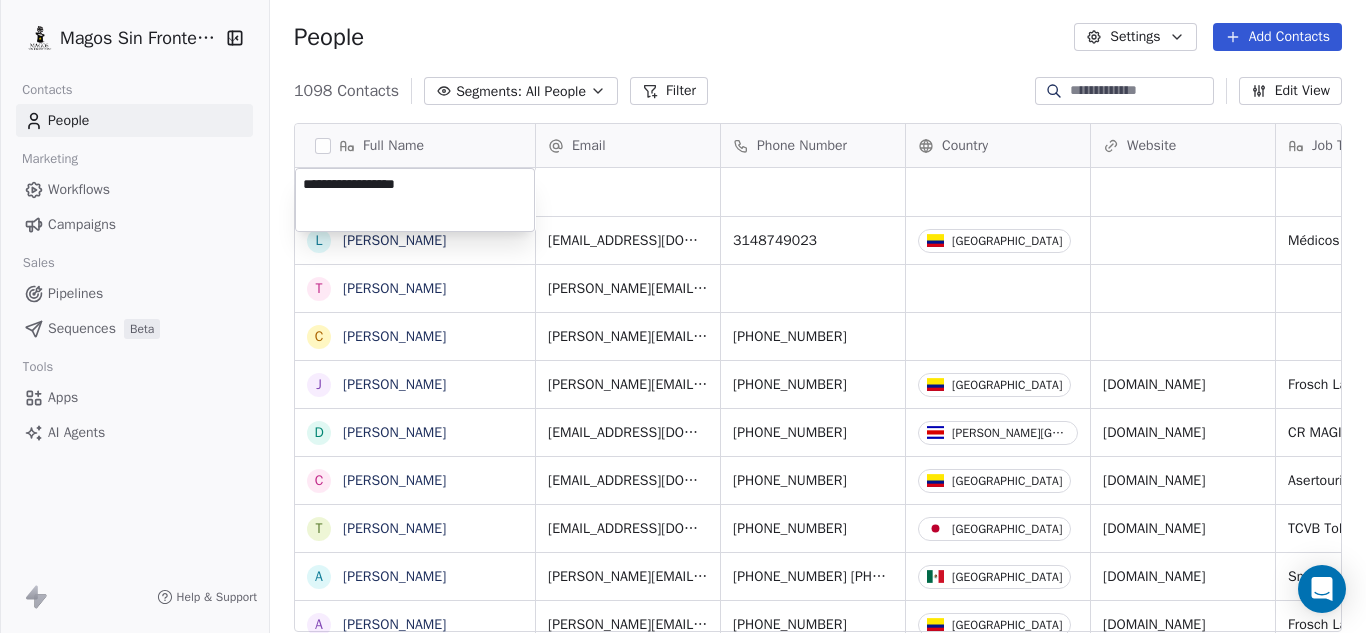 drag, startPoint x: 480, startPoint y: 189, endPoint x: 261, endPoint y: 169, distance: 219.91135 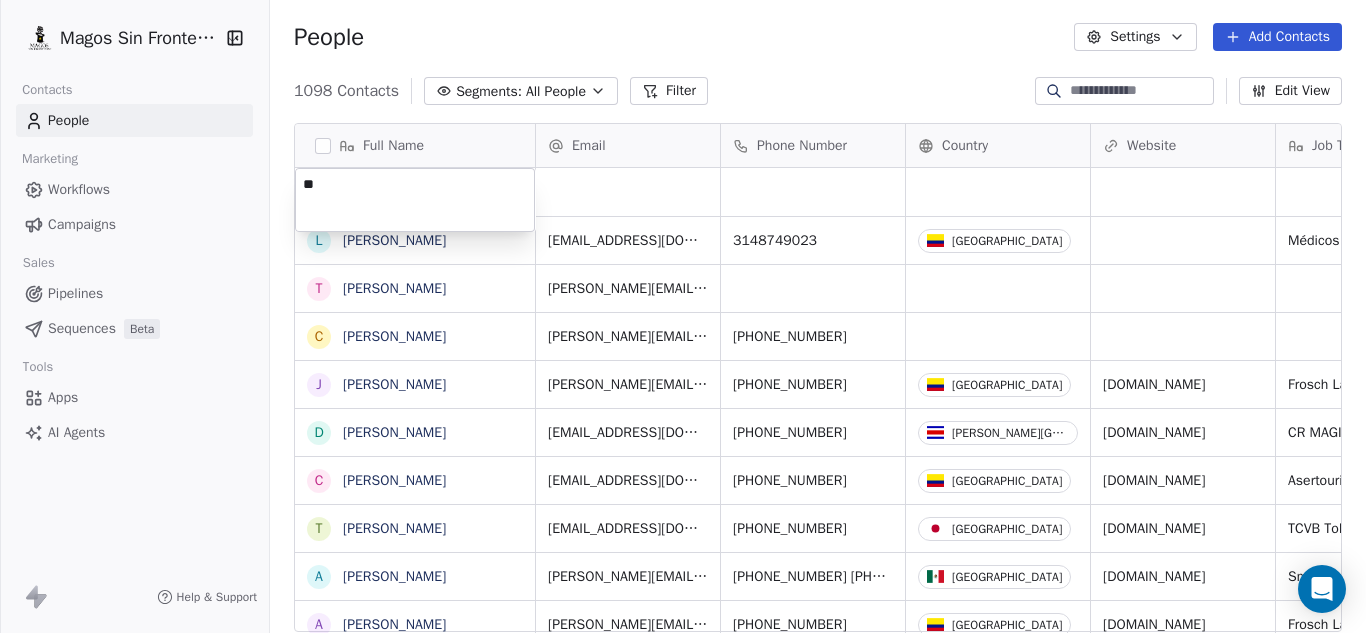 type on "*" 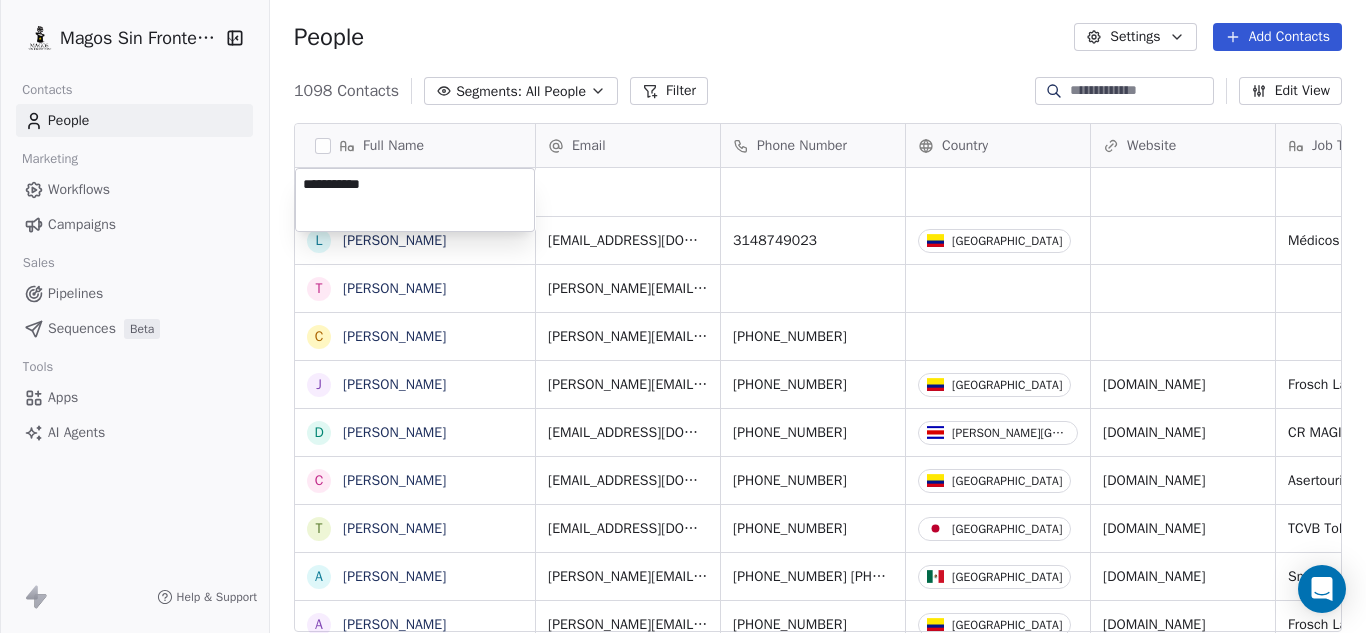 type on "**********" 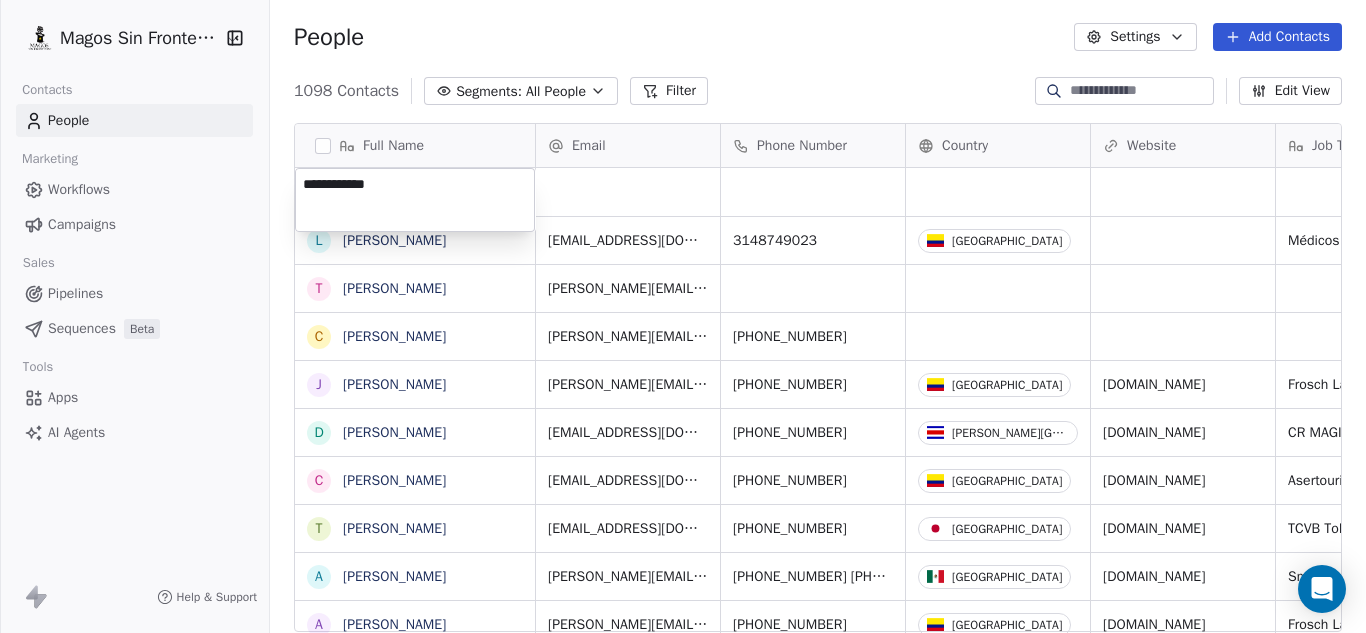 click on "Magos Sin Fronteras  Contacts People Marketing Workflows Campaigns Sales Pipelines Sequences Beta Tools Apps AI Agents Help & Support People Settings  Add Contacts 1098 Contacts Segments: All People Filter  Edit View Tag Add to Sequence Export Full Name W Wolf Alexandrovich L Luz Adriana Pineda T Tamara C Carlos J Jose Jiménez D Diego Herran C Carlos Barreto T Tomoko Ajima A Alejandra Ríos A Andrés Guzmán L Luis Villaseñor G Guillermo Carvajal Solís R Rick Antonson S Sebastian Trujillo J Jeremías Rodríguez A Alejandro Ambrad Chalela S Santiago de Toro Rivera S Steve Alzate L Lizeth Carolina Ramírez Contreras N Nigel Brown C Carolina Villarreal M Mayra Alejandra Jimenez Vega C Camila Delgadillo M Miller Garcia Perdomo D Diego Andrés Velandia Santos C Carlos Julio Mancera Villamarín L Luis García Quiroga J Johana Beltrán- Comercial María Panela J Javier Salazar C Claudia Aparicio Email Phone Number Country Website Job Title Status Contact Source NPS Score luz.pinedaruiz@gmail.com 3148749023" at bounding box center [683, 316] 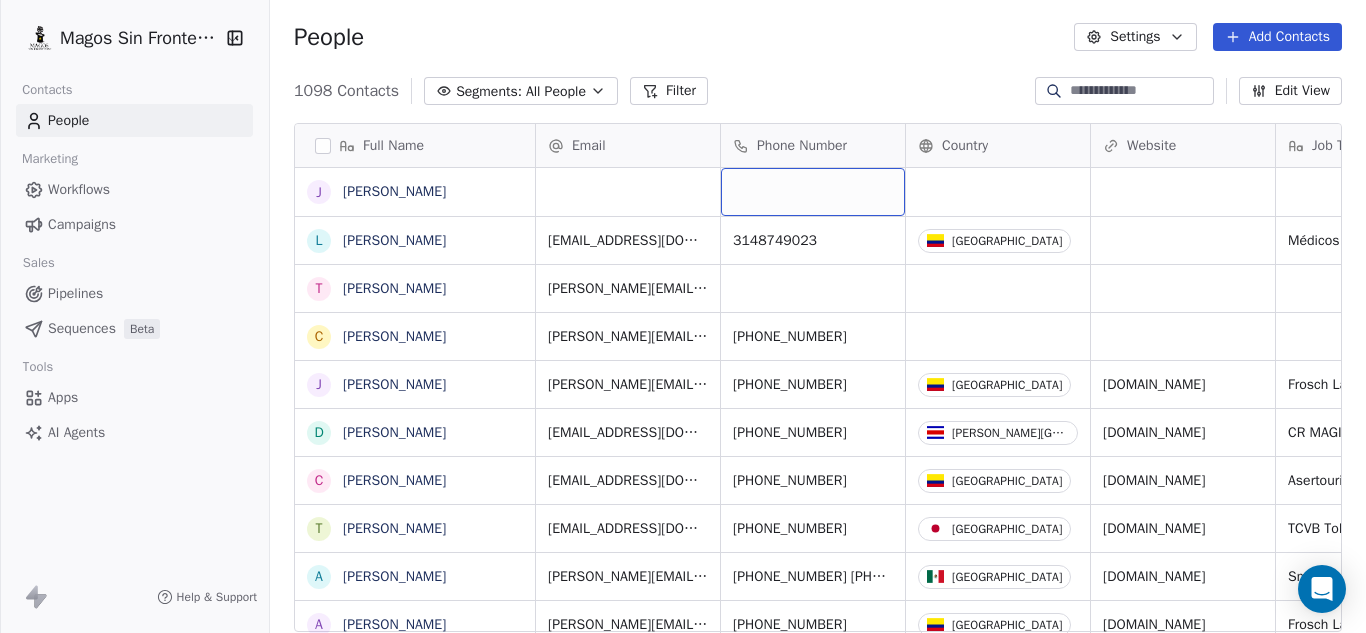 click at bounding box center (813, 192) 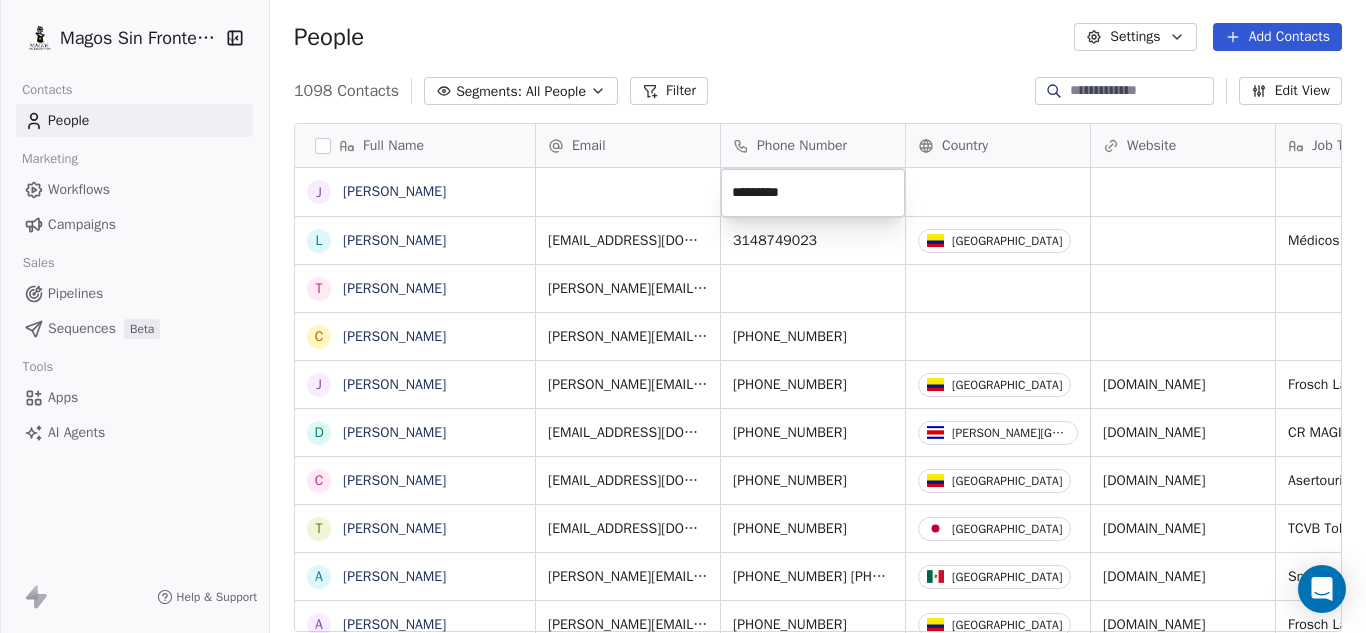 type on "**********" 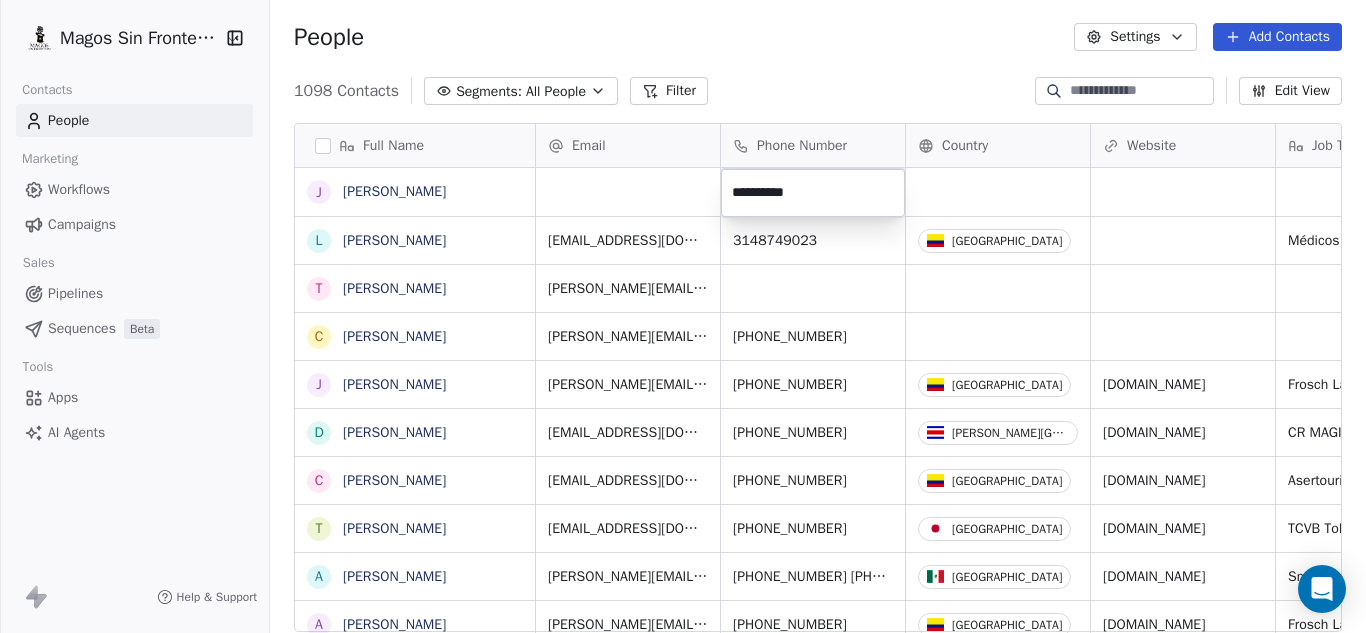click on "Magos Sin Fronteras  Contacts People Marketing Workflows Campaigns Sales Pipelines Sequences Beta Tools Apps AI Agents Help & Support People Settings  Add Contacts 1098 Contacts Segments: All People Filter  Edit View Tag Add to Sequence Export Full Name J Jairo Gómez L Luz Adriana Pineda T Tamara C Carlos J Jose Jiménez D Diego Herran C Carlos Barreto T Tomoko Ajima A Alejandra Ríos A Andrés Guzmán L Luis Villaseñor G Guillermo Carvajal Solís R Rick Antonson S Sebastian Trujillo J Jeremías Rodríguez A Alejandro Ambrad Chalela S Santiago de Toro Rivera S Steve Alzate L Lizeth Carolina Ramírez Contreras N Nigel Brown C Carolina Villarreal M Mayra Alejandra Jimenez Vega C Camila Delgadillo M Miller Garcia Perdomo D Diego Andrés Velandia Santos C Carlos Julio Mancera Villamarín L Luis García Quiroga J Johana Beltrán- Comercial María Panela J Javier Salazar C Claudia Aparicio Email Phone Number Country Website Job Title Status Contact Source NPS Score luz.pinedaruiz@gmail.com 3148749023 Colombia" at bounding box center (683, 316) 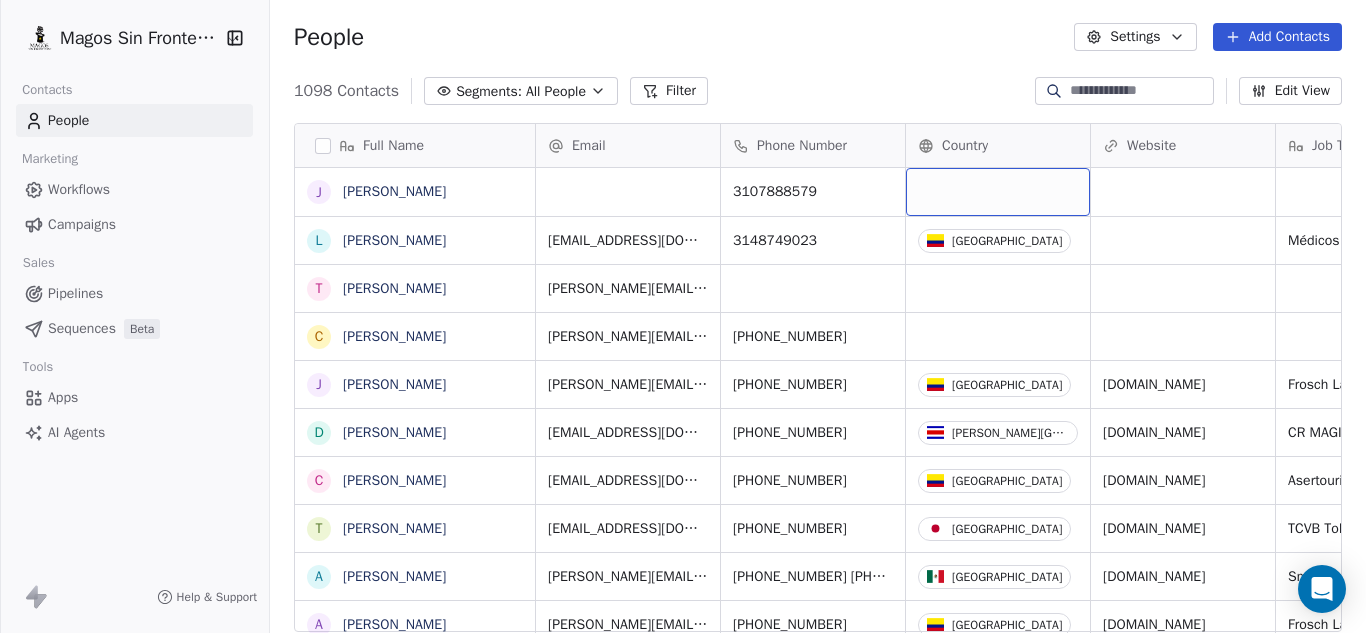 click at bounding box center (998, 192) 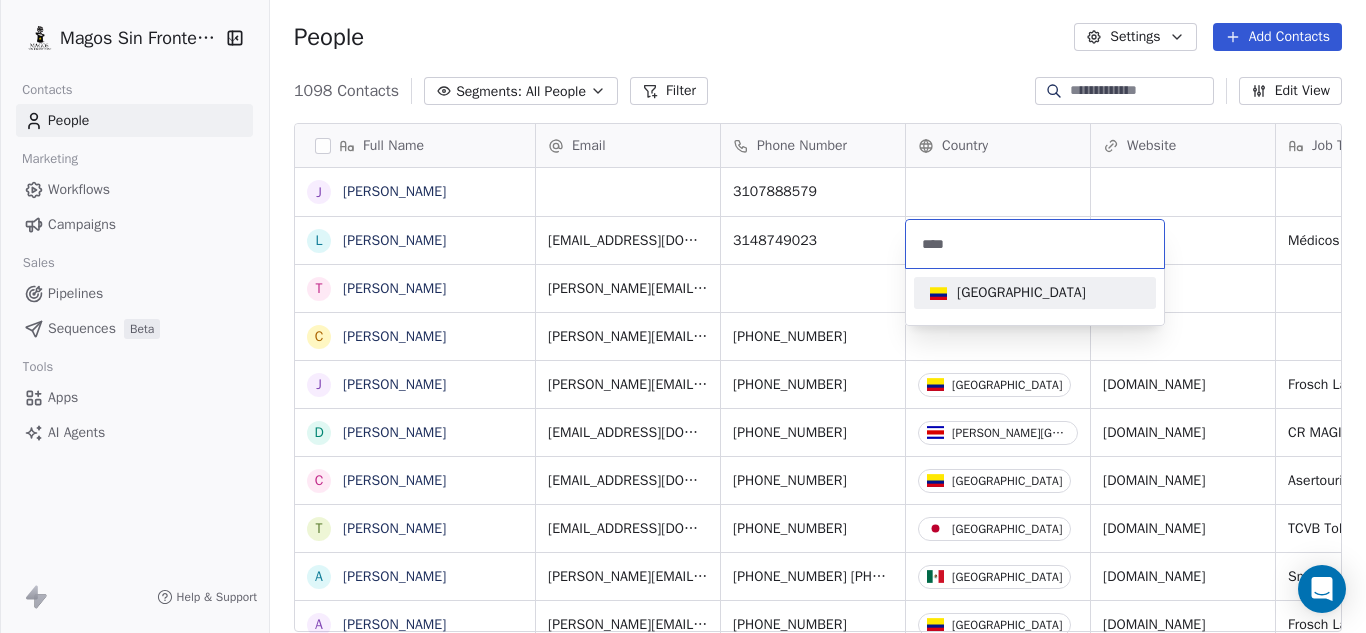 type on "****" 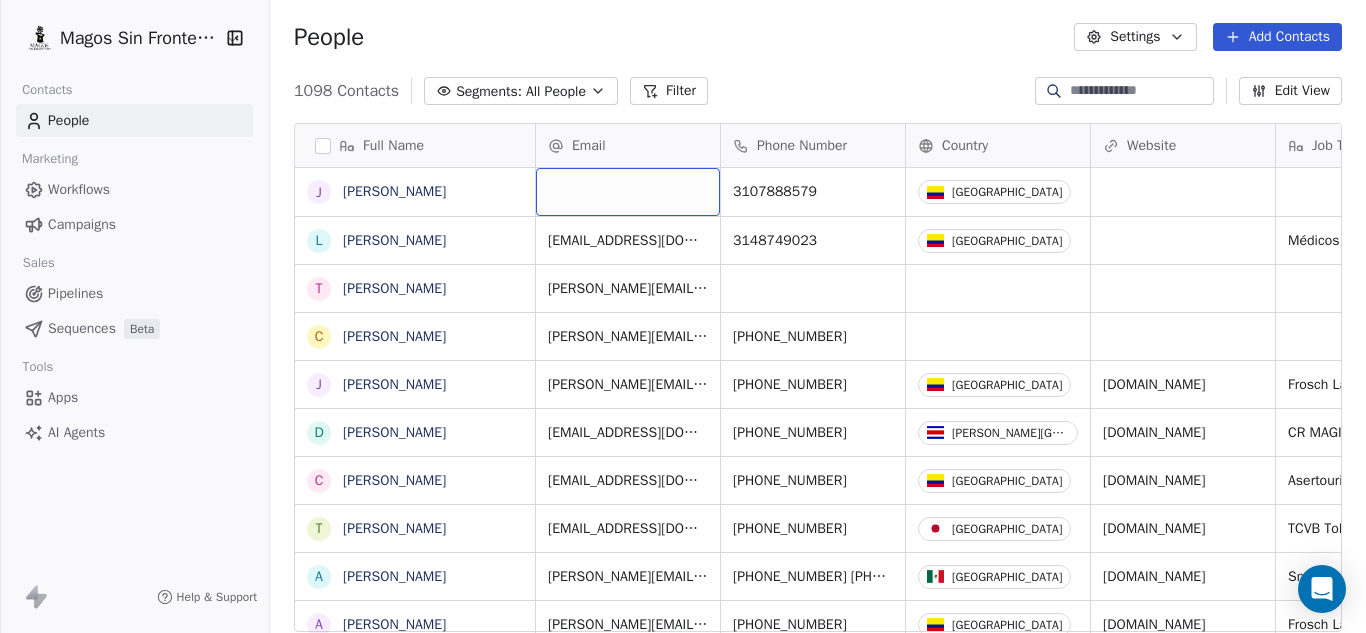 click at bounding box center [628, 192] 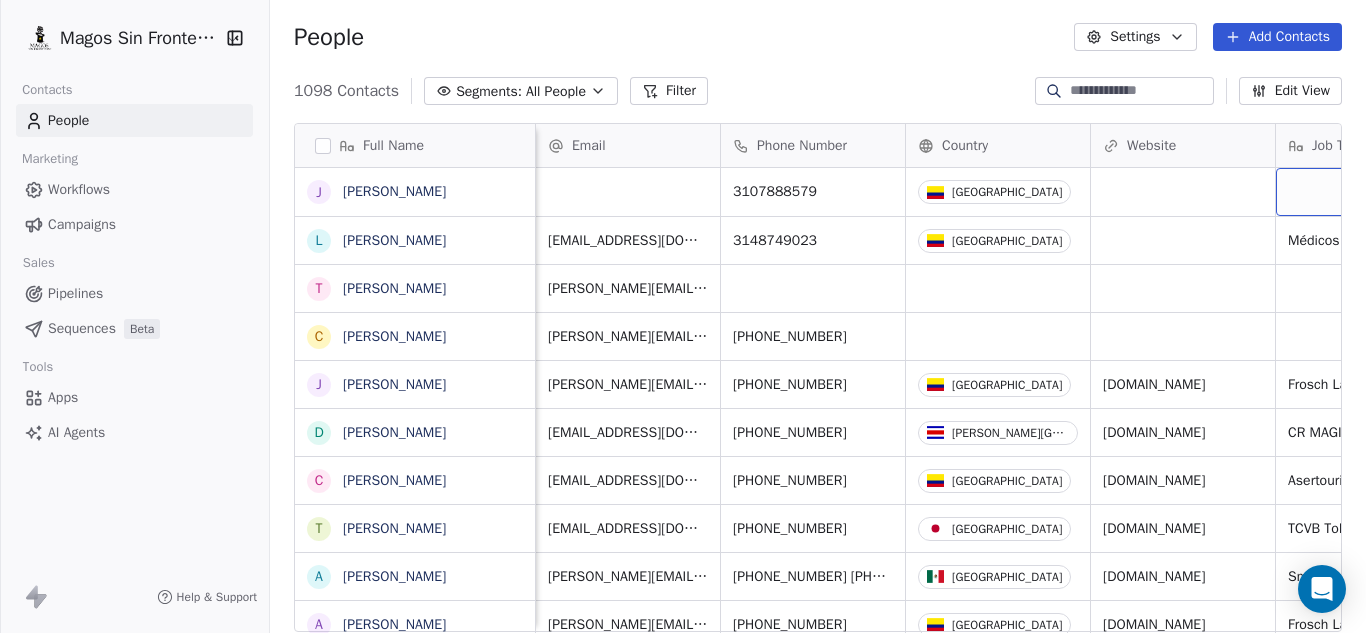 scroll, scrollTop: 0, scrollLeft: 135, axis: horizontal 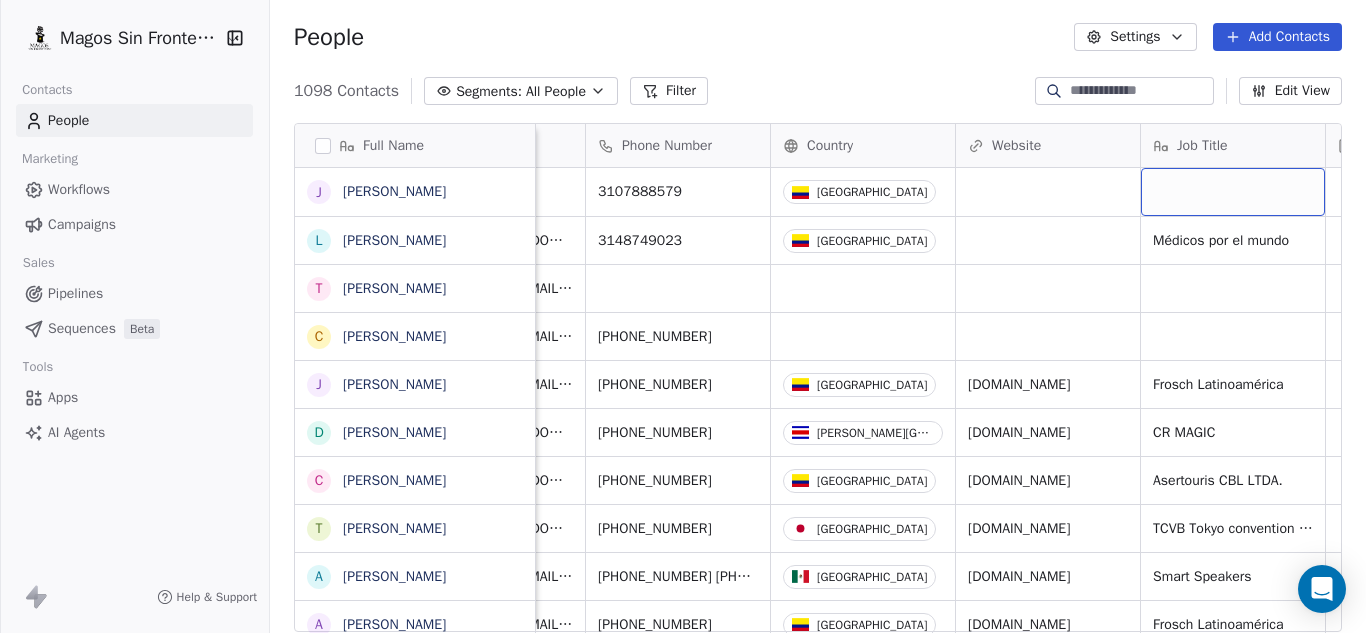 click at bounding box center (1233, 192) 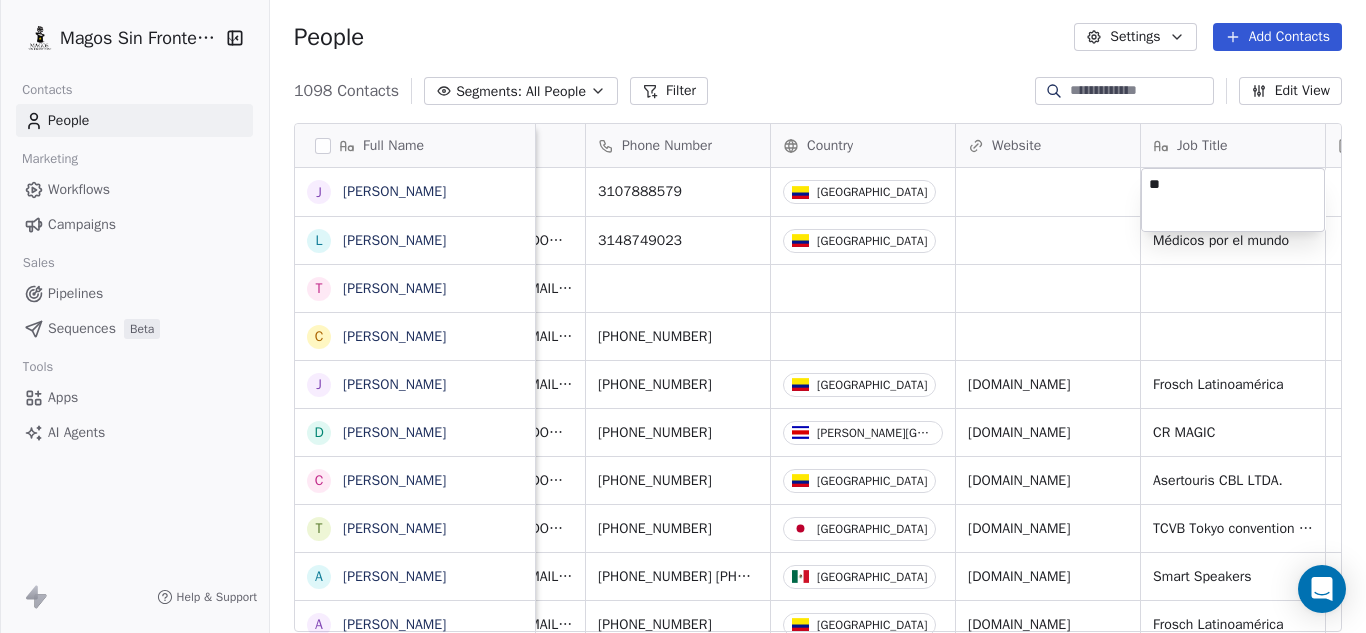 type on "*" 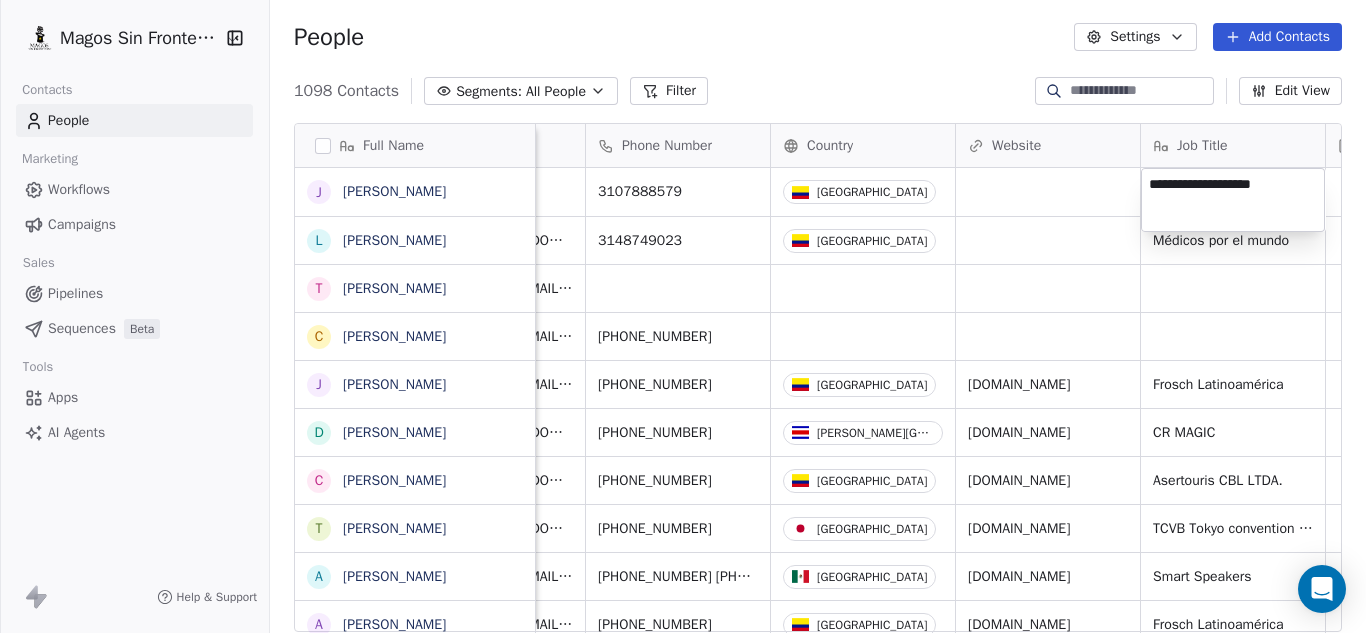 type on "**********" 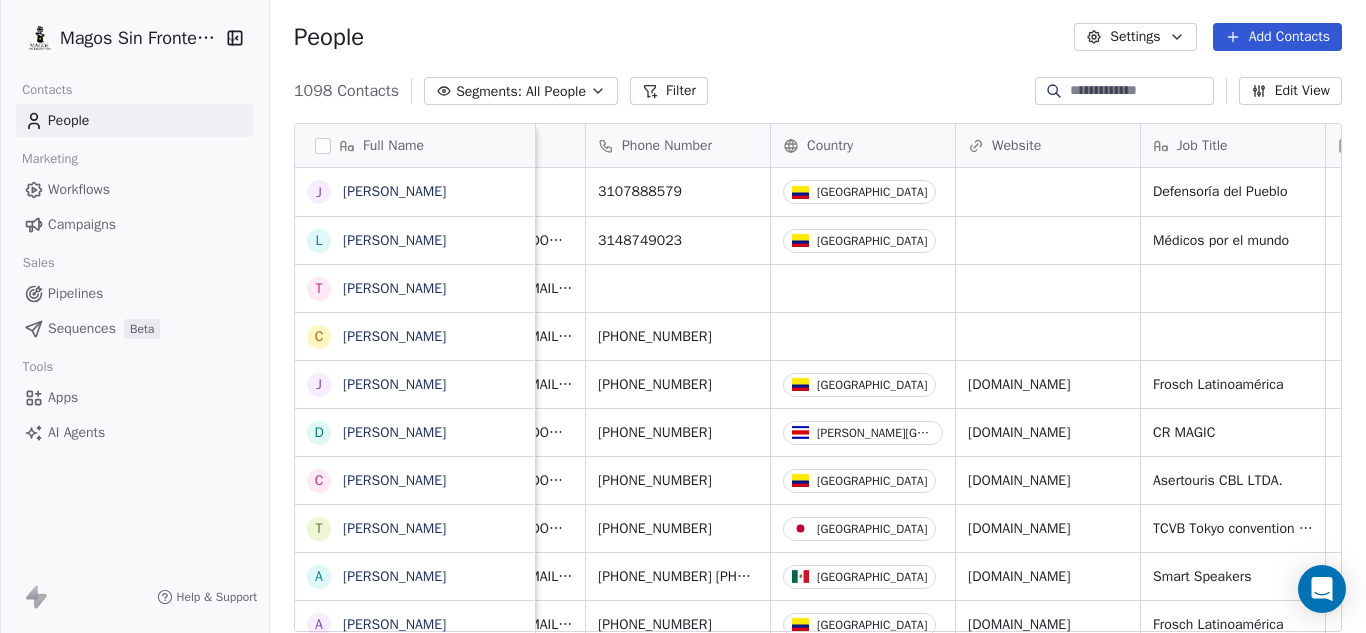click on "Add Contacts" at bounding box center [1277, 37] 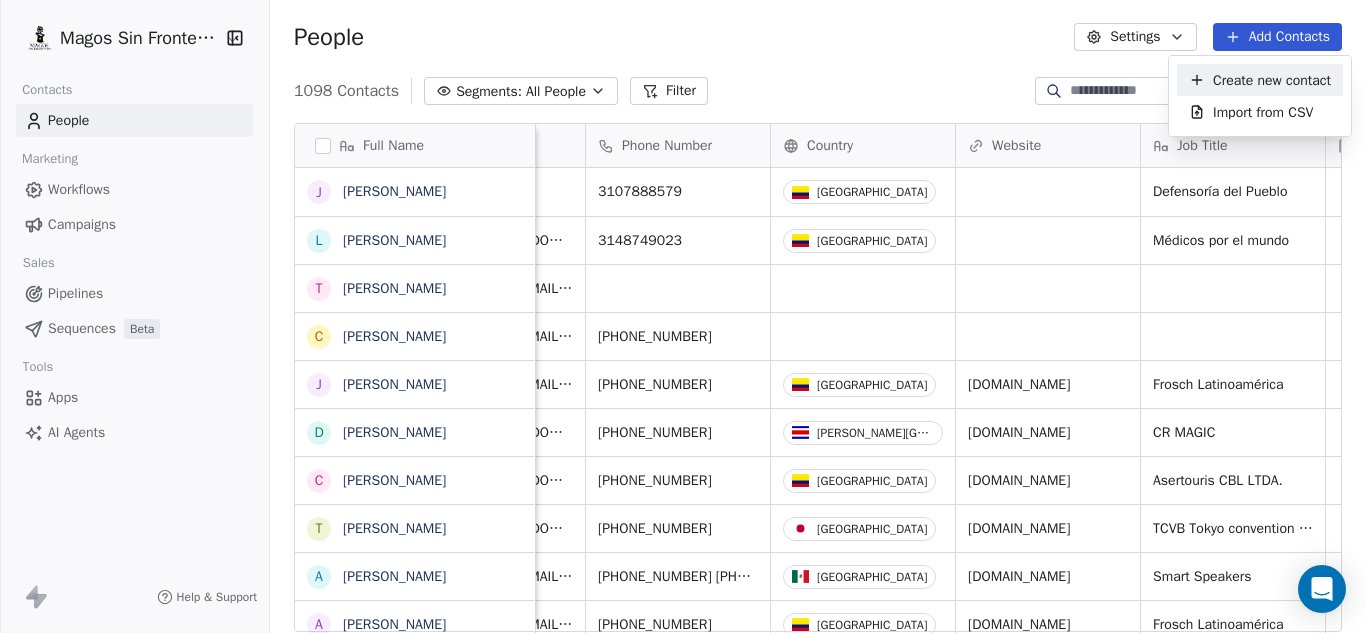 click on "Create new contact" at bounding box center [1272, 80] 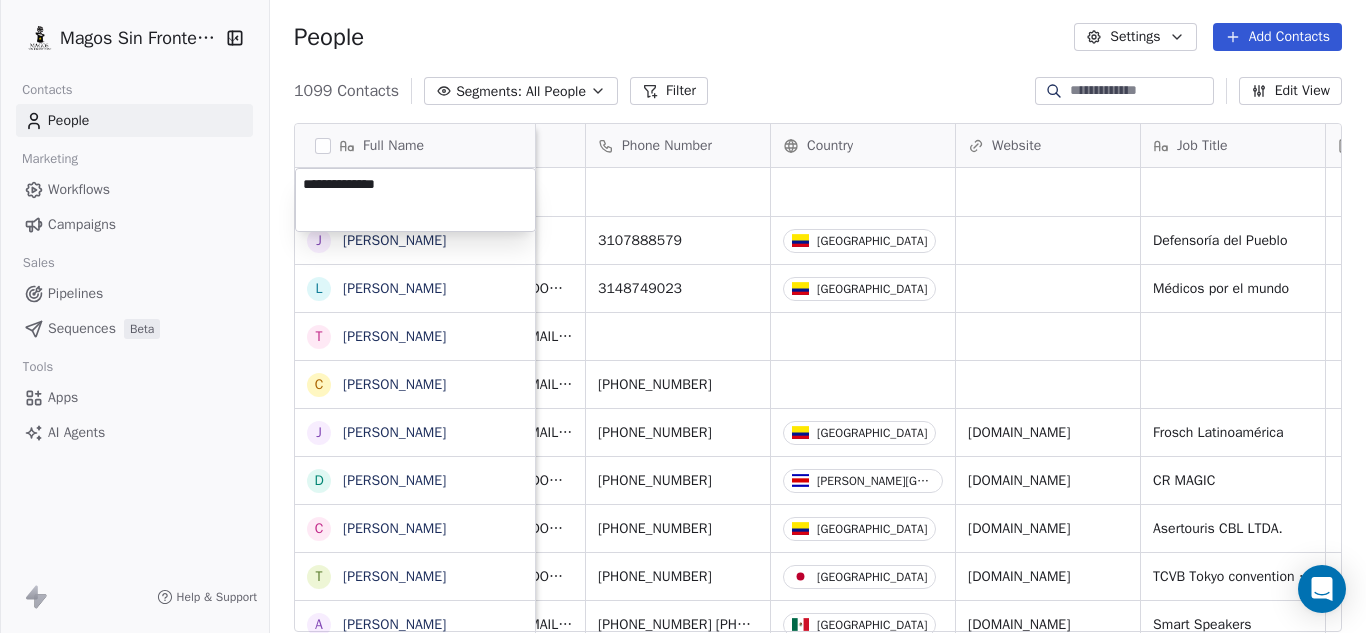 type on "**********" 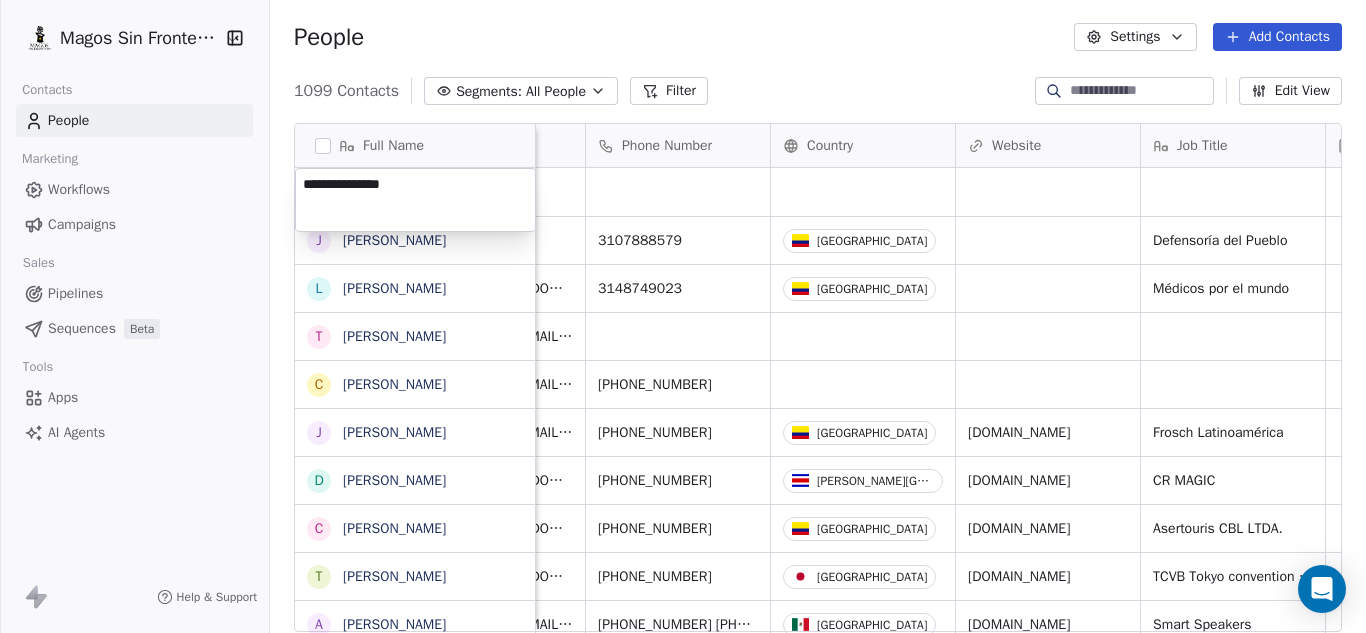 click on "Magos Sin Fronteras  Contacts People Marketing Workflows Campaigns Sales Pipelines Sequences Beta Tools Apps AI Agents Help & Support People Settings  Add Contacts 1099 Contacts Segments: All People Filter  Edit View Tag Add to Sequence Export Full Name J Jairo Gómez L Luz Adriana Pineda T Tamara C Carlos J Jose Jiménez D Diego Herran C Carlos Barreto T Tomoko Ajima A Alejandra Ríos A Andrés Guzmán L Luis Villaseñor G Guillermo Carvajal Solís R Rick Antonson S Sebastian Trujillo J Jeremías Rodríguez A Alejandro Ambrad Chalela S Santiago de Toro Rivera S Steve Alzate L Lizeth Carolina Ramírez Contreras N Nigel Brown C Carolina Villarreal M Mayra Alejandra Jimenez Vega C Camila Delgadillo M Miller Garcia Perdomo D Diego Andrés Velandia Santos C Carlos Julio Mancera Villamarín L Luis García Quiroga J Johana Beltrán- Comercial María Panela J Javier Salazar Email Phone Number Country Website Job Title Status Contact Source NPS Score Customer Lifetime Value 3107888579 Colombia 3148749023 Colombia" at bounding box center (683, 316) 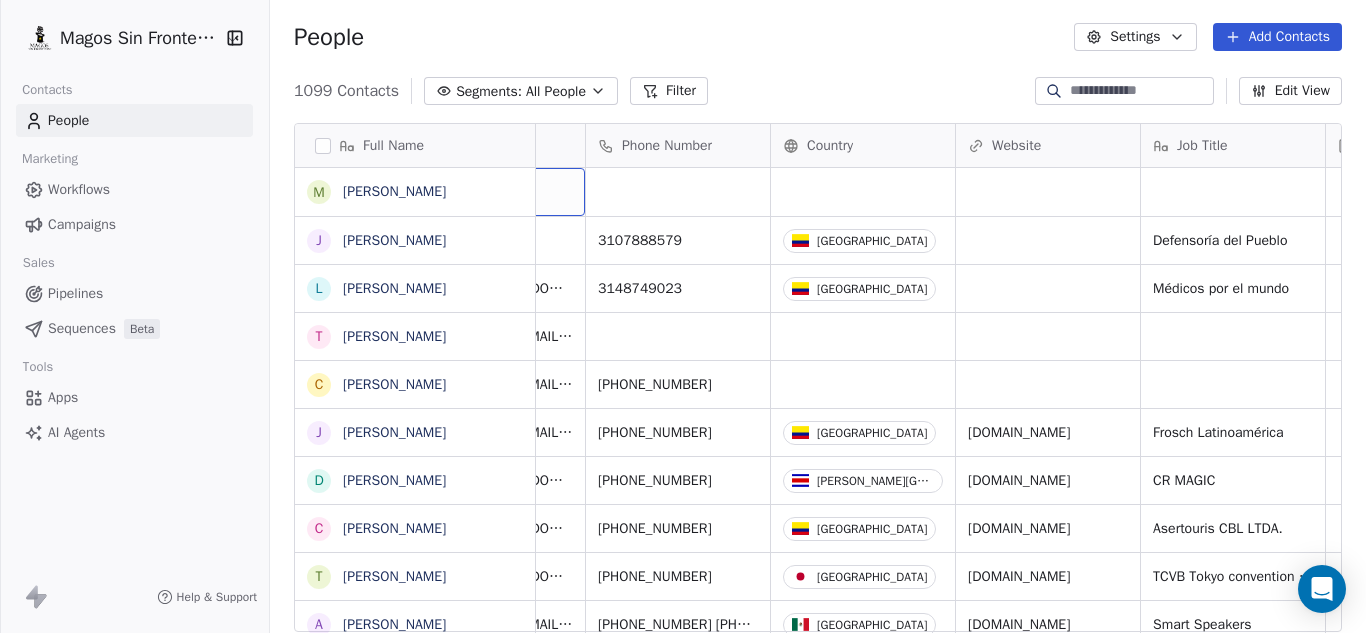 scroll, scrollTop: 0, scrollLeft: 0, axis: both 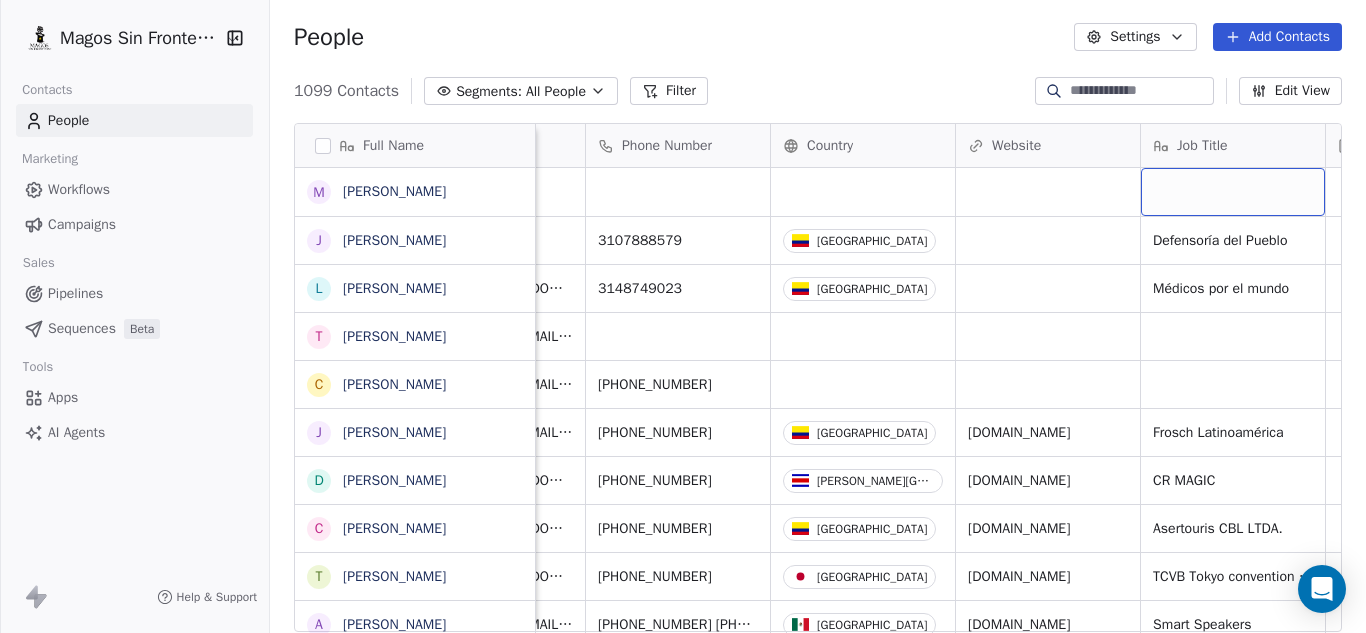 click at bounding box center (1233, 192) 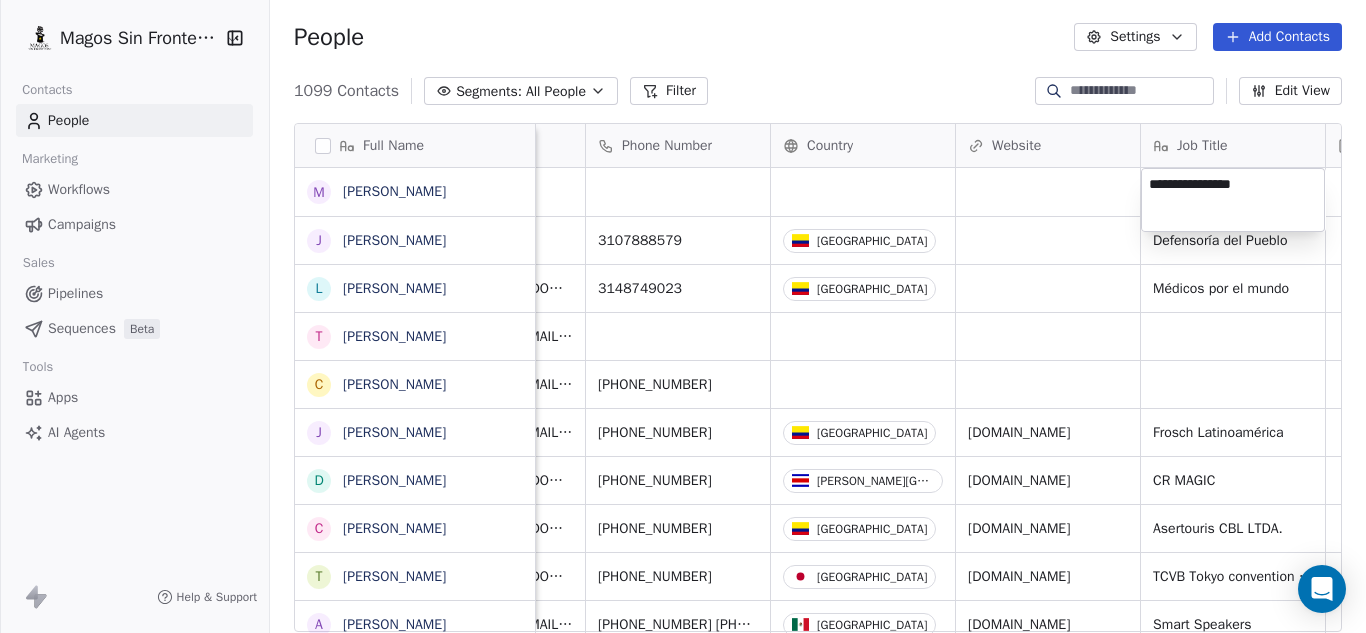 type on "**********" 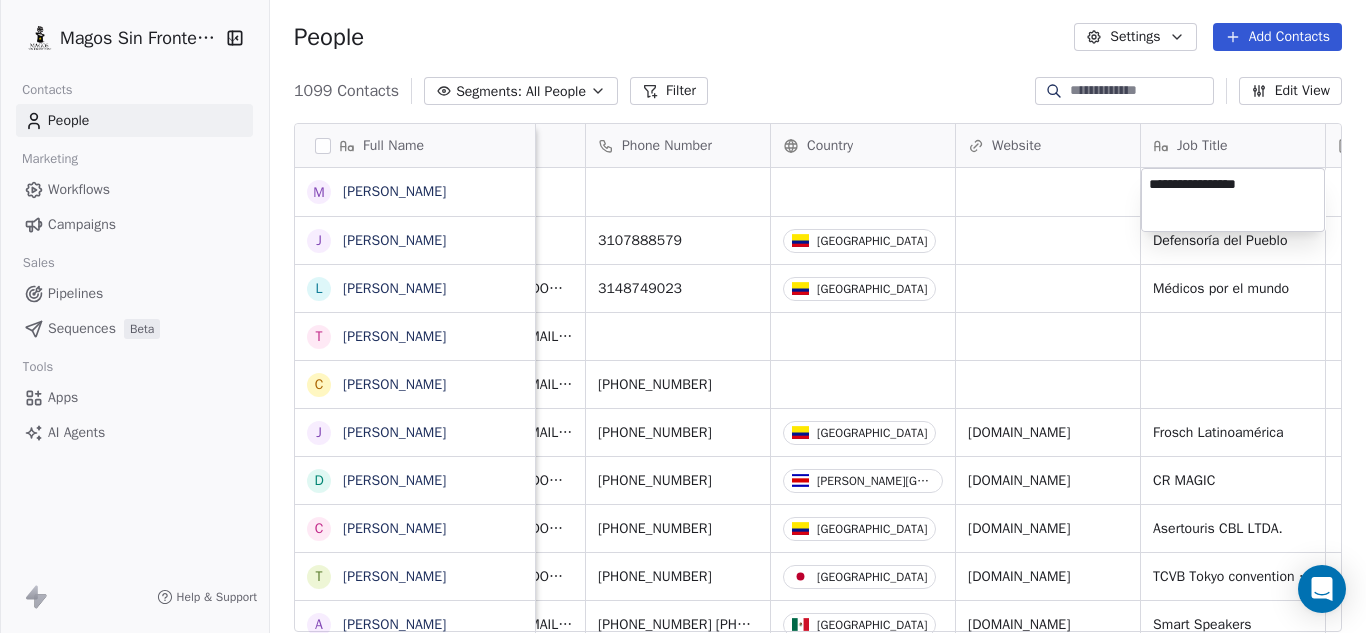 click on "Magos Sin Fronteras  Contacts People Marketing Workflows Campaigns Sales Pipelines Sequences Beta Tools Apps AI Agents Help & Support People Settings  Add Contacts 1099 Contacts Segments: All People Filter  Edit View Tag Add to Sequence Export Full Name M Manuel Acevedo J Jairo Gómez L Luz Adriana Pineda T Tamara C Carlos J Jose Jiménez D Diego Herran C Carlos Barreto T Tomoko Ajima A Alejandra Ríos A Andrés Guzmán L Luis Villaseñor G Guillermo Carvajal Solís R Rick Antonson S Sebastian Trujillo J Jeremías Rodríguez A Alejandro Ambrad Chalela S Santiago de Toro Rivera S Steve Alzate L Lizeth Carolina Ramírez Contreras N Nigel Brown C Carolina Villarreal M Mayra Alejandra Jimenez Vega C Camila Delgadillo M Miller Garcia Perdomo D Diego Andrés Velandia Santos C Carlos Julio Mancera Villamarín L Luis García Quiroga J Johana Beltrán- Comercial María Panela J Javier Salazar Email Phone Number Country Website Job Title Status Contact Source NPS Score Customer Lifetime Value 3107888579 Colombia" at bounding box center [683, 316] 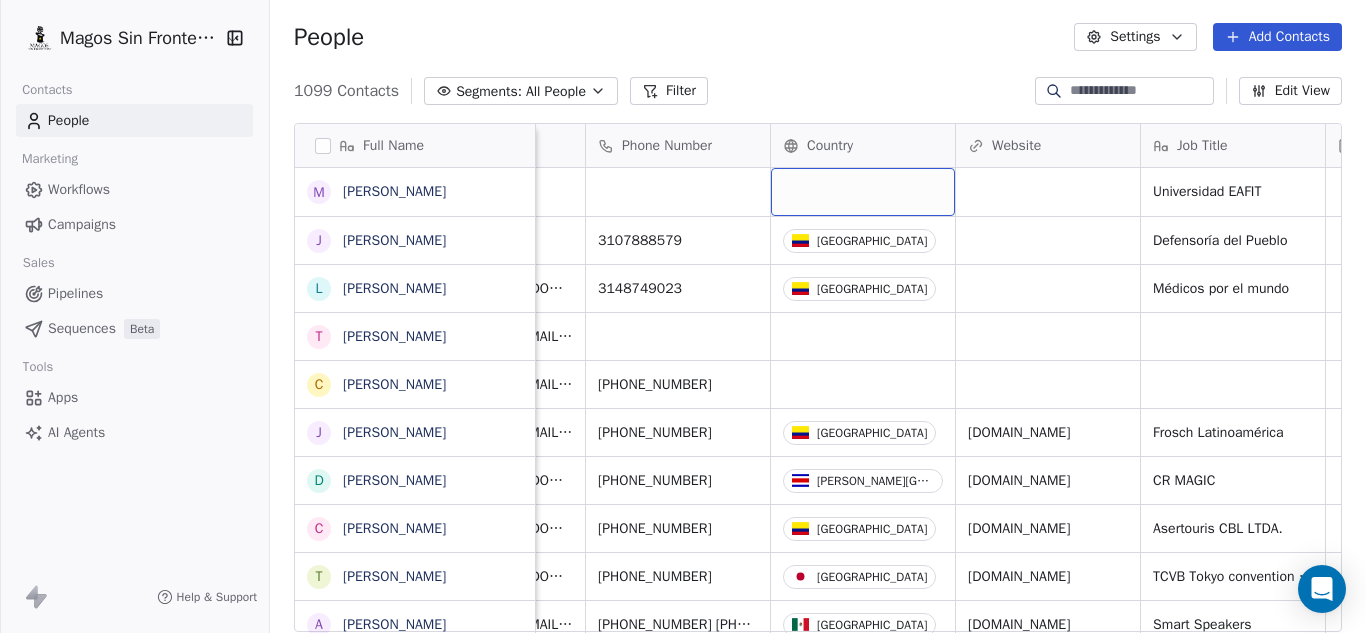 click at bounding box center (863, 192) 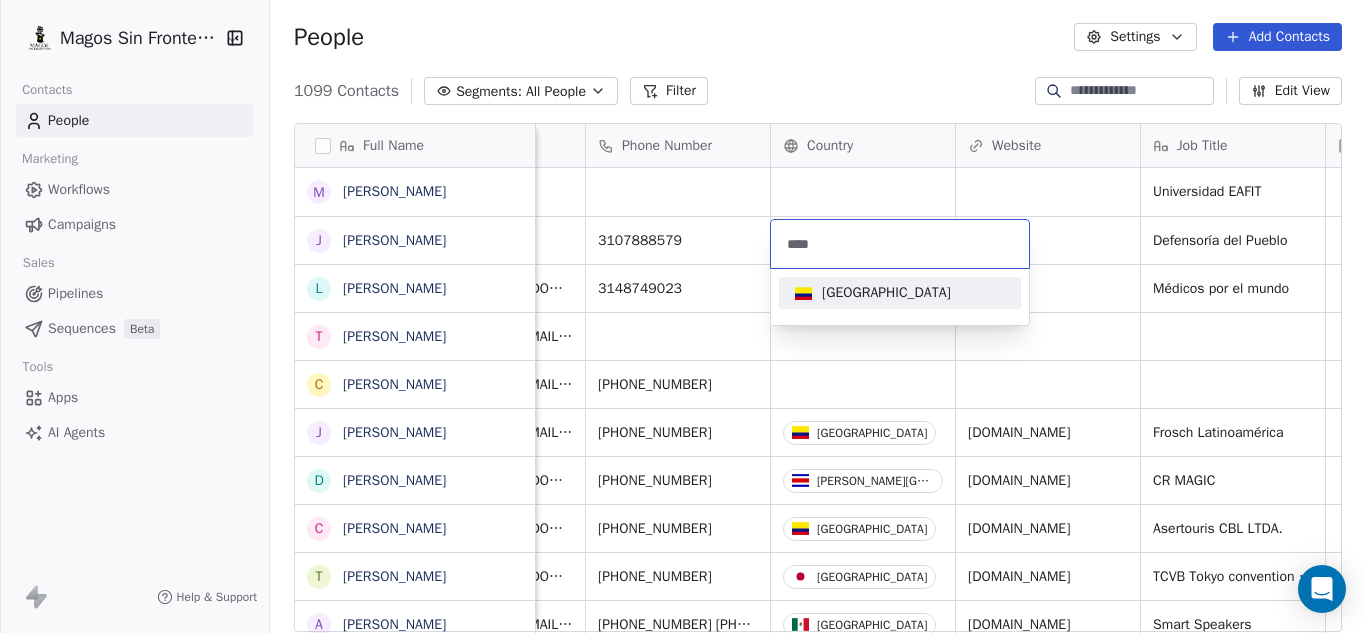 type on "****" 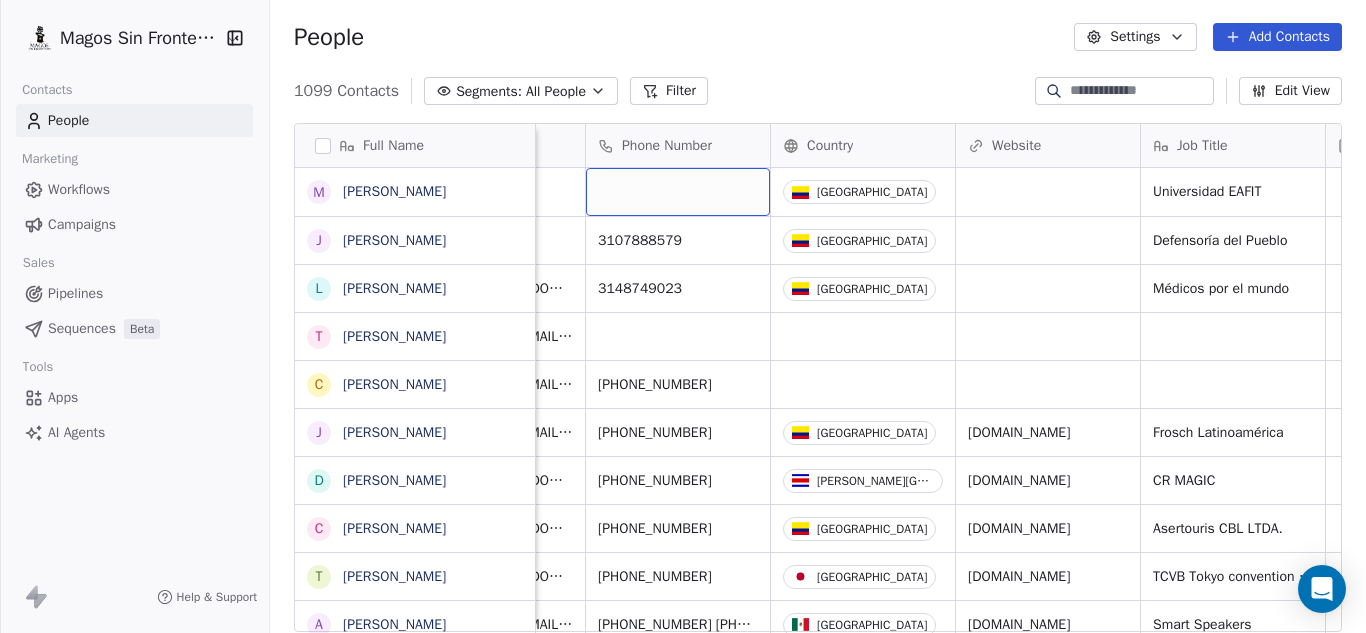 click at bounding box center (678, 192) 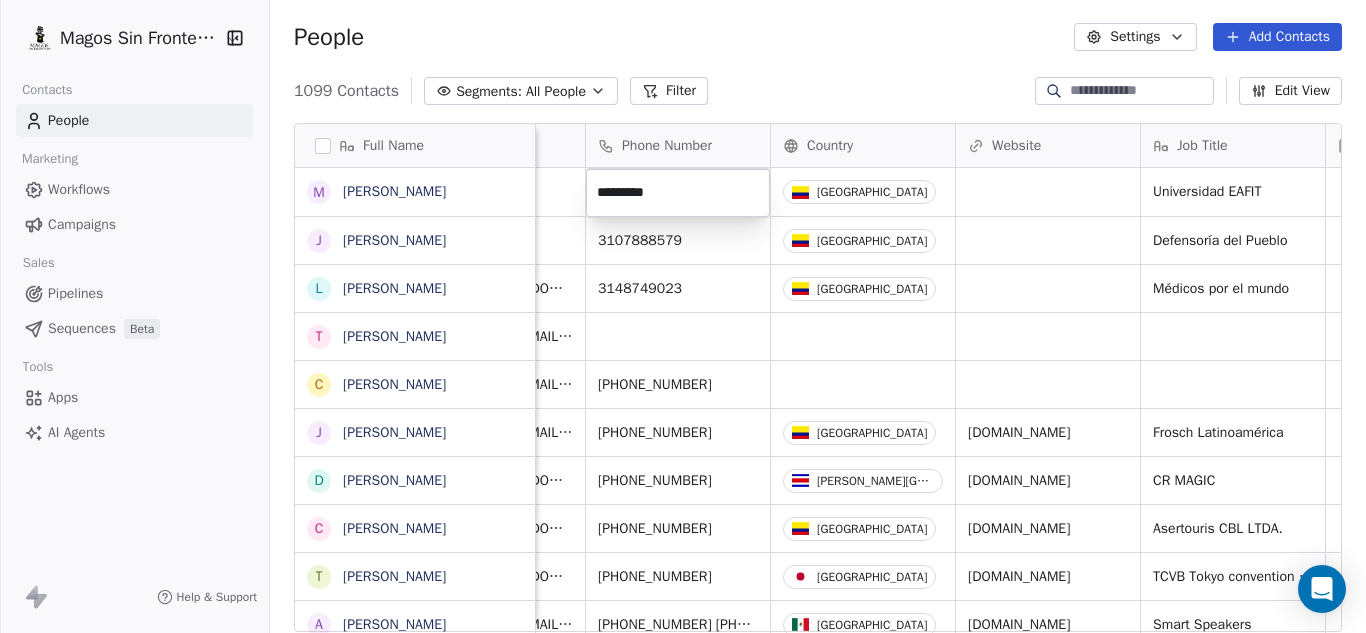 type on "**********" 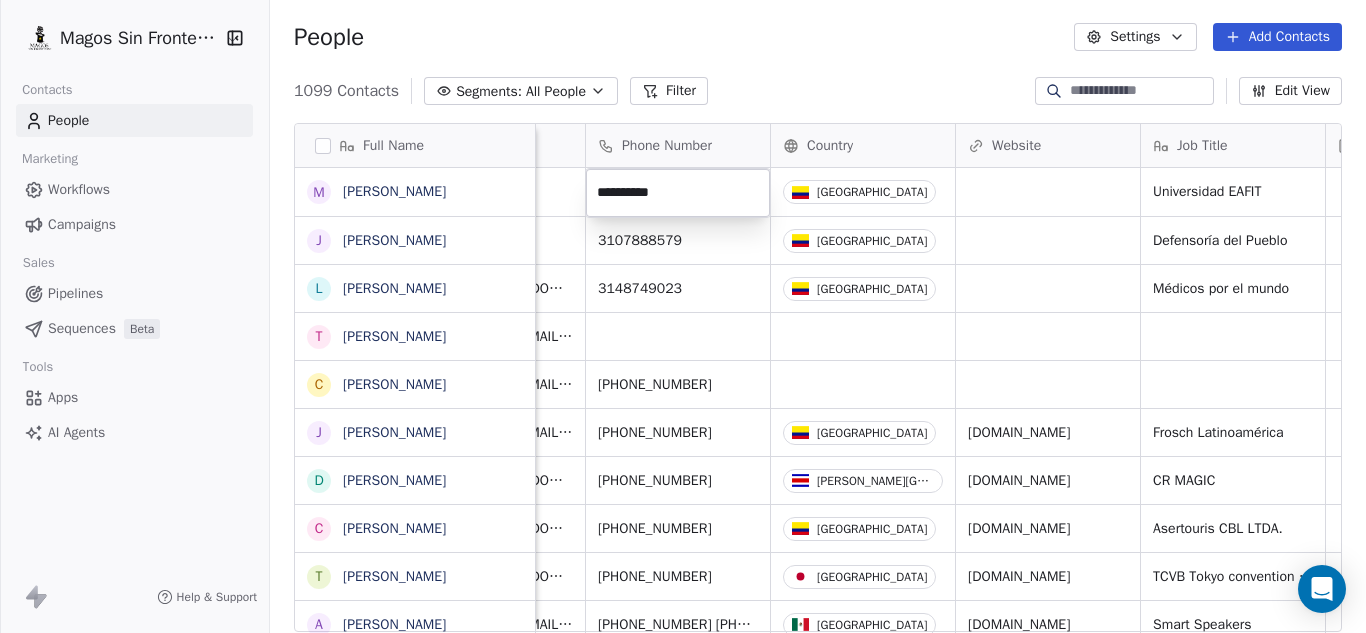 click on "Magos Sin Fronteras  Contacts People Marketing Workflows Campaigns Sales Pipelines Sequences Beta Tools Apps AI Agents Help & Support People Settings  Add Contacts 1099 Contacts Segments: All People Filter  Edit View Tag Add to Sequence Export Full Name M Manuel Acevedo J Jairo Gómez L Luz Adriana Pineda T Tamara C Carlos J Jose Jiménez D Diego Herran C Carlos Barreto T Tomoko Ajima A Alejandra Ríos A Andrés Guzmán L Luis Villaseñor G Guillermo Carvajal Solís R Rick Antonson S Sebastian Trujillo J Jeremías Rodríguez A Alejandro Ambrad Chalela S Santiago de Toro Rivera S Steve Alzate L Lizeth Carolina Ramírez Contreras N Nigel Brown C Carolina Villarreal M Mayra Alejandra Jimenez Vega C Camila Delgadillo M Miller Garcia Perdomo D Diego Andrés Velandia Santos C Carlos Julio Mancera Villamarín L Luis García Quiroga J Johana Beltrán- Comercial María Panela J Javier Salazar Email Phone Number Country Website Job Title Status Contact Source NPS Score Customer Lifetime Value Colombia 3107888579" at bounding box center [683, 316] 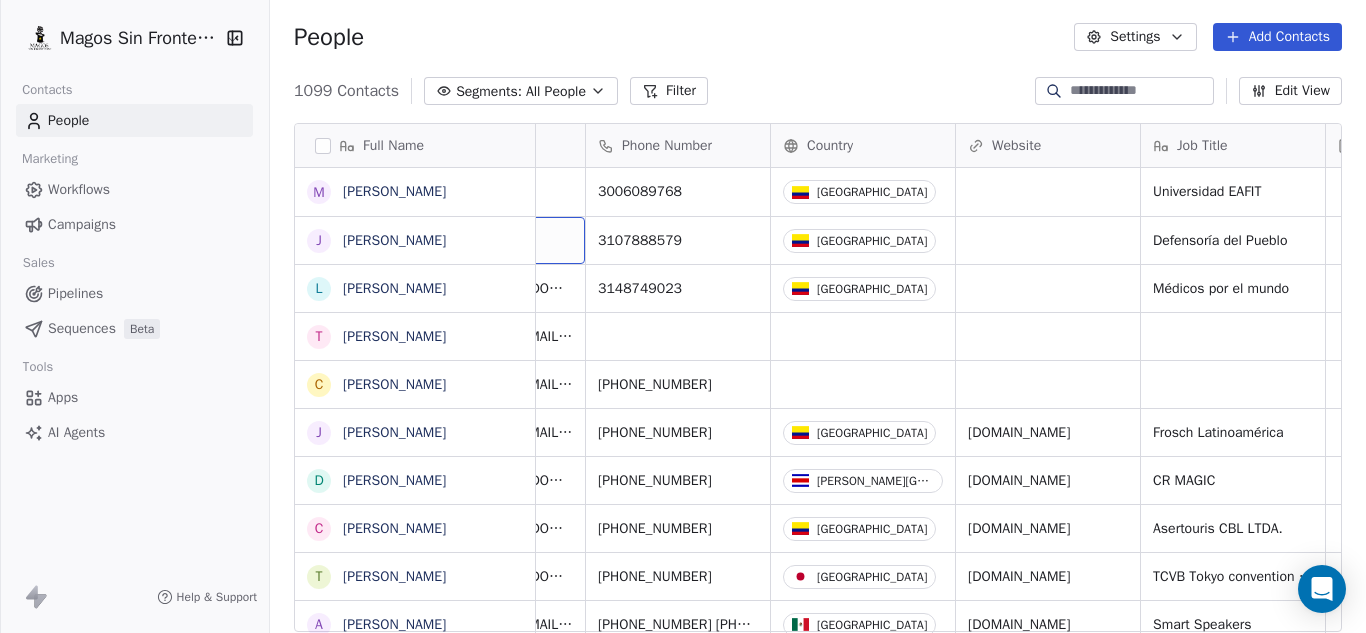 scroll, scrollTop: 0, scrollLeft: 0, axis: both 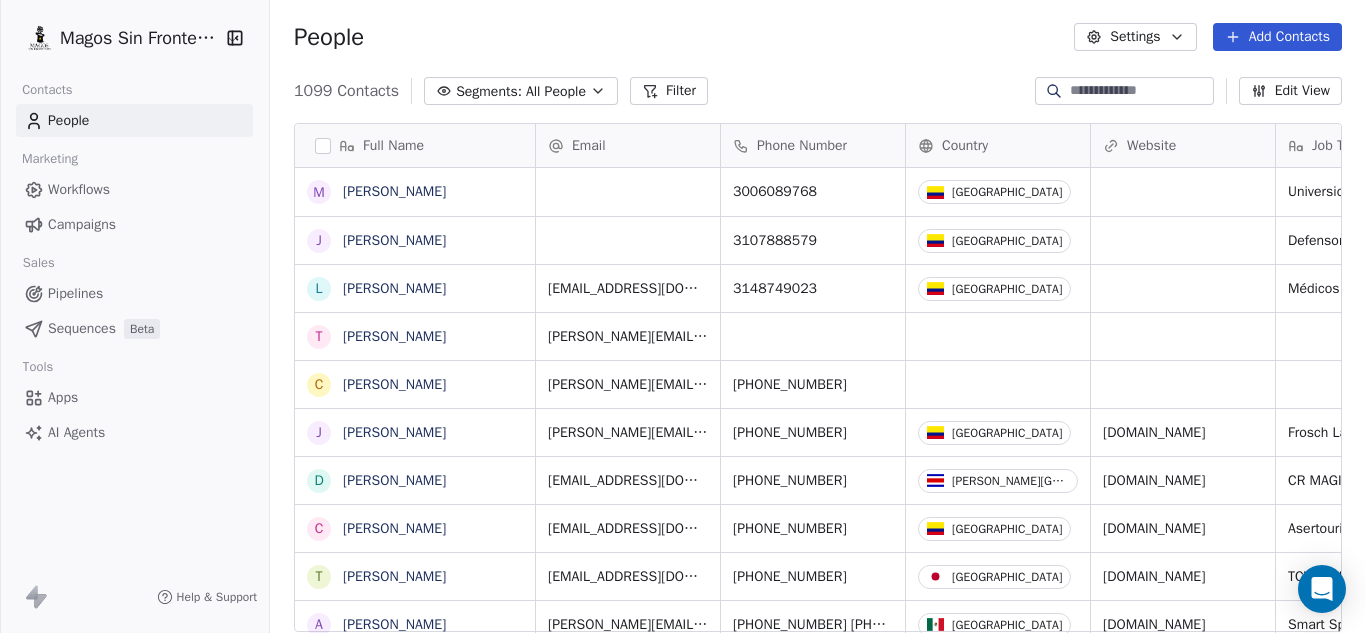 click on "Add Contacts" at bounding box center [1277, 37] 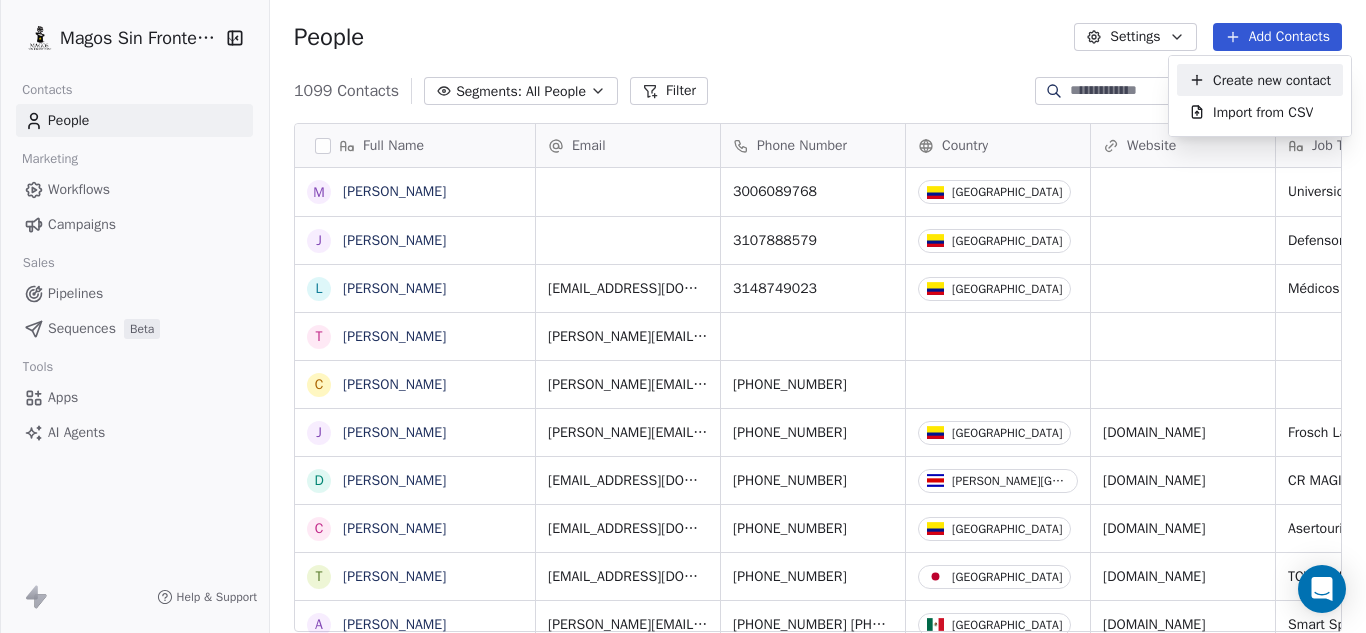 click on "Create new contact" at bounding box center (1272, 80) 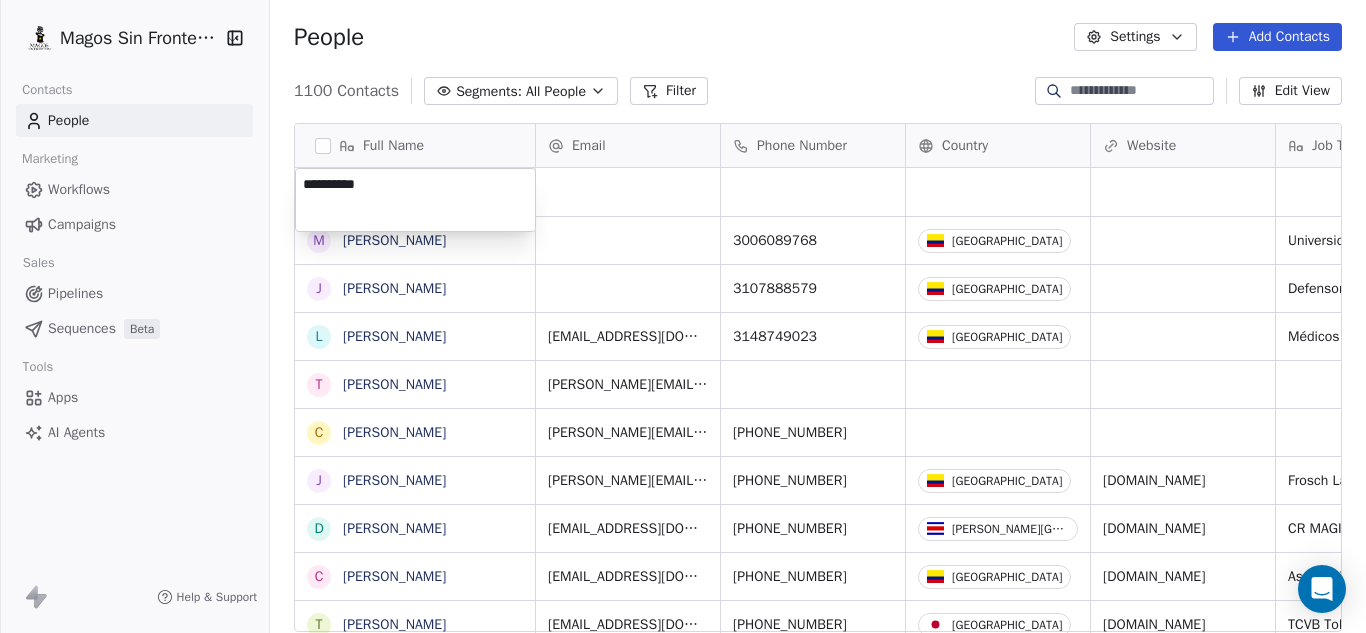type on "**********" 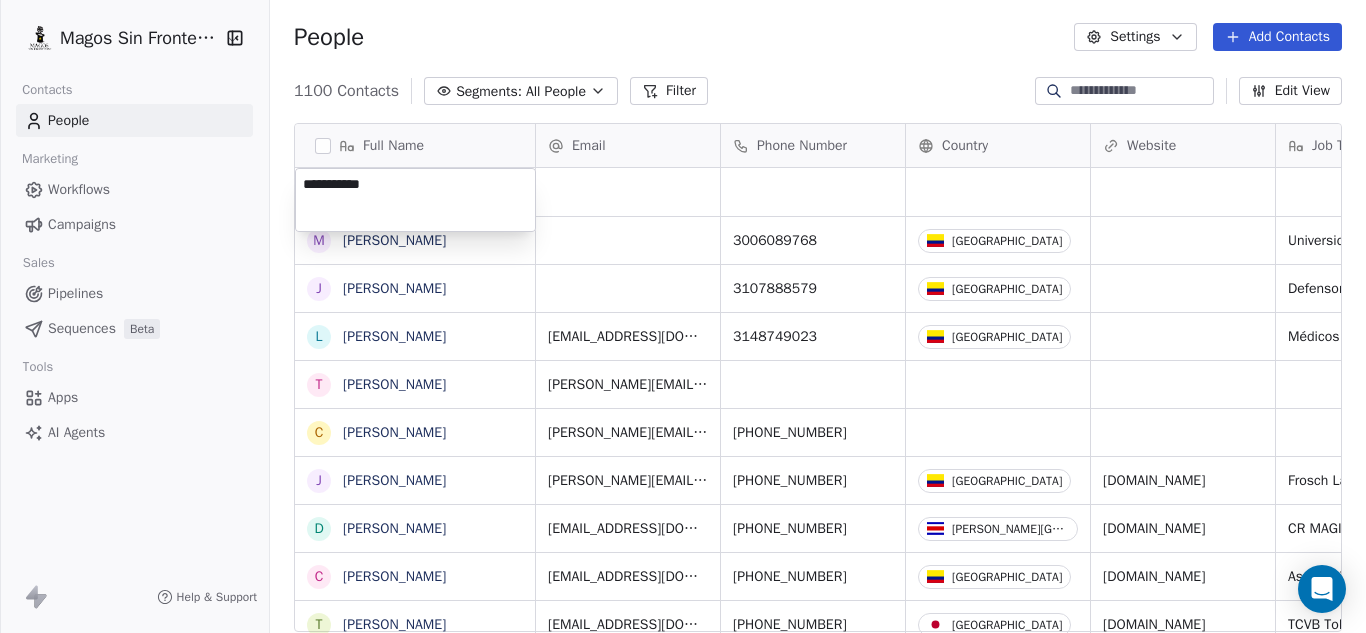 click on "Magos Sin Fronteras  Contacts People Marketing Workflows Campaigns Sales Pipelines Sequences Beta Tools Apps AI Agents Help & Support People Settings  Add Contacts 1100 Contacts Segments: All People Filter  Edit View Tag Add to Sequence Export Full Name M Manuel Acevedo J Jairo Gómez L Luz Adriana Pineda T Tamara C Carlos J Jose Jiménez D Diego Herran C Carlos Barreto T Tomoko Ajima A Alejandra Ríos A Andrés Guzmán L Luis Villaseñor G Guillermo Carvajal Solís R Rick Antonson S Sebastian Trujillo J Jeremías Rodríguez A Alejandro Ambrad Chalela S Santiago de Toro Rivera S Steve Alzate L Lizeth Carolina Ramírez Contreras N Nigel Brown C Carolina Villarreal M Mayra Alejandra Jimenez Vega C Camila Delgadillo M Miller Garcia Perdomo D Diego Andrés Velandia Santos C Carlos Julio Mancera Villamarín L Luis García Quiroga J Johana Beltrán- Comercial María Panela Email Phone Number Country Website Job Title Status Contact Source NPS Score 3006089768 Colombia Universidad EAFIT 3107888579 Colombia Japan" at bounding box center [683, 316] 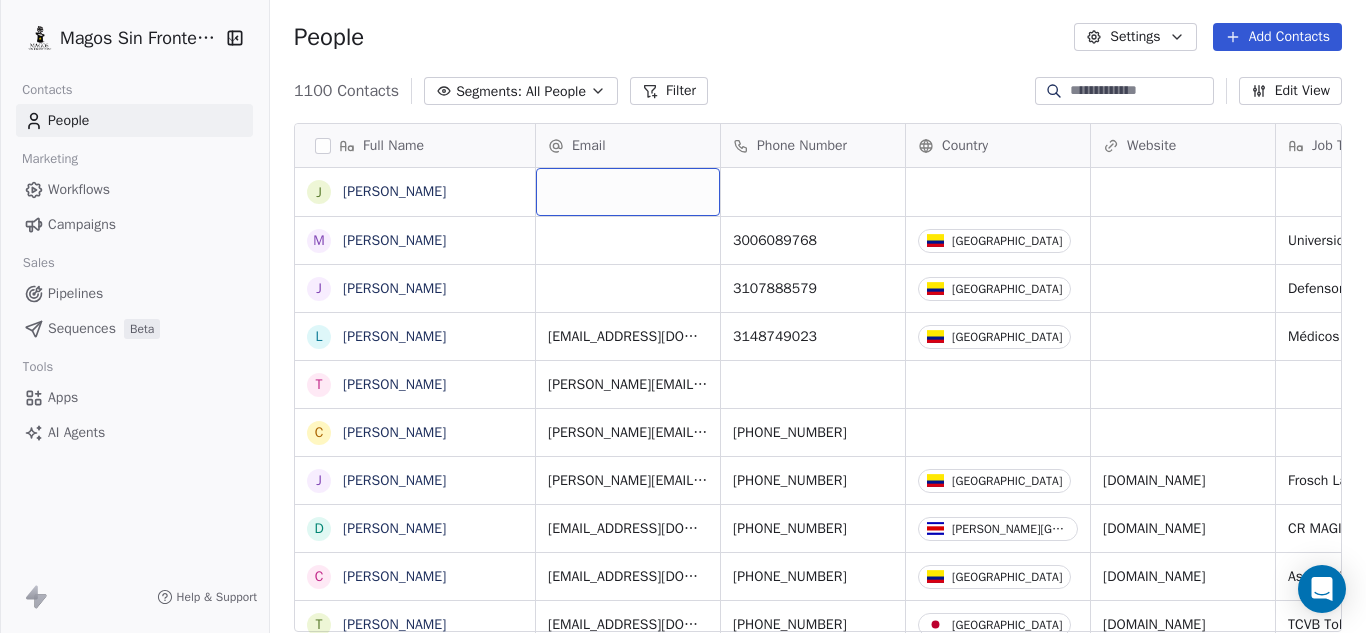 click at bounding box center [628, 192] 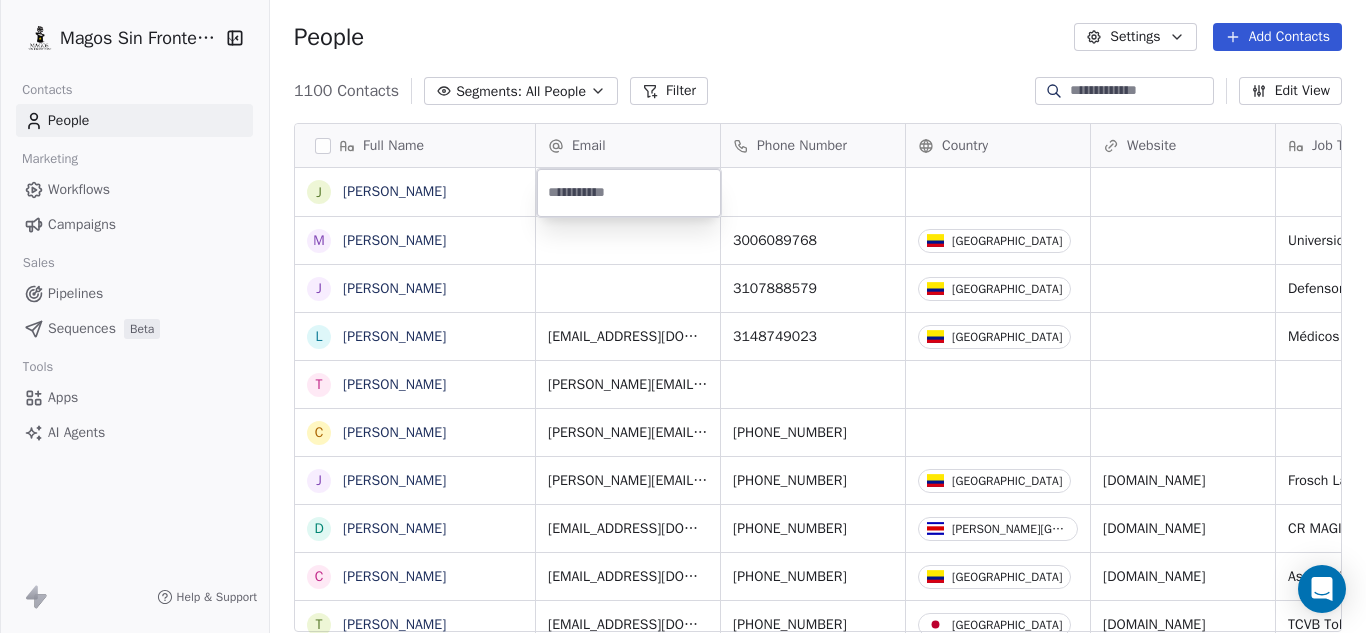 type on "**********" 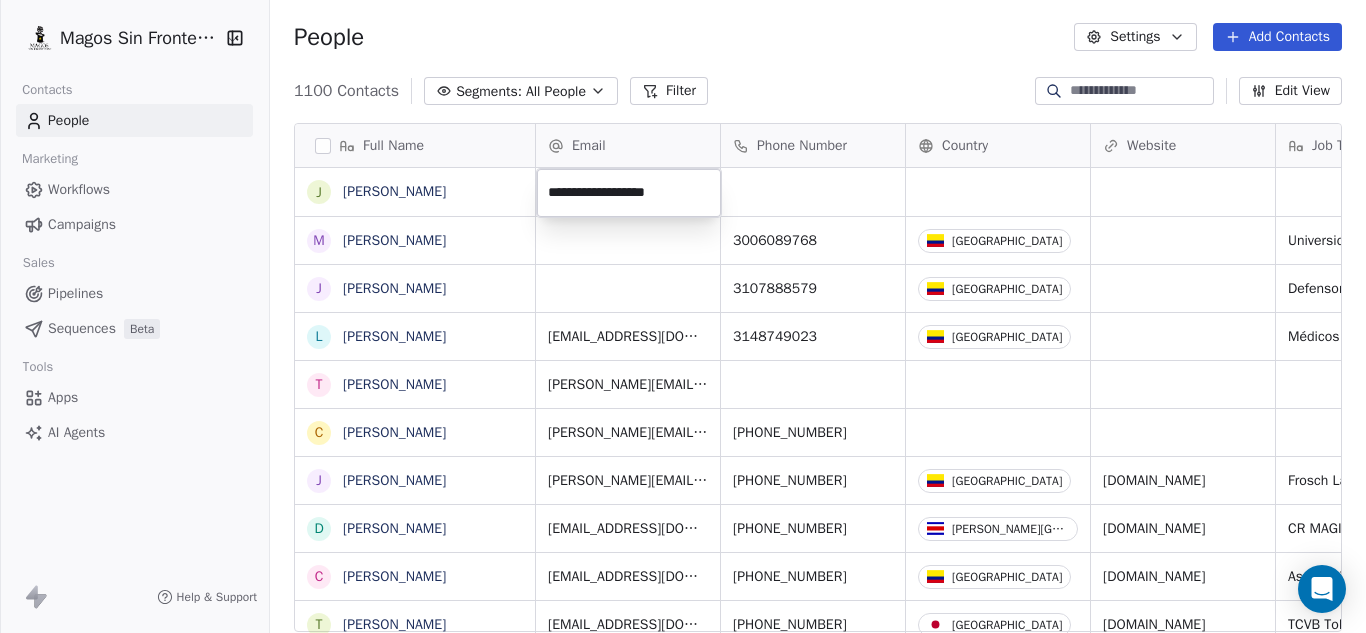 click on "Magos Sin Fronteras  Contacts People Marketing Workflows Campaigns Sales Pipelines Sequences Beta Tools Apps AI Agents Help & Support People Settings  Add Contacts 1100 Contacts Segments: All People Filter  Edit View Tag Add to Sequence Export Full Name J Jorge López M Manuel Acevedo J Jairo Gómez L Luz Adriana Pineda T Tamara C Carlos J Jose Jiménez D Diego Herran C Carlos Barreto T Tomoko Ajima A Alejandra Ríos A Andrés Guzmán L Luis Villaseñor G Guillermo Carvajal Solís R Rick Antonson S Sebastian Trujillo J Jeremías Rodríguez A Alejandro Ambrad Chalela S Santiago de Toro Rivera S Steve Alzate L Lizeth Carolina Ramírez Contreras N Nigel Brown C Carolina Villarreal M Mayra Alejandra Jimenez Vega C Camila Delgadillo M Miller Garcia Perdomo D Diego Andrés Velandia Santos C Carlos Julio Mancera Villamarín L Luis García Quiroga J Johana Beltrán- Comercial María Panela Email Phone Number Country Website Job Title Status Contact Source NPS Score 3006089768 Colombia Universidad EAFIT 3107888579" at bounding box center (683, 316) 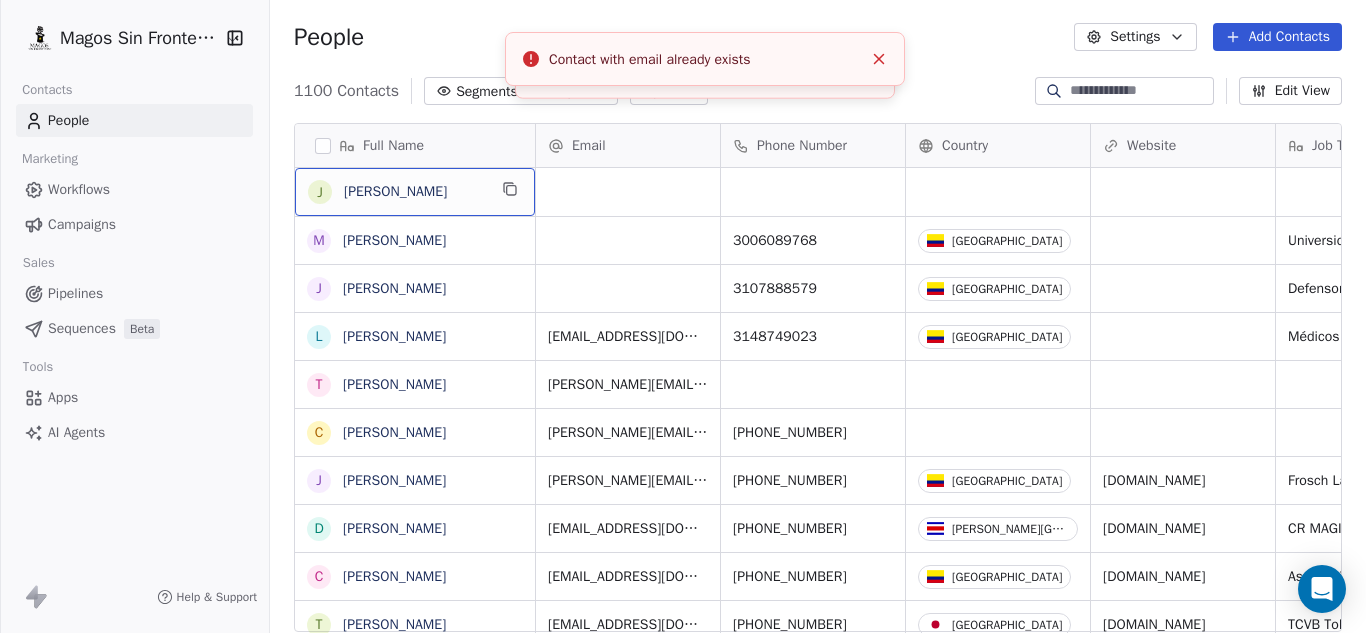 click on "[PERSON_NAME]" at bounding box center [415, 192] 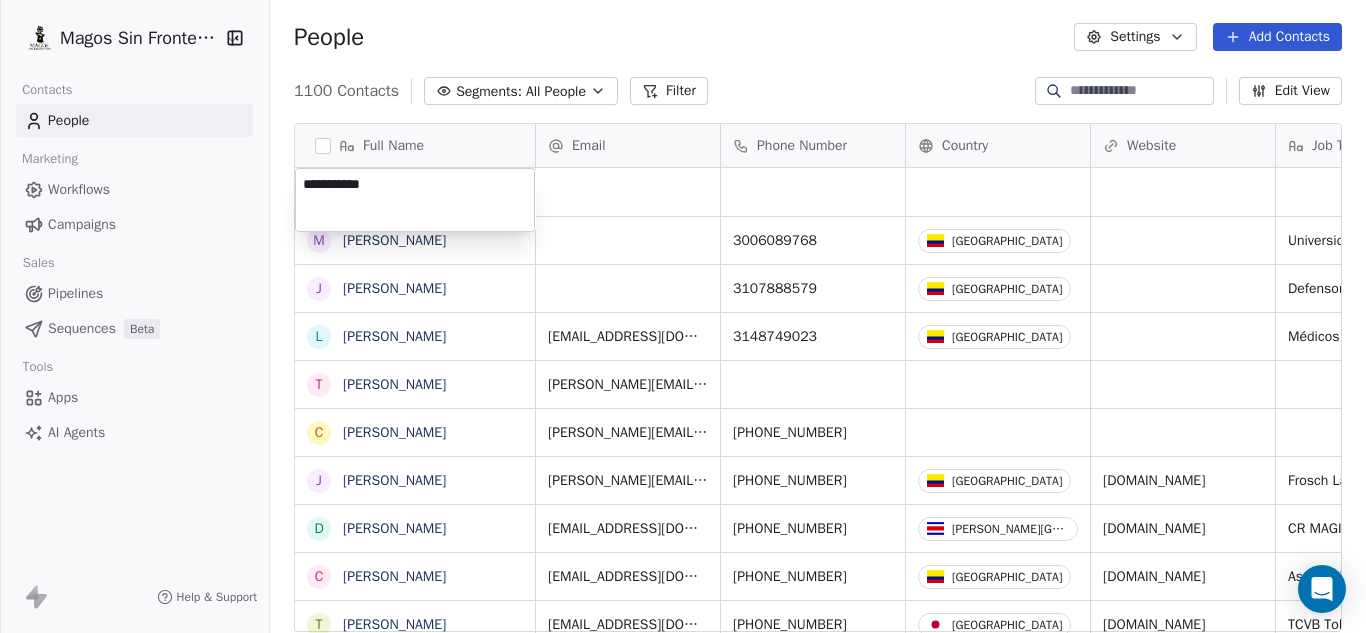 drag, startPoint x: 408, startPoint y: 183, endPoint x: 253, endPoint y: 176, distance: 155.15799 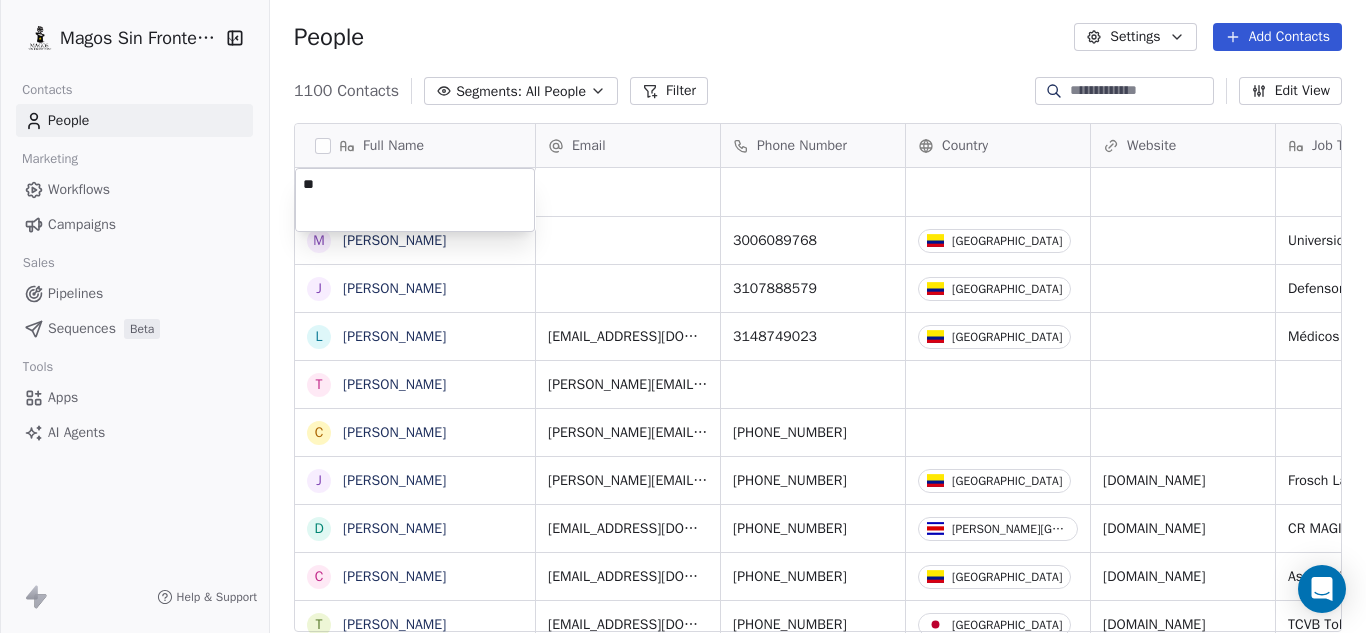 type on "*" 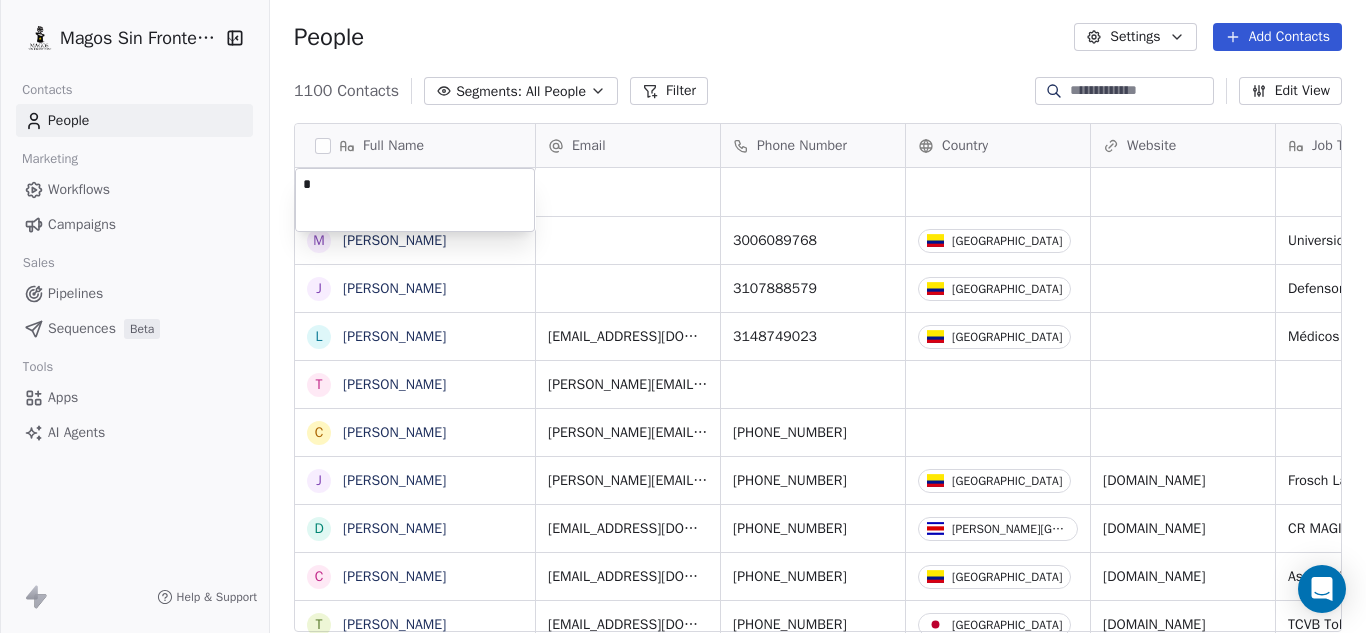 type 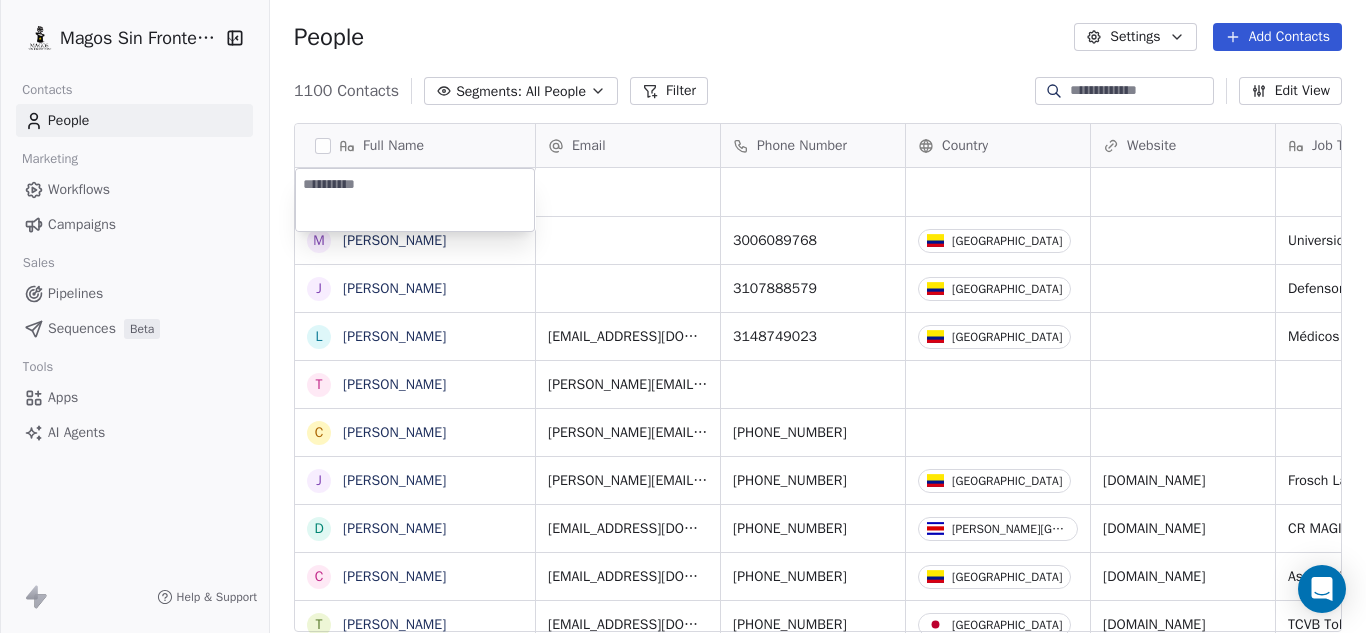 click on "Magos Sin Fronteras  Contacts People Marketing Workflows Campaigns Sales Pipelines Sequences Beta Tools Apps AI Agents Help & Support People Settings  Add Contacts 1100 Contacts Segments: All People Filter  Edit View Tag Add to Sequence Export Full Name J Jorge López M Manuel Acevedo J Jairo Gómez L Luz Adriana Pineda T Tamara C Carlos J Jose Jiménez D Diego Herran C Carlos Barreto T Tomoko Ajima A Alejandra Ríos A Andrés Guzmán L Luis Villaseñor G Guillermo Carvajal Solís R Rick Antonson S Sebastian Trujillo J Jeremías Rodríguez A Alejandro Ambrad Chalela S Santiago de Toro Rivera S Steve Alzate L Lizeth Carolina Ramírez Contreras N Nigel Brown C Carolina Villarreal M Mayra Alejandra Jimenez Vega C Camila Delgadillo M Miller Garcia Perdomo D Diego Andrés Velandia Santos C Carlos Julio Mancera Villamarín L Luis García Quiroga J Johana Beltrán- Comercial María Panela Email Phone Number Country Website Job Title Status Contact Source NPS Score 3006089768 Colombia Universidad EAFIT 3107888579" at bounding box center [683, 316] 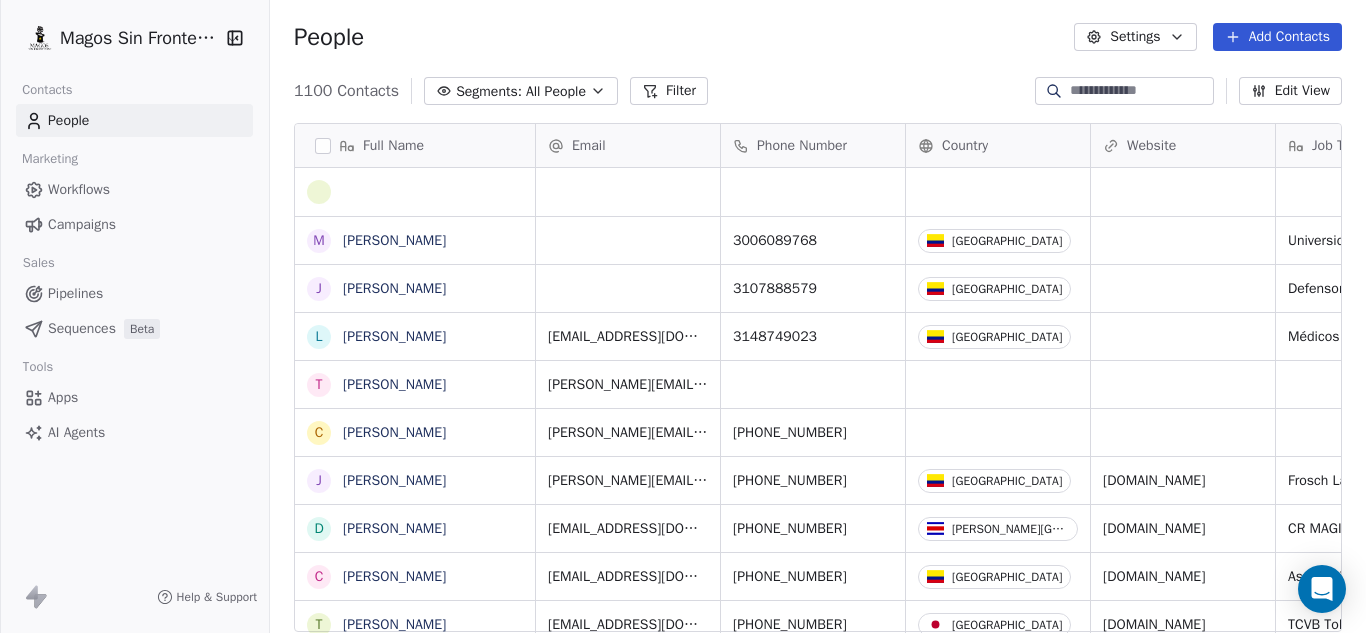 click at bounding box center (1140, 91) 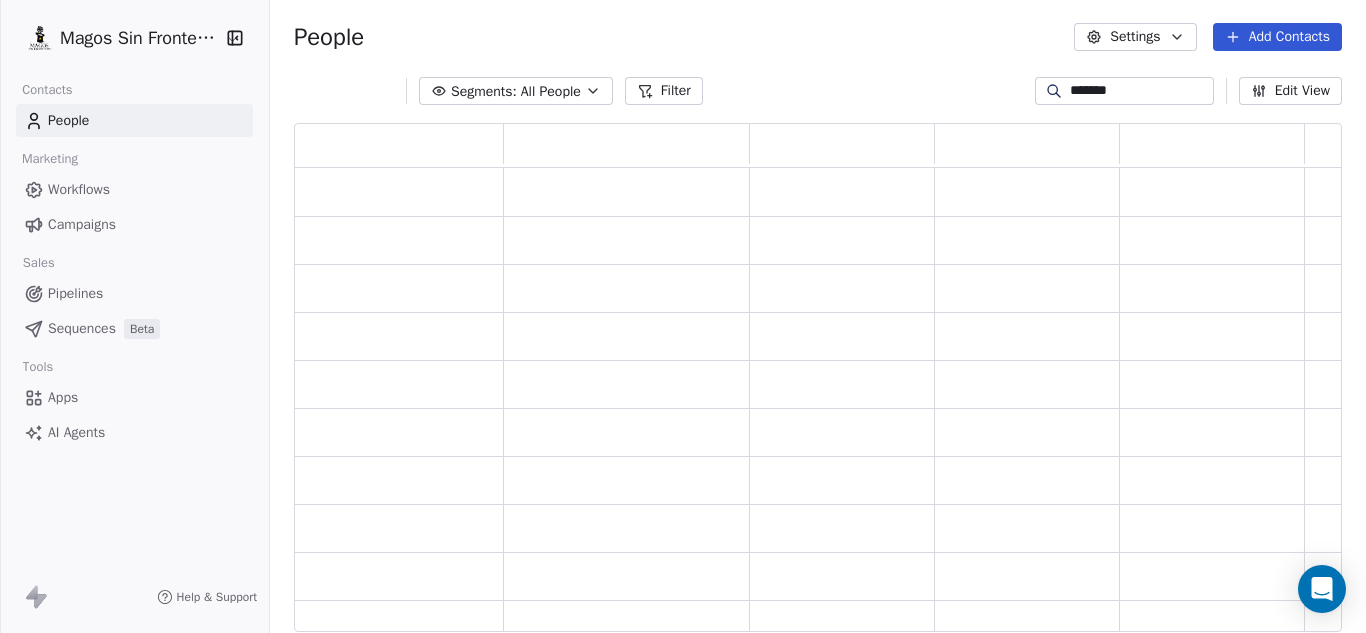 scroll, scrollTop: 16, scrollLeft: 16, axis: both 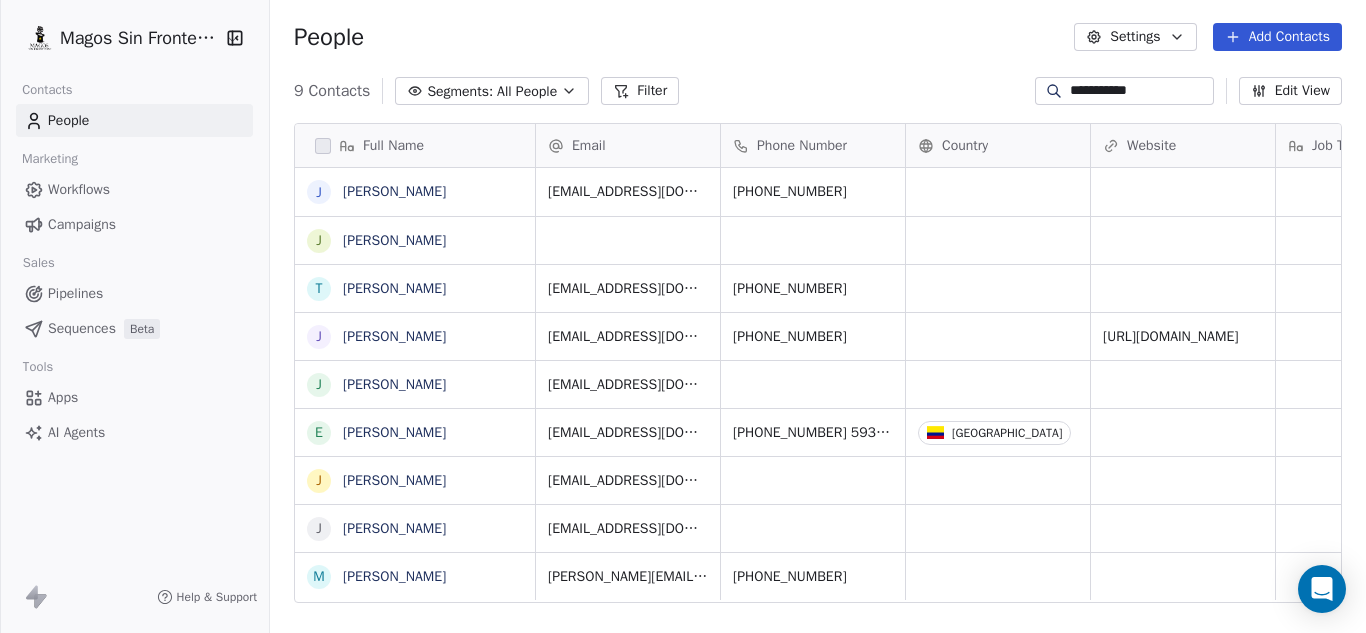 type on "**********" 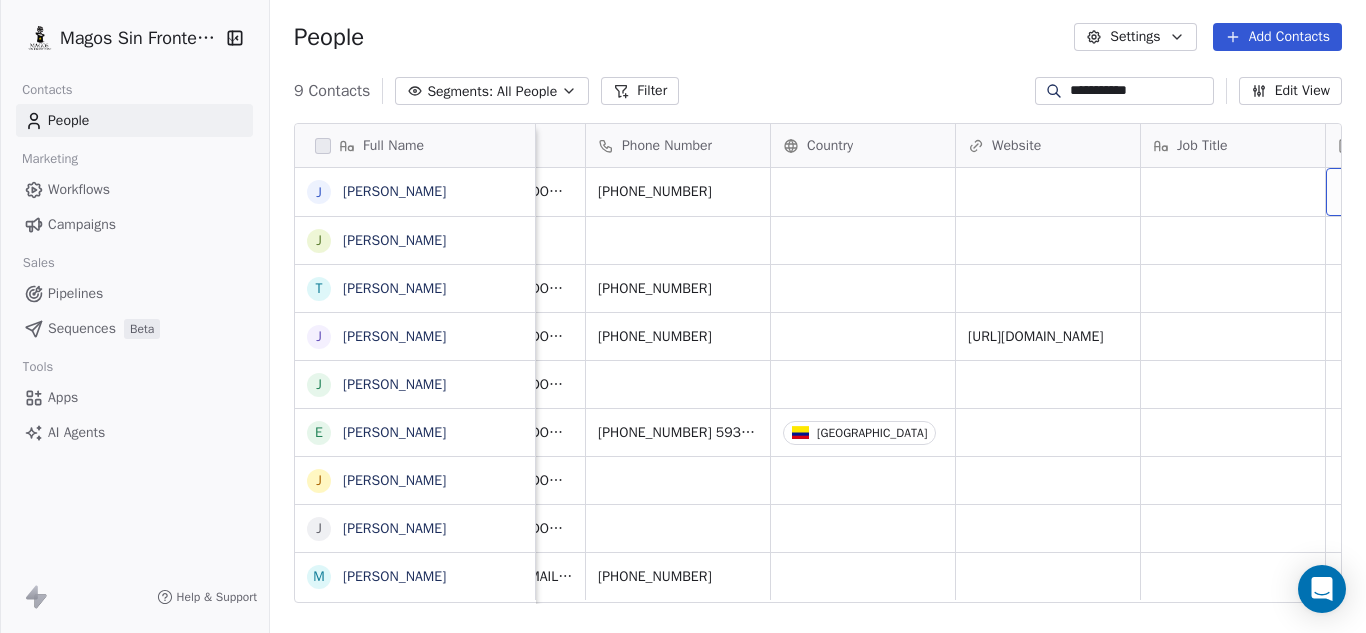 scroll, scrollTop: 0, scrollLeft: 320, axis: horizontal 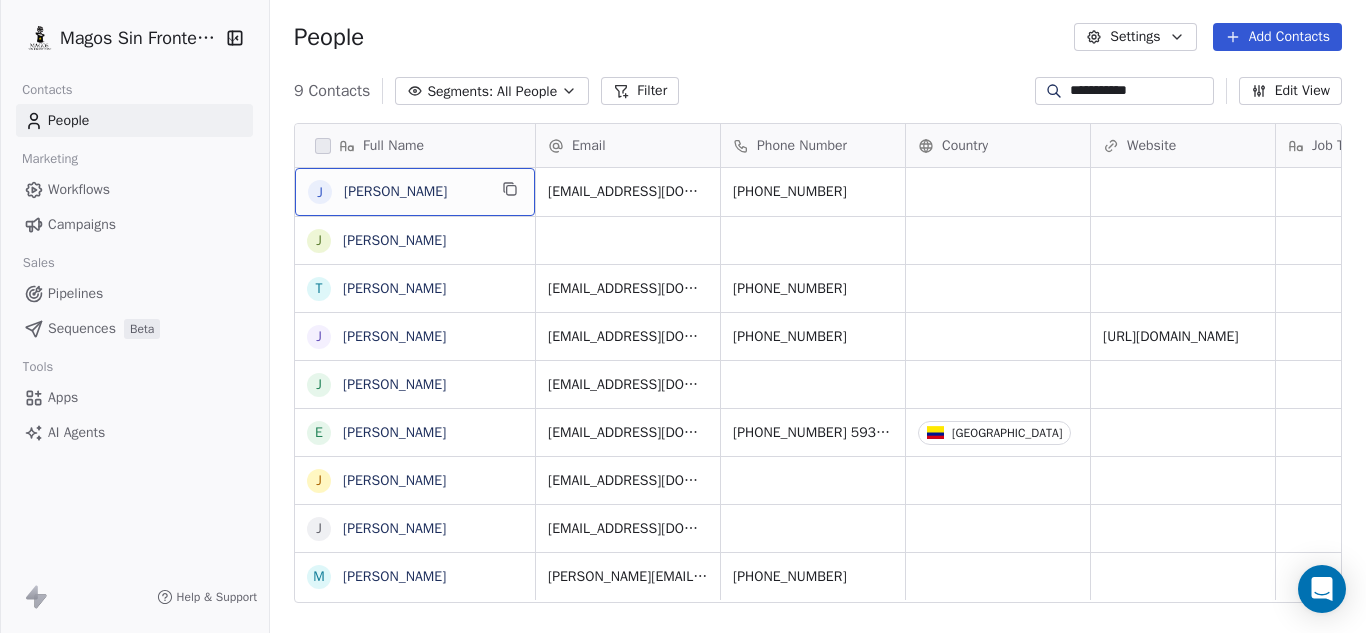 click on "Pipelines" at bounding box center (75, 293) 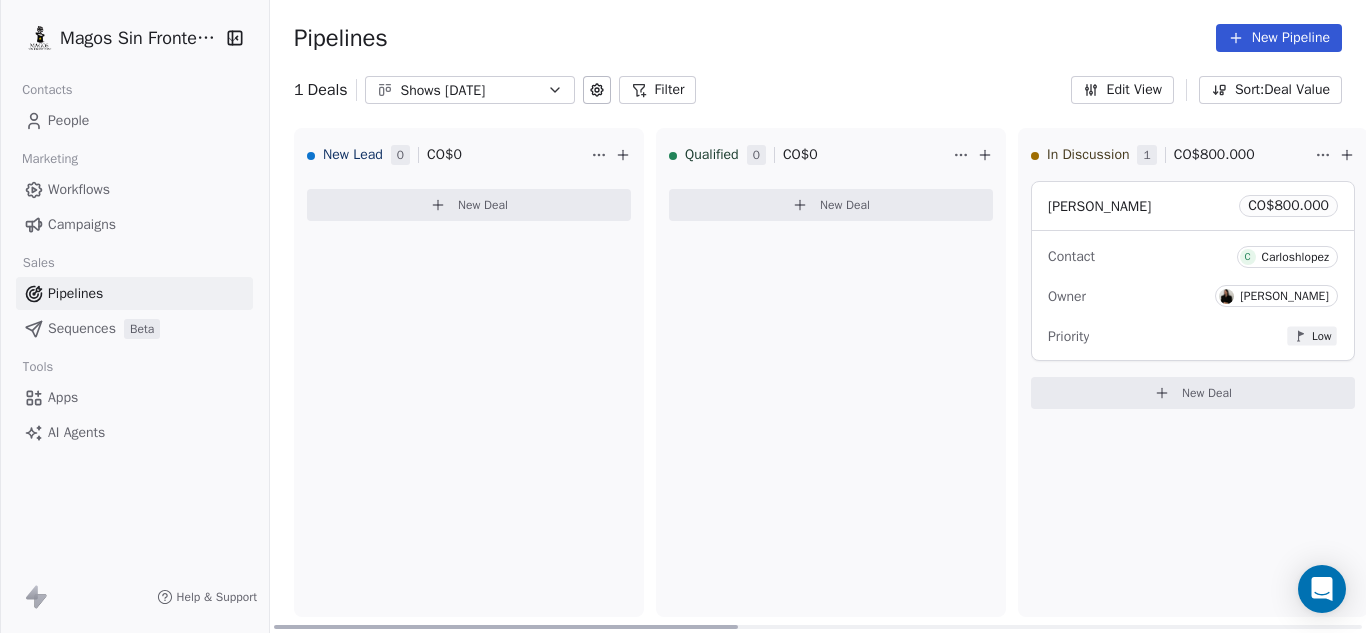click on "New Deal" at bounding box center [469, 205] 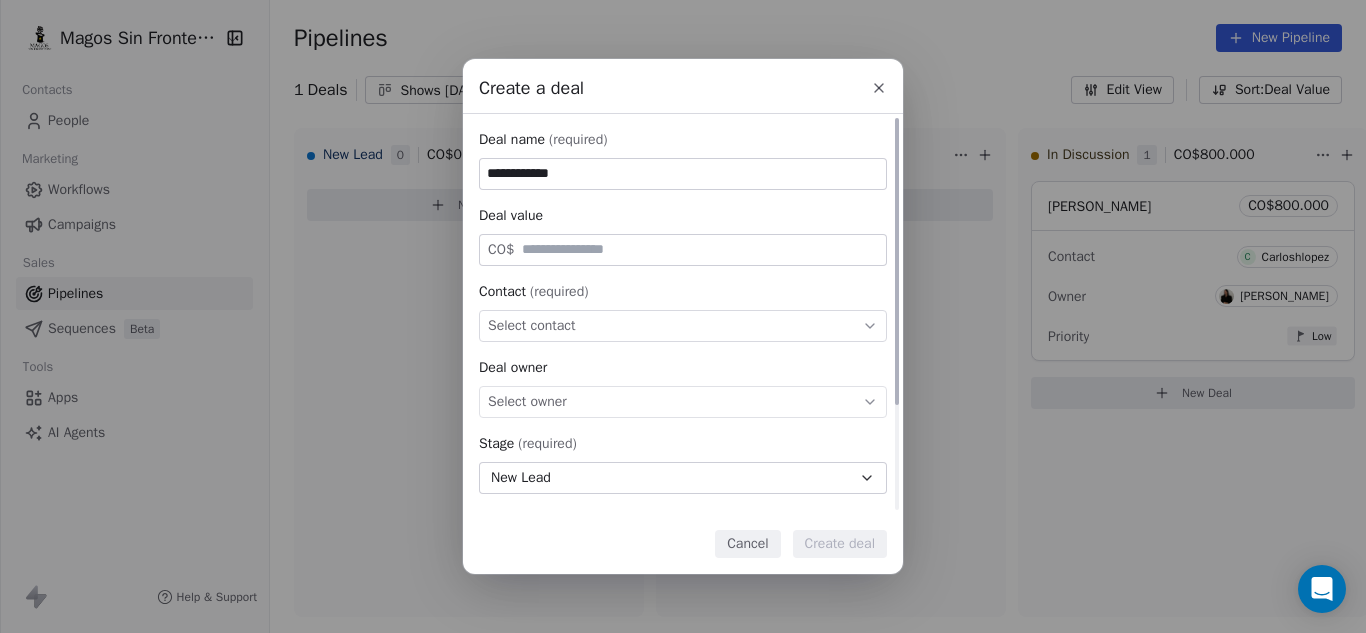 type on "**********" 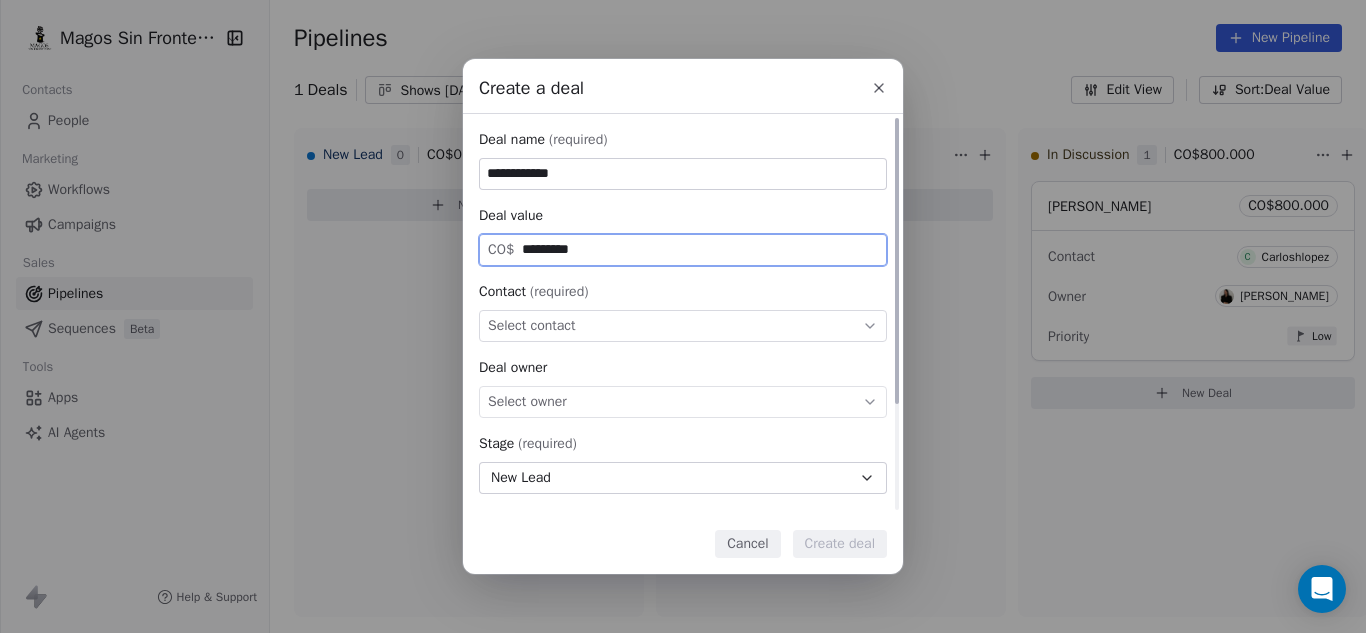 type on "*********" 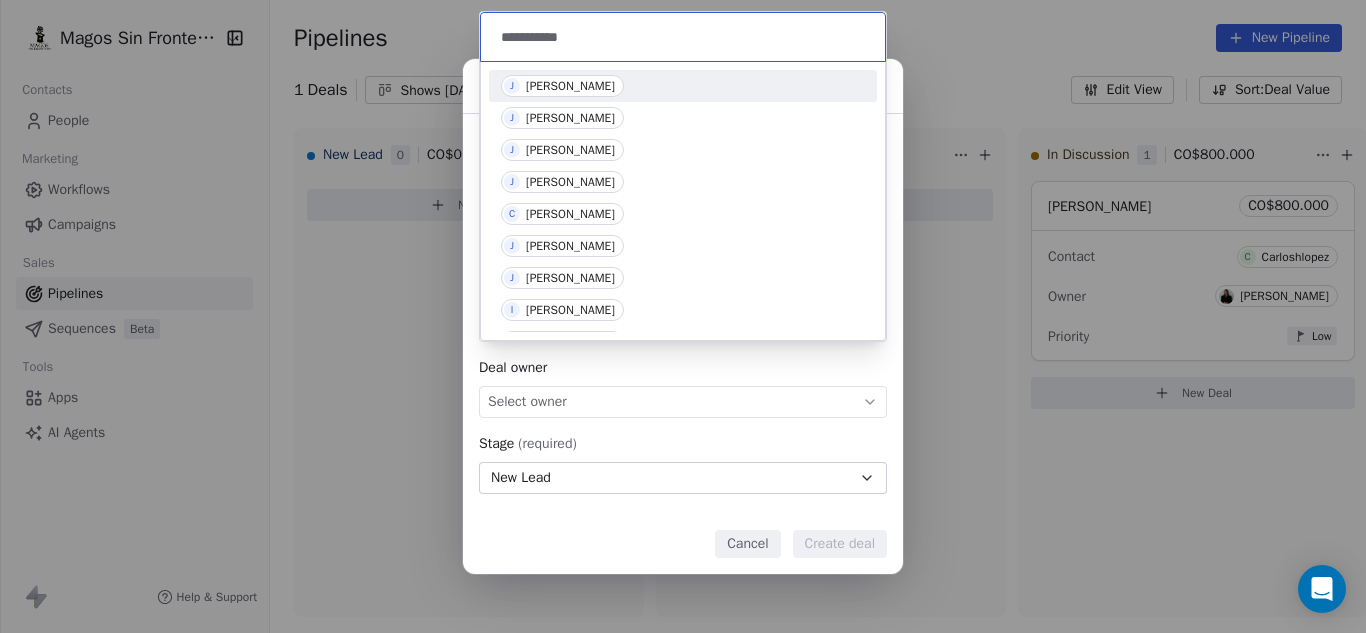 click on "**********" at bounding box center (685, 37) 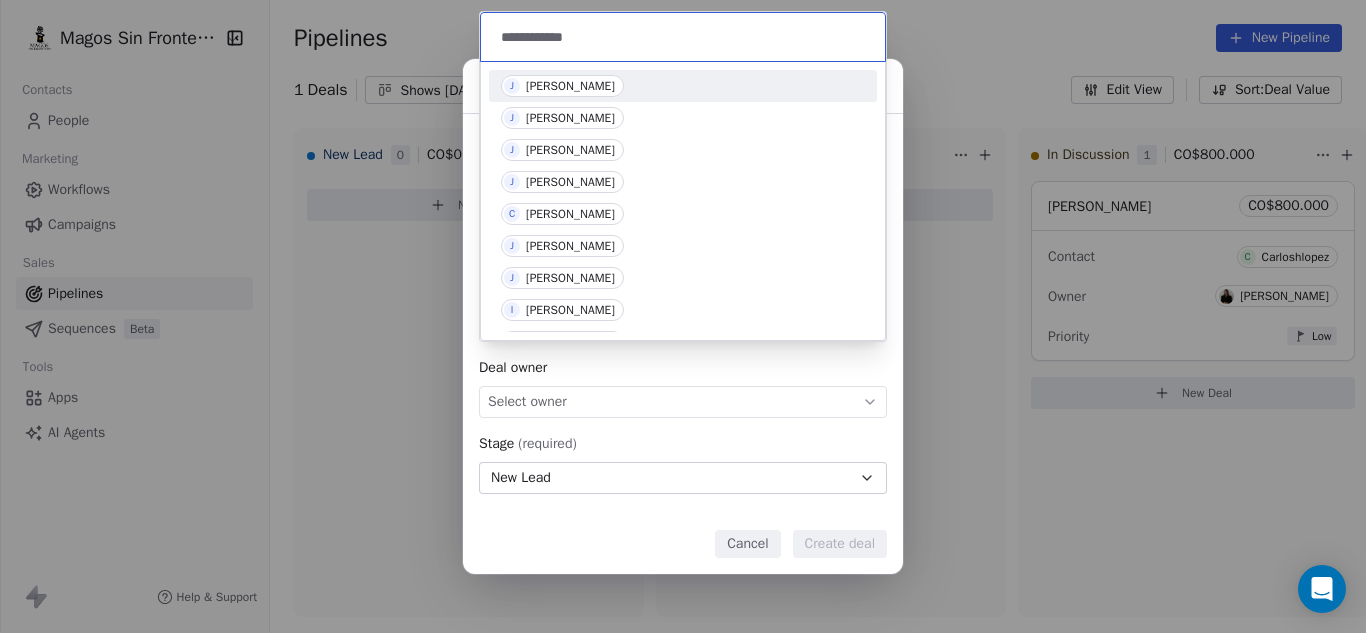 type on "**********" 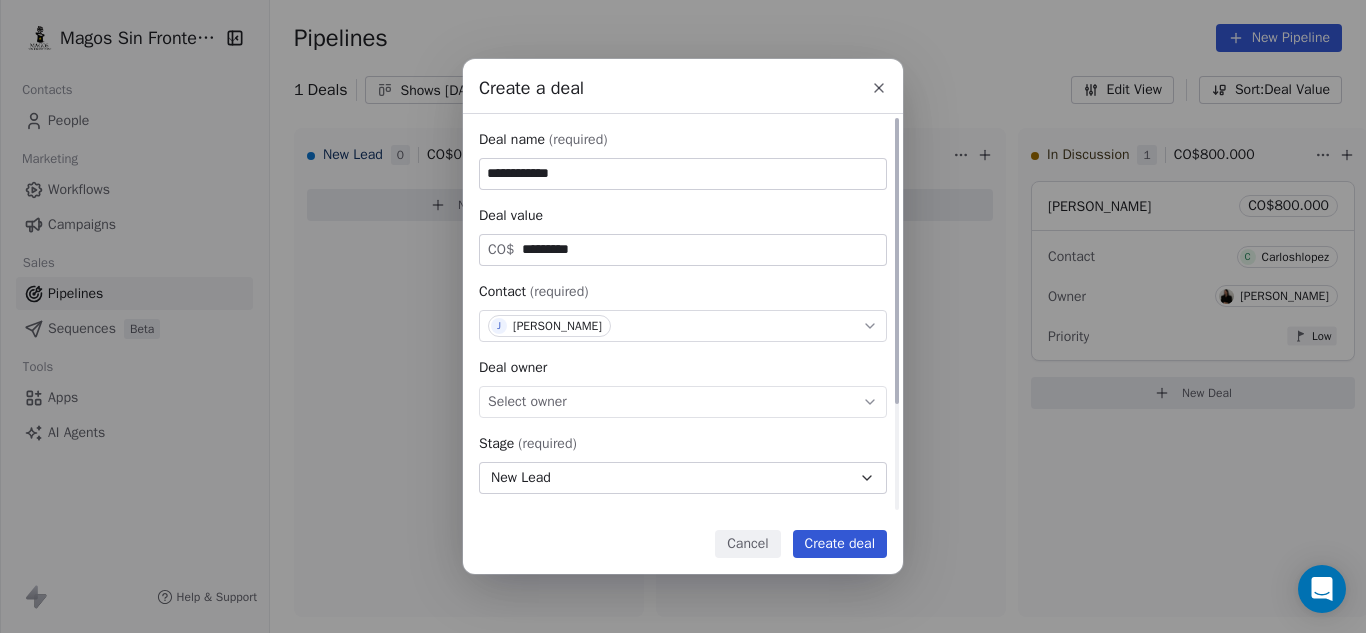 click on "Select owner" at bounding box center (683, 402) 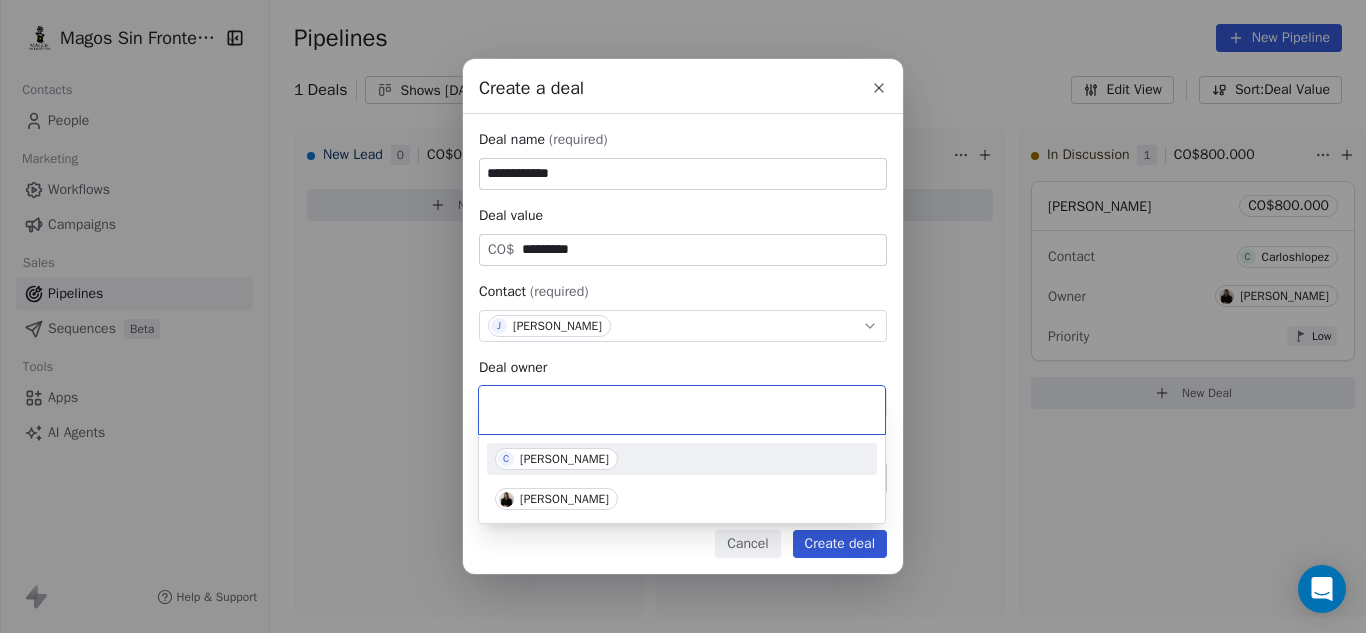 click on "**********" at bounding box center [683, 316] 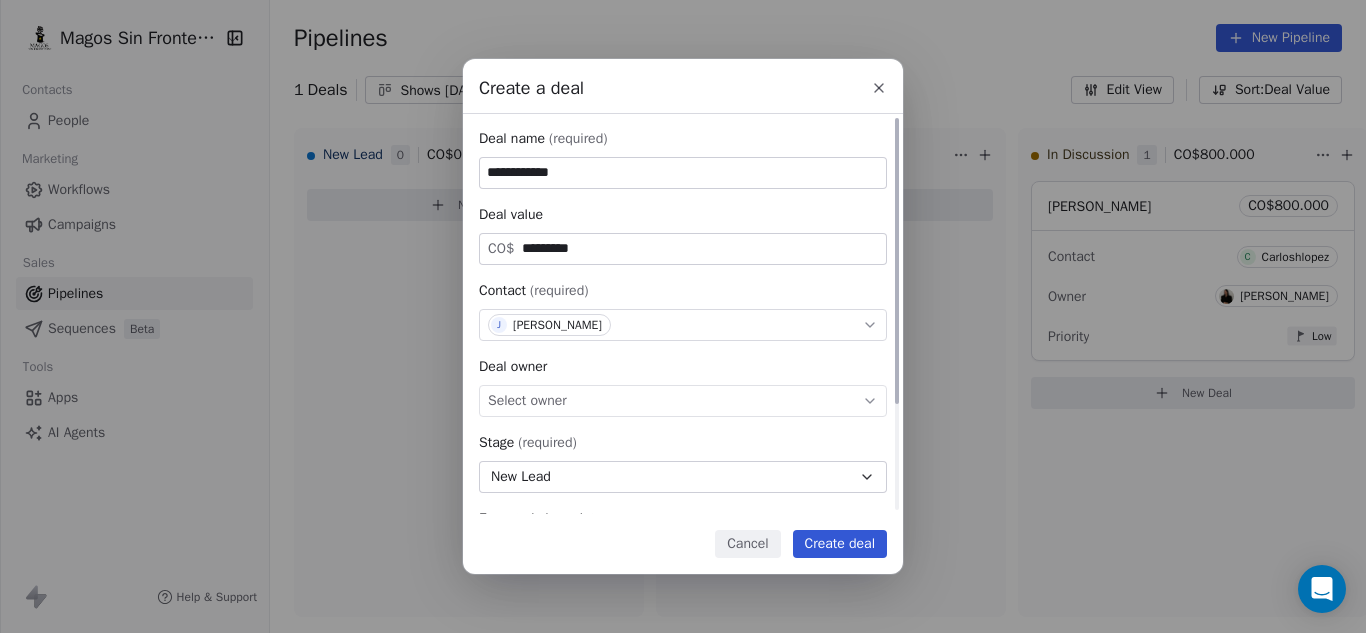 scroll, scrollTop: 0, scrollLeft: 0, axis: both 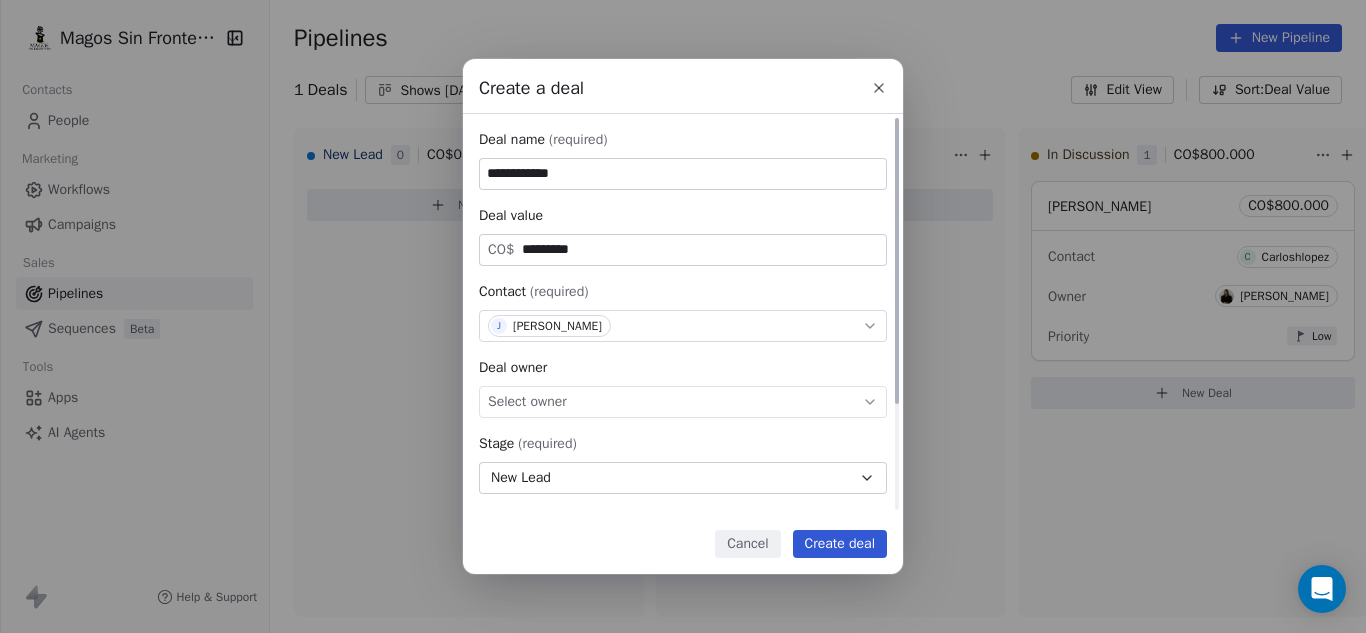 drag, startPoint x: 899, startPoint y: 362, endPoint x: 869, endPoint y: 356, distance: 30.594116 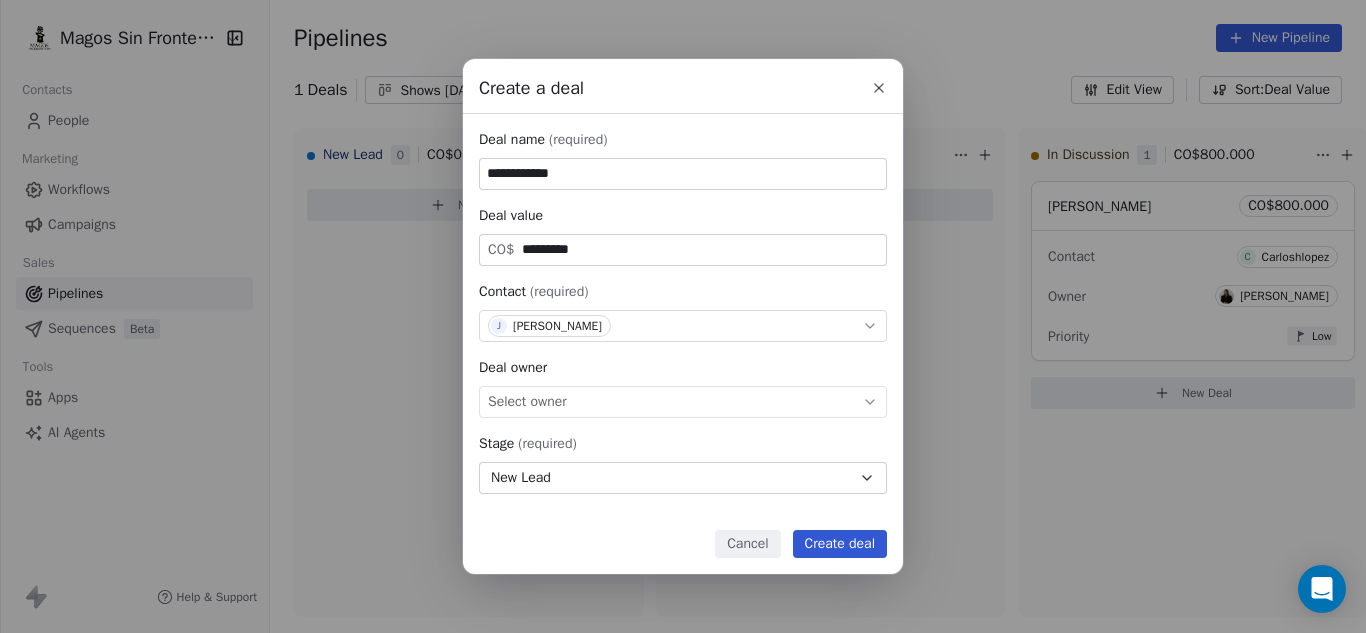 click 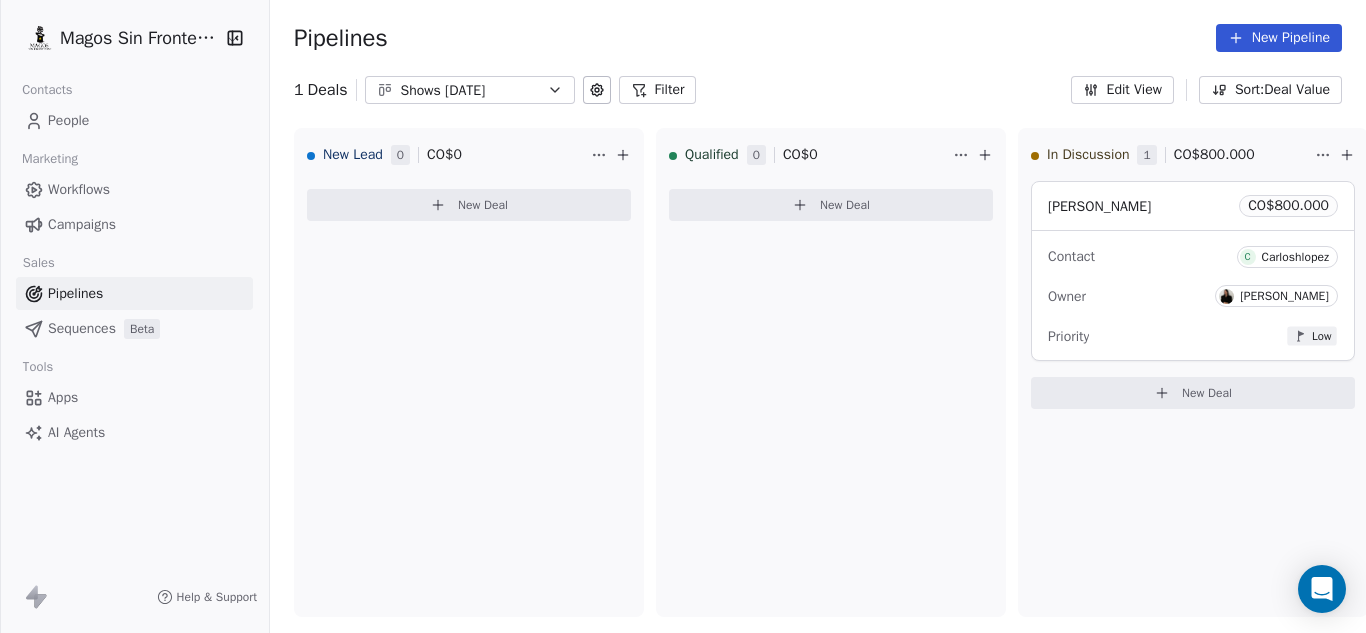 click on "People" at bounding box center (134, 120) 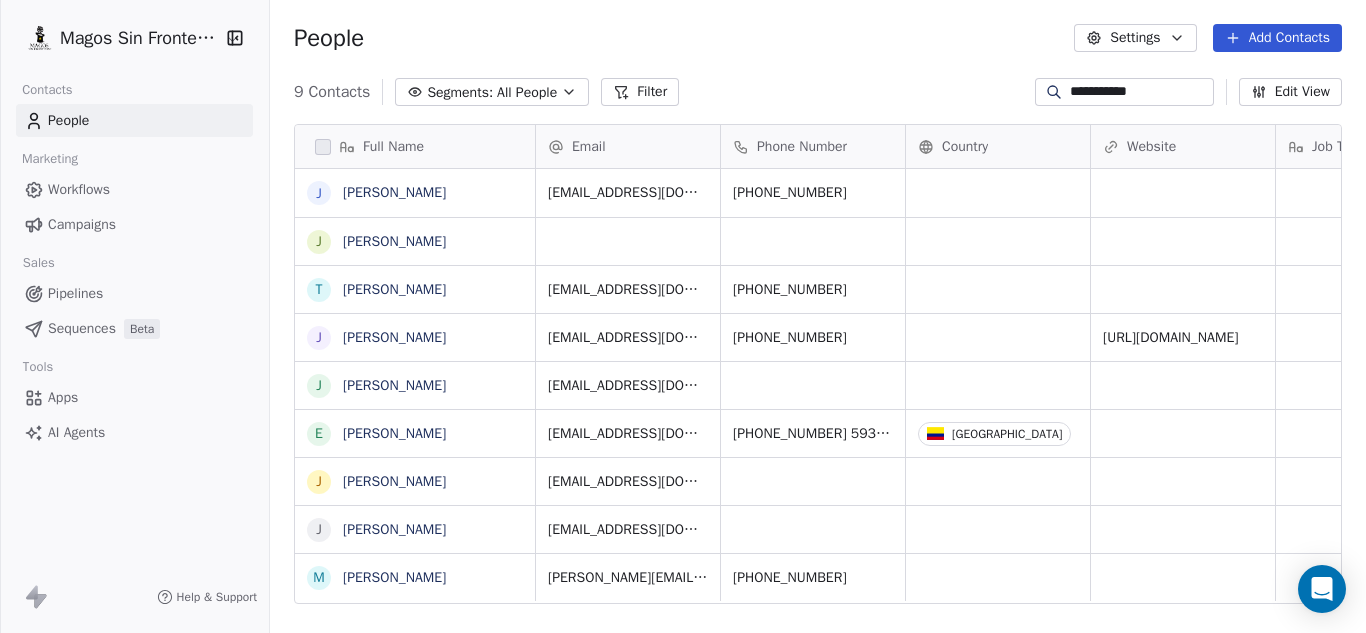 scroll, scrollTop: 16, scrollLeft: 16, axis: both 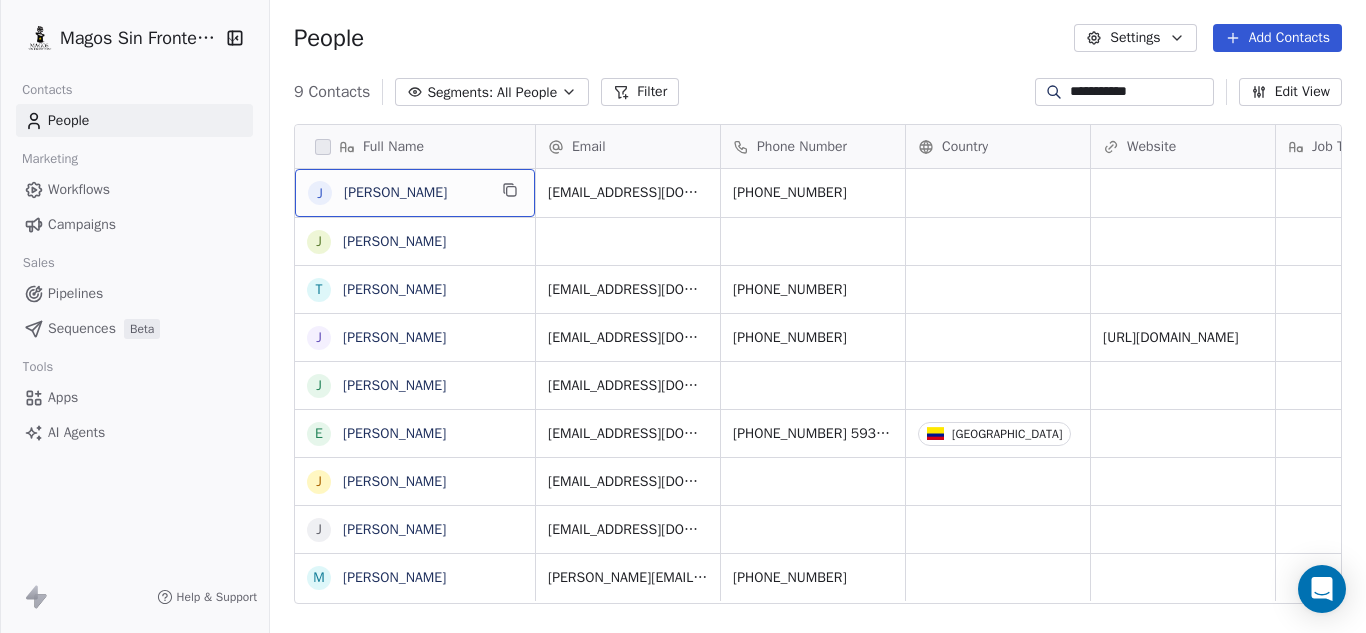 click on "J Jorge López" at bounding box center (397, 193) 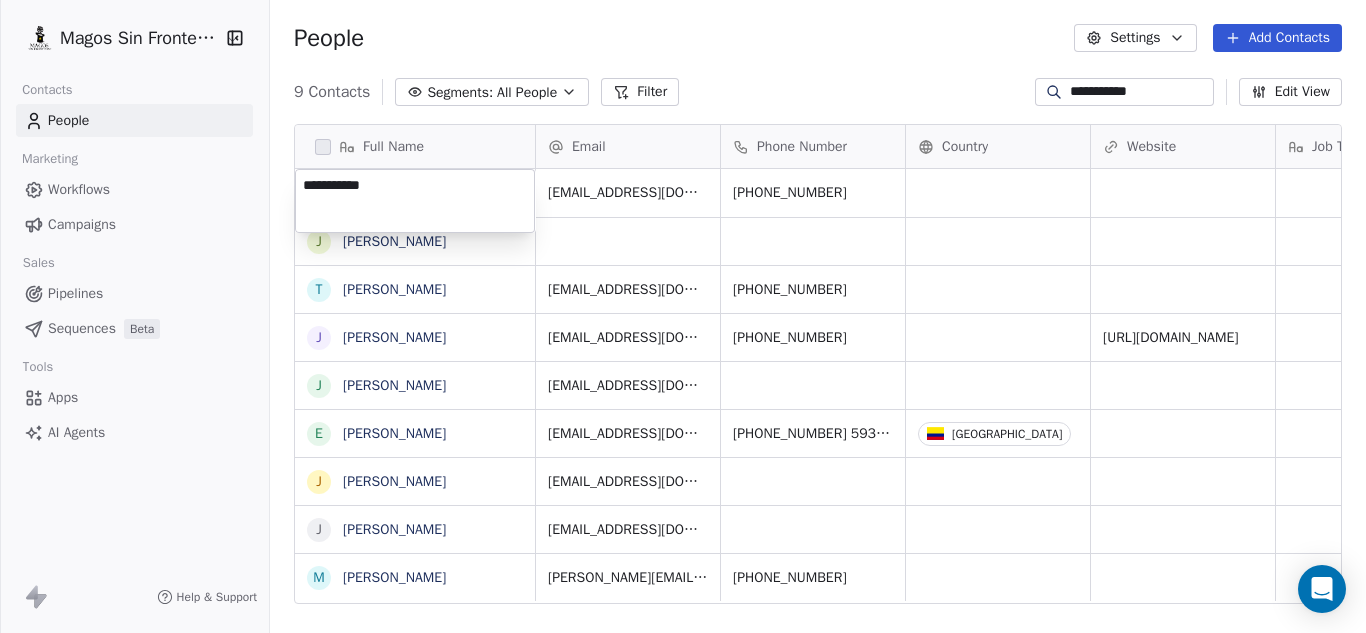 click on "**********" at bounding box center [415, 201] 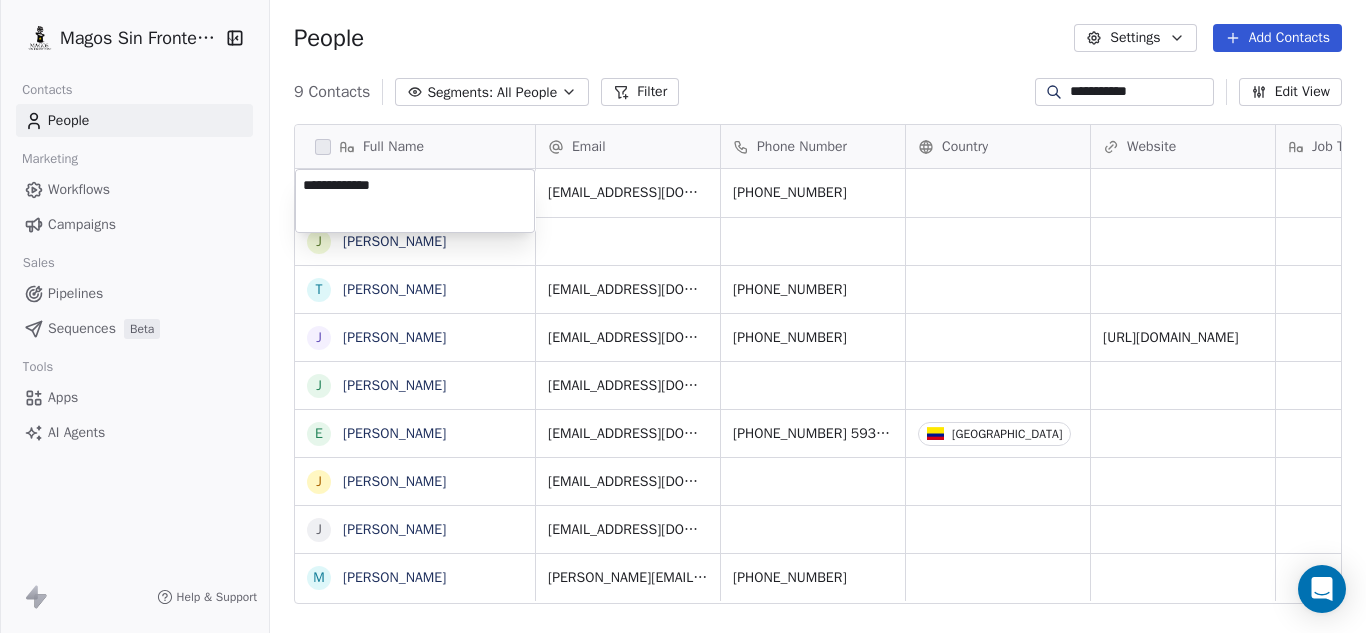 type on "**********" 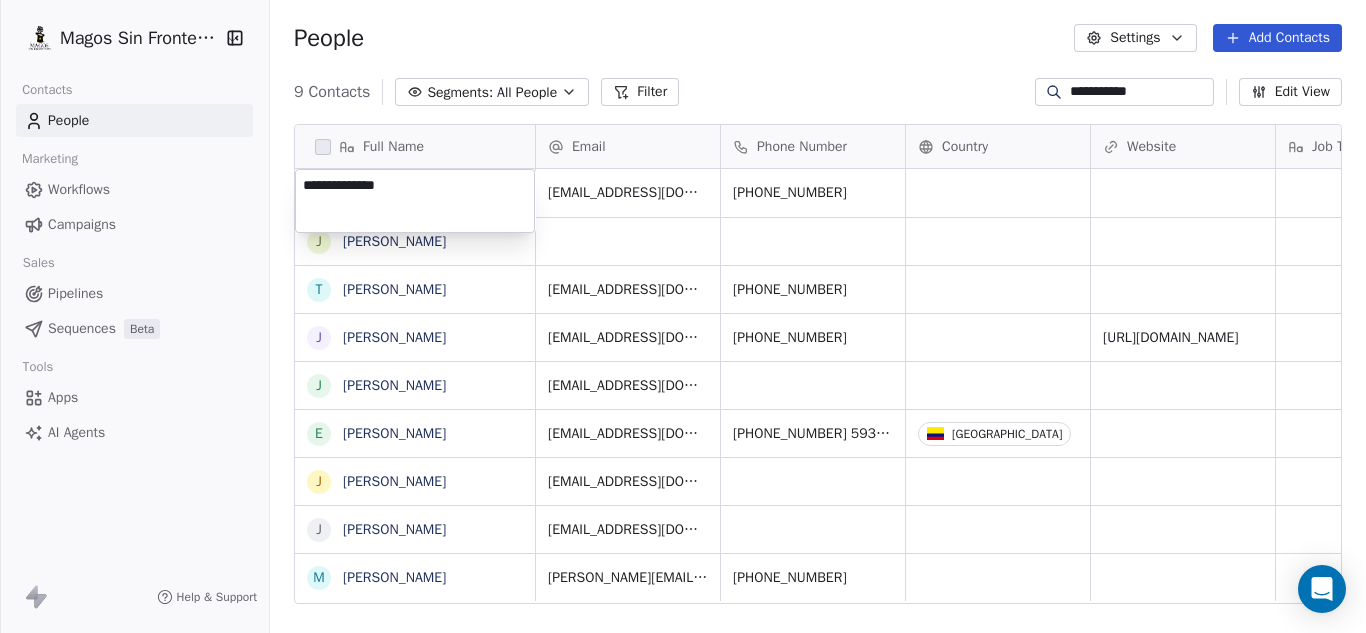 click on "**********" at bounding box center (683, 316) 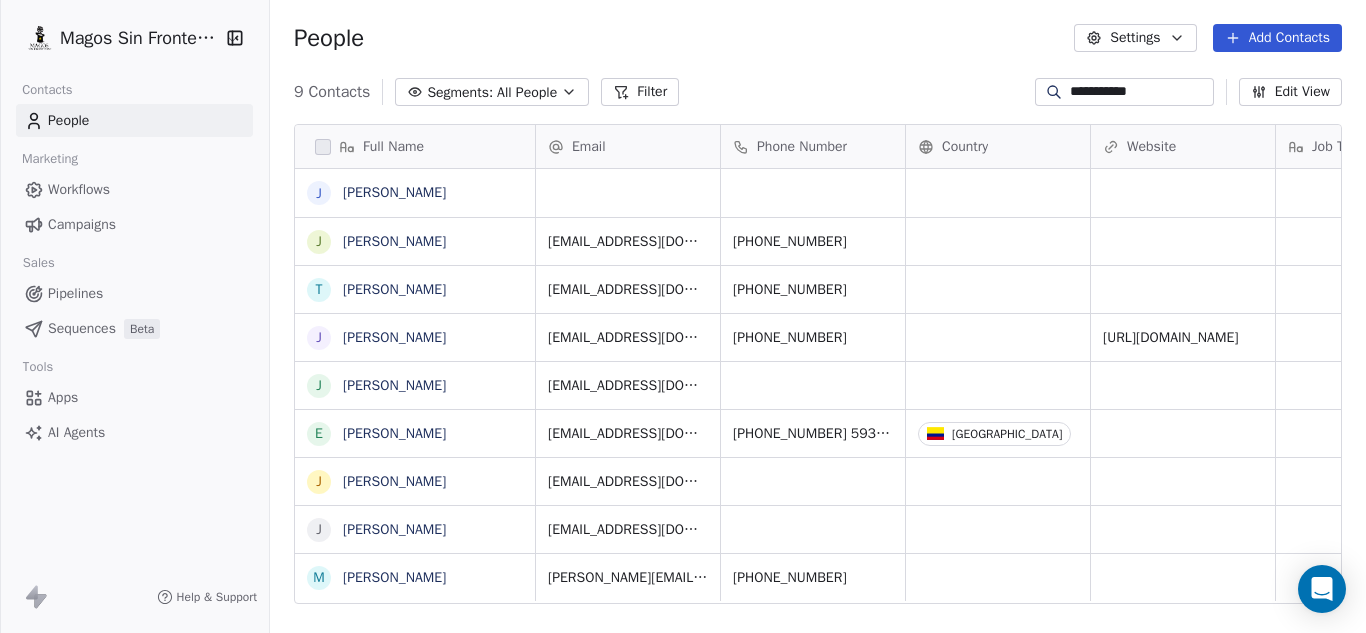 click on "Pipelines" at bounding box center (75, 293) 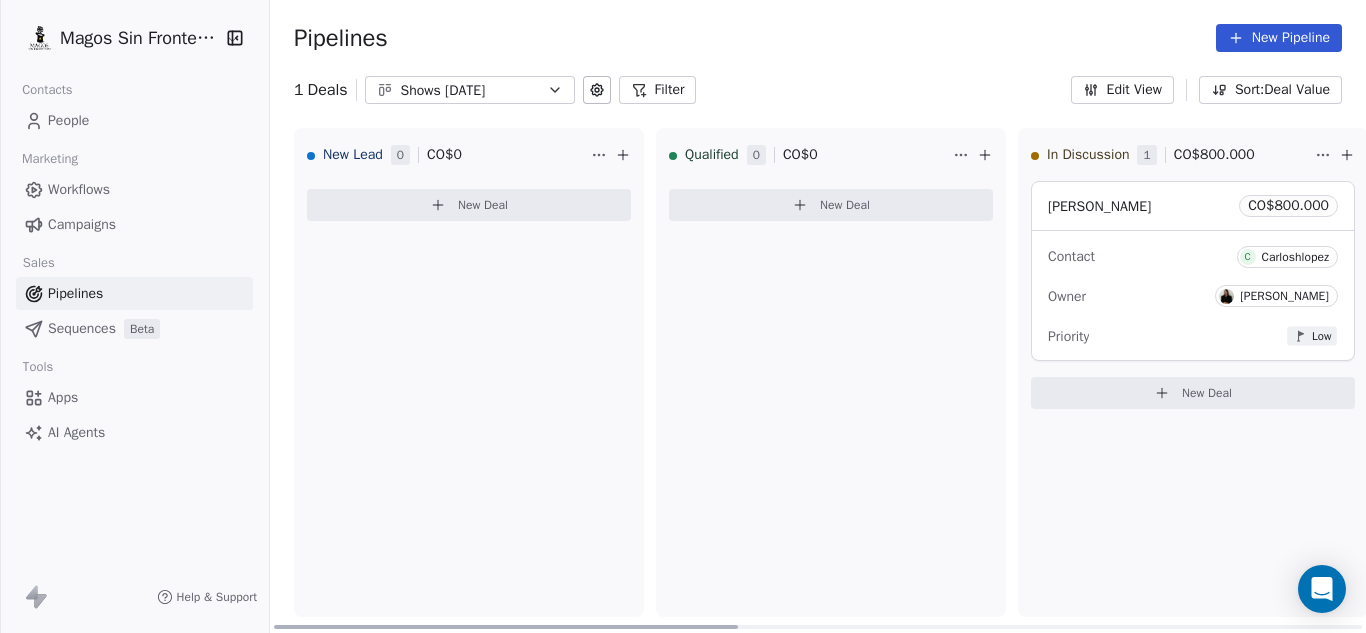 click on "New Deal" at bounding box center (483, 205) 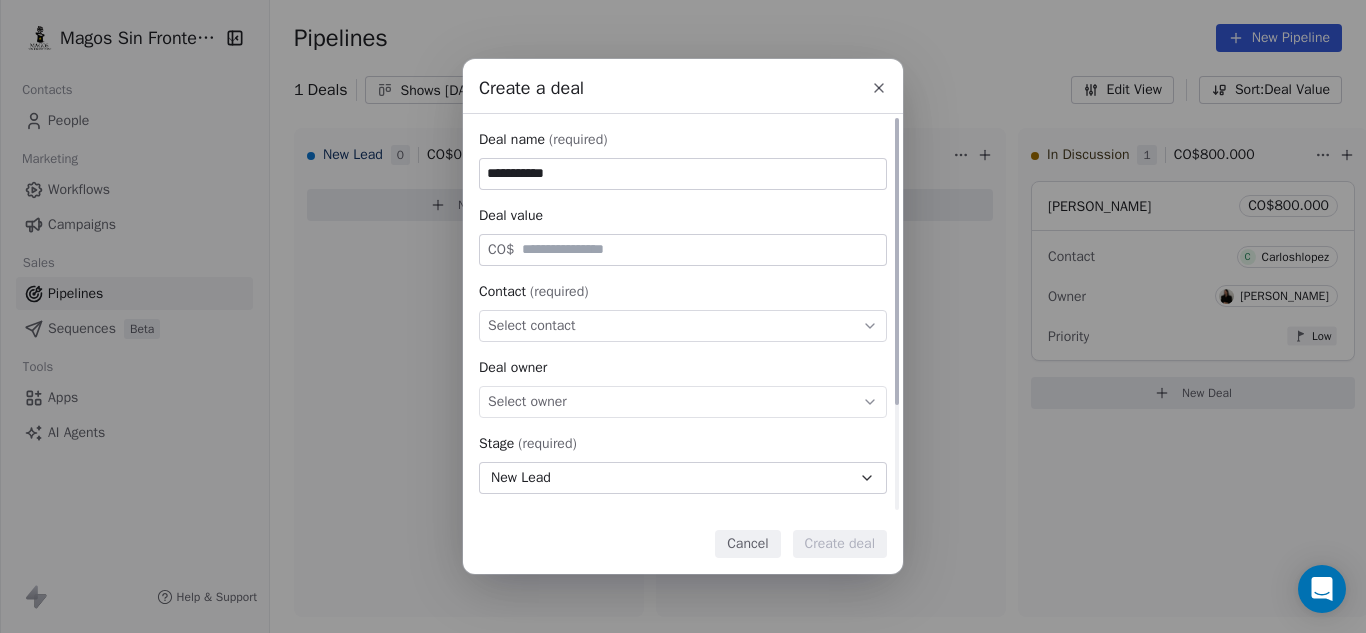 type on "**********" 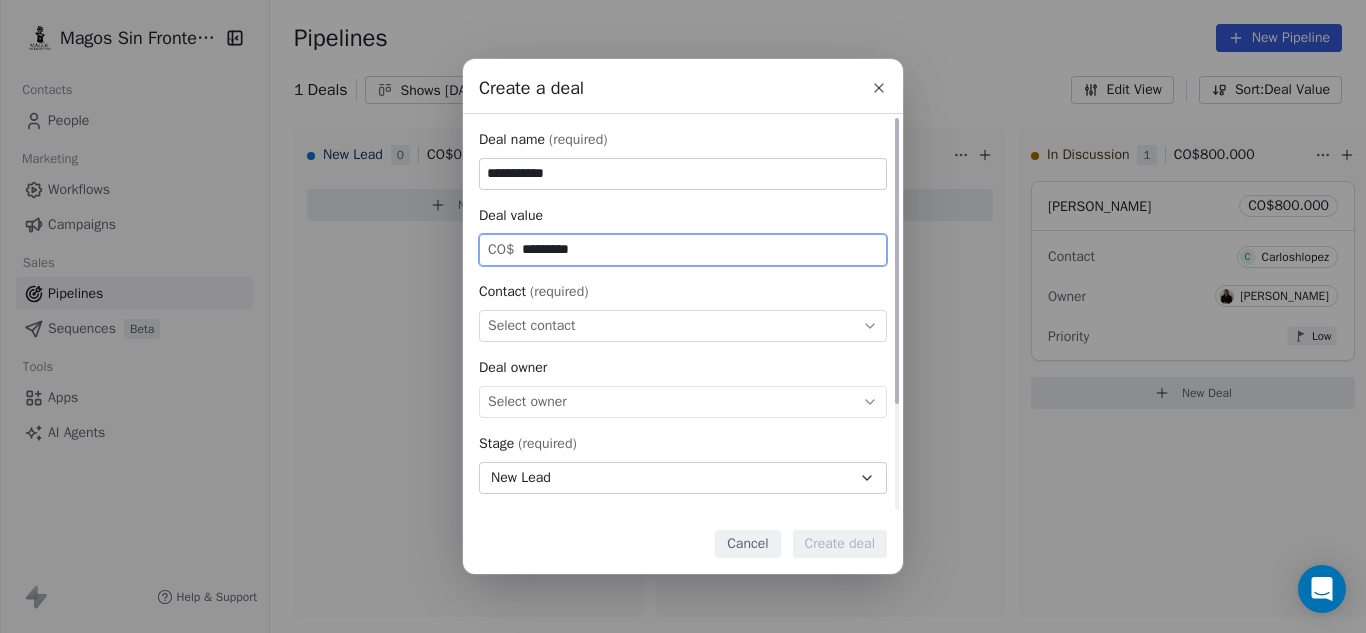 type on "*********" 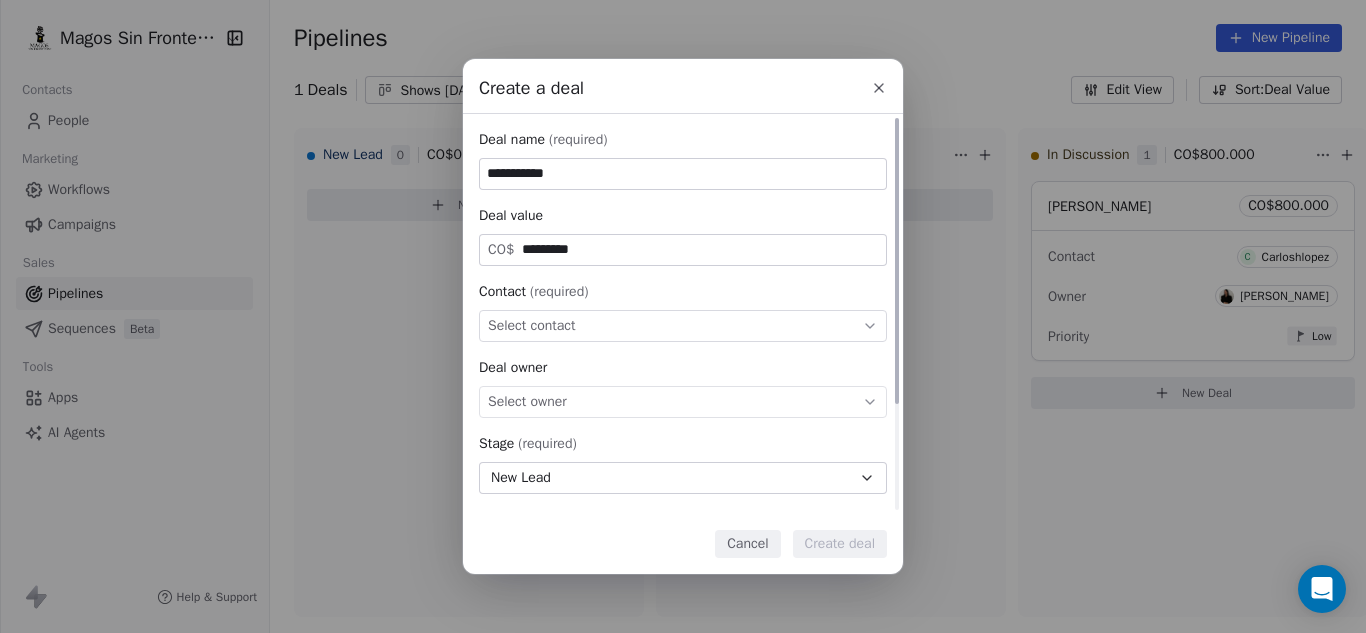 click on "Select contact" at bounding box center (532, 326) 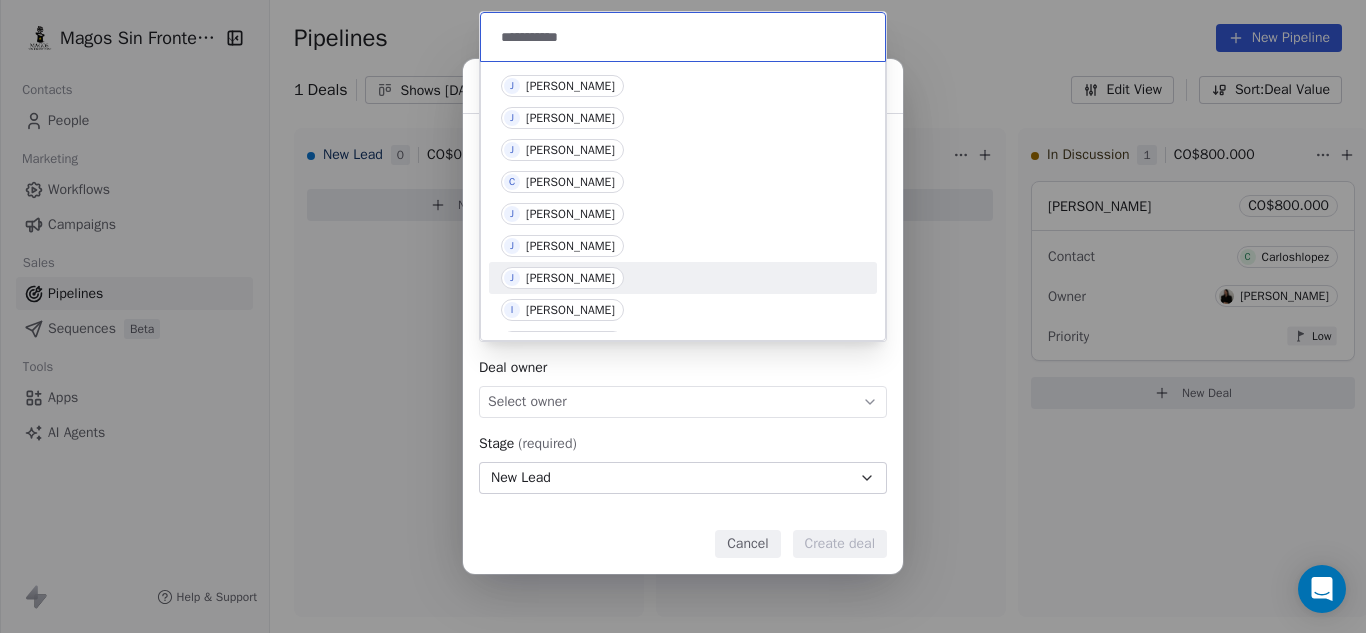 type on "**********" 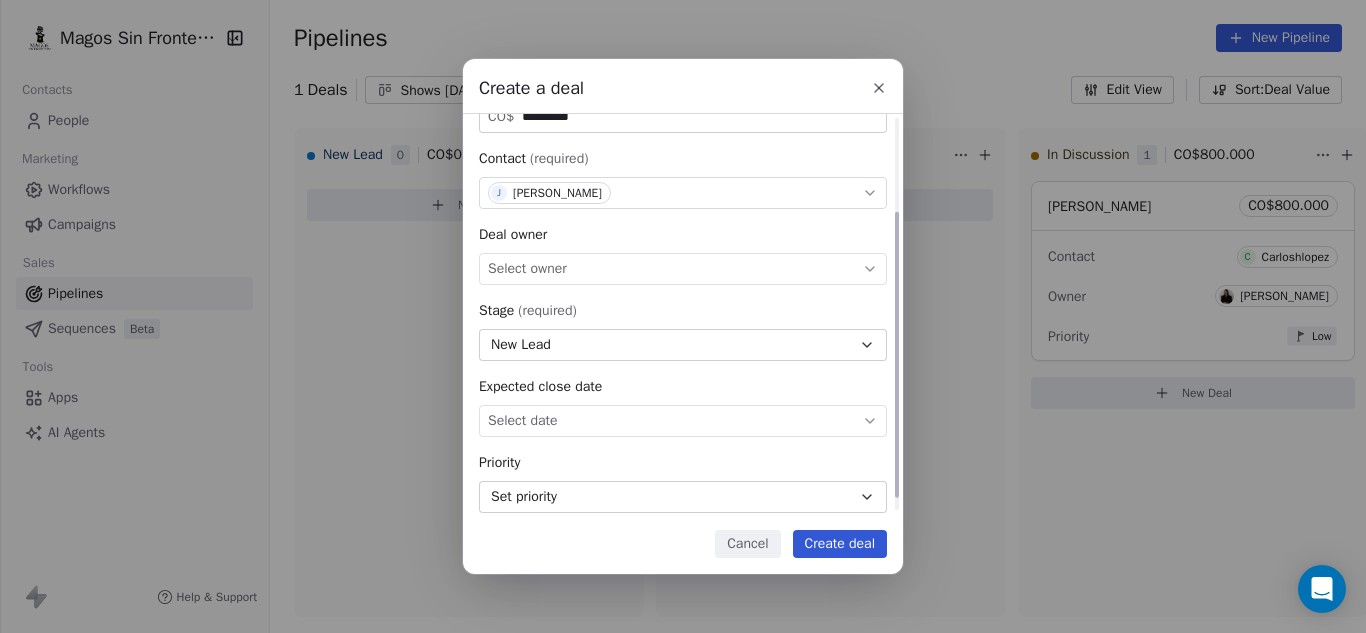 scroll, scrollTop: 148, scrollLeft: 0, axis: vertical 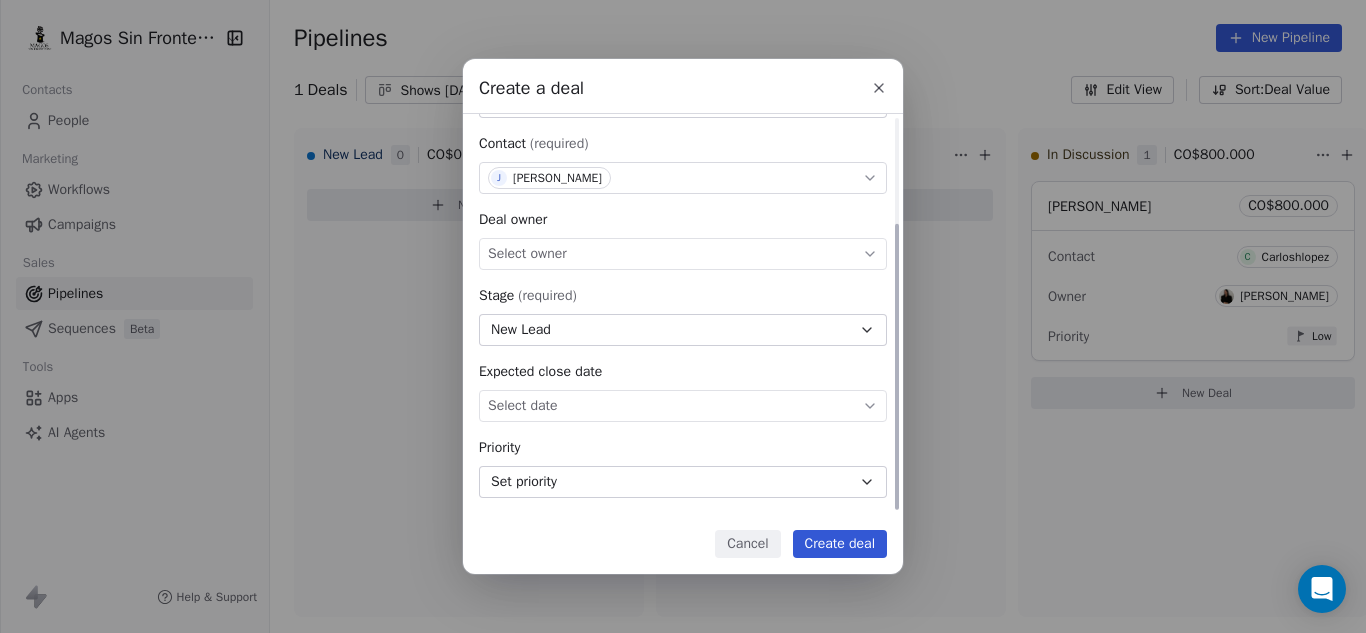 drag, startPoint x: 900, startPoint y: 359, endPoint x: 885, endPoint y: 499, distance: 140.80128 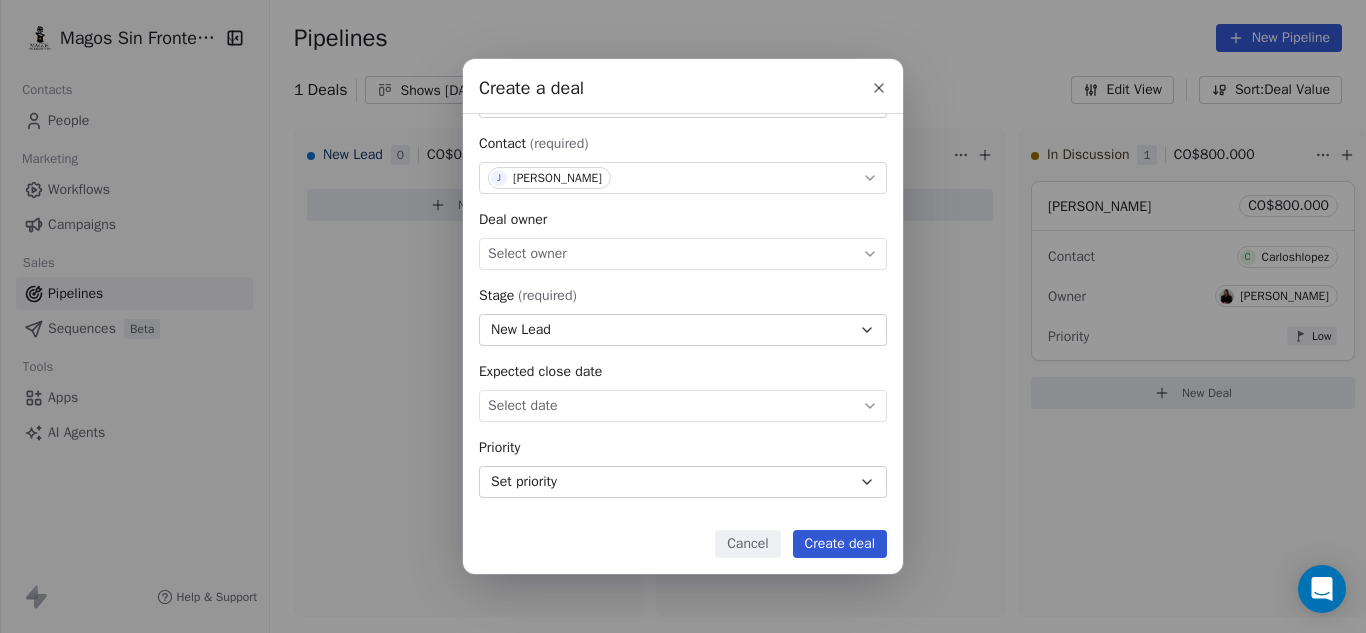 click on "Create deal" at bounding box center (840, 544) 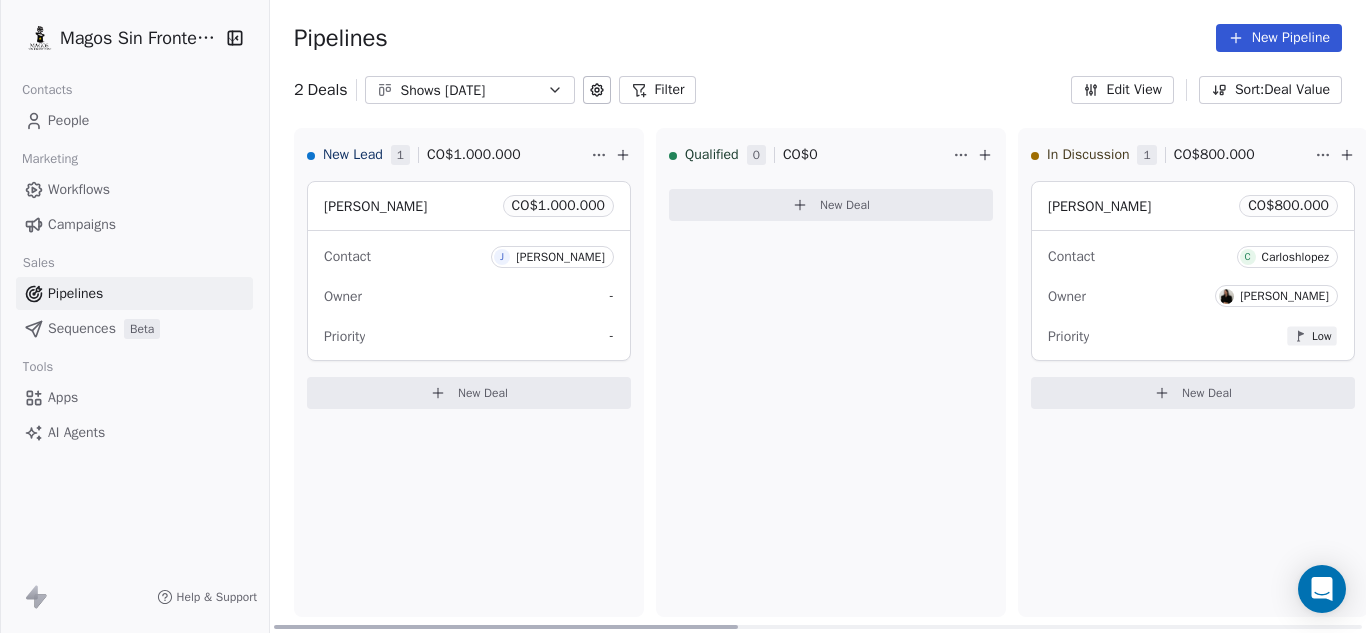 click on "New Deal" at bounding box center [469, 393] 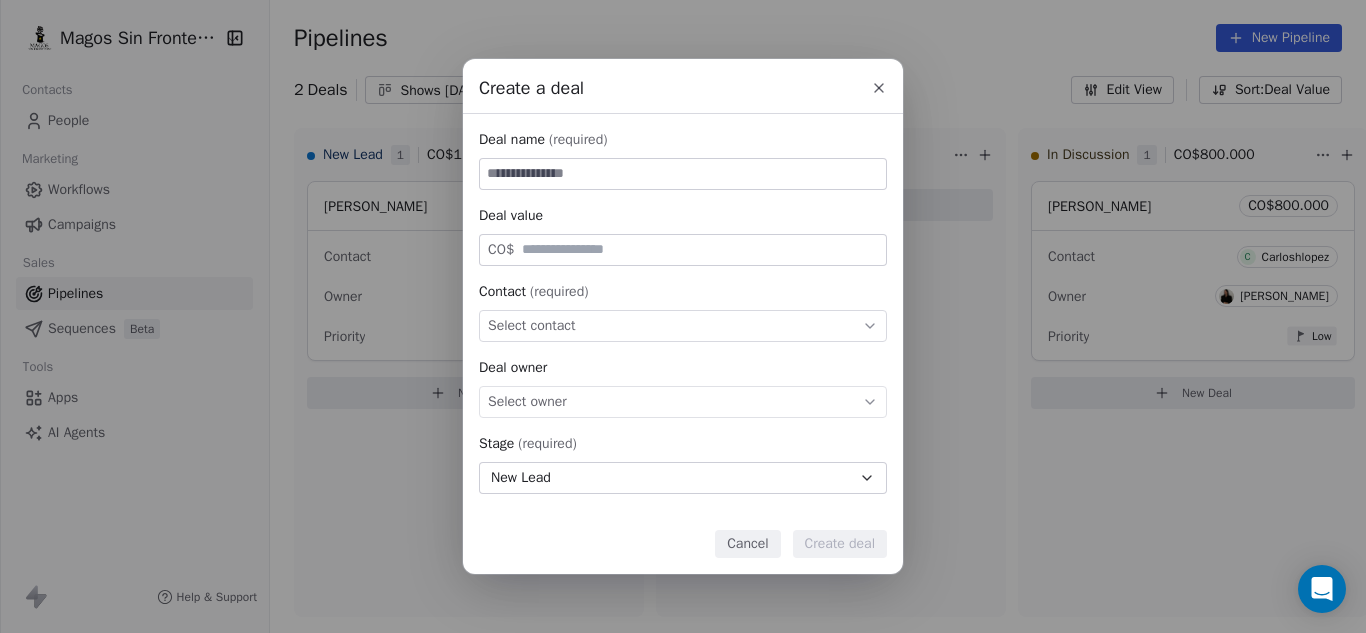 click on "Create a deal Deal name (required) Deal value CO$ Contact (required) Select contact Deal owner Select owner Stage (required) New Lead Expected close date Select date Priority Set priority Cancel Create deal" at bounding box center [683, 316] 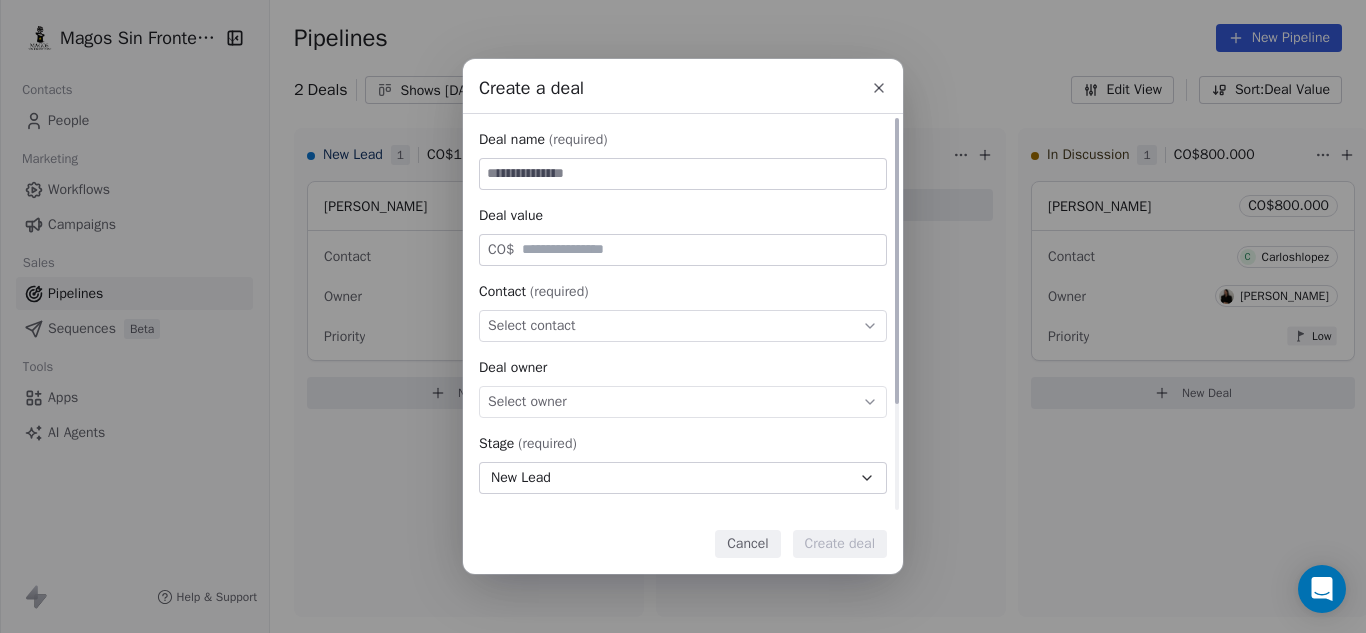 click at bounding box center (683, 174) 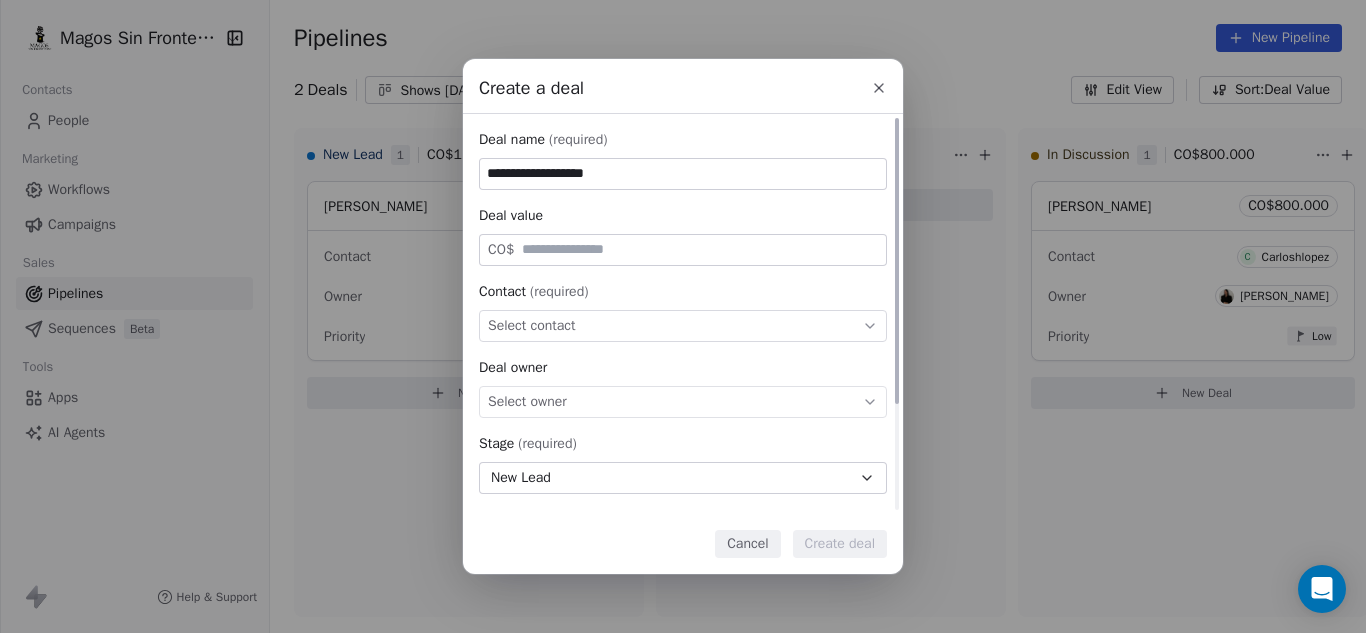 click on "**********" at bounding box center [683, 174] 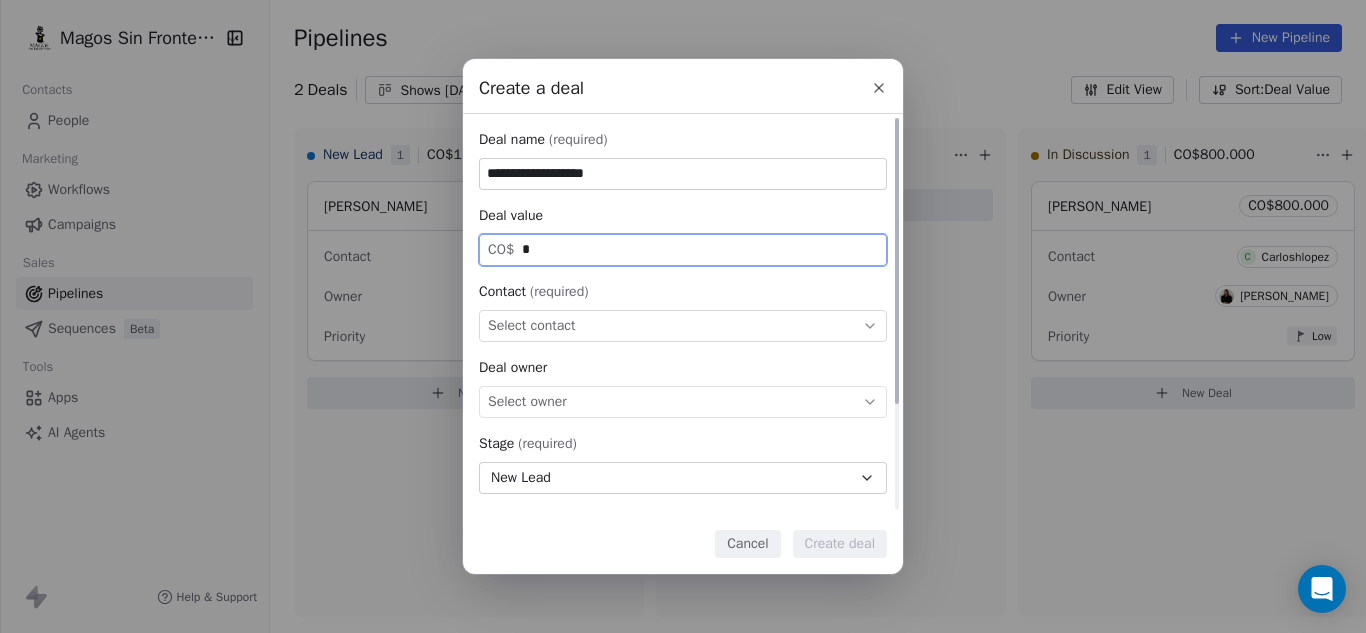 type on "*" 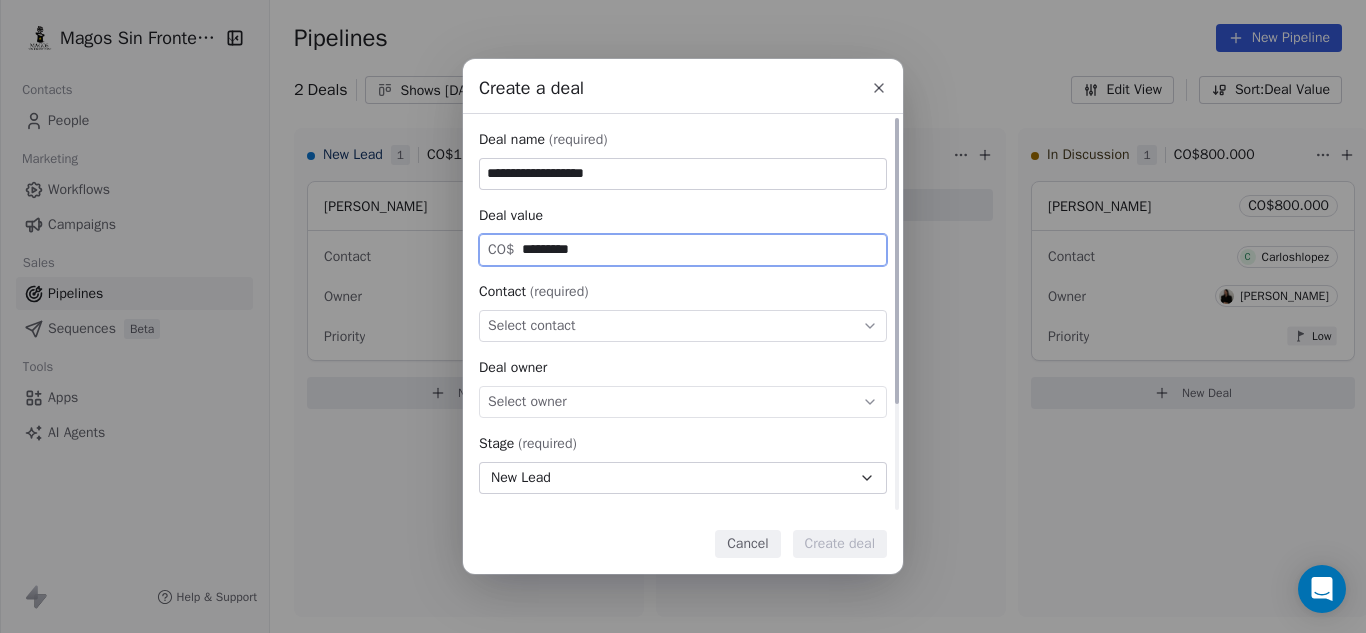 type on "*********" 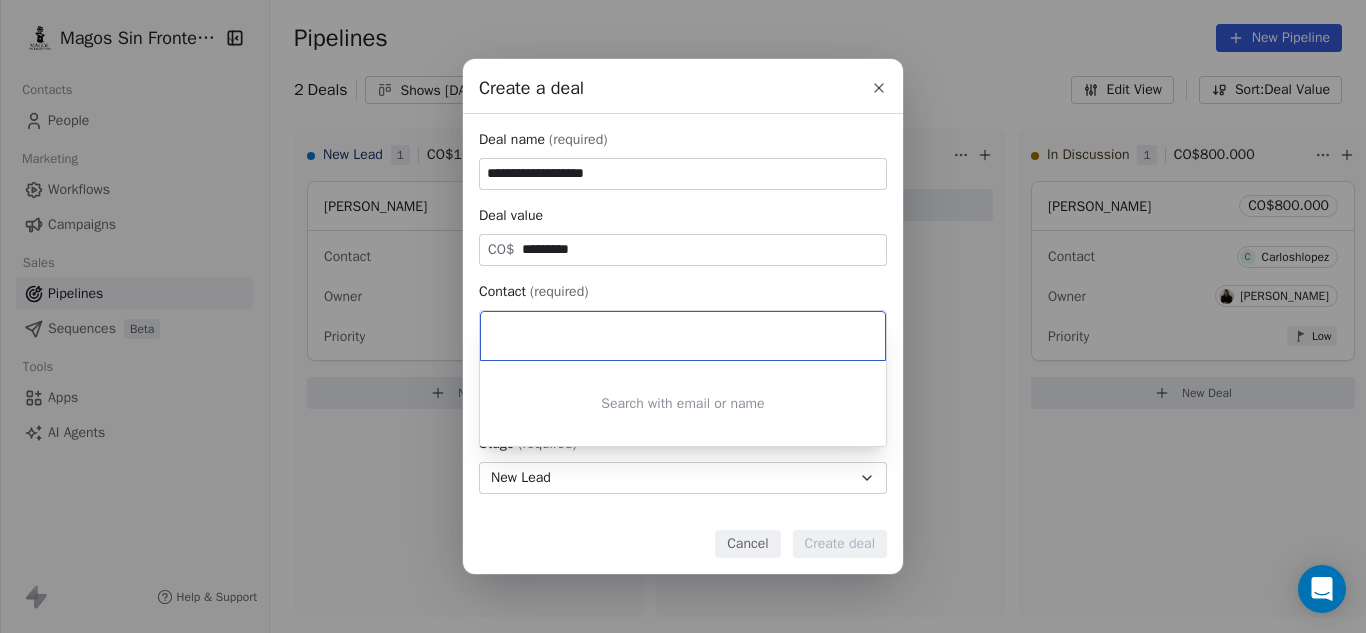 click at bounding box center [685, 336] 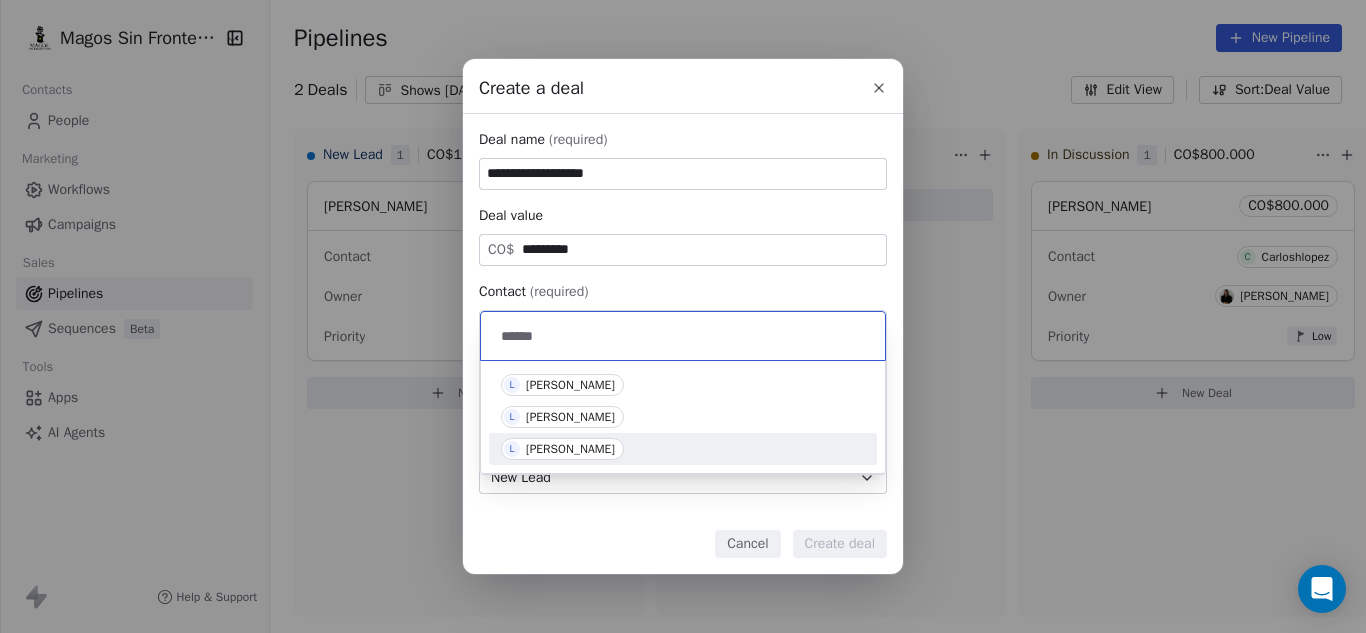 type on "******" 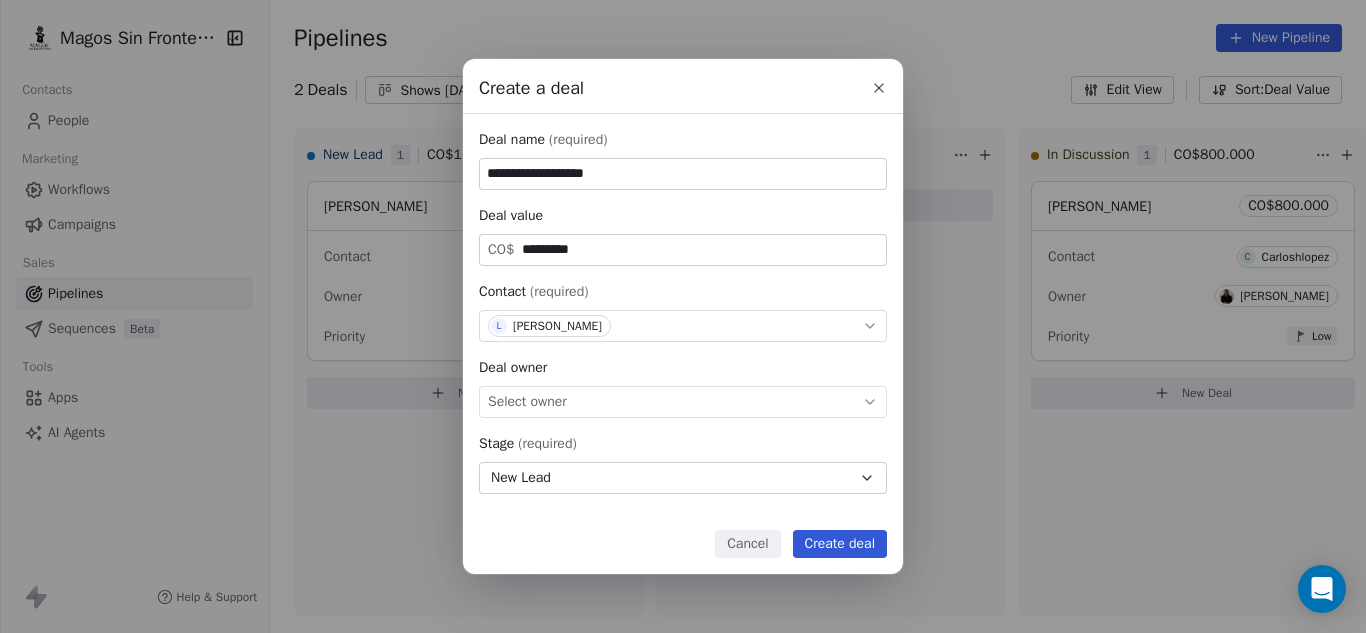 click on "Create deal" at bounding box center [840, 544] 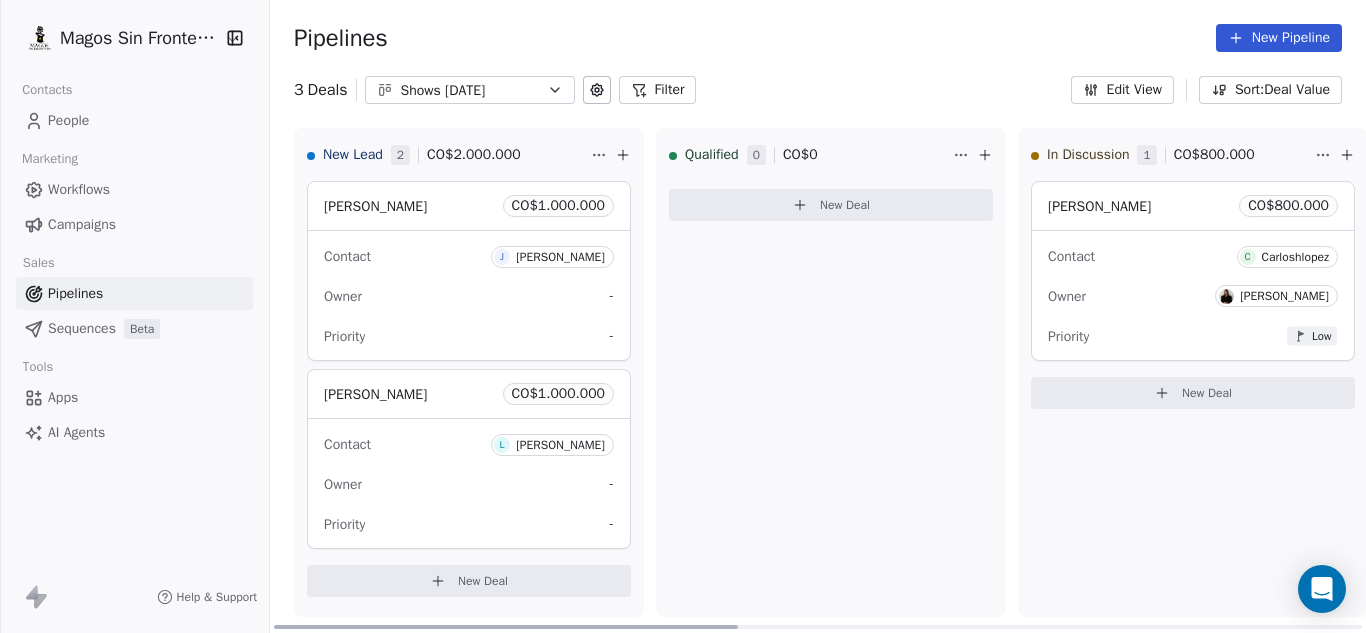 click on "New Deal" at bounding box center [469, 581] 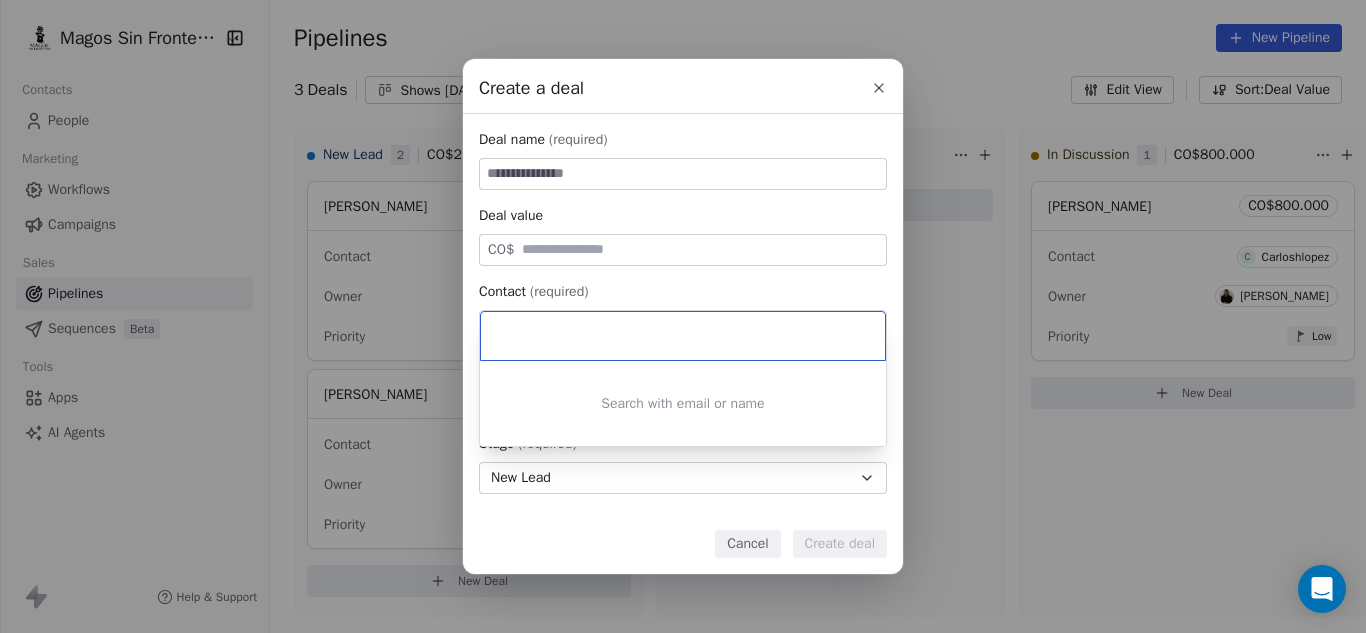 click on "Create a deal Deal name (required) Deal value CO$ Contact (required) Select contact Deal owner Select owner Stage (required) New Lead Expected close date Select date Priority Set priority Cancel Create deal" at bounding box center (683, 316) 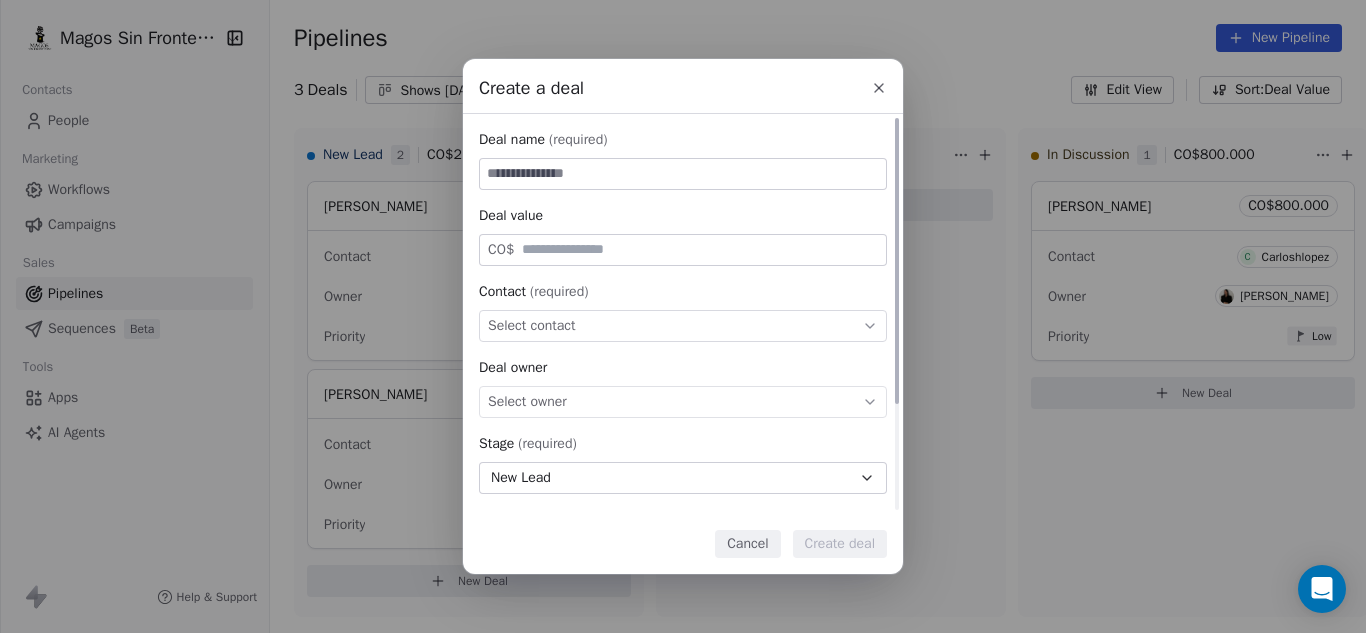 click at bounding box center [683, 174] 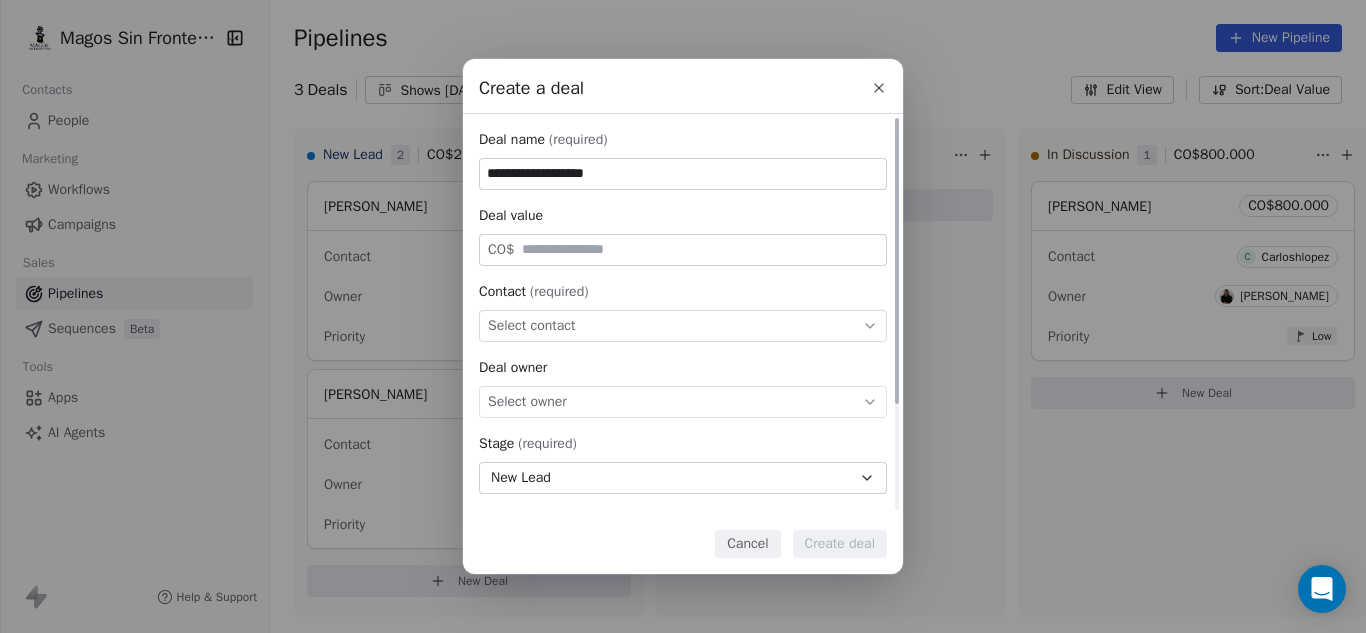 type on "**********" 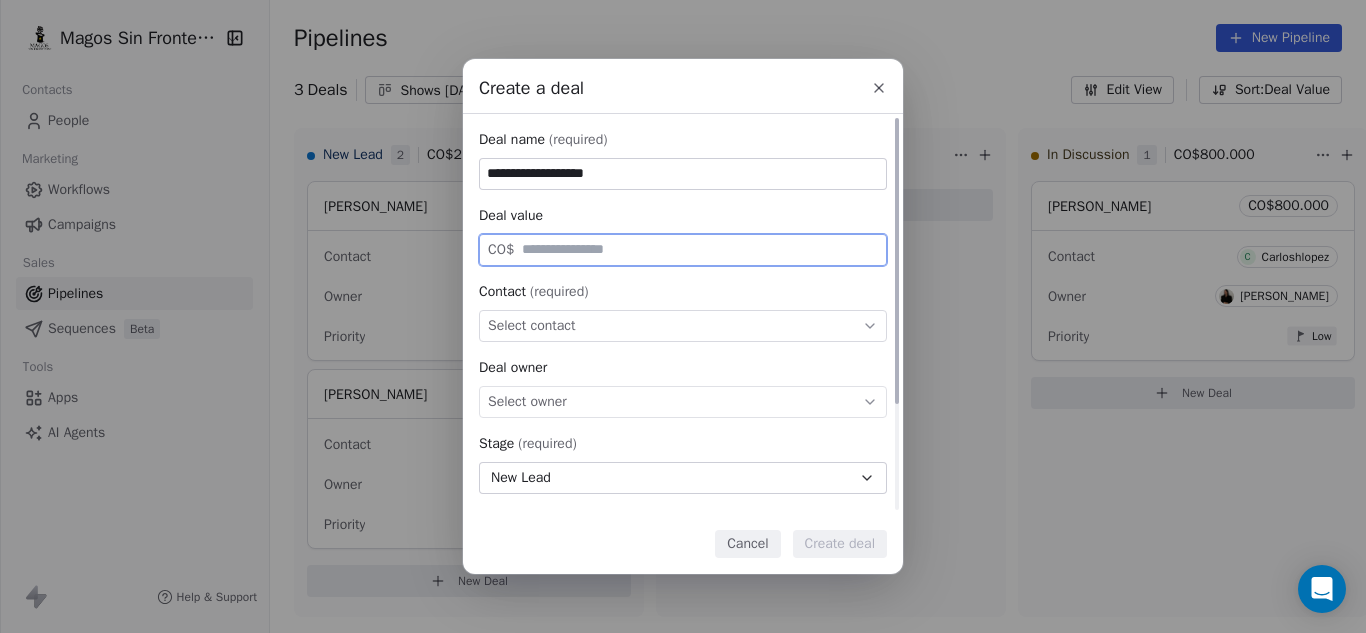 click at bounding box center (700, 249) 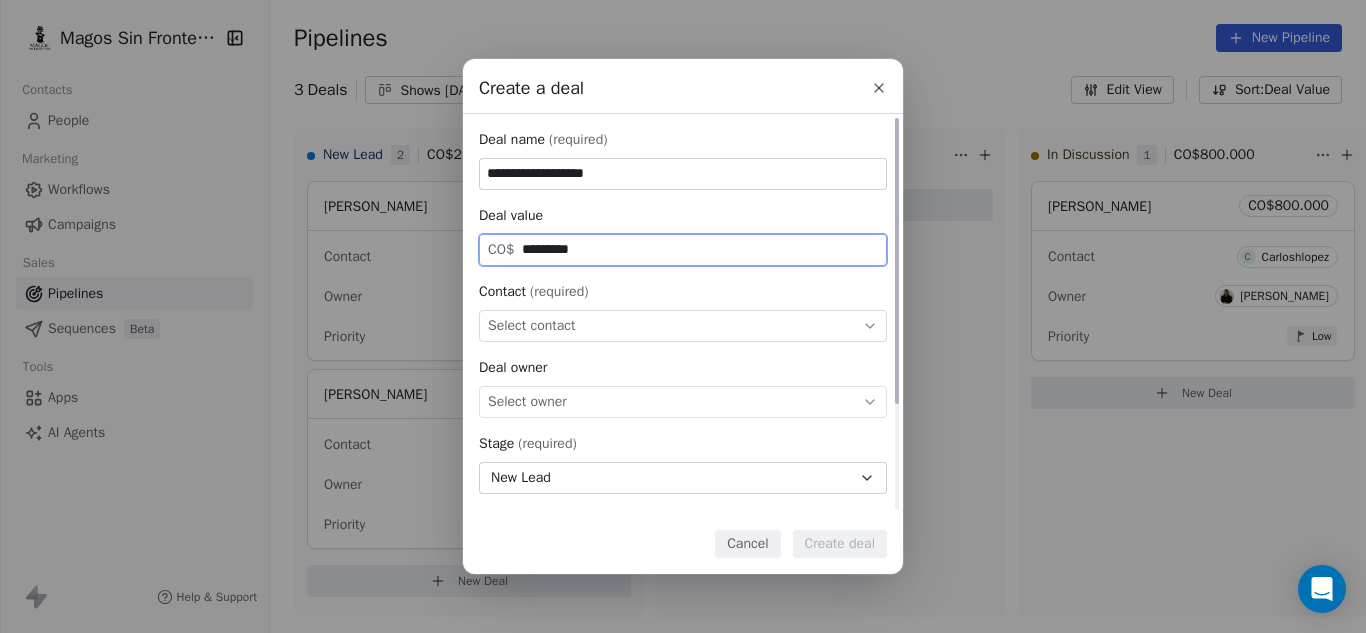 type on "*********" 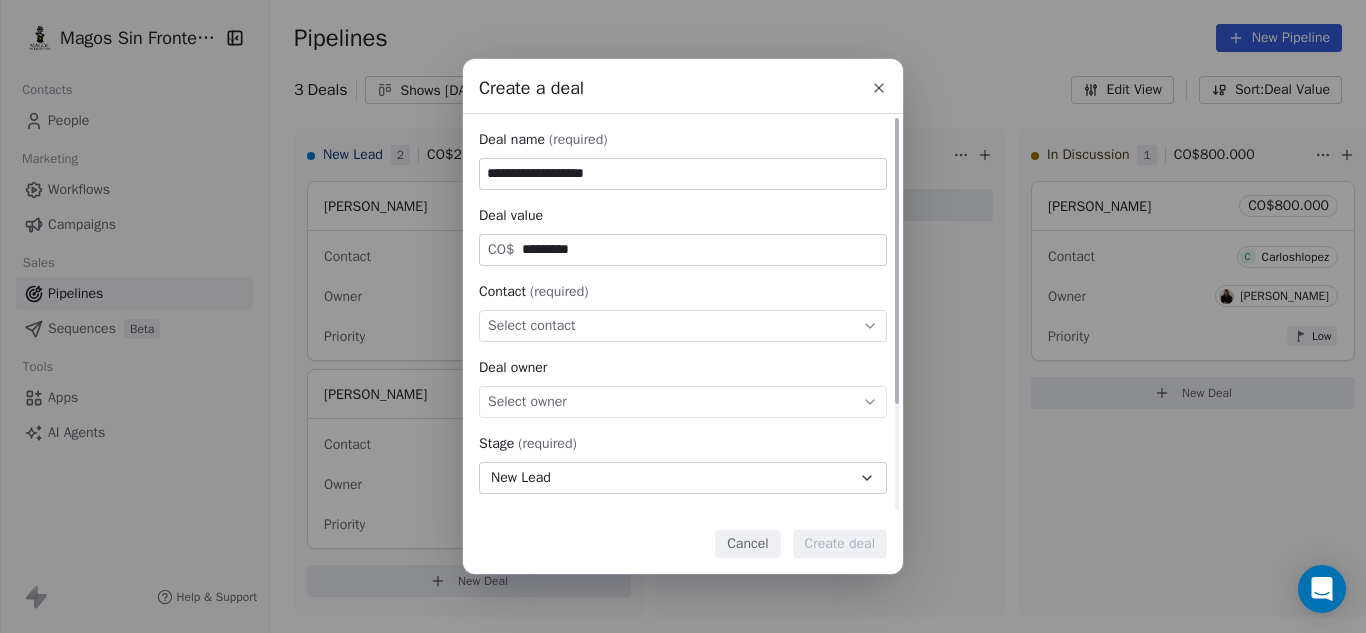click on "Select contact" at bounding box center (532, 326) 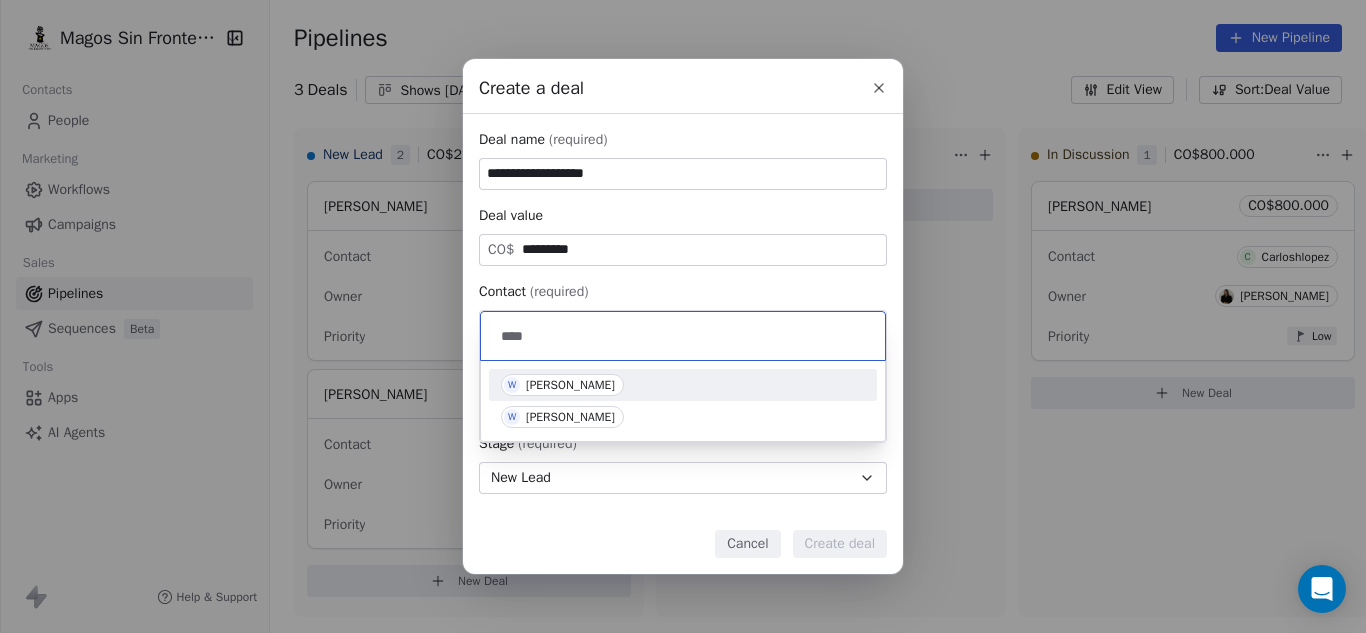 type on "****" 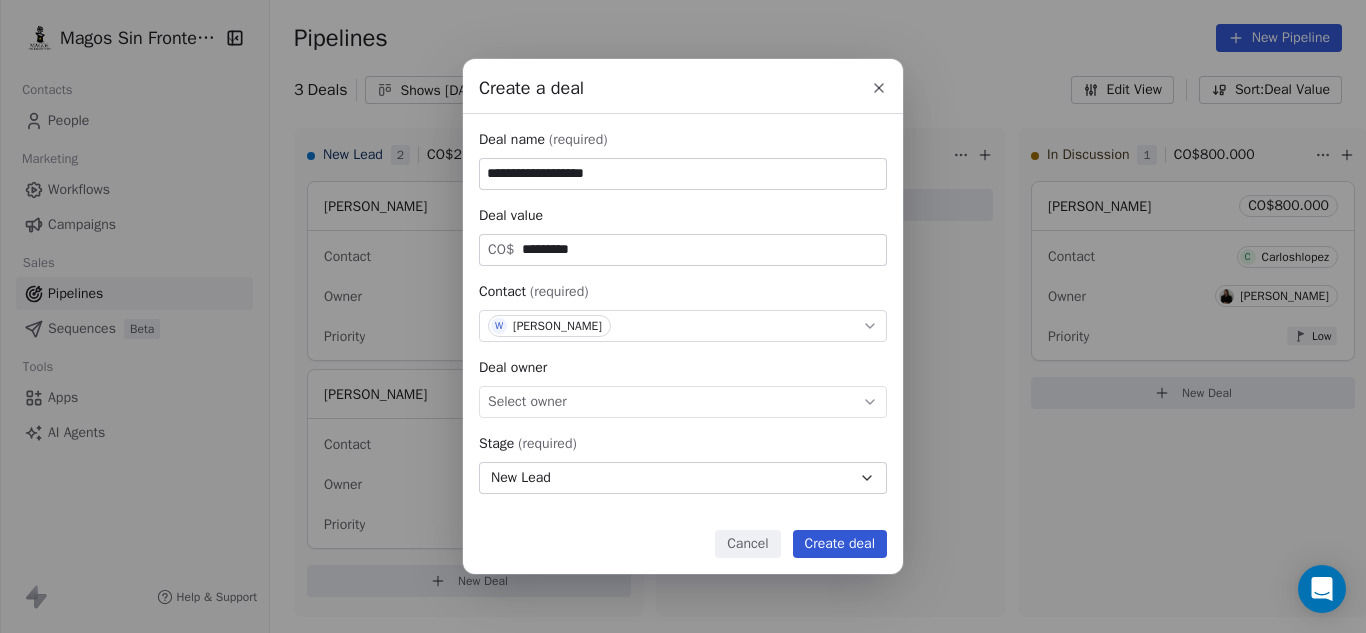 click on "Create deal" at bounding box center (840, 544) 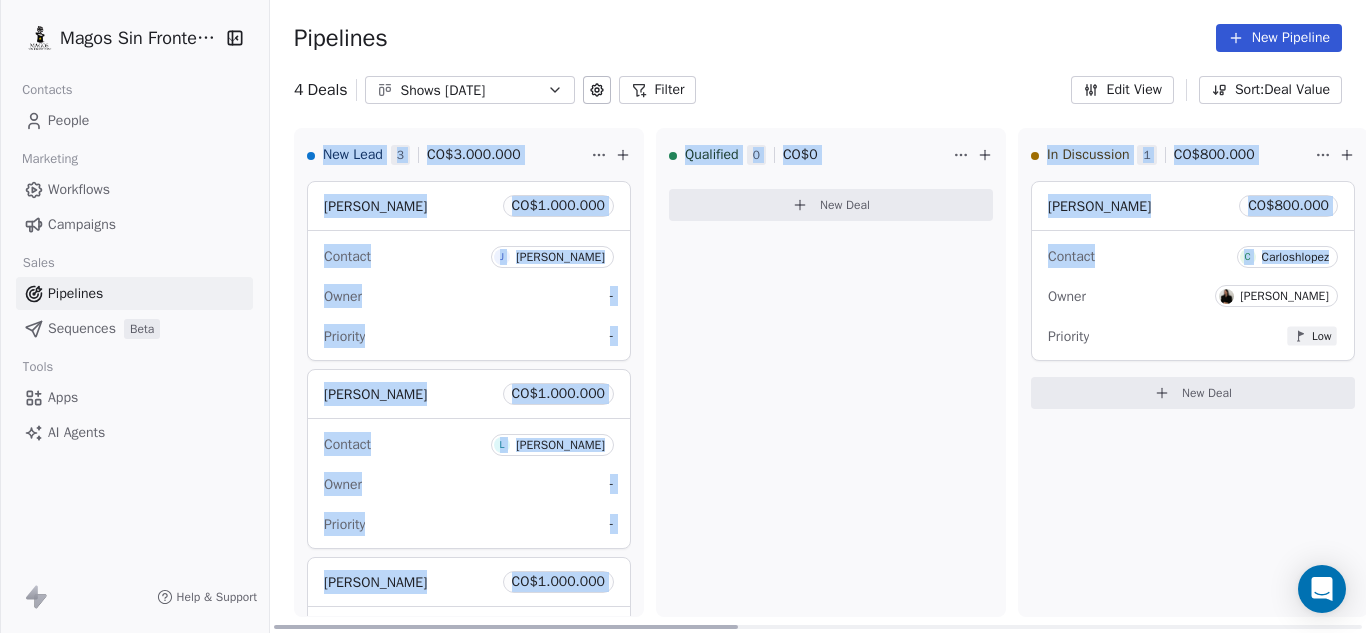 drag, startPoint x: 1365, startPoint y: 100, endPoint x: 1364, endPoint y: 257, distance: 157.00319 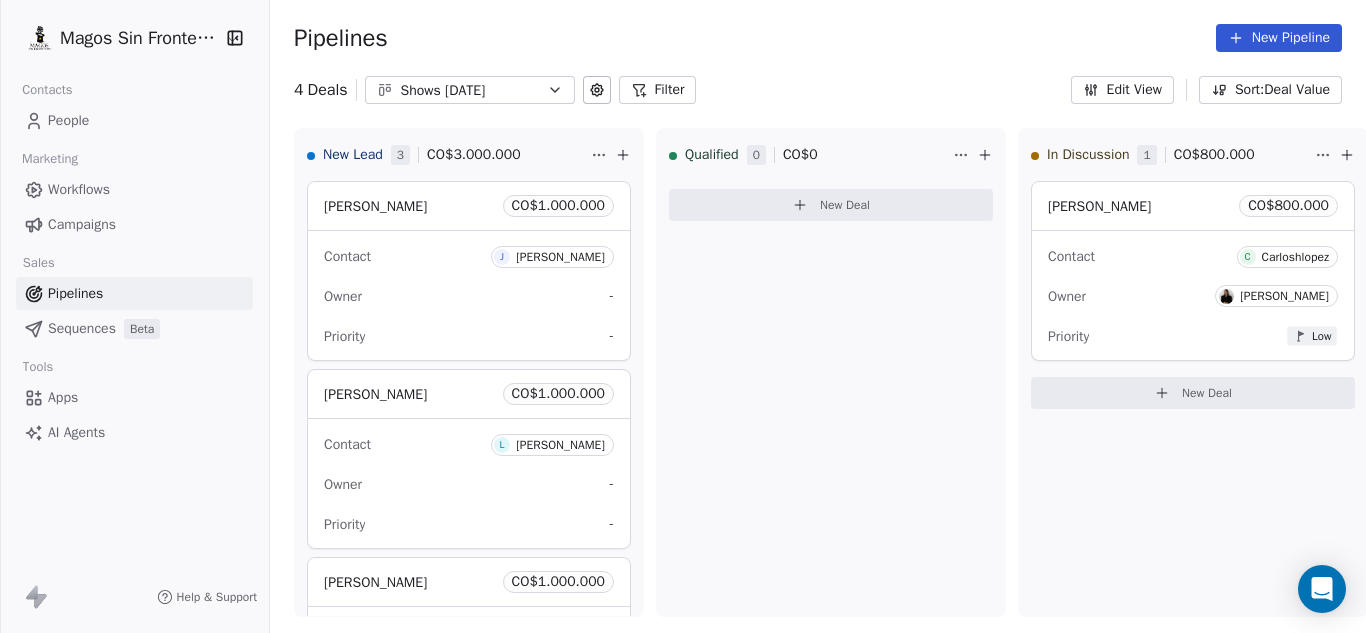 click on "Pipelines  New Pipeline" at bounding box center (818, 38) 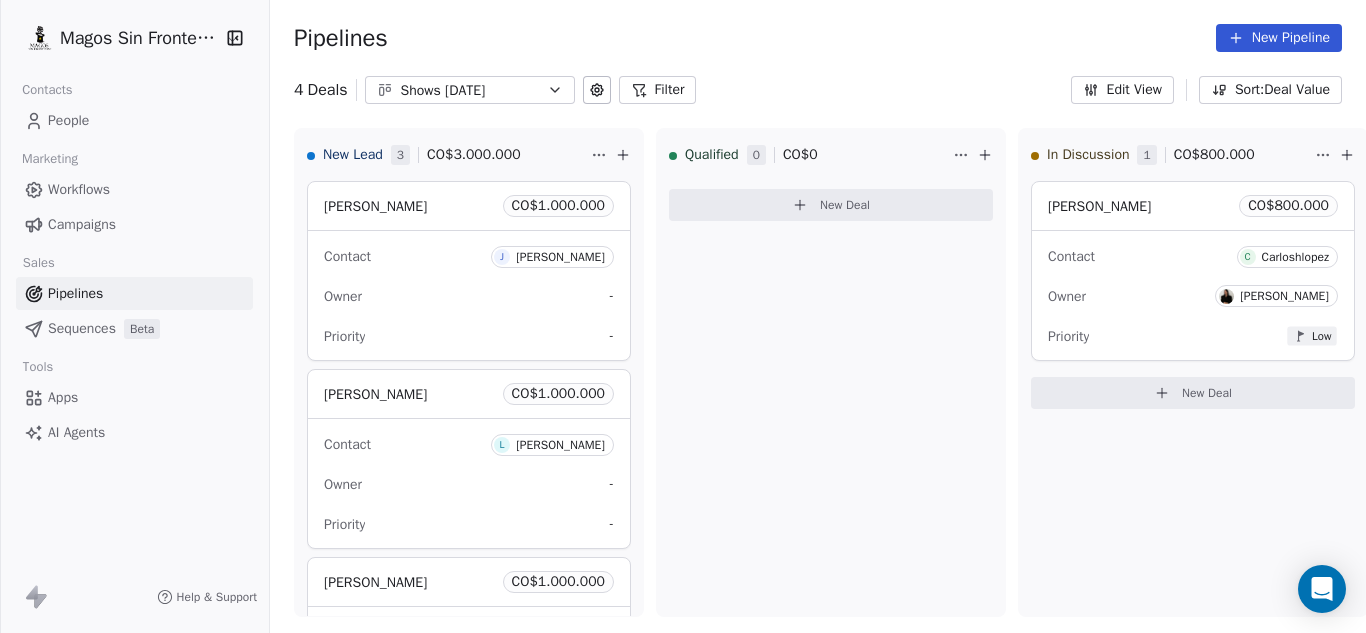 drag, startPoint x: 1365, startPoint y: 7, endPoint x: 732, endPoint y: 49, distance: 634.39185 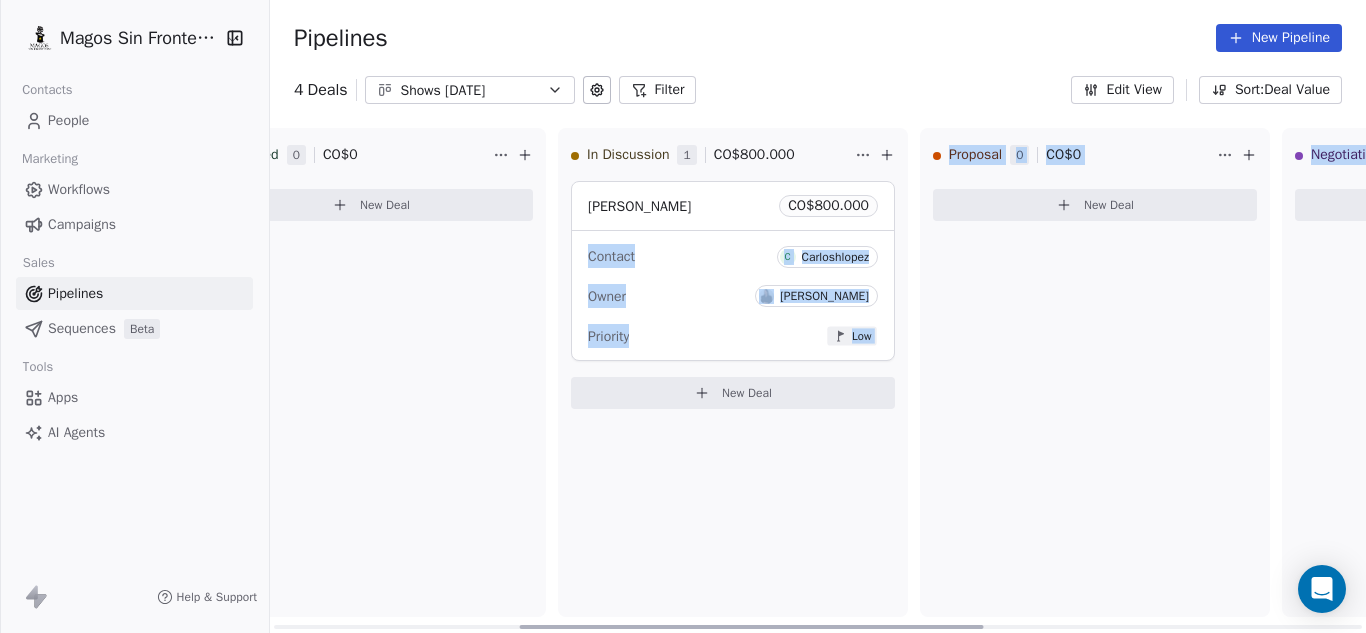scroll, scrollTop: 0, scrollLeft: 600, axis: horizontal 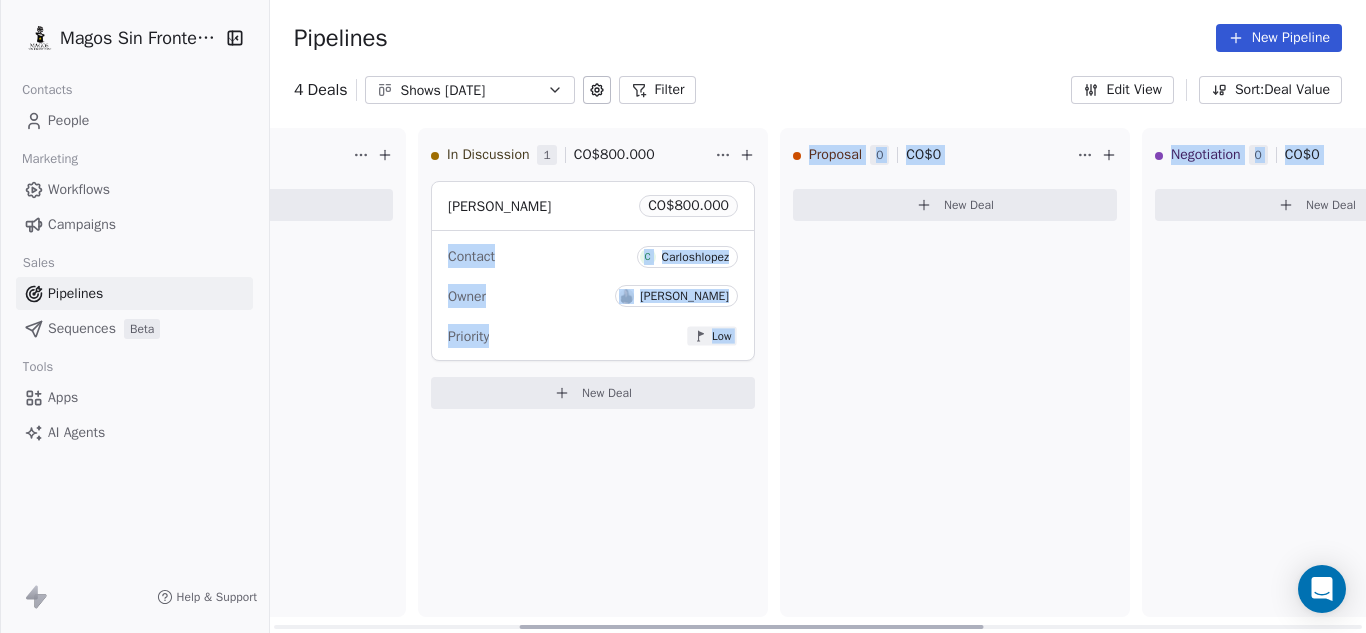 drag, startPoint x: 1365, startPoint y: 192, endPoint x: 1365, endPoint y: 316, distance: 124 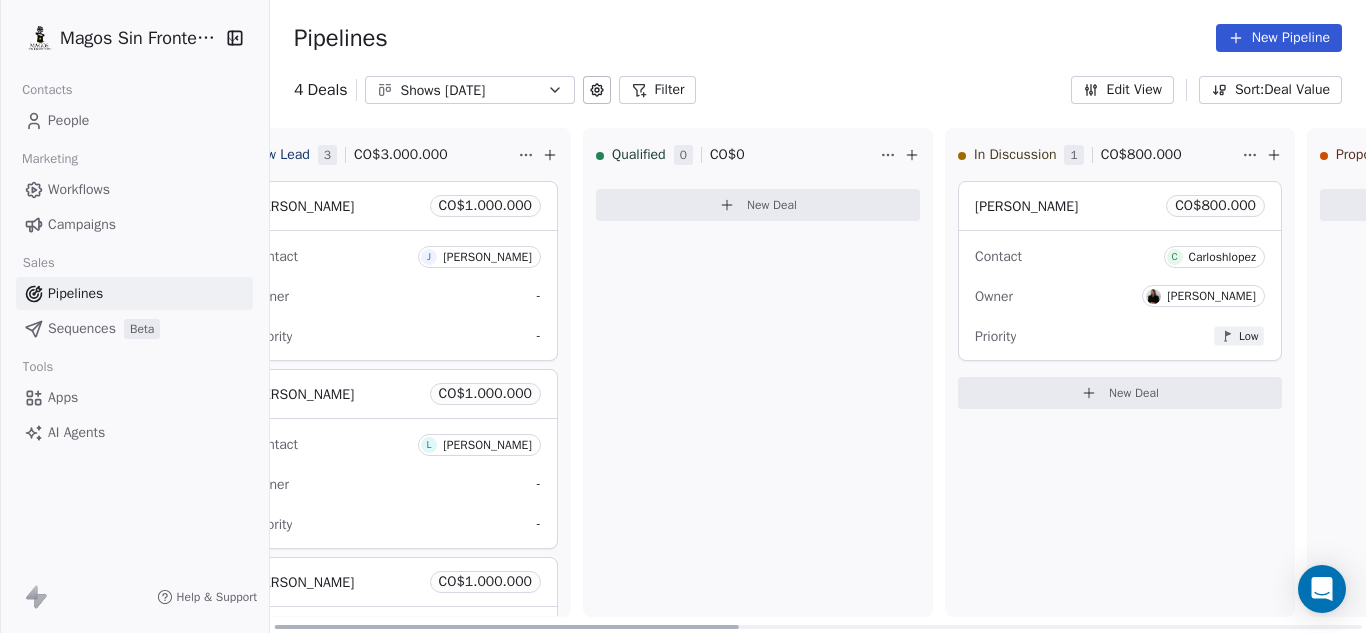 scroll, scrollTop: 0, scrollLeft: 0, axis: both 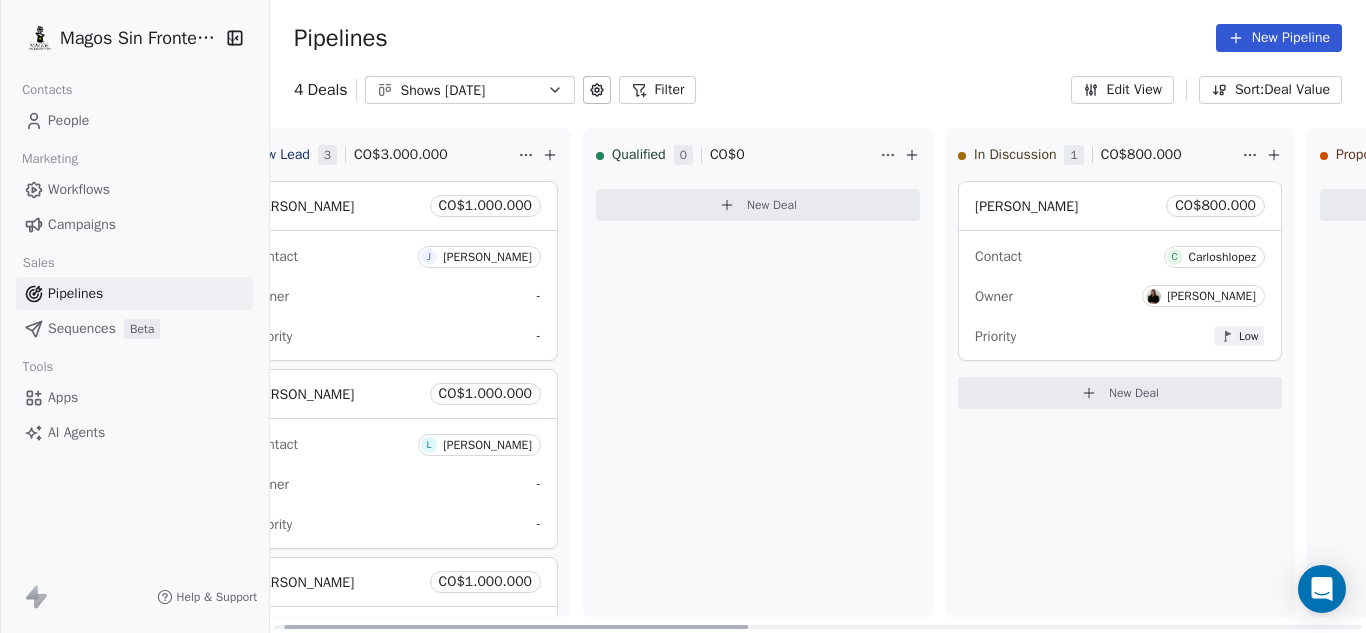 drag, startPoint x: 627, startPoint y: 623, endPoint x: 383, endPoint y: 534, distance: 259.72485 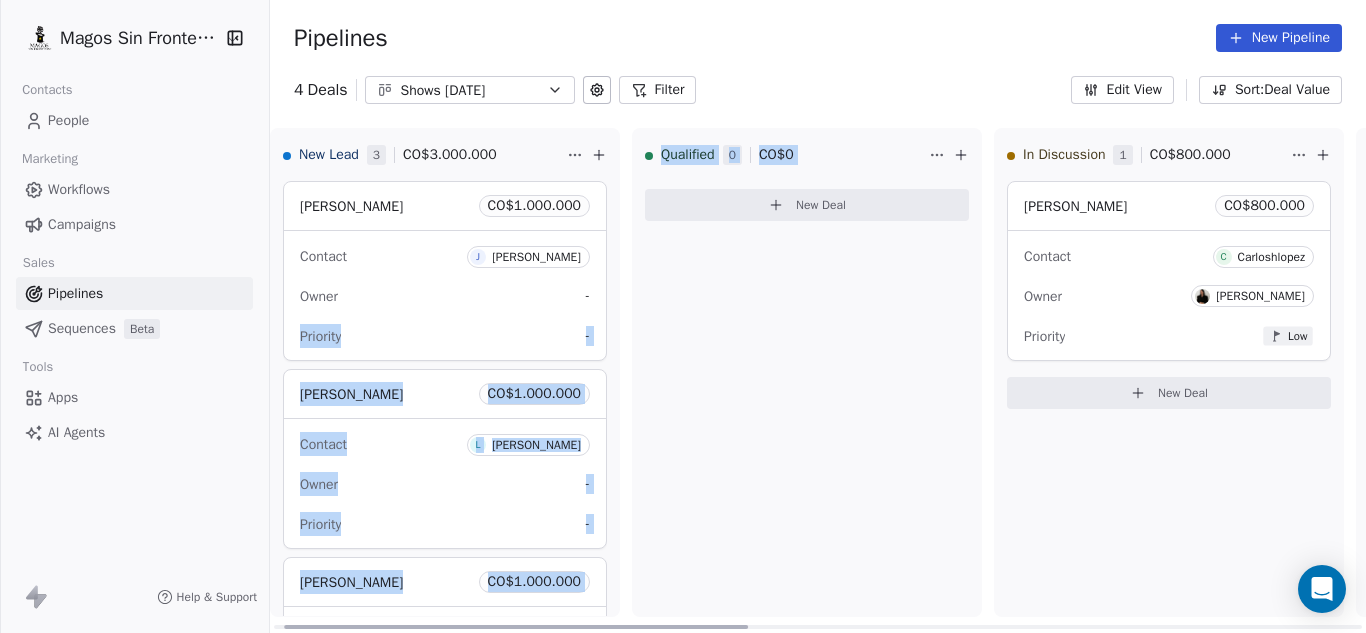 drag, startPoint x: 632, startPoint y: 218, endPoint x: 613, endPoint y: 304, distance: 88.07383 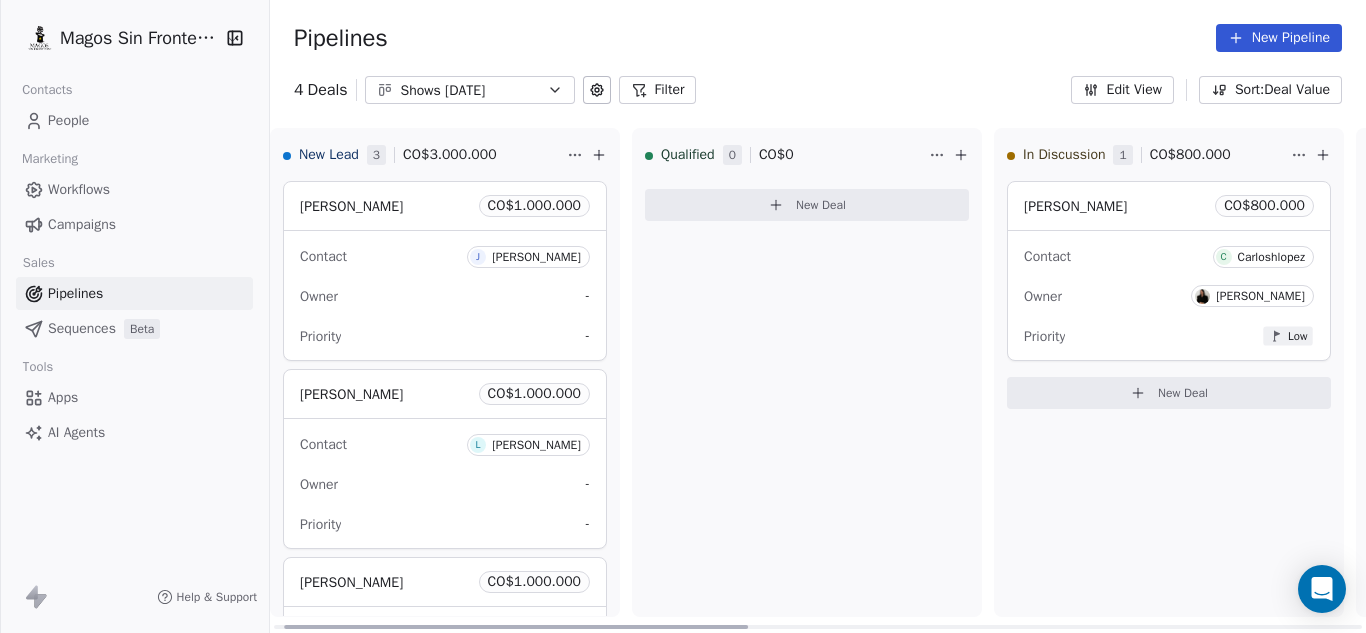 click on "Qualified 0 CO$ 0 New Deal" at bounding box center (807, 372) 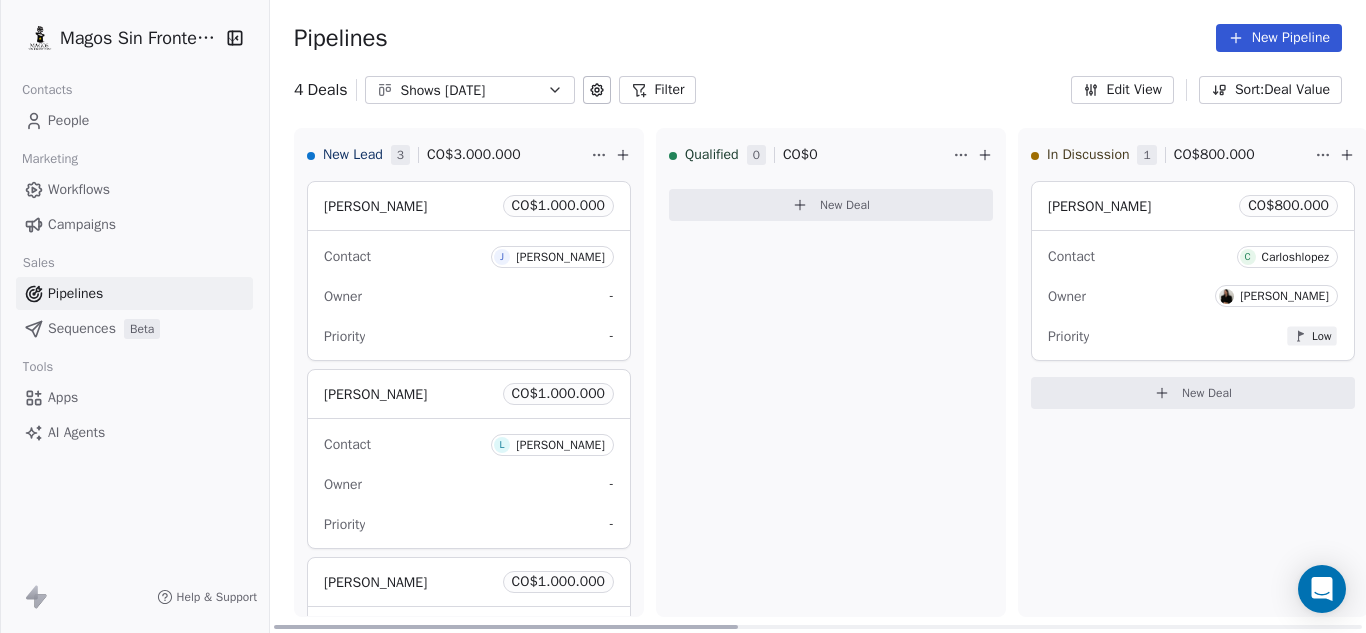 click on "Qualified 0 CO$ 0 New Deal" at bounding box center (831, 372) 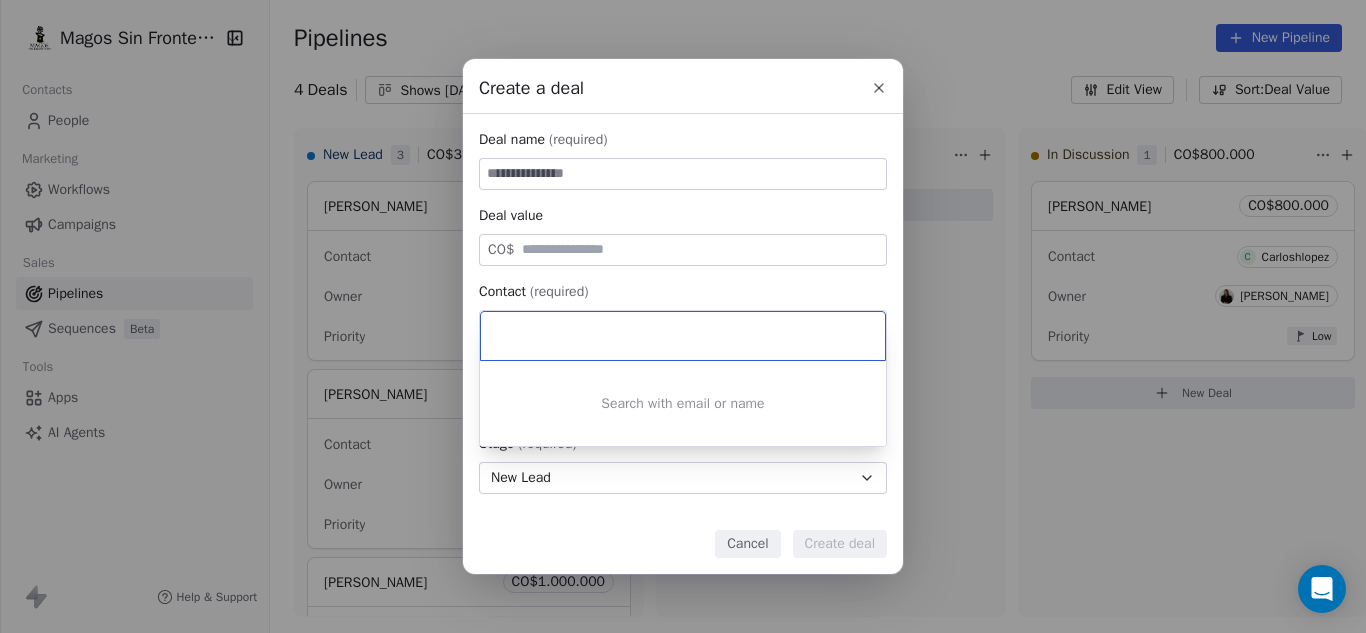 click on "Create a deal Deal name (required) Deal value CO$ Contact (required) Select contact Deal owner Select owner Stage (required) New Lead Expected close date Select date Priority Set priority Cancel Create deal" at bounding box center [683, 316] 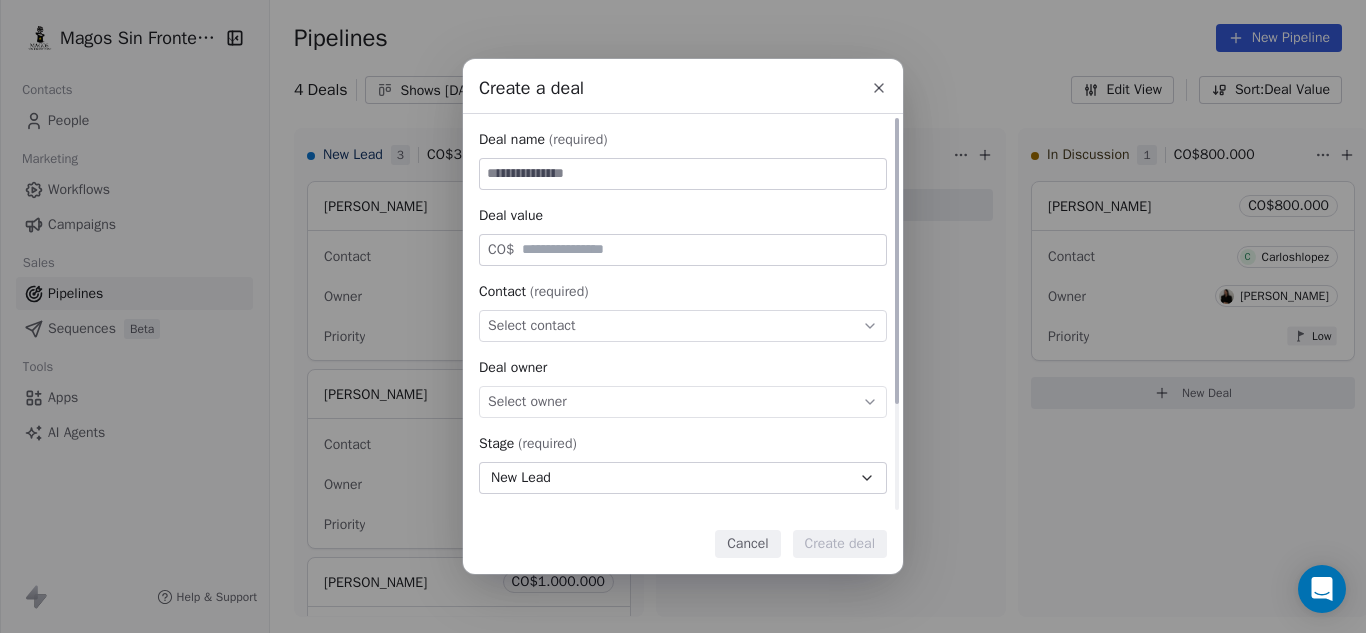 click at bounding box center [683, 174] 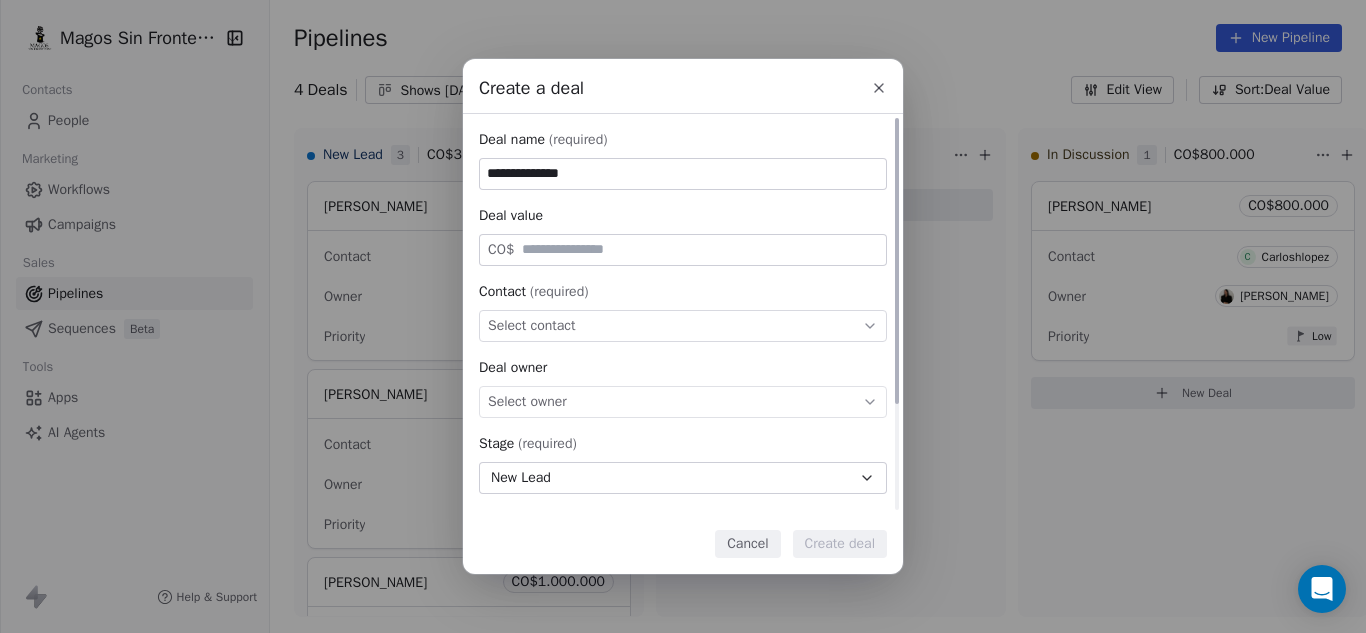type on "**********" 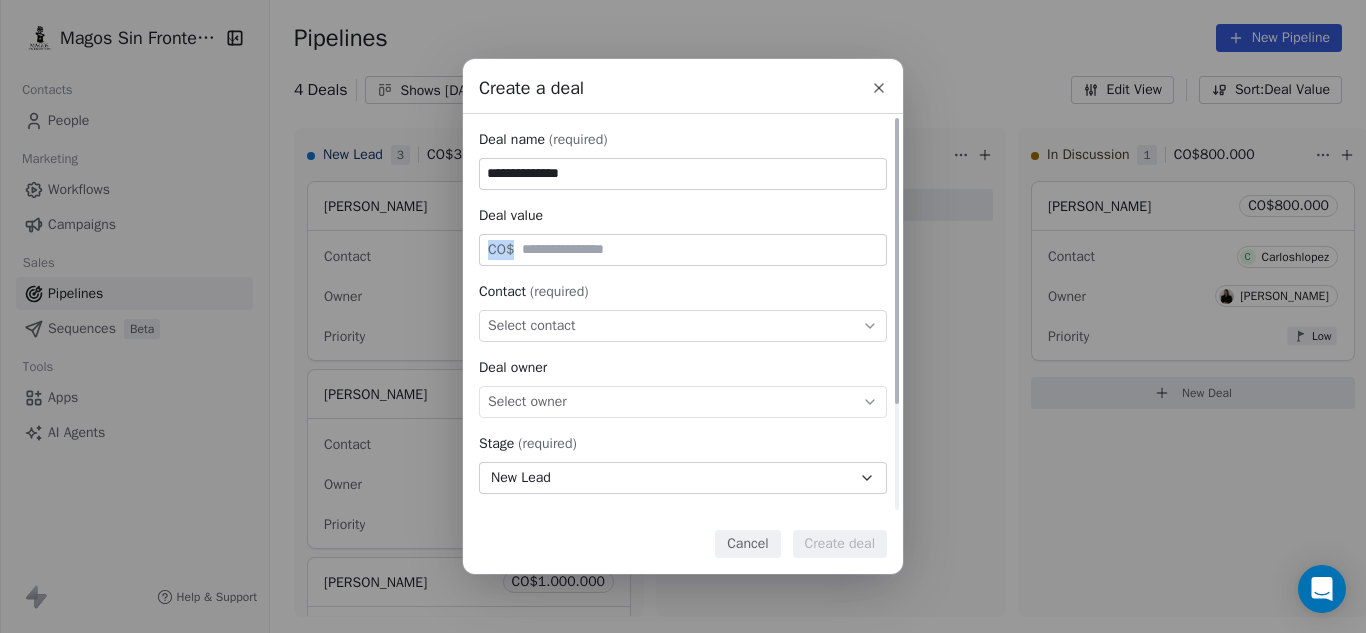 click on "CO$" at bounding box center (683, 250) 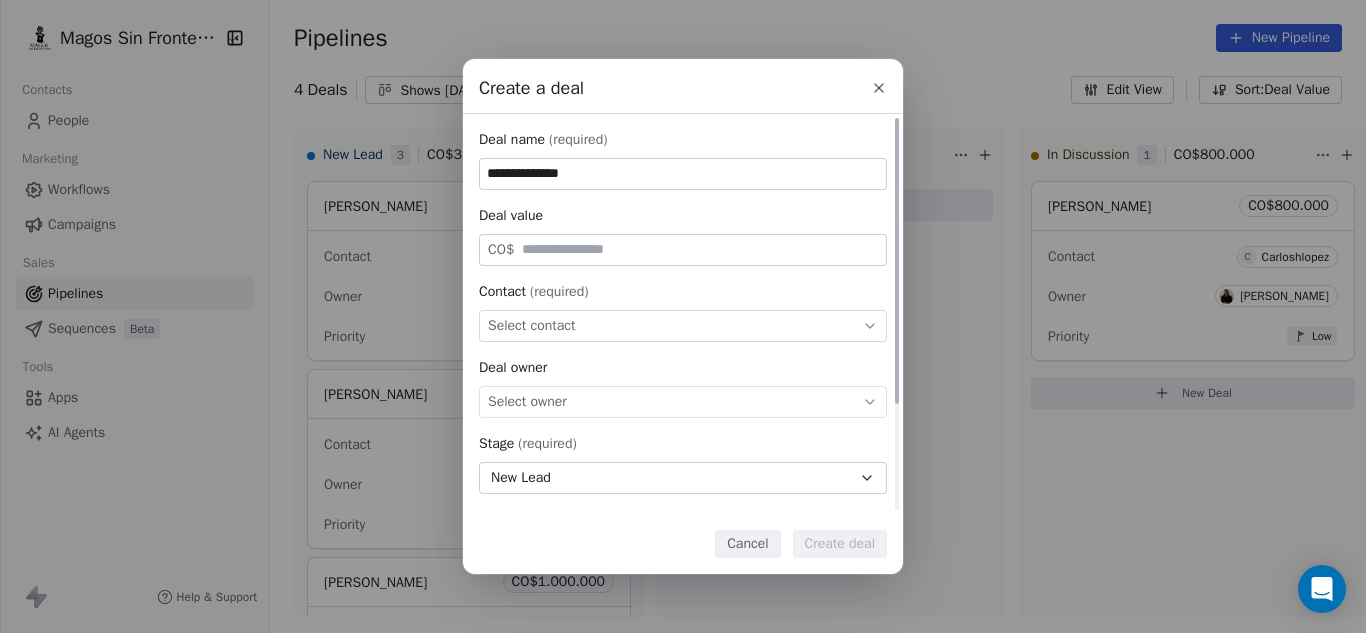 click at bounding box center [700, 249] 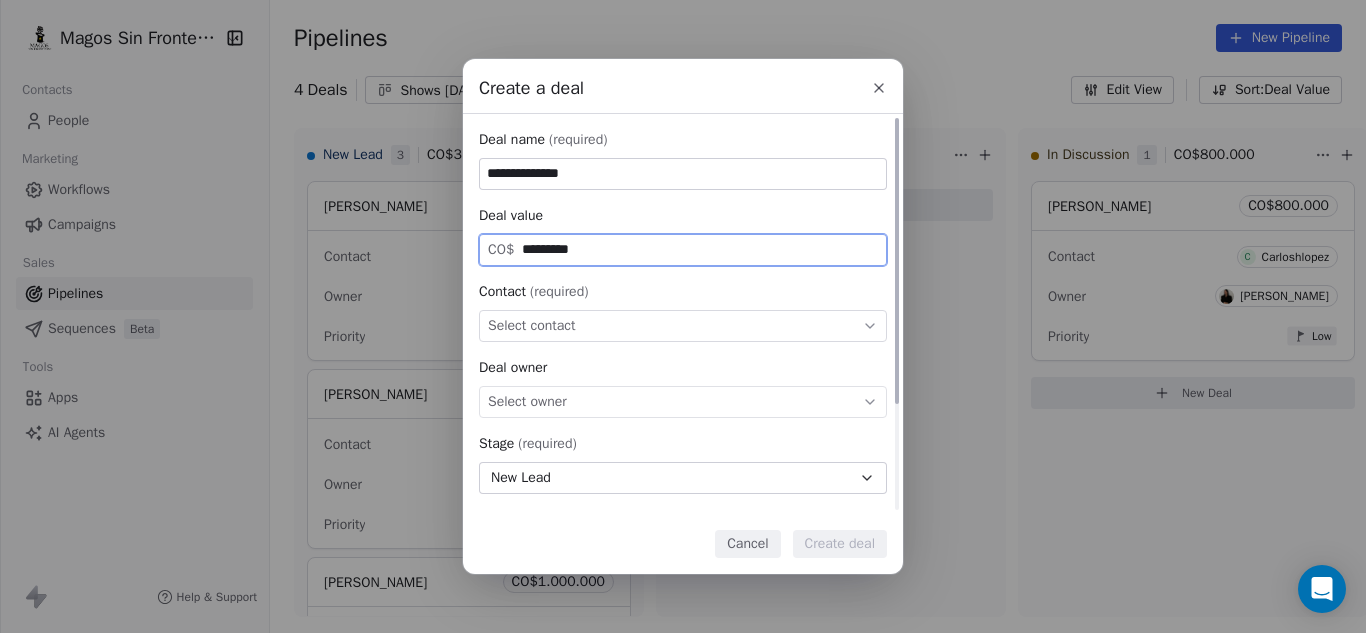type on "*********" 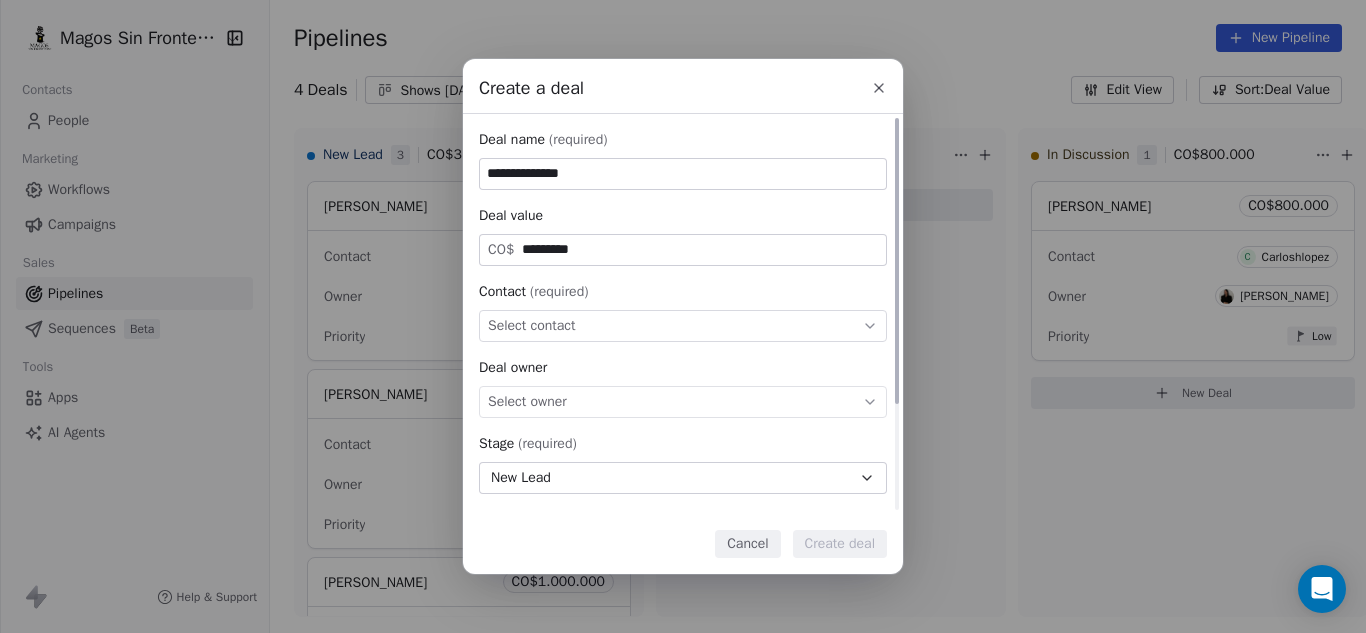 click on "Select contact" at bounding box center [532, 326] 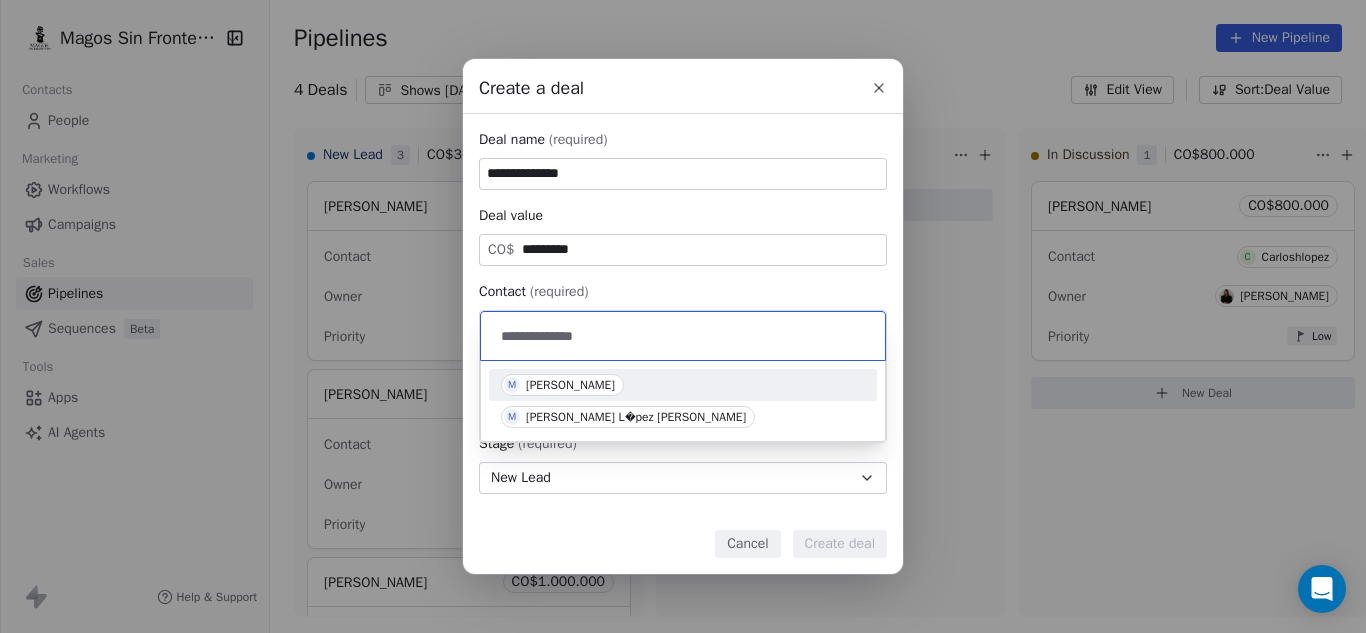 type on "**********" 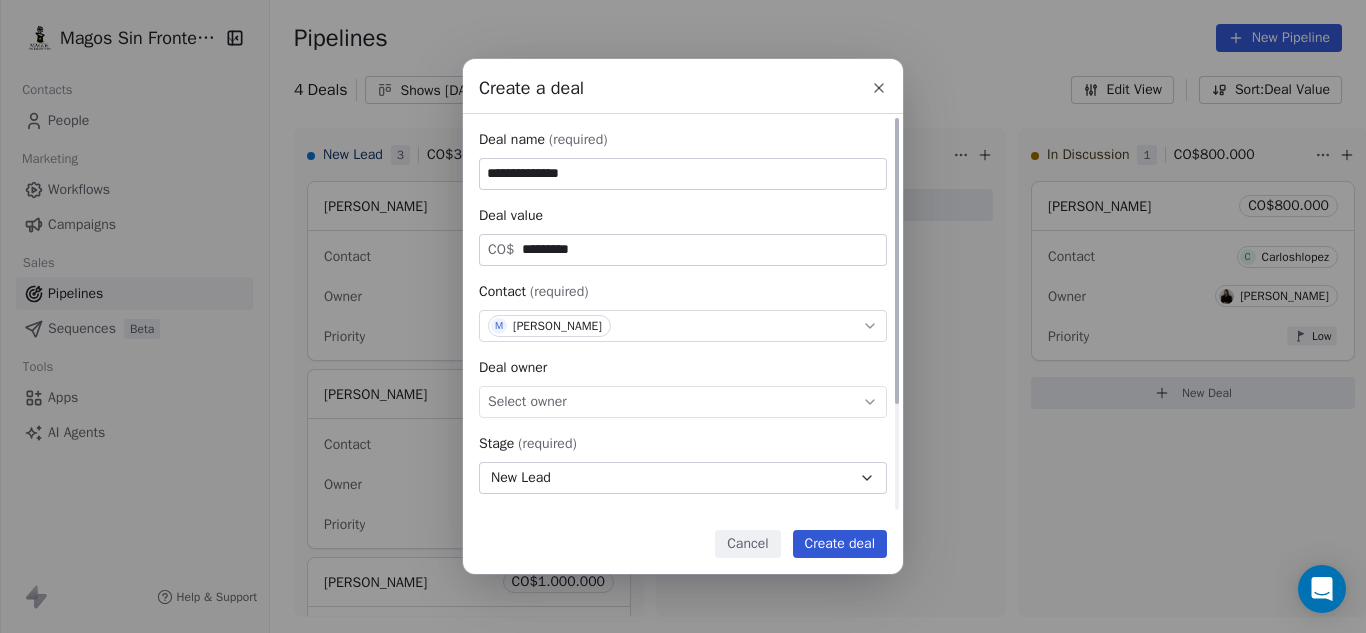click on "Select owner" at bounding box center [683, 402] 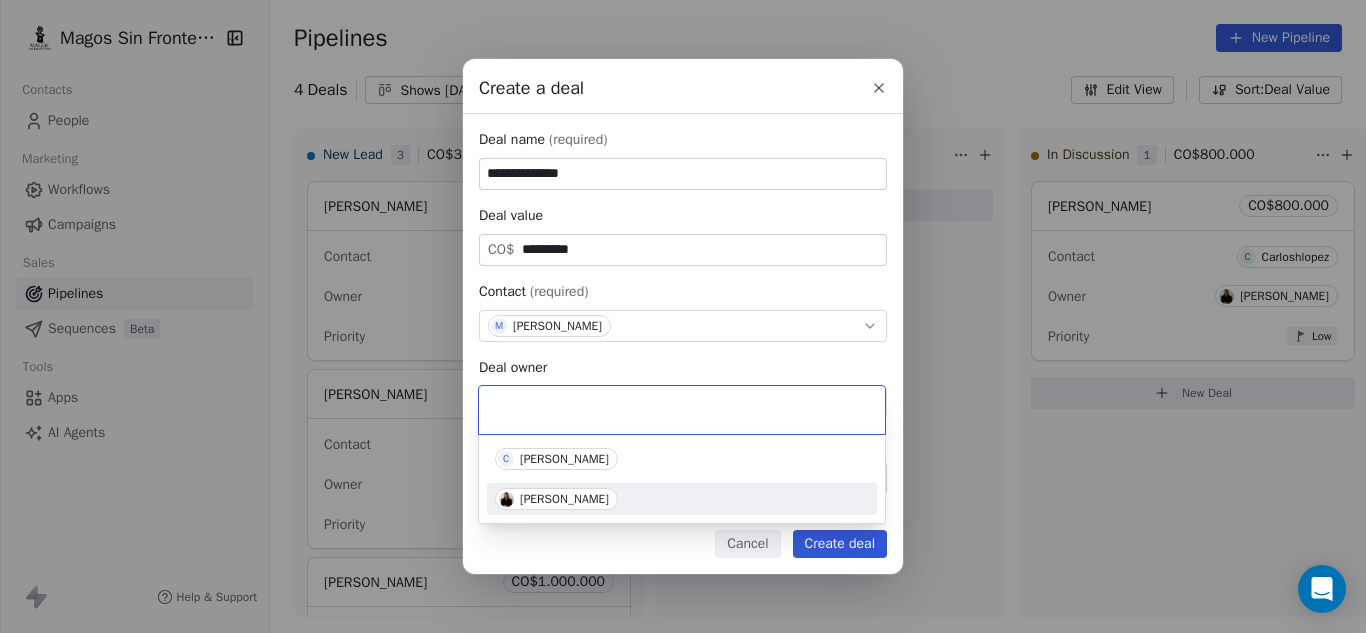 click on "[PERSON_NAME]" at bounding box center (564, 499) 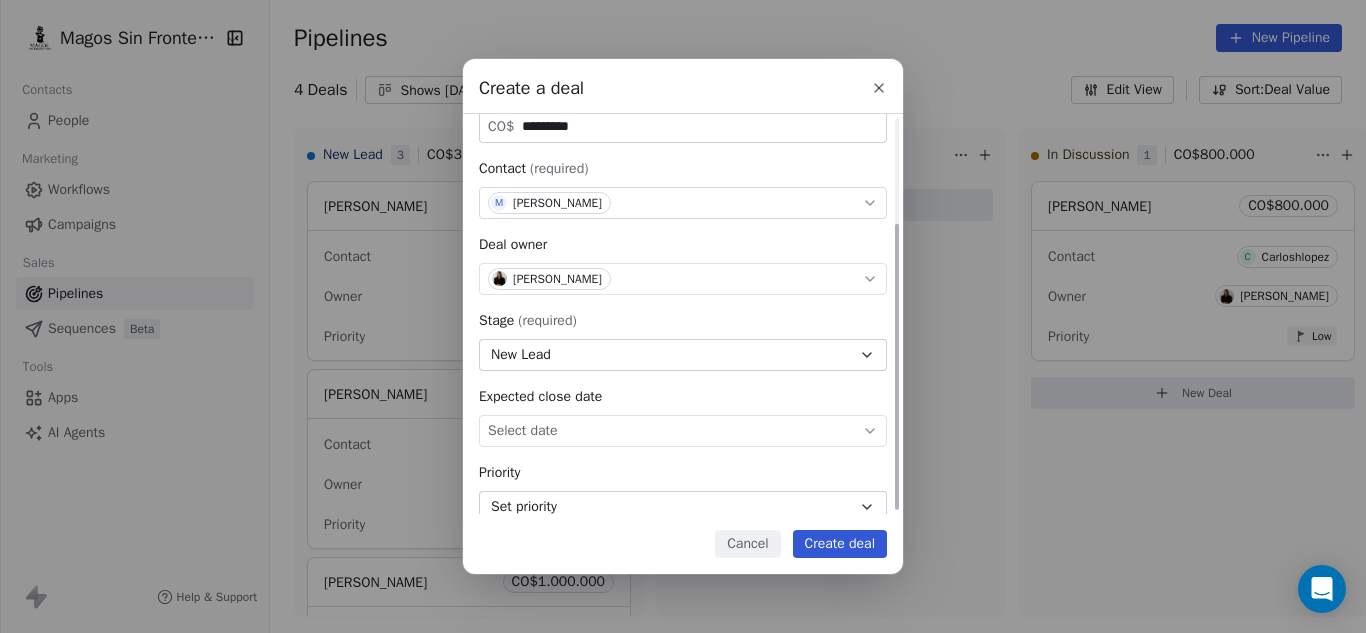 scroll, scrollTop: 148, scrollLeft: 0, axis: vertical 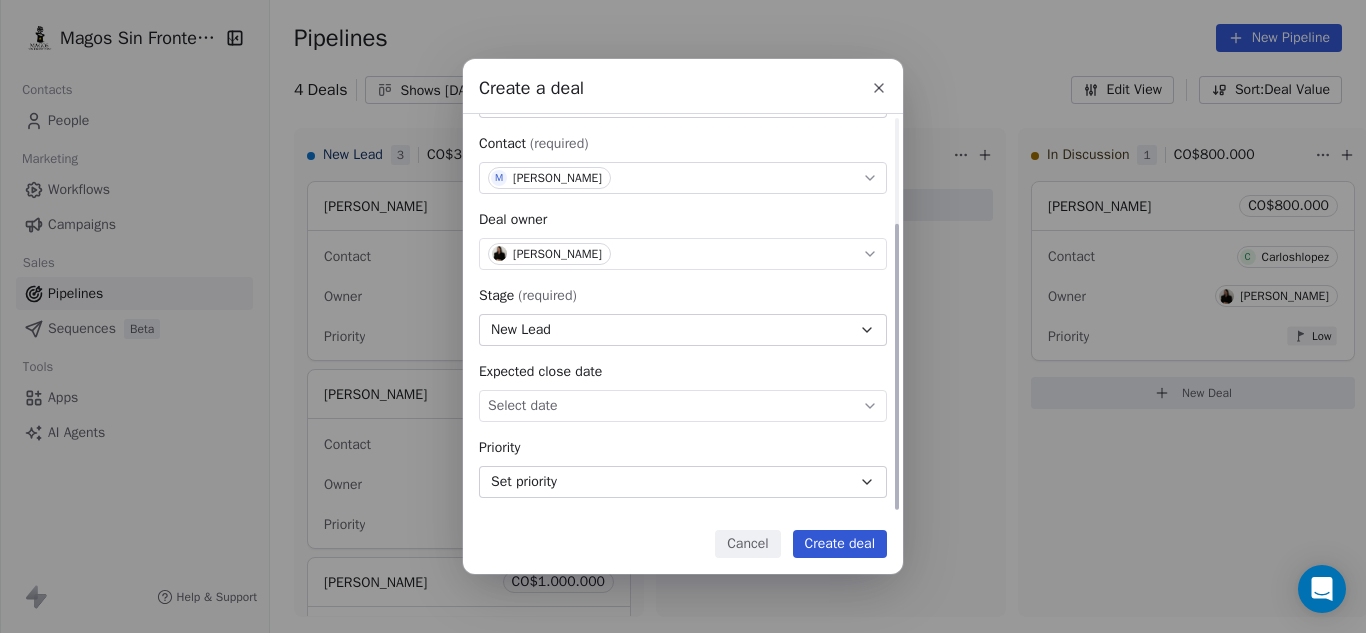 drag, startPoint x: 899, startPoint y: 390, endPoint x: 902, endPoint y: 528, distance: 138.03261 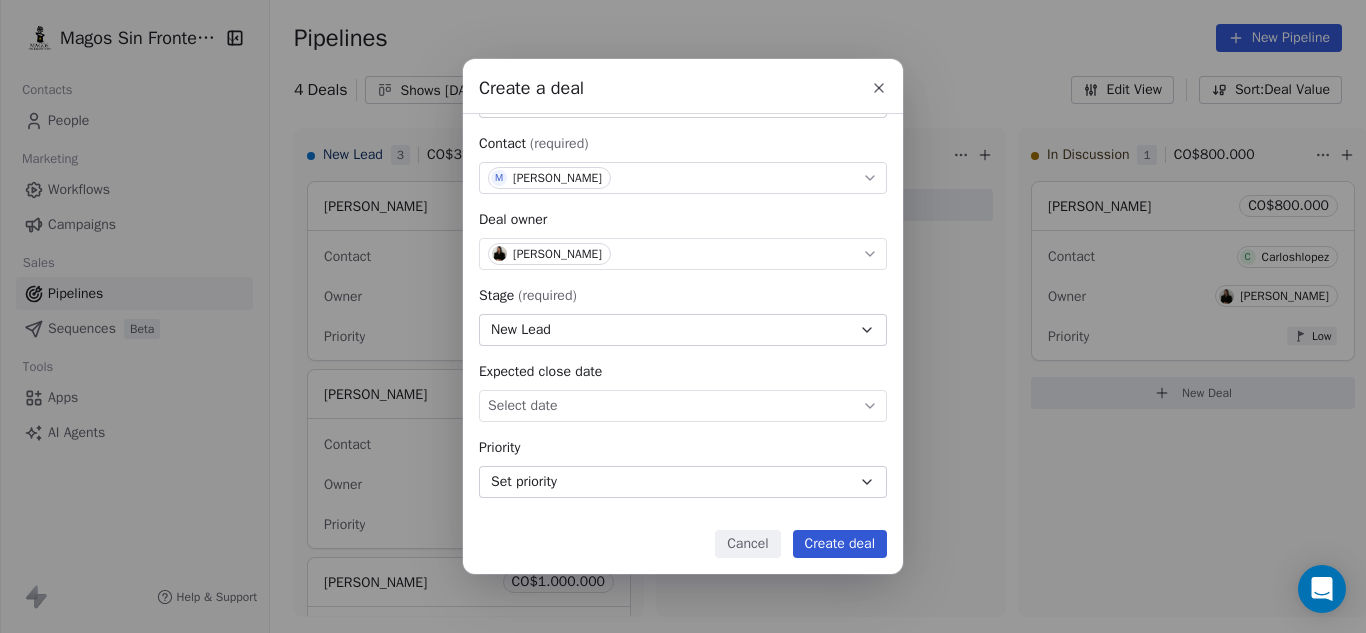 click on "Create deal" at bounding box center (840, 544) 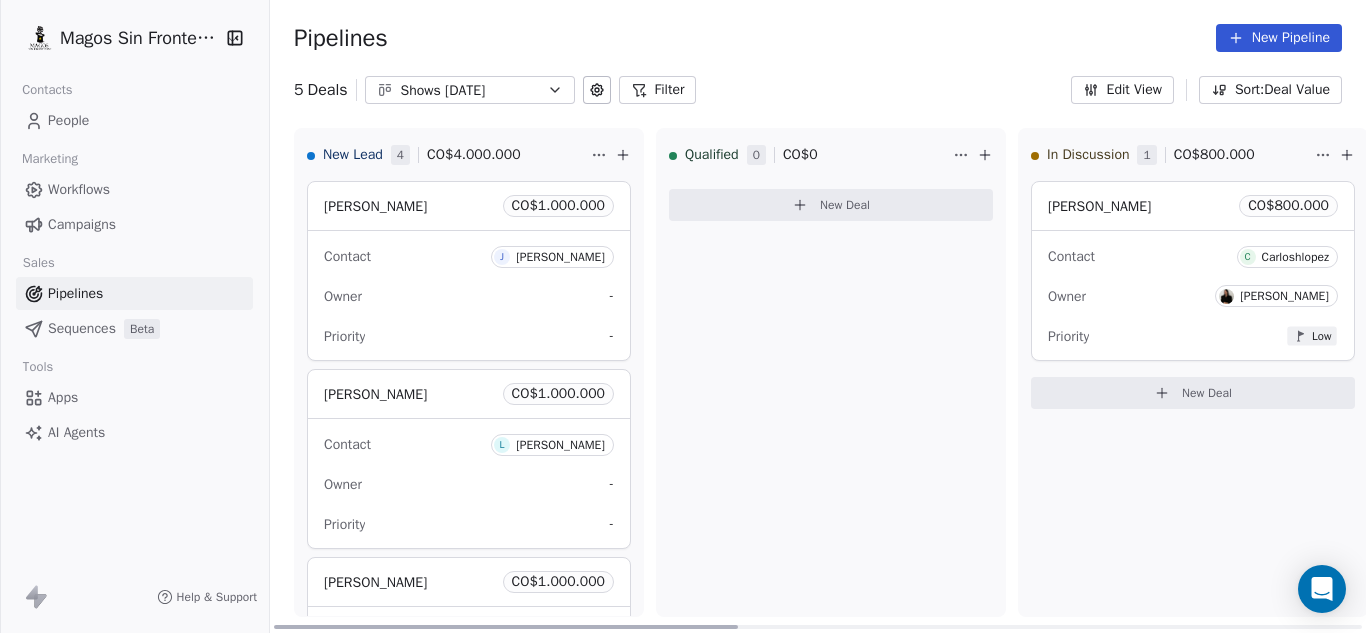 click 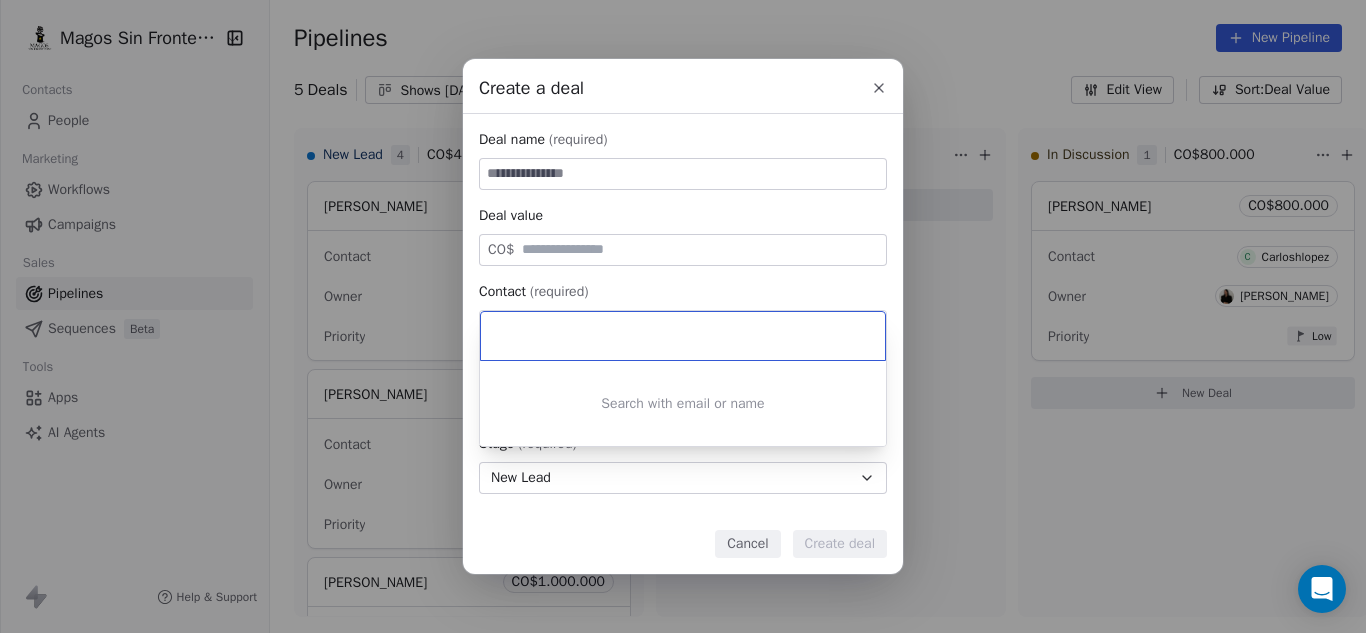 click on "Create a deal Deal name (required) Deal value CO$ Contact (required) Select contact Deal owner Select owner Stage (required) New Lead Expected close date Select date Priority Set priority Cancel Create deal" at bounding box center (683, 316) 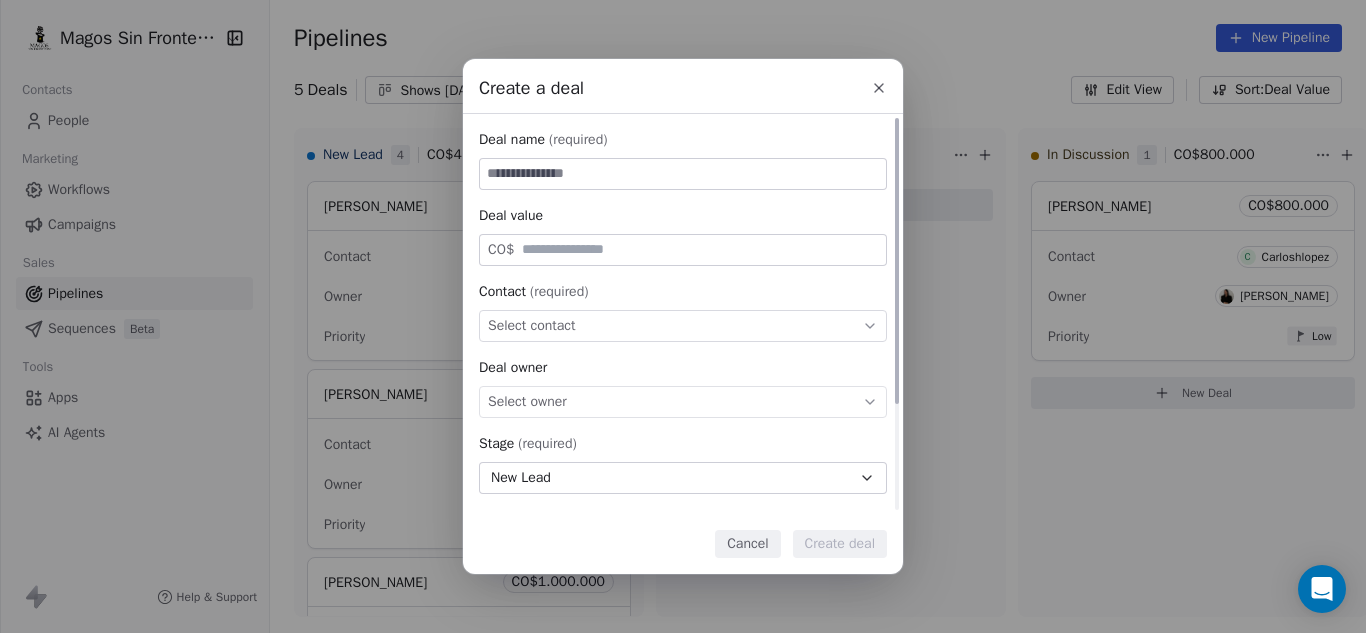 click at bounding box center [683, 174] 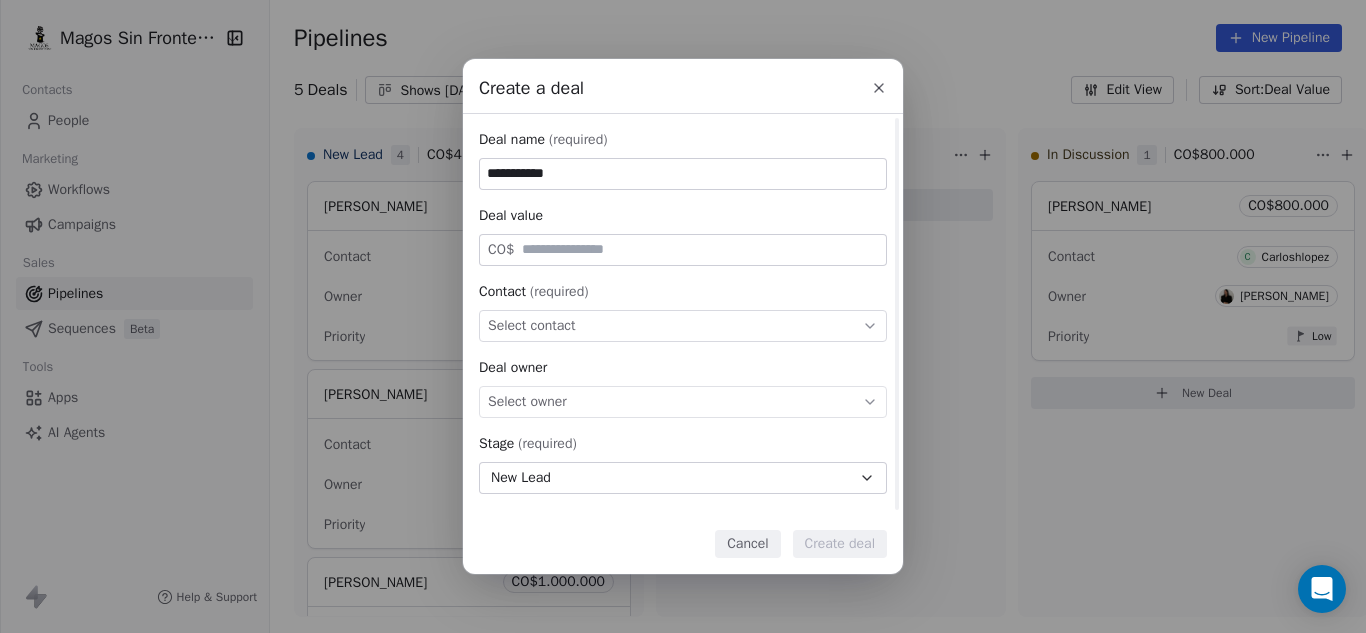 type on "**********" 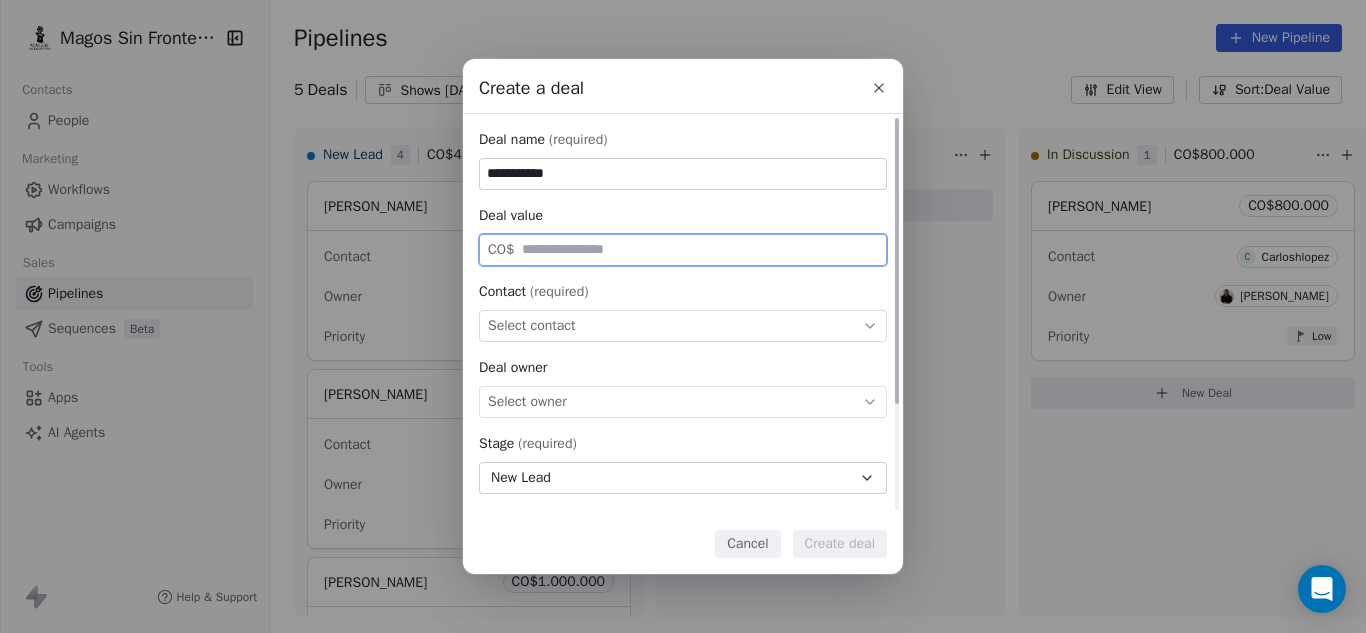 click at bounding box center (700, 249) 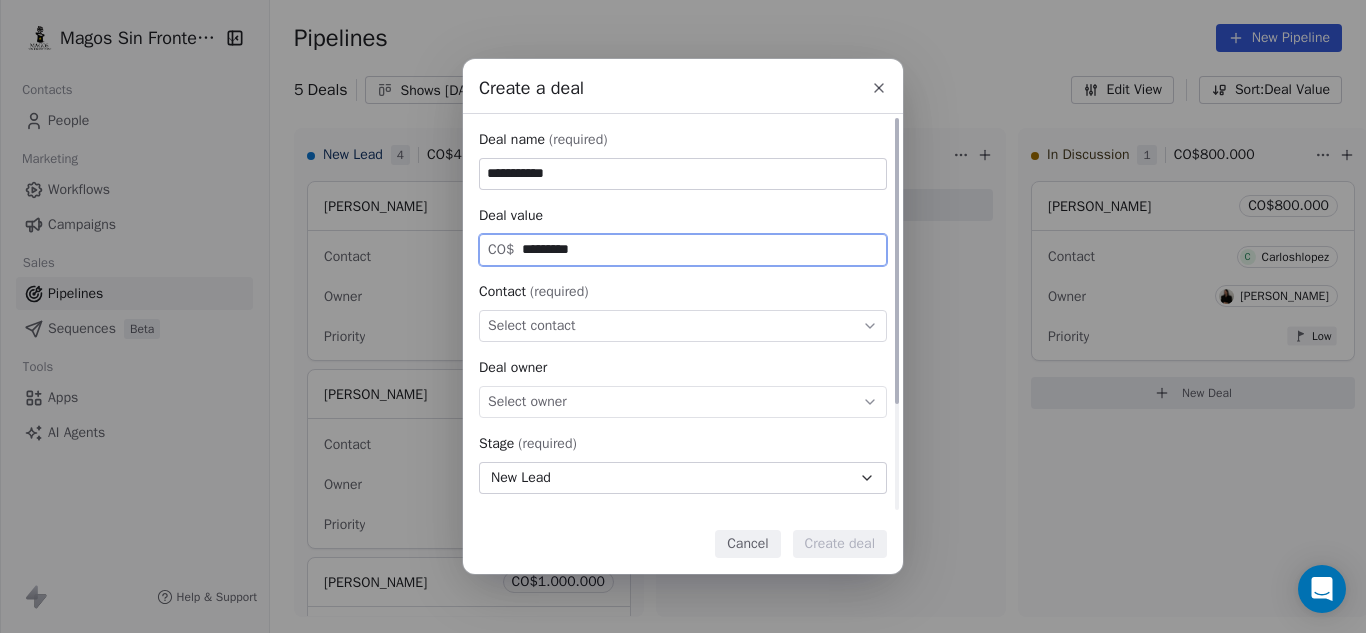 type on "*********" 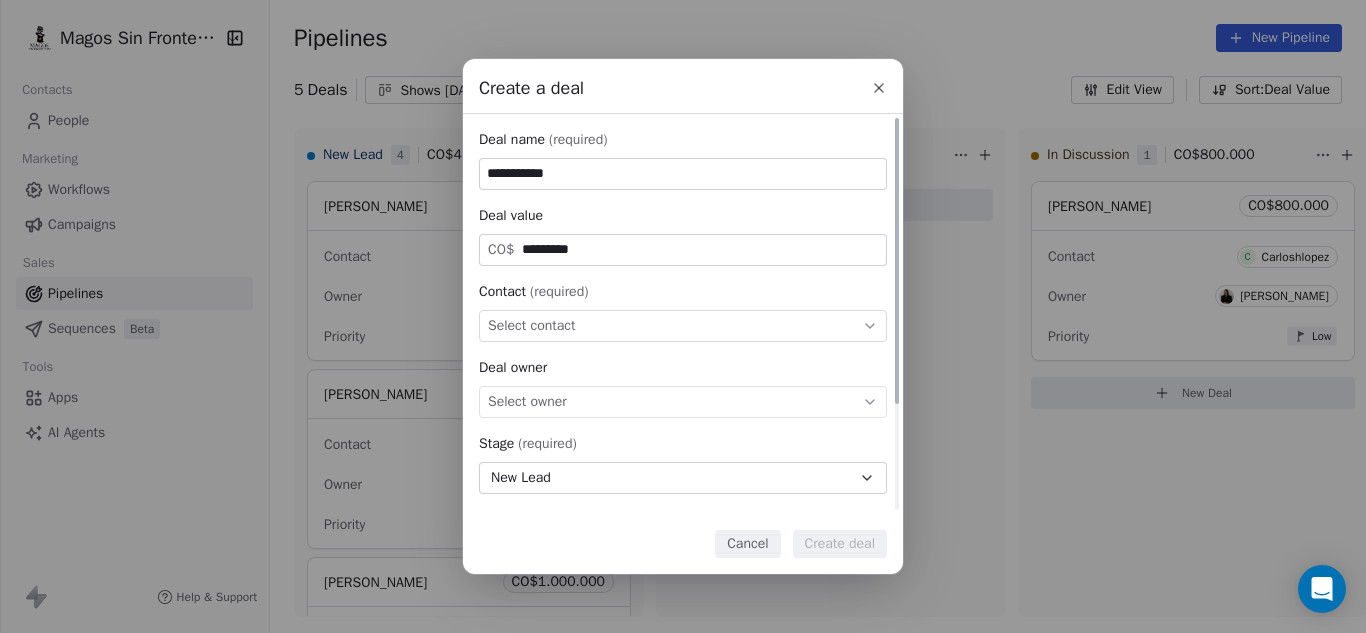 click on "Select contact" at bounding box center [683, 326] 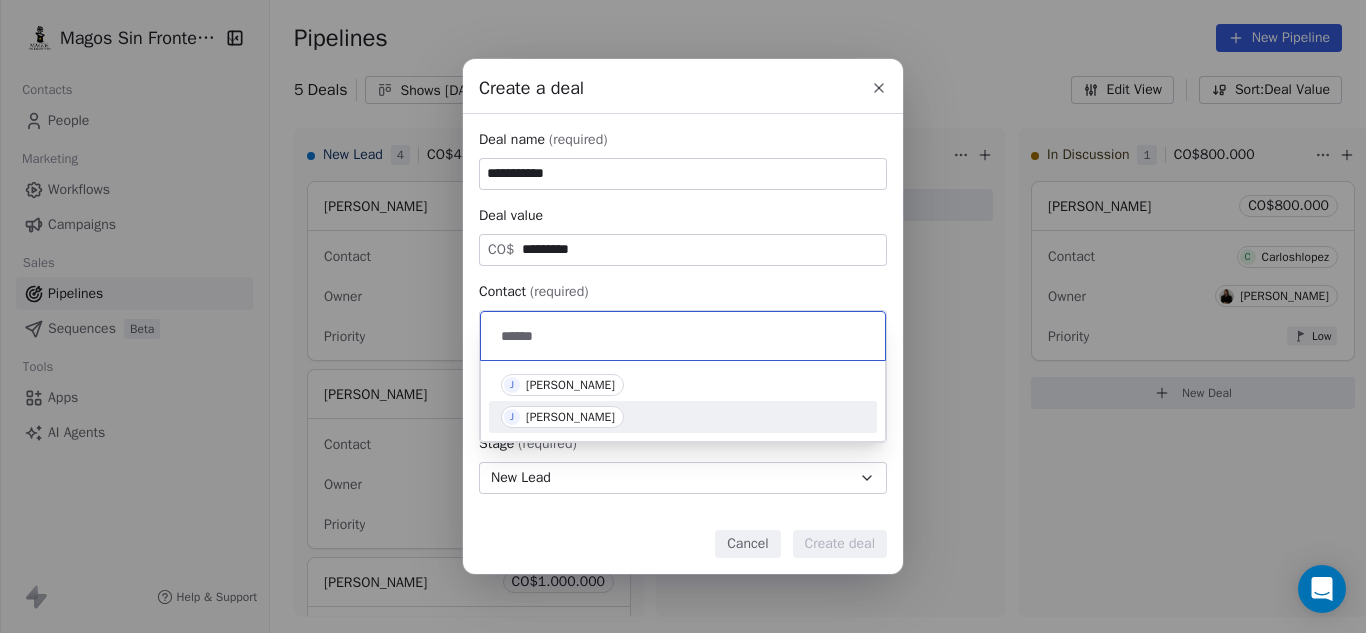 type on "*****" 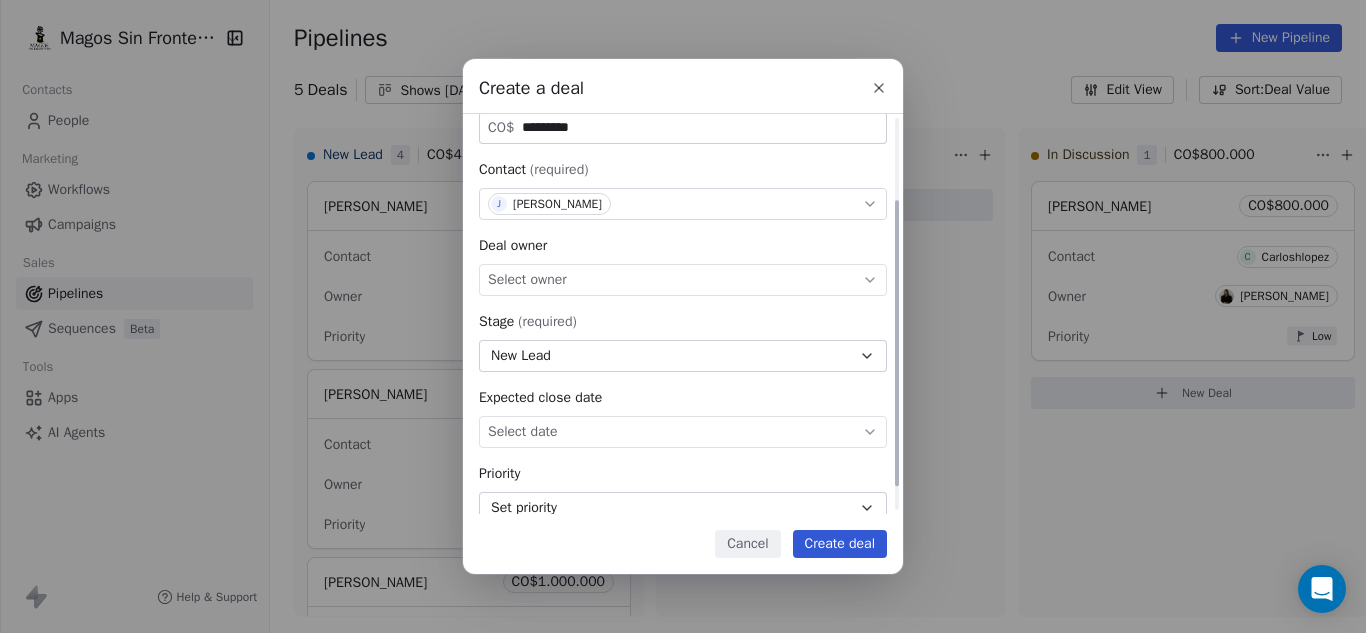 scroll, scrollTop: 140, scrollLeft: 0, axis: vertical 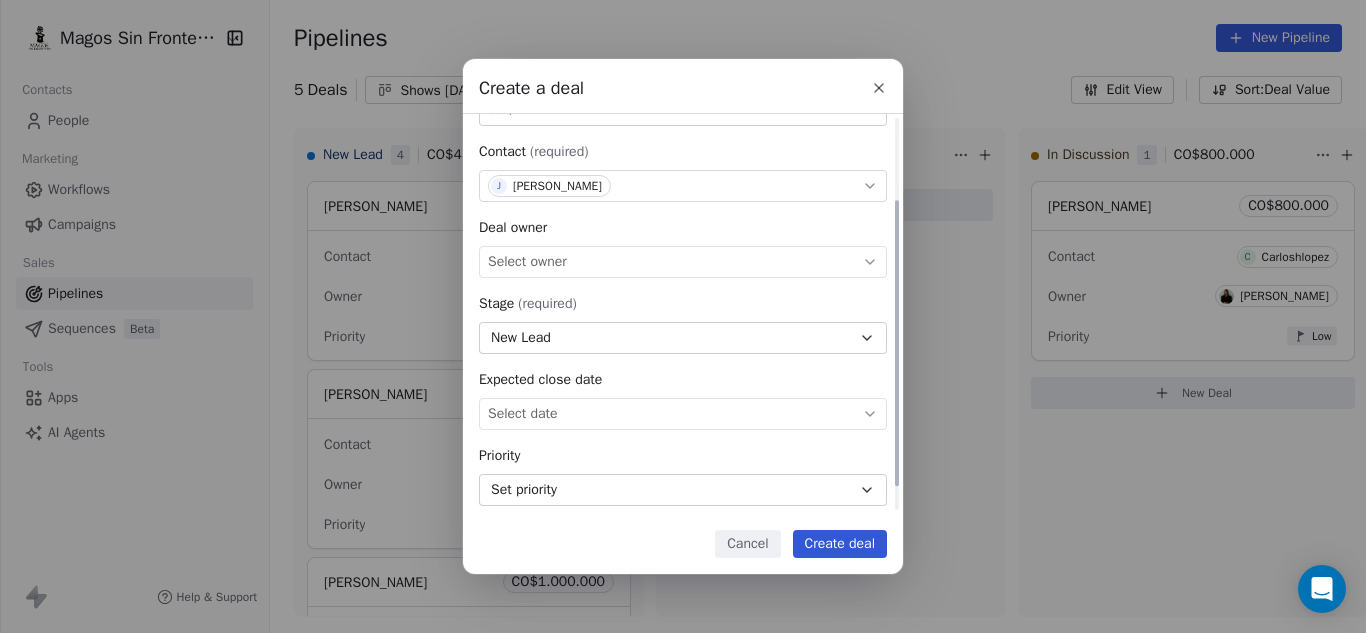 drag, startPoint x: 899, startPoint y: 347, endPoint x: 899, endPoint y: 447, distance: 100 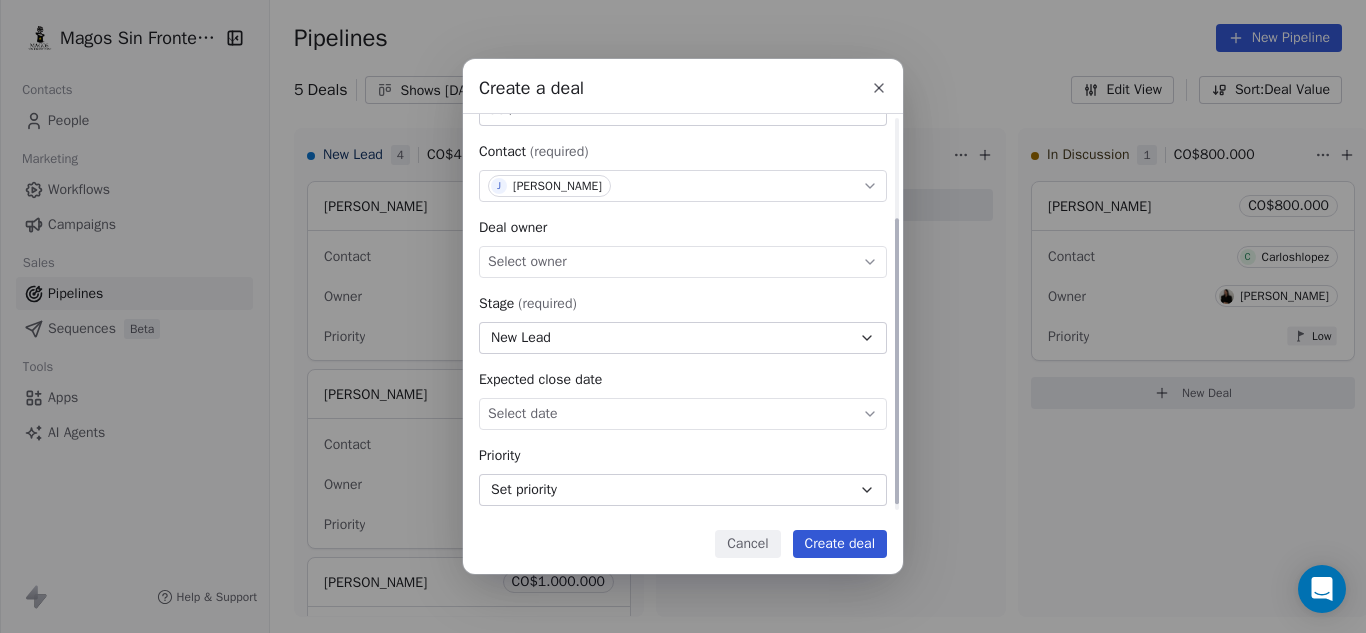 click on "Select owner" at bounding box center (683, 262) 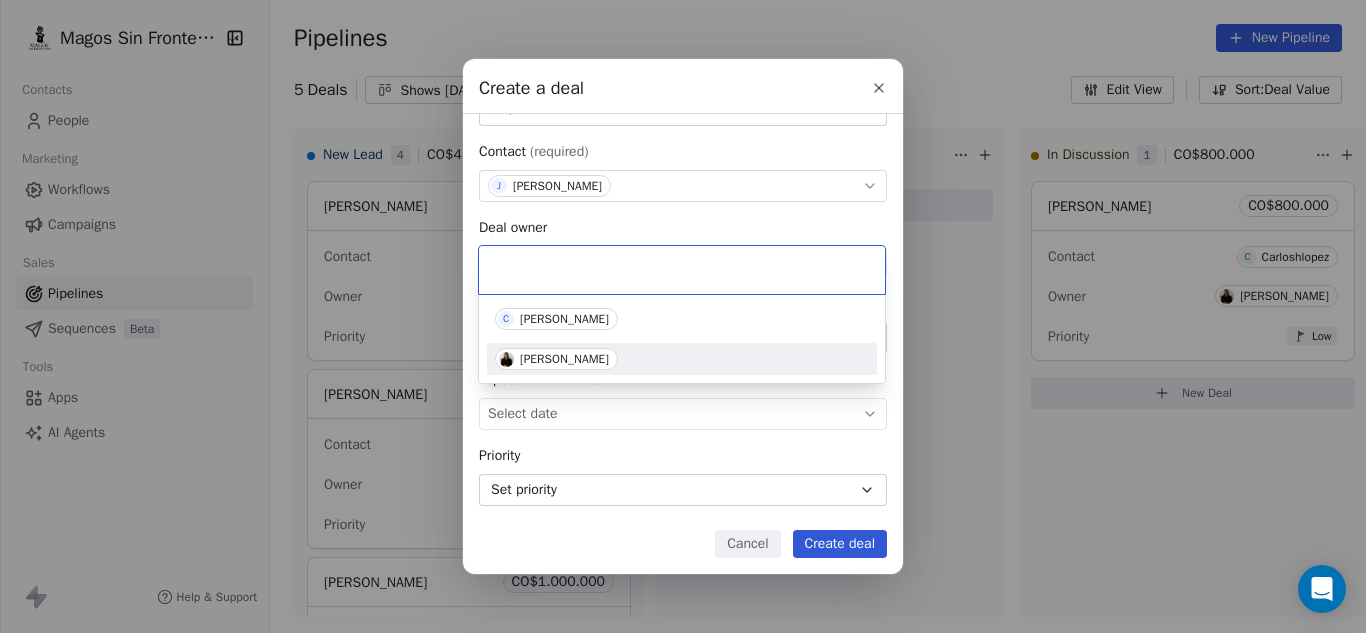 click on "[PERSON_NAME]" at bounding box center [564, 359] 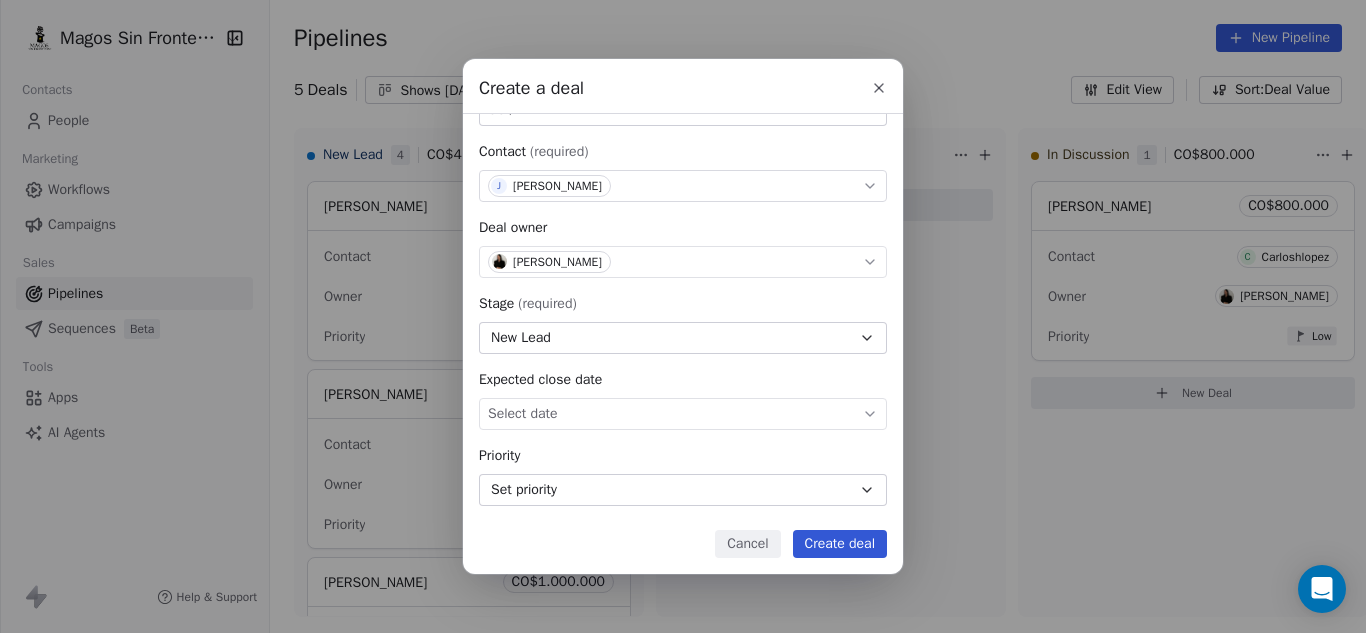 click on "Create deal" at bounding box center [840, 544] 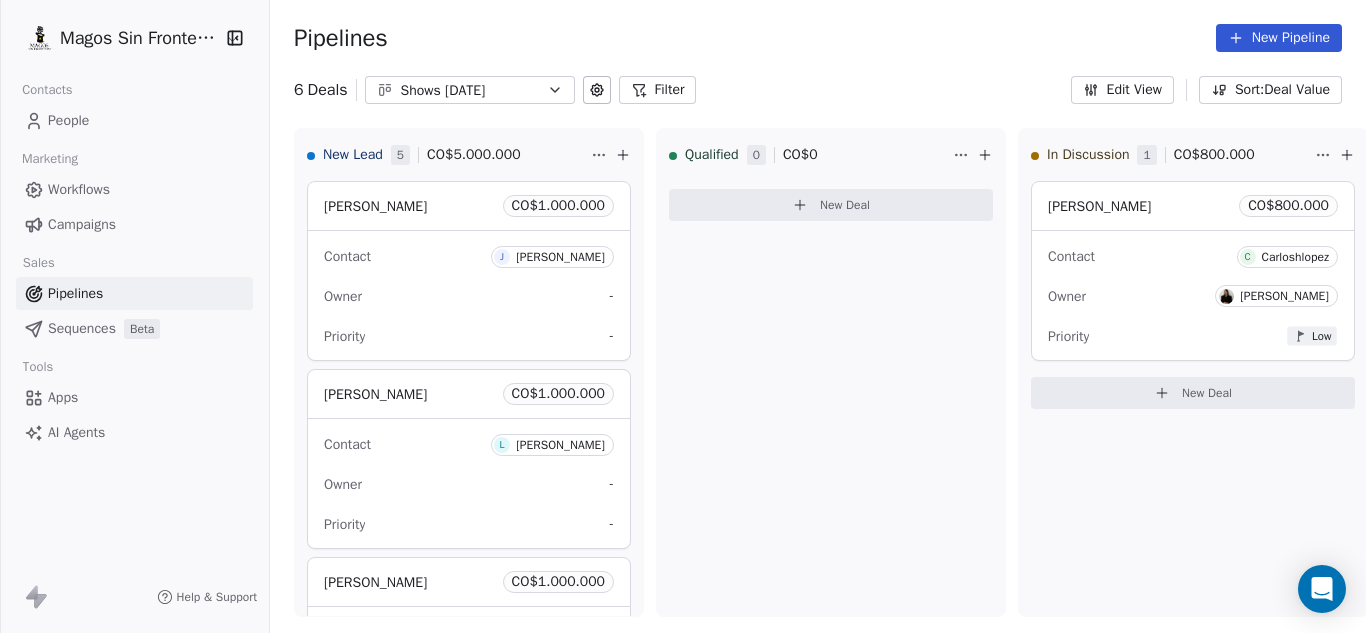 click on "Pipelines  New Pipeline" at bounding box center (818, 38) 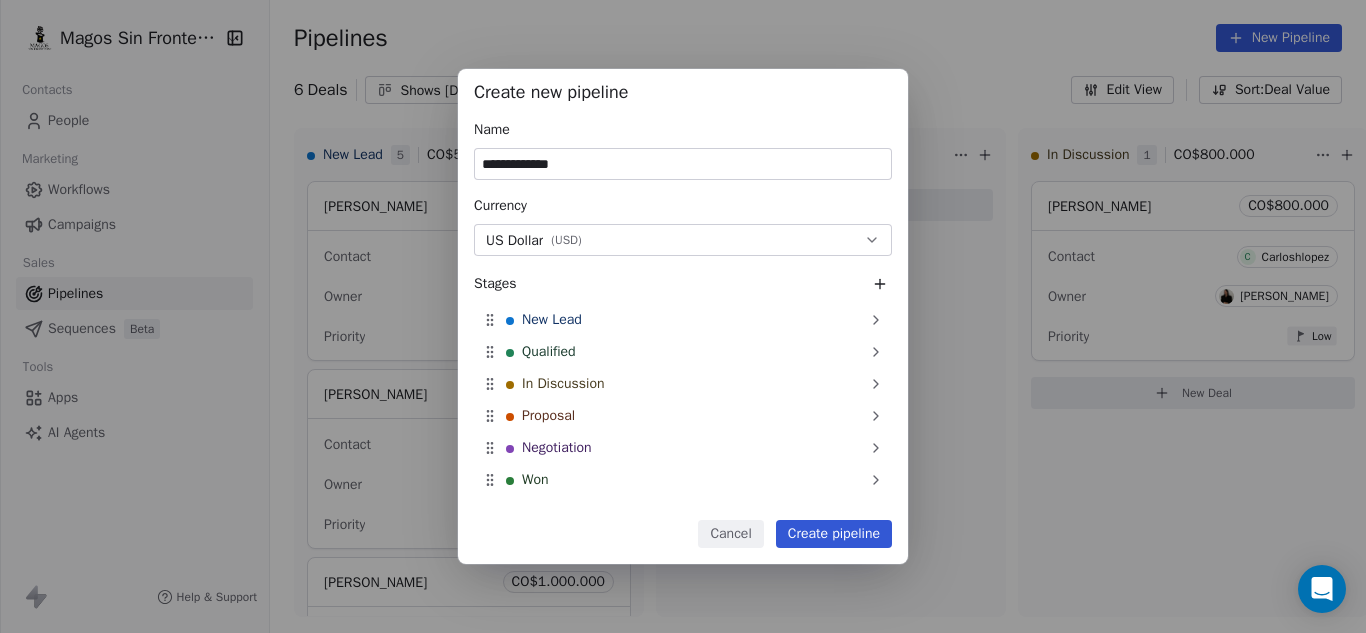 drag, startPoint x: 567, startPoint y: 160, endPoint x: 450, endPoint y: 163, distance: 117.03845 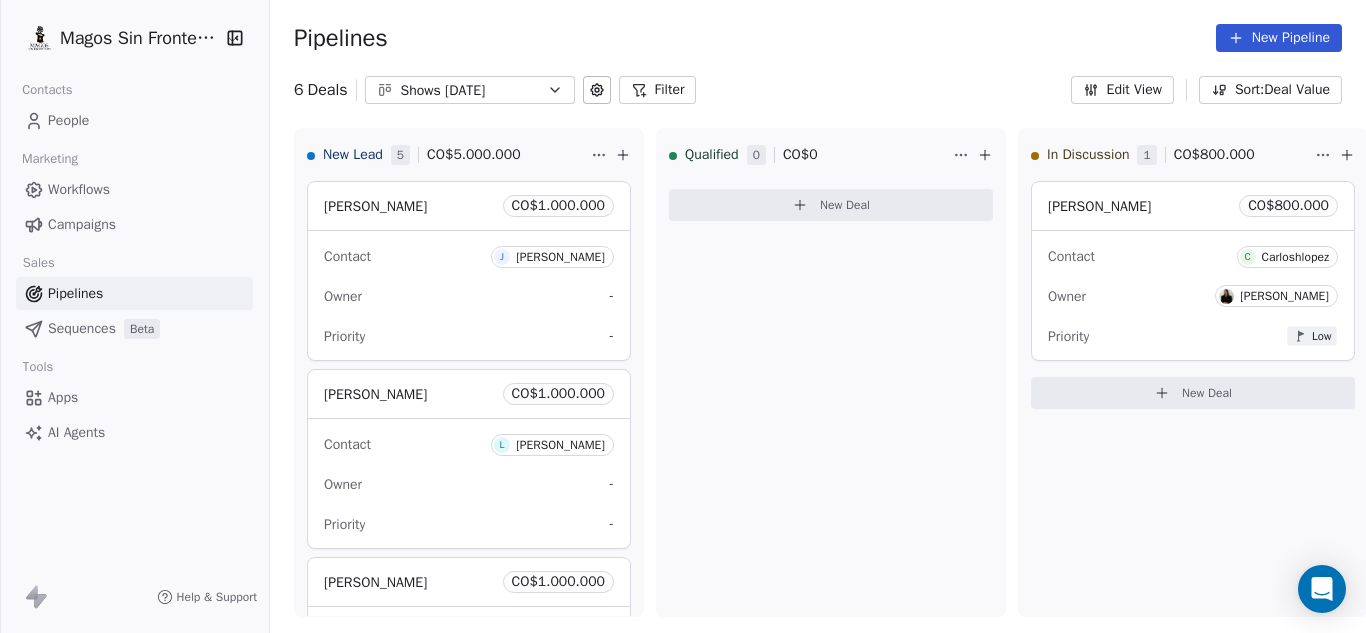 click on "People" at bounding box center (68, 120) 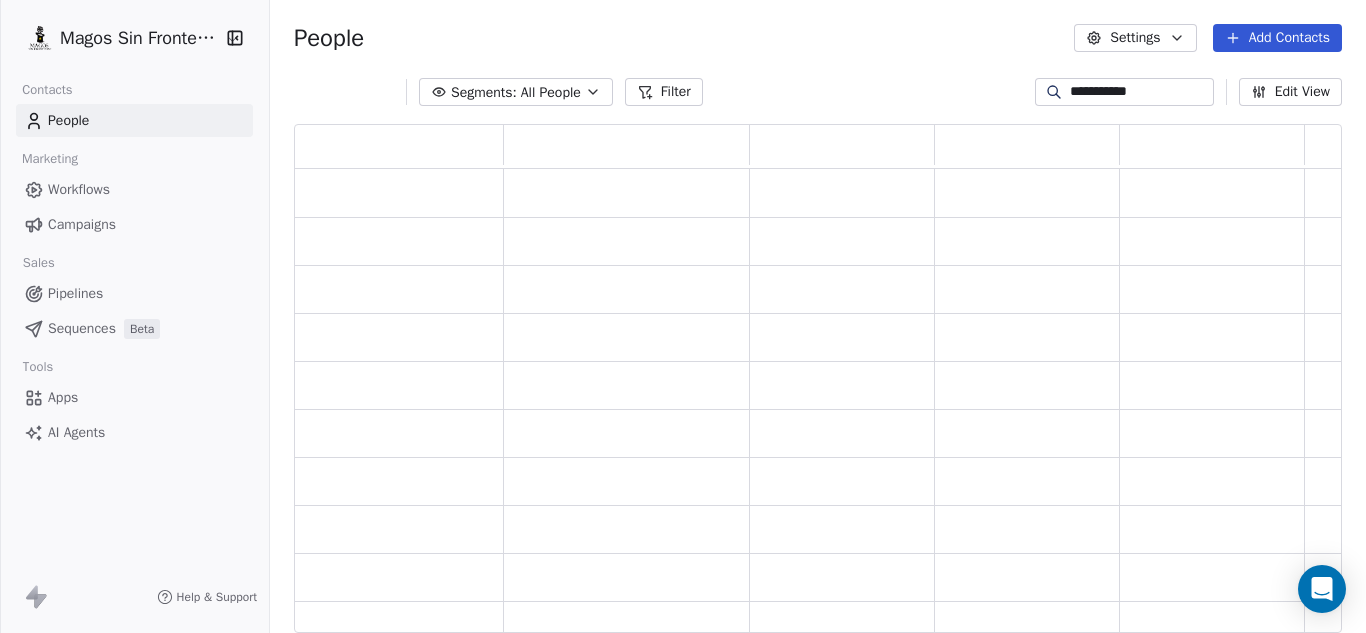 scroll, scrollTop: 16, scrollLeft: 16, axis: both 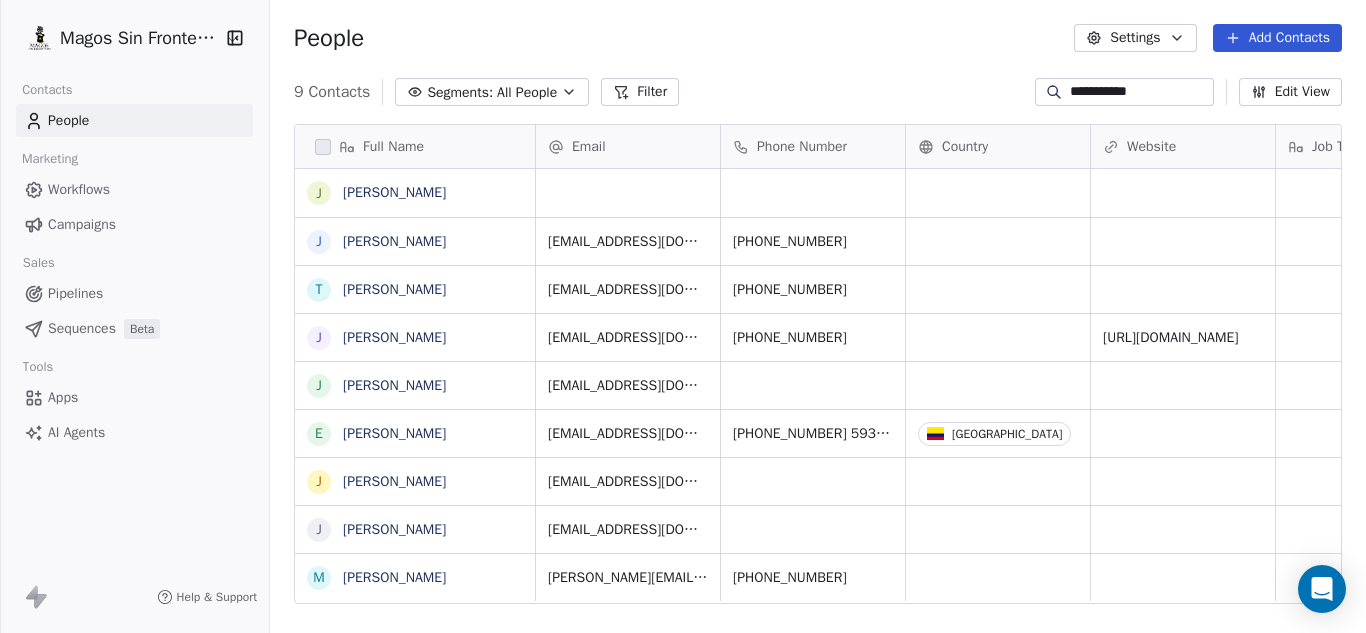 click on "**********" at bounding box center [1140, 92] 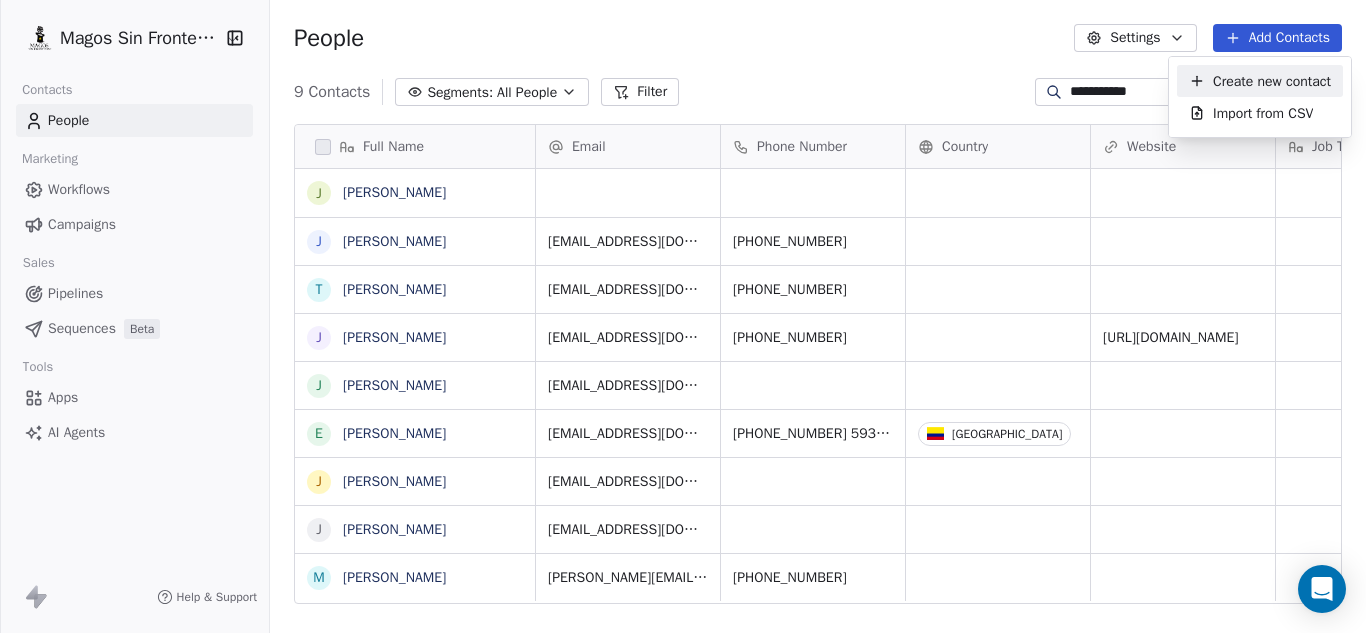 click on "Create new contact" at bounding box center [1272, 81] 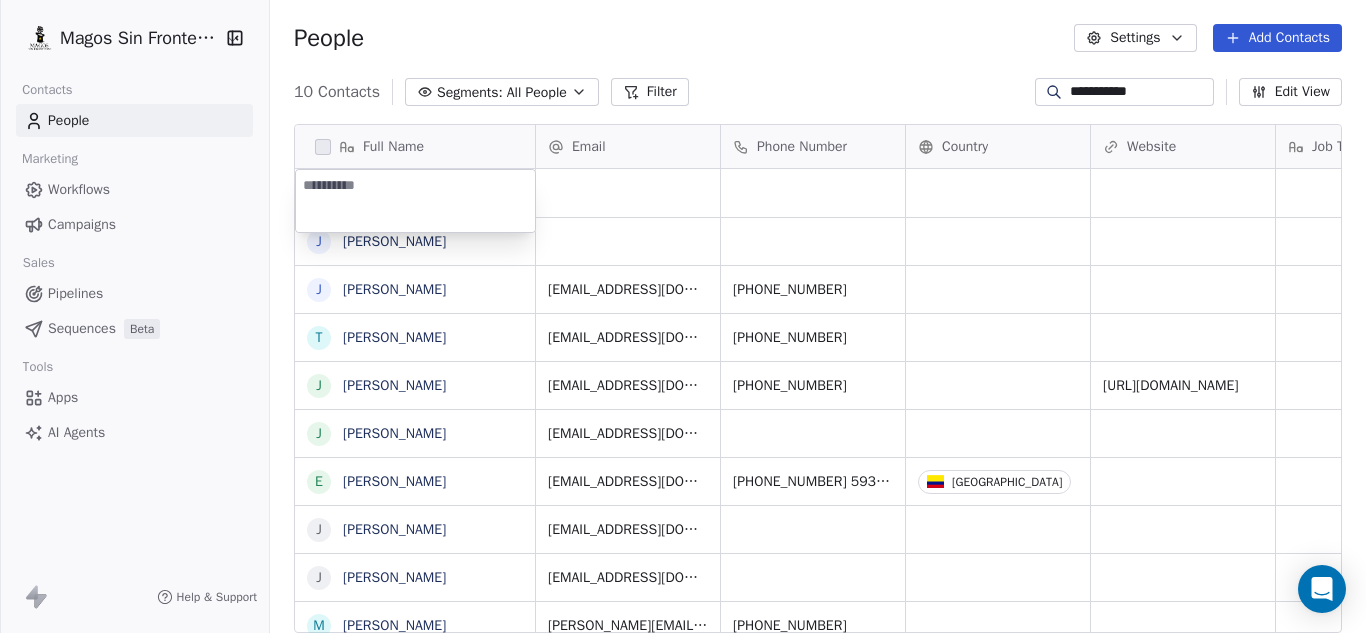 type on "**********" 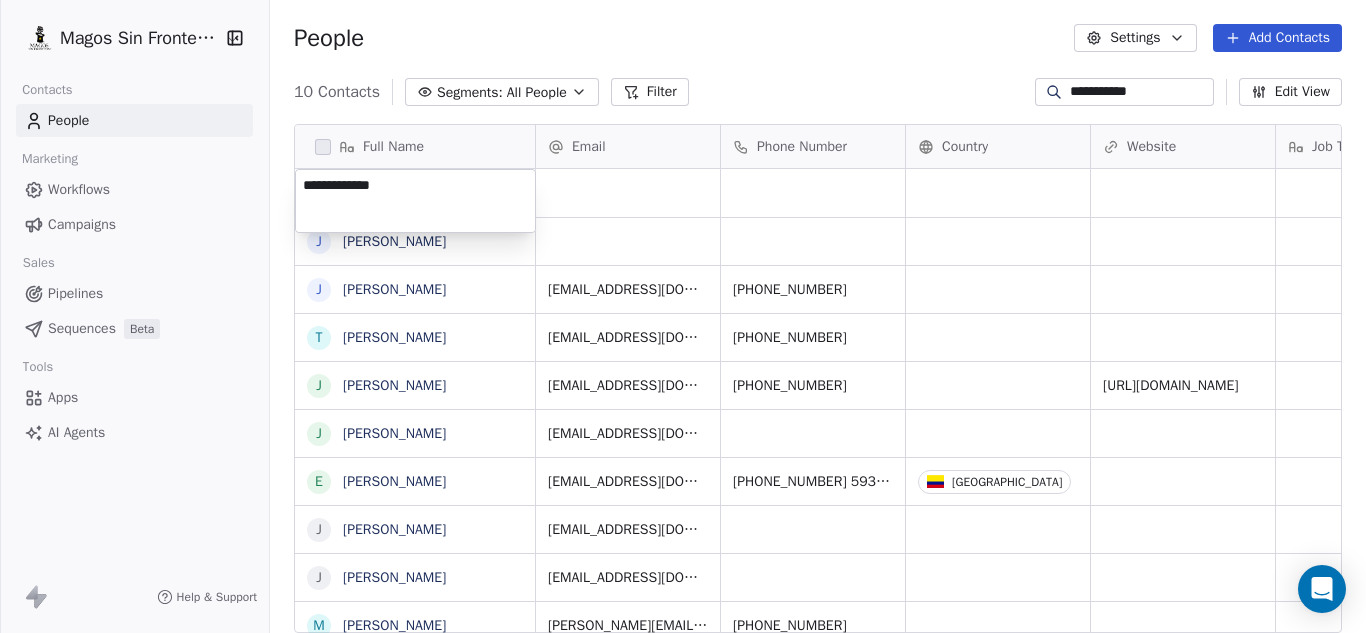 click on "**********" at bounding box center [683, 316] 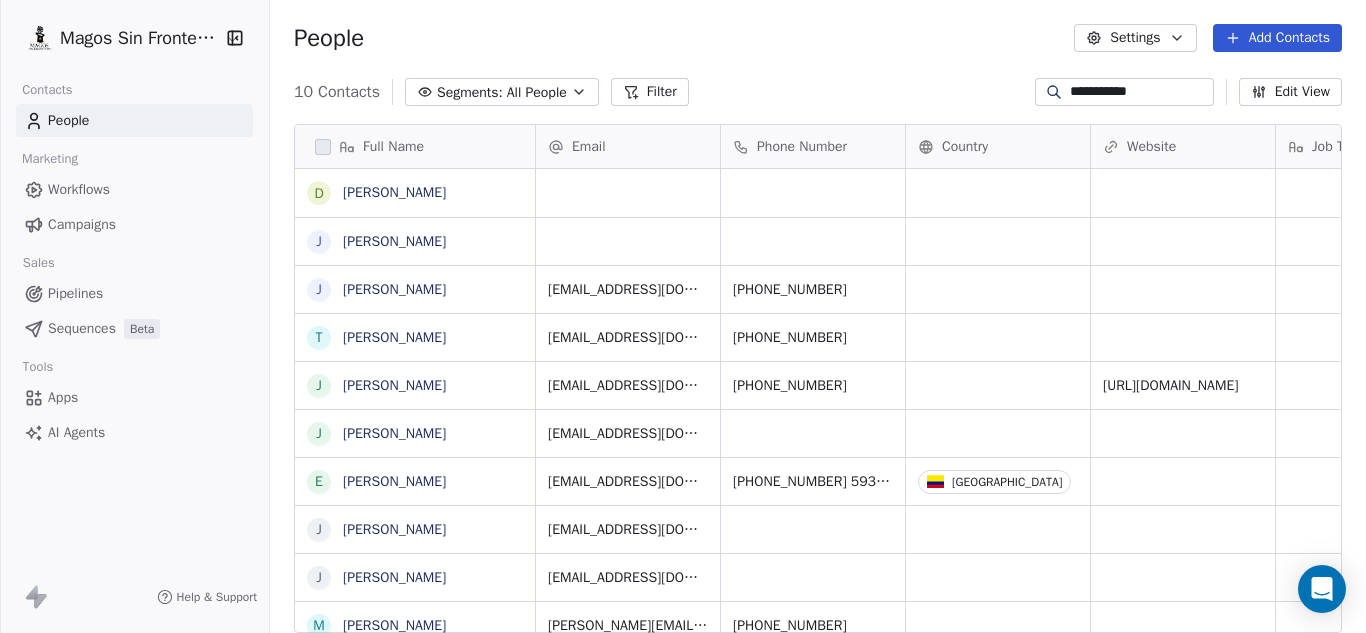 scroll, scrollTop: 1, scrollLeft: 0, axis: vertical 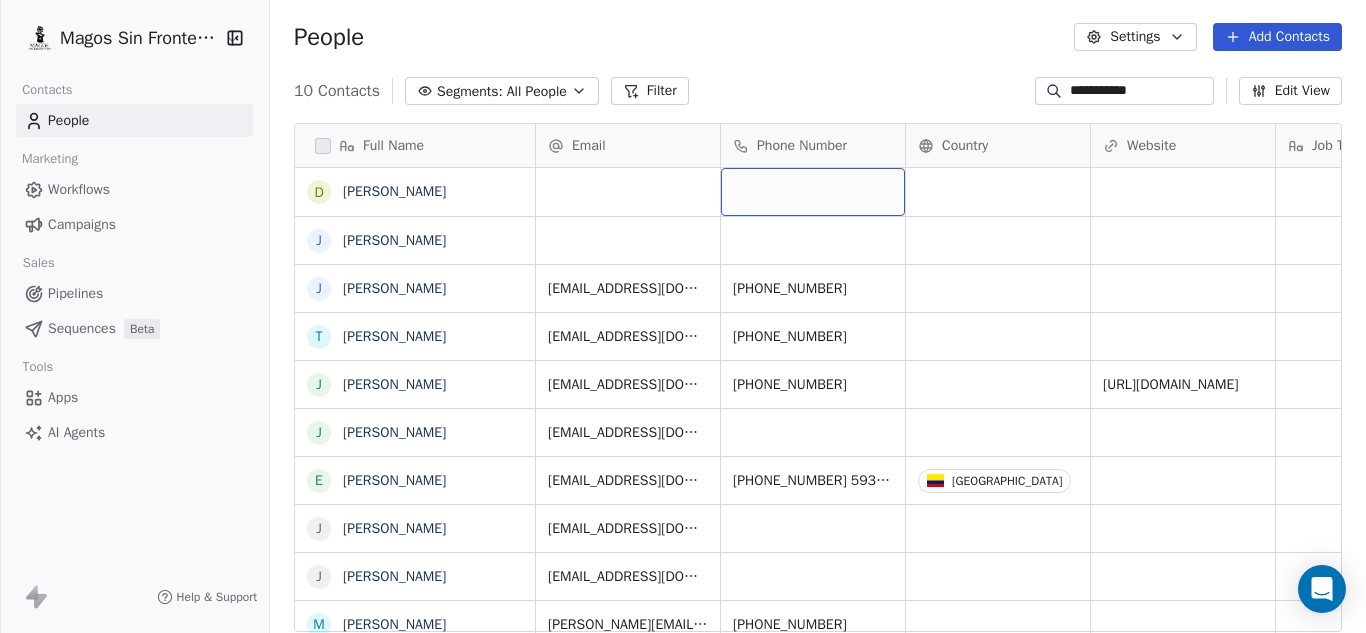 click at bounding box center (813, 192) 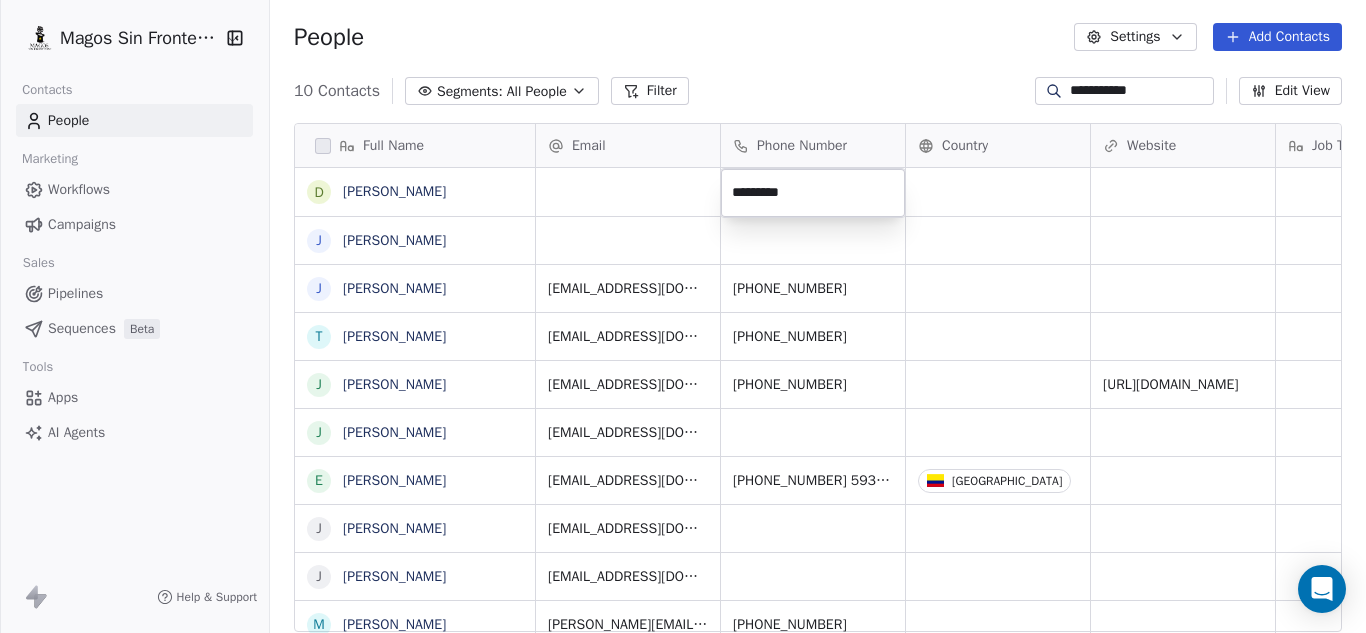 type on "**********" 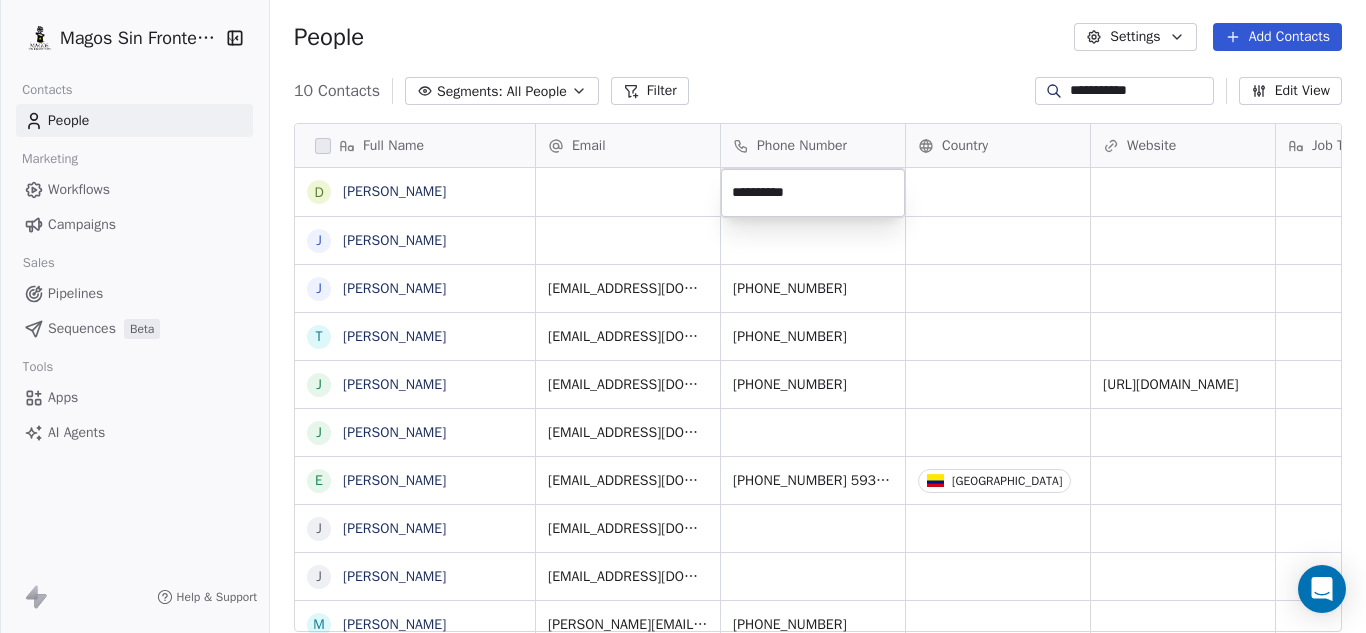 click on "**********" at bounding box center (683, 316) 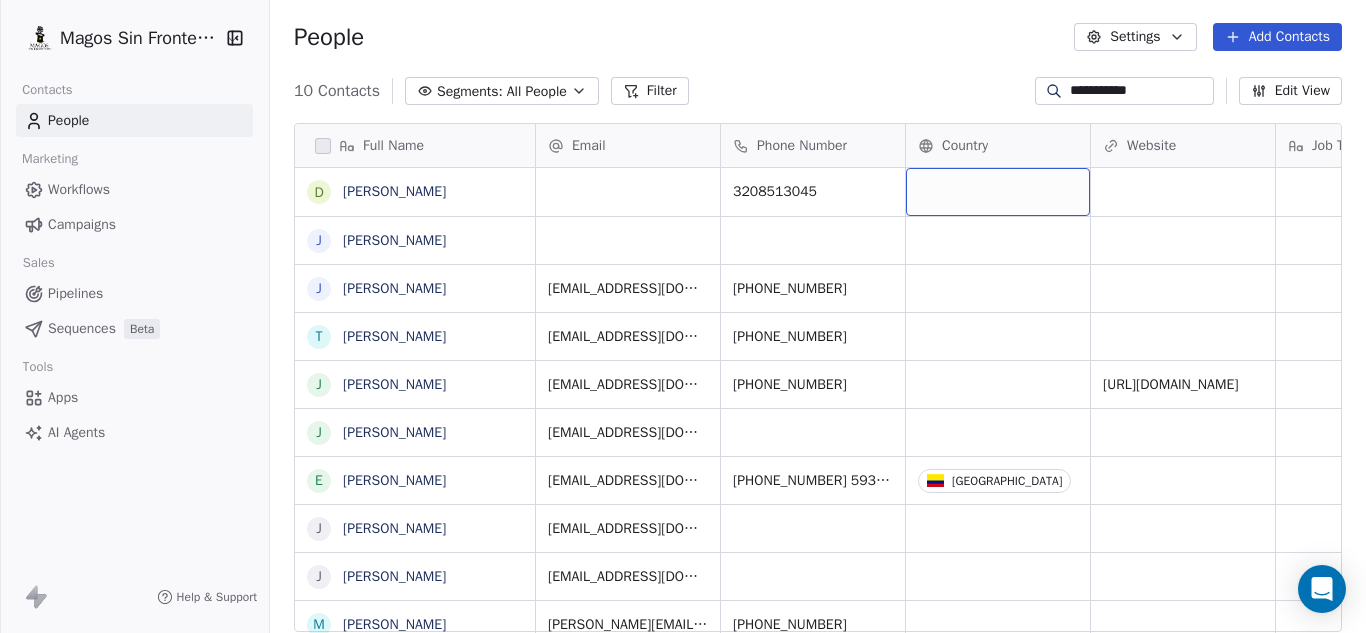 click at bounding box center (998, 192) 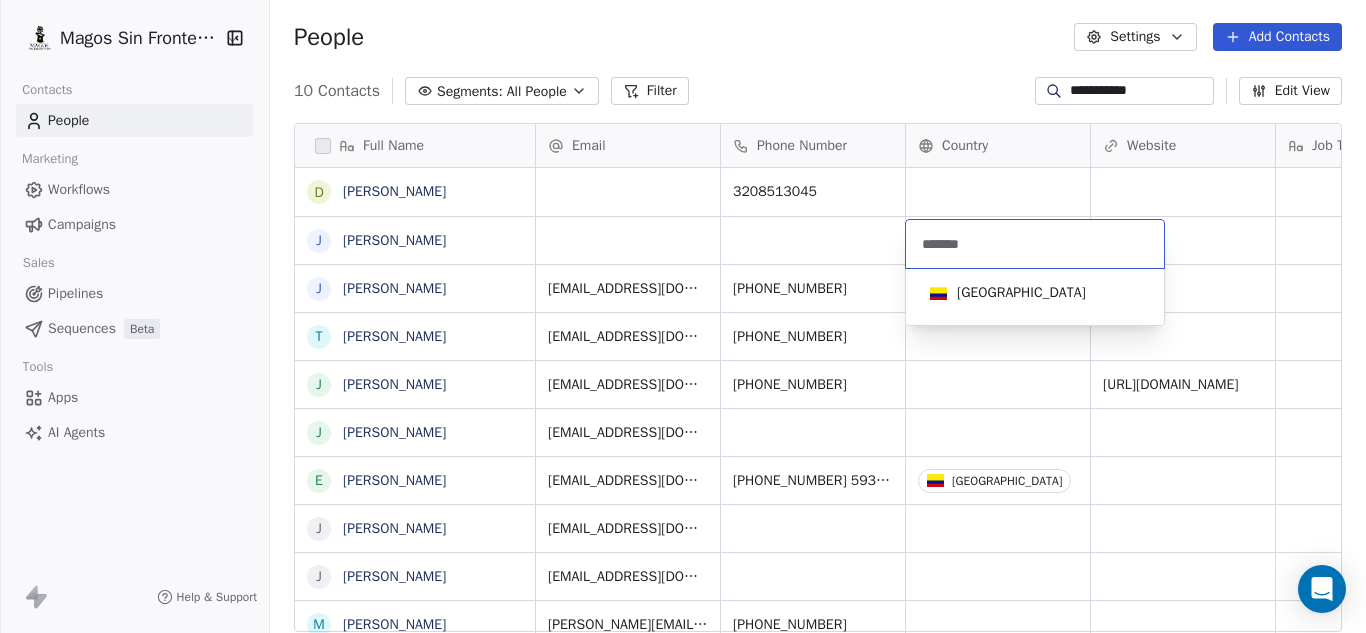 type on "********" 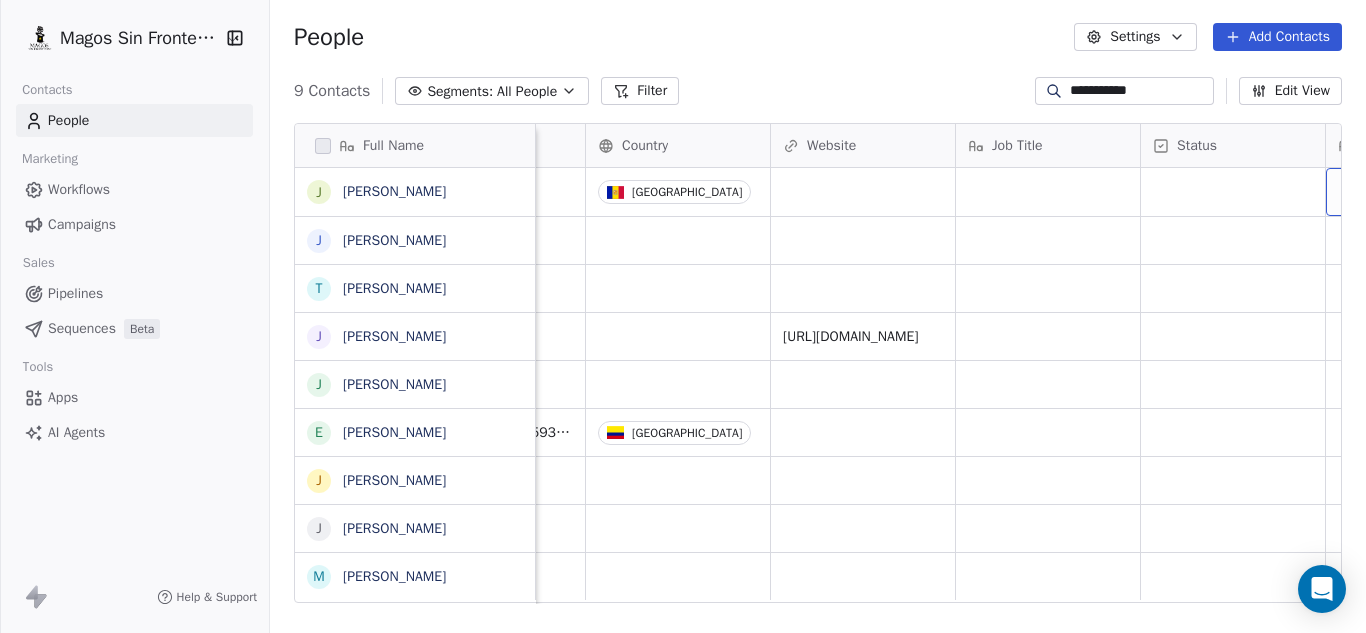 scroll, scrollTop: 0, scrollLeft: 505, axis: horizontal 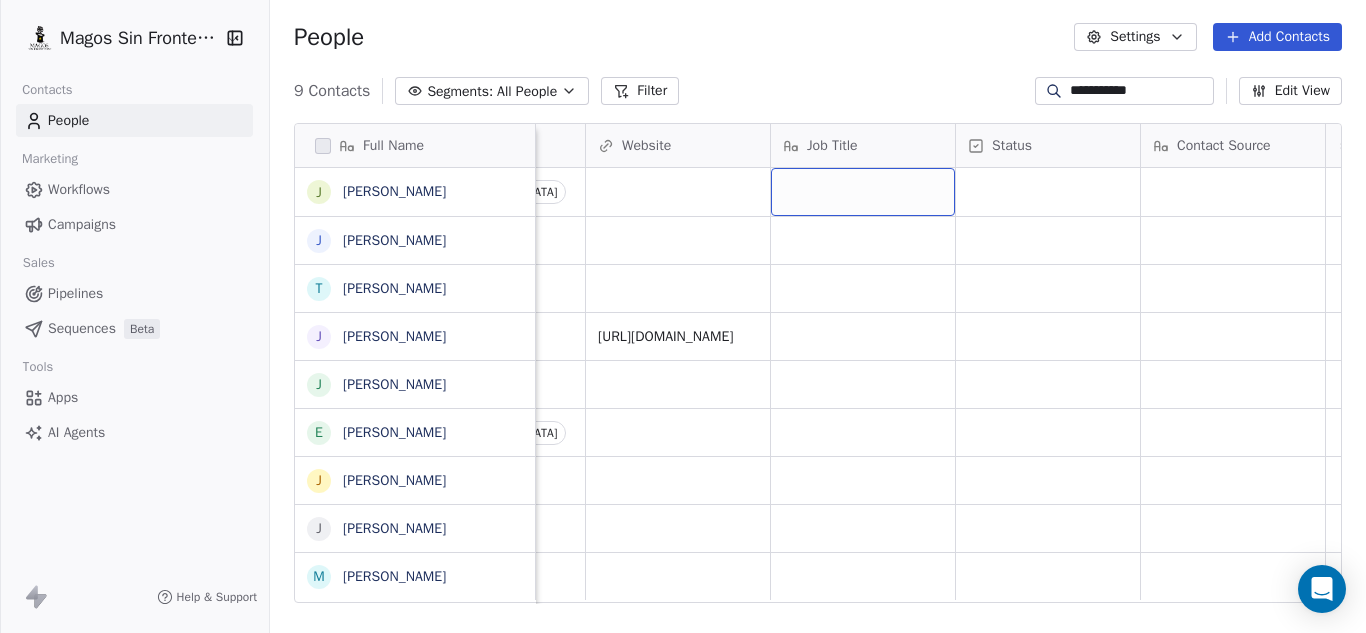 click at bounding box center (863, 192) 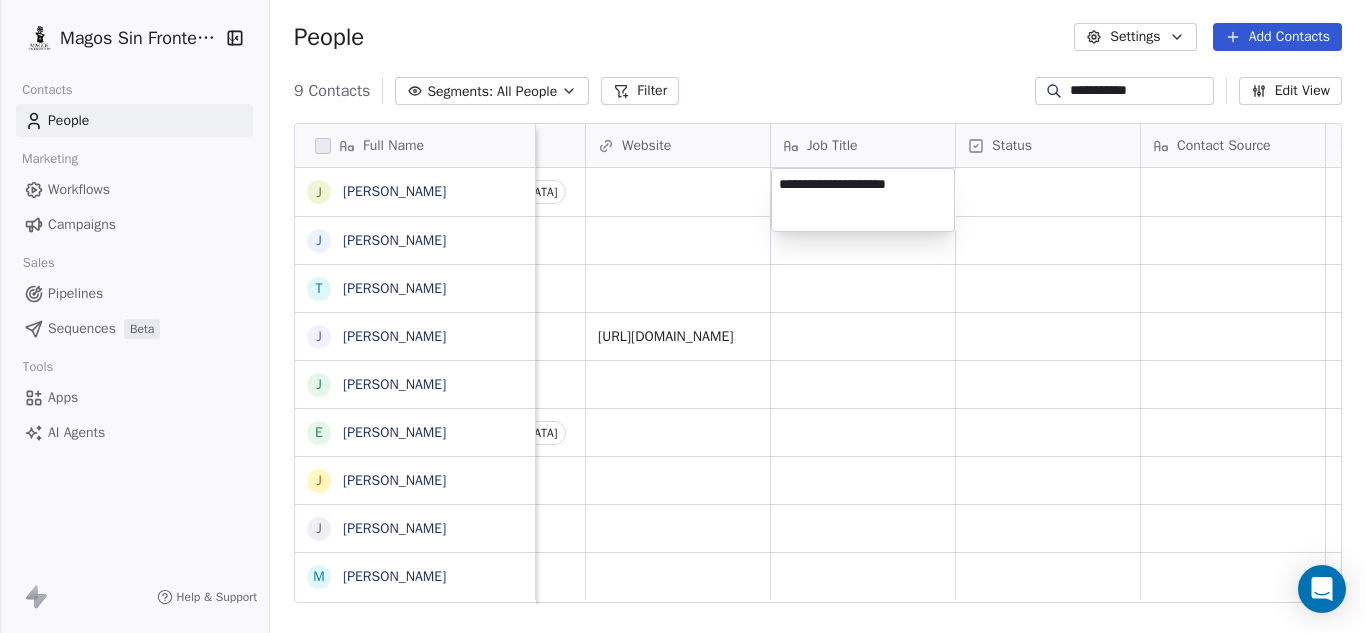 type on "**********" 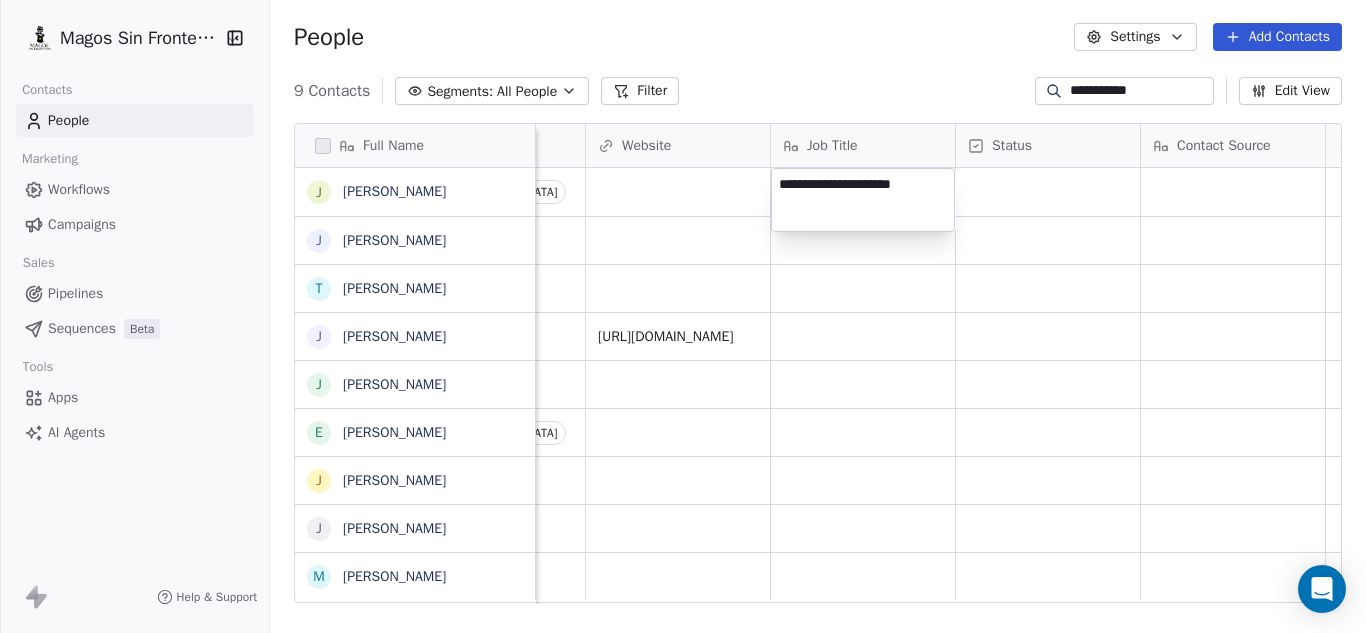click on "**********" at bounding box center [683, 316] 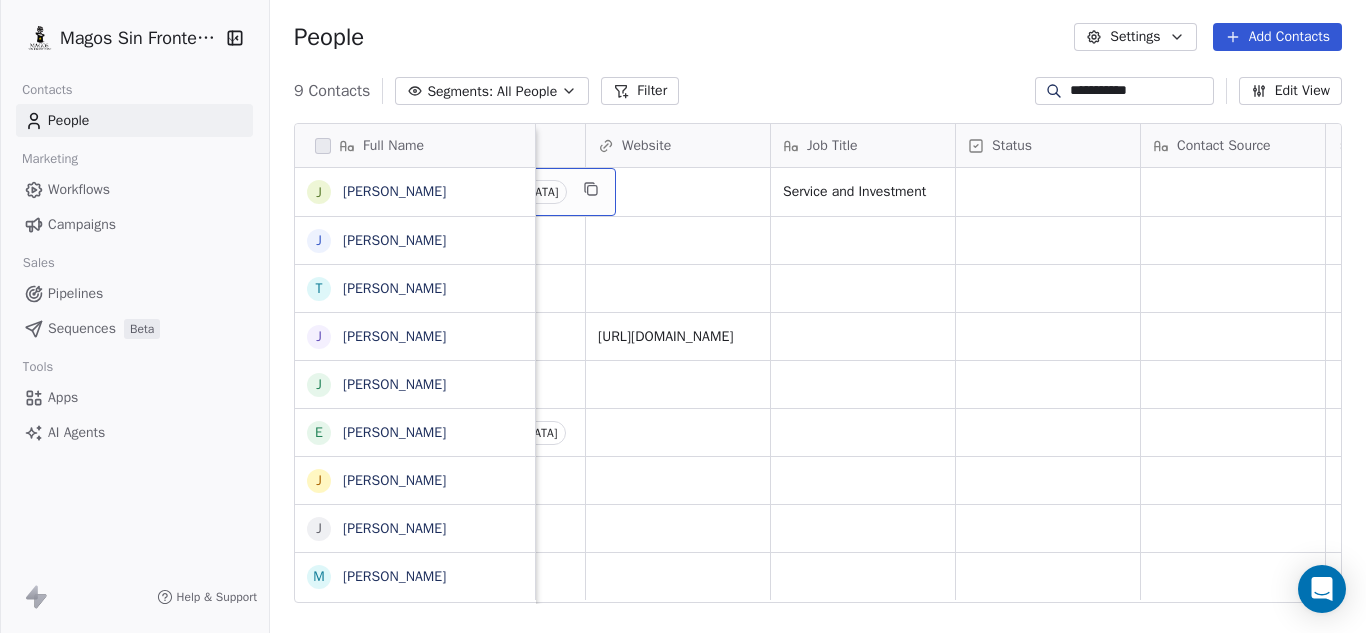 scroll, scrollTop: 0, scrollLeft: 370, axis: horizontal 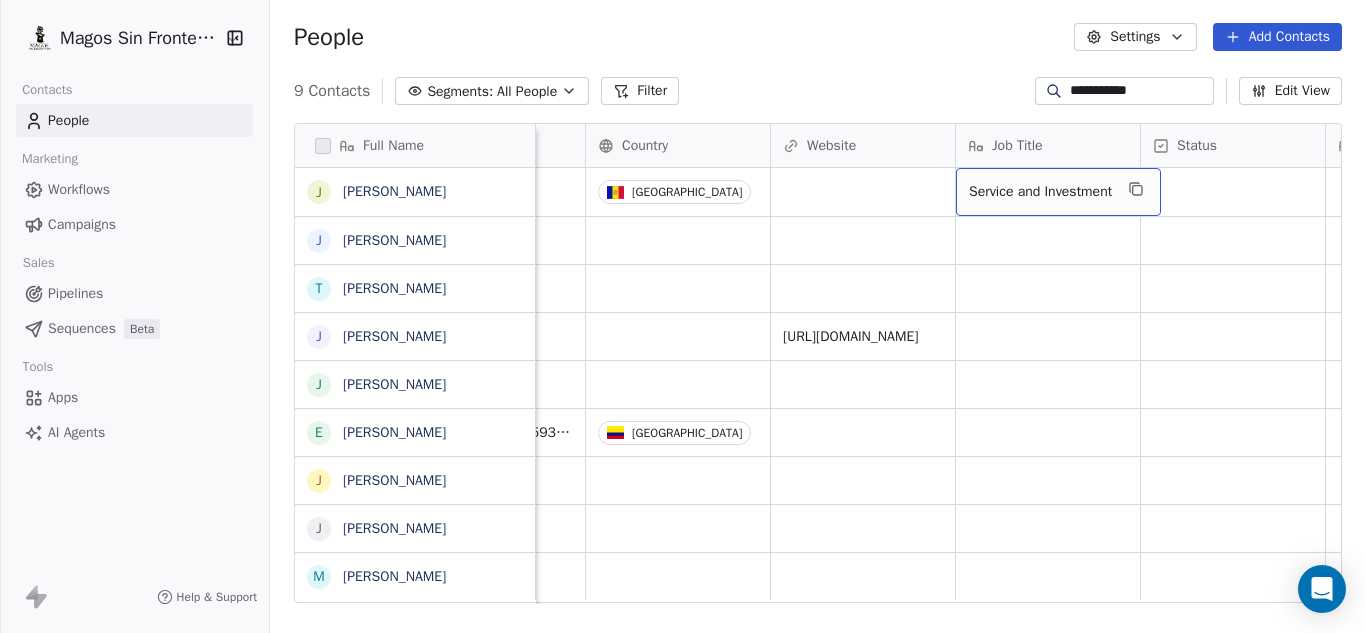 click on "Service and Investment" at bounding box center (1040, 192) 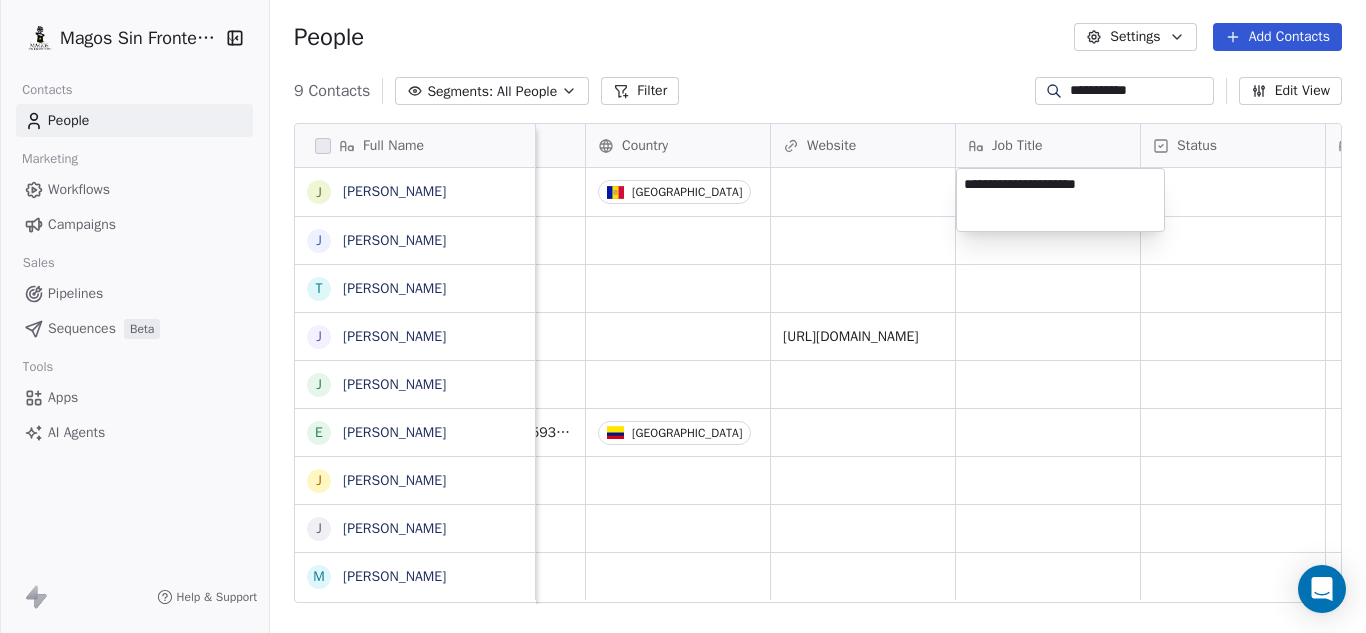 drag, startPoint x: 1118, startPoint y: 186, endPoint x: 893, endPoint y: 172, distance: 225.43513 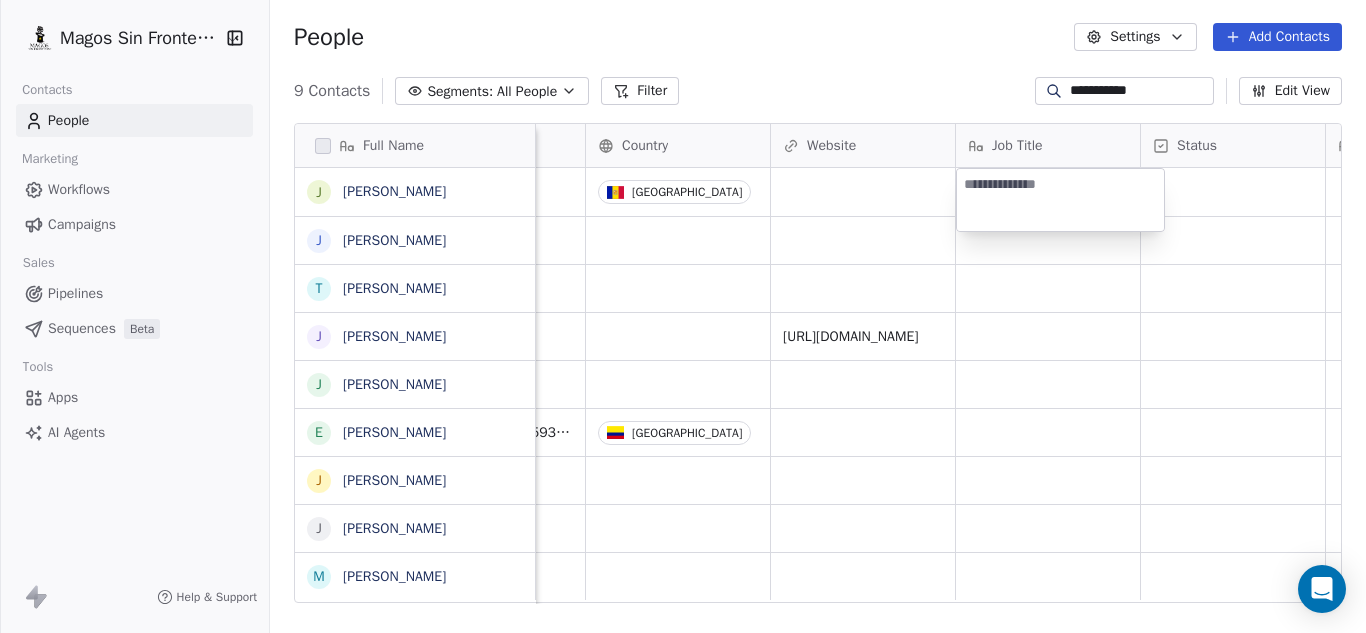 click on "**********" at bounding box center (683, 316) 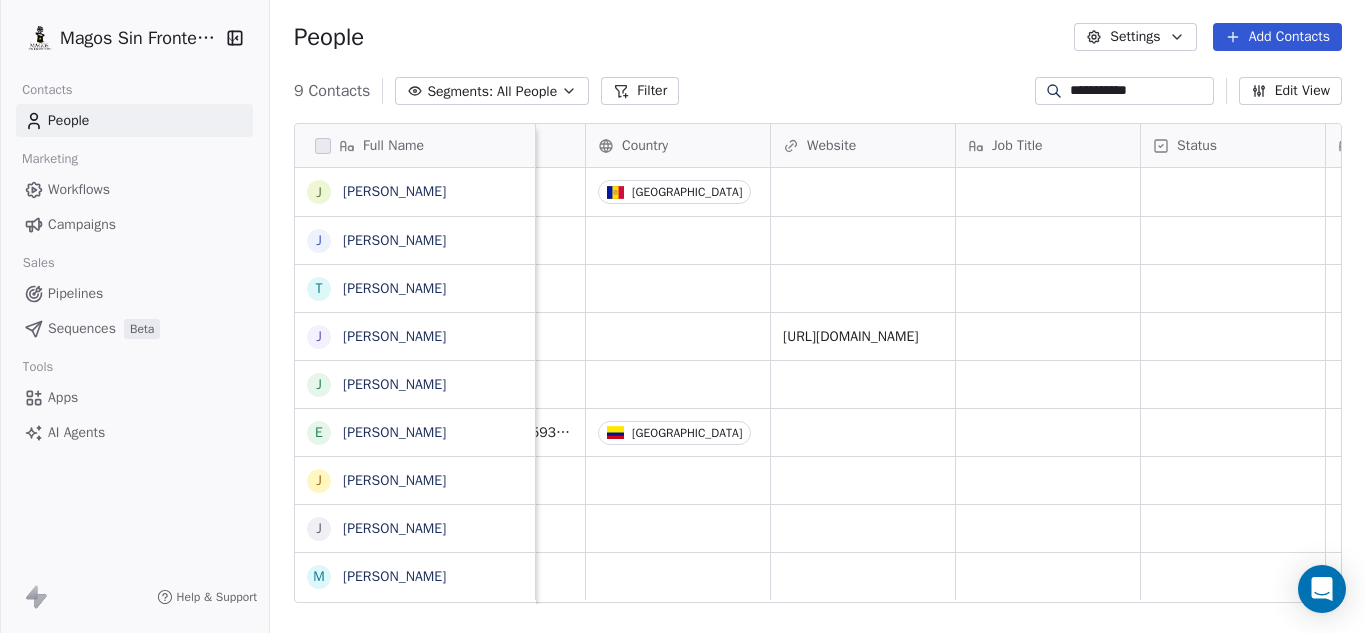 click on "People" at bounding box center [134, 120] 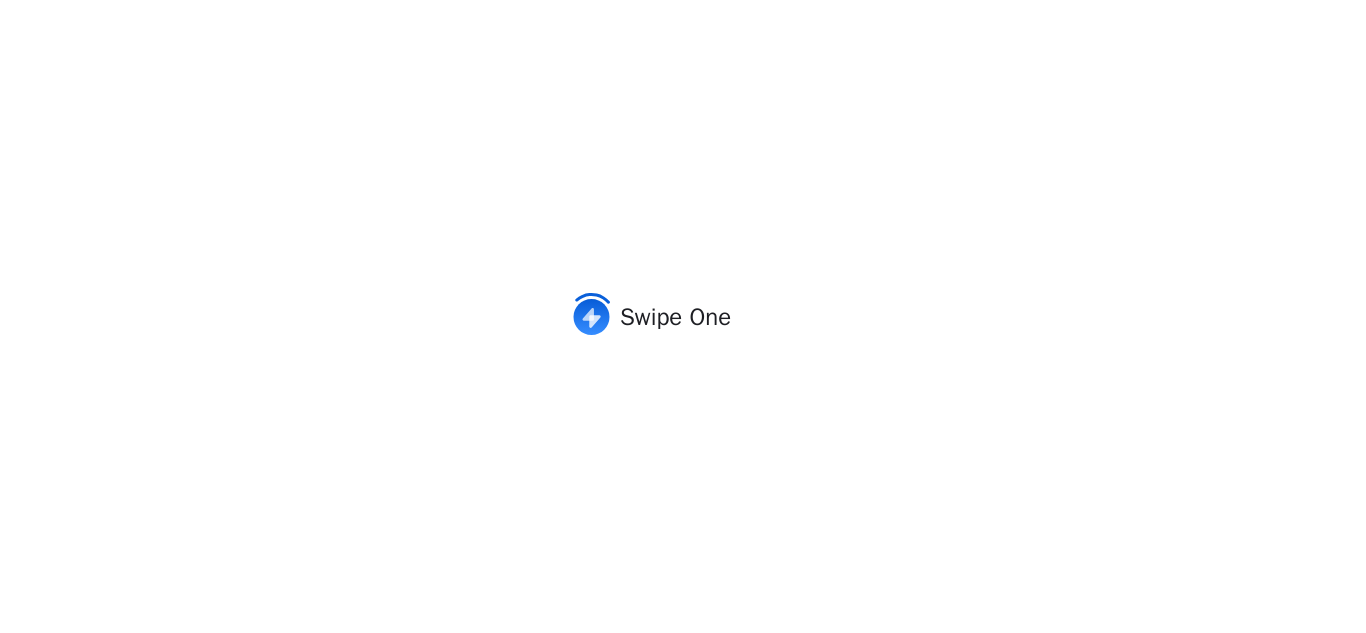 scroll, scrollTop: 0, scrollLeft: 0, axis: both 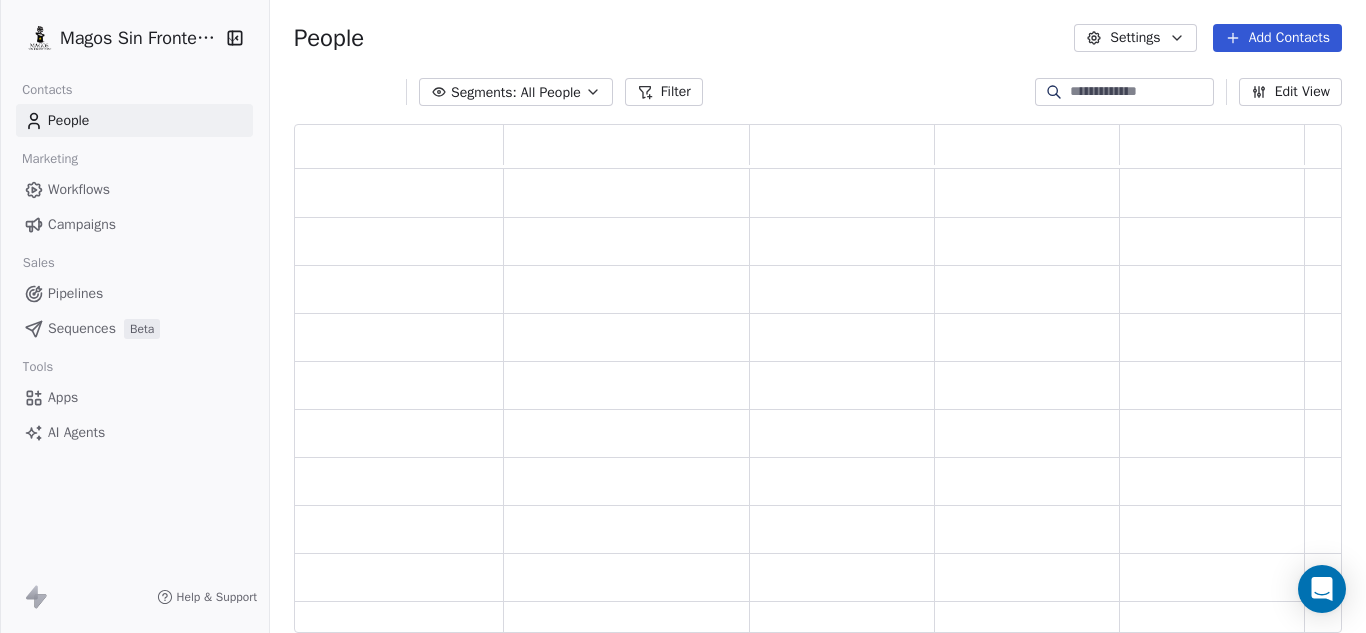 click on "Add Contacts" at bounding box center (1277, 38) 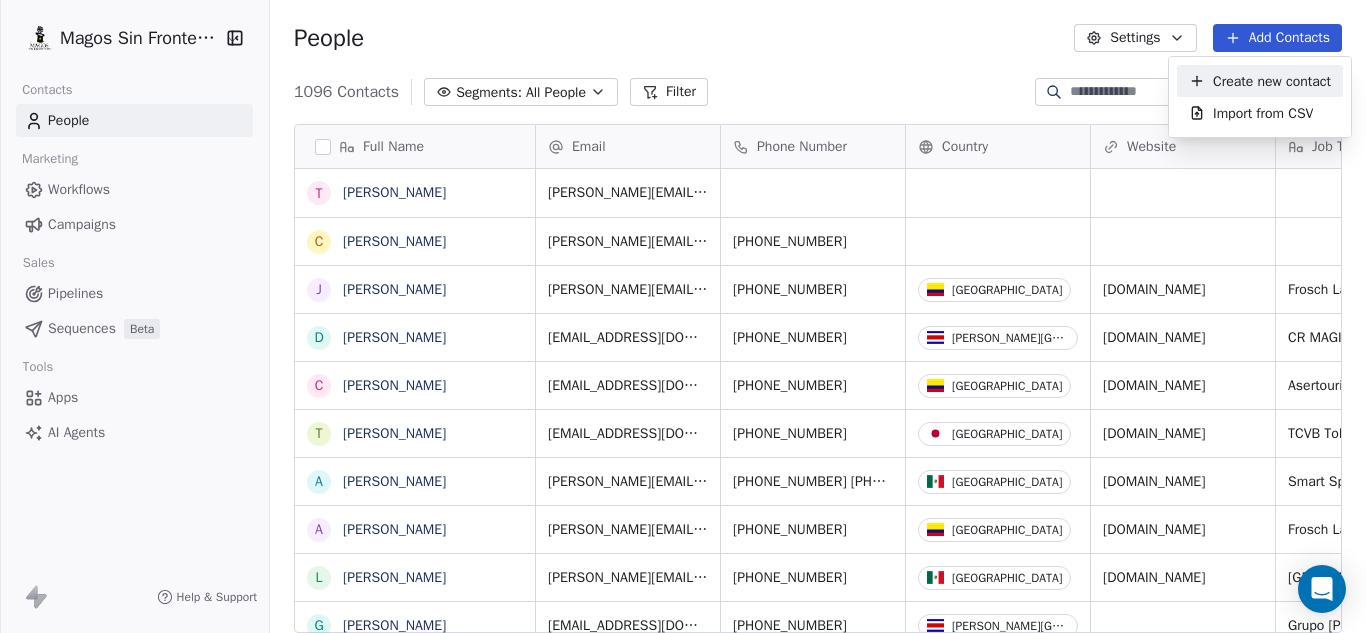 scroll, scrollTop: 16, scrollLeft: 16, axis: both 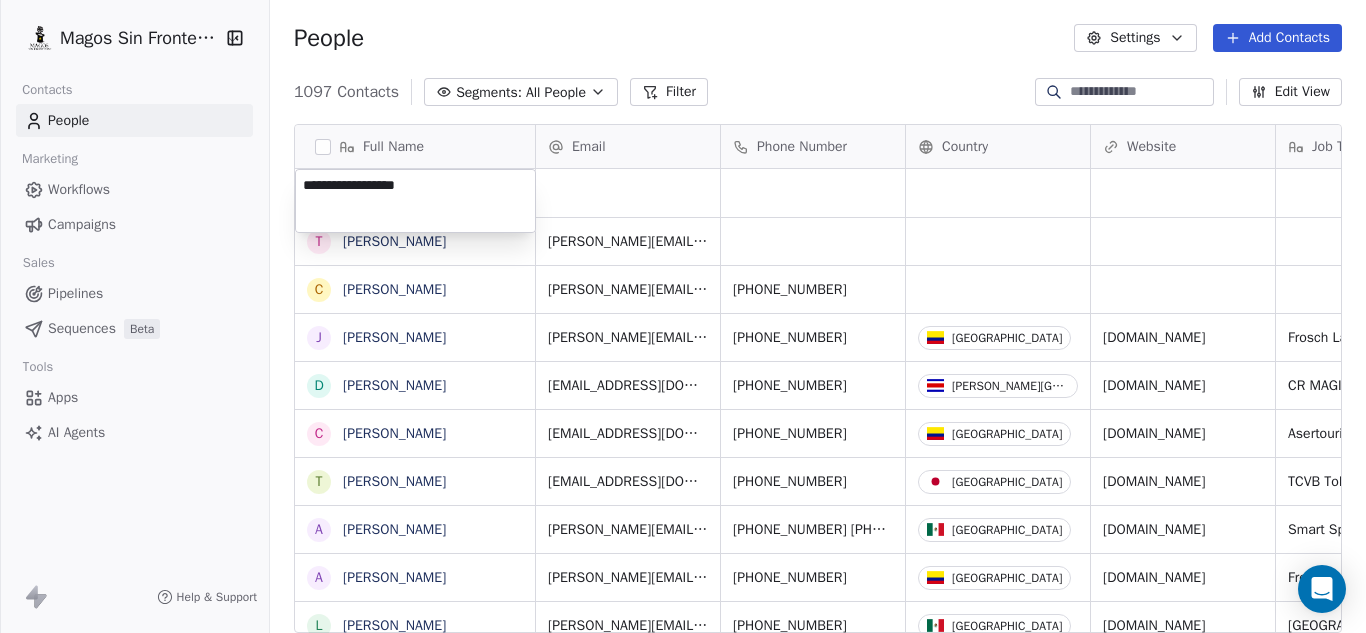 type on "**********" 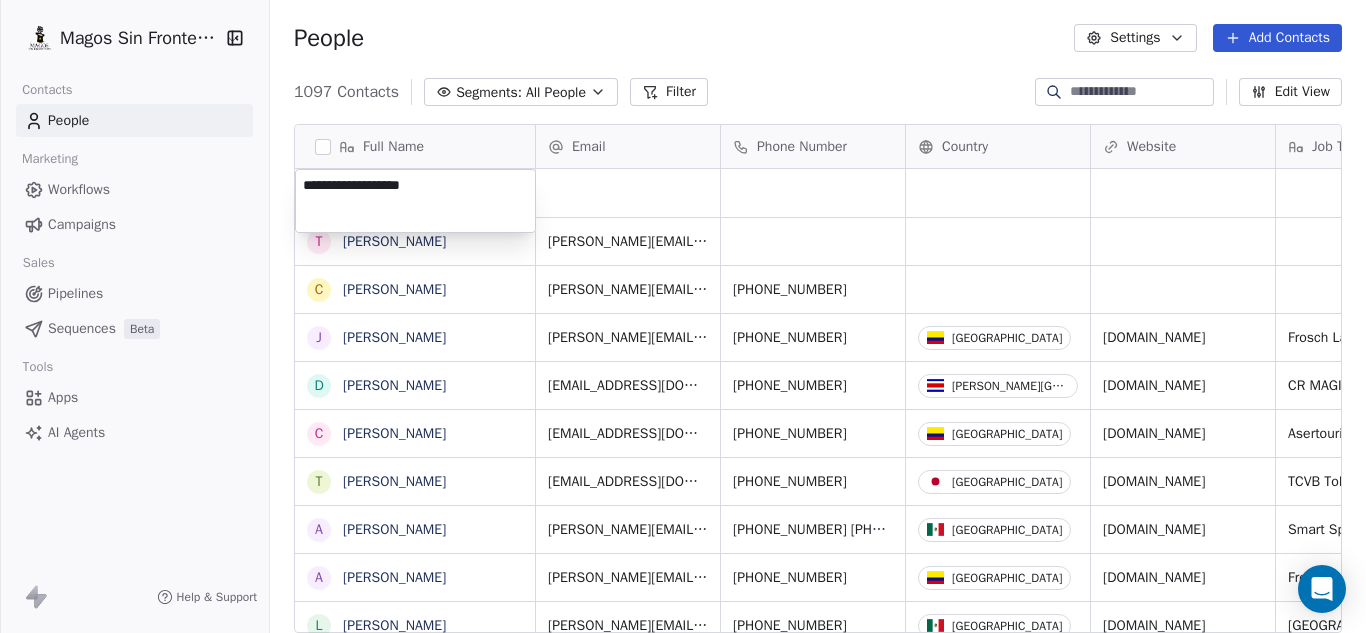 click on "Magos Sin Fronteras  Contacts People Marketing Workflows Campaigns Sales Pipelines Sequences Beta Tools Apps AI Agents Help & Support People Settings  Add Contacts 1097 Contacts Segments: All People Filter  Edit View Tag Add to Sequence Export Full Name T Tamara C Carlos J Jose Jiménez D Diego Herran C Carlos Barreto T Tomoko Ajima A Alejandra Ríos A Andrés Guzmán L Luis Villaseñor G Guillermo Carvajal Solís R Rick Antonson S Sebastian Trujillo J Jeremías Rodríguez A Alejandro Ambrad Chalela S Santiago de Toro Rivera S Steve Alzate L Lizeth Carolina Ramírez Contreras N Nigel Brown C Carolina Villarreal M Mayra Alejandra Jimenez Vega C Camila Delgadillo M Miller Garcia Perdomo D Diego Andrés Velandia Santos C Carlos Julio Mancera Villamarín L Luis García Quiroga J Johana Beltrán- Comercial María Panela J Javier Salazar C Claudia Aparicio J Jose Luis Salas Email Phone Number Country Website Job Title Status Contact Source NPS Score tamara+prueba@magossinfronteras.org +573004005013 +573204092342" at bounding box center [683, 316] 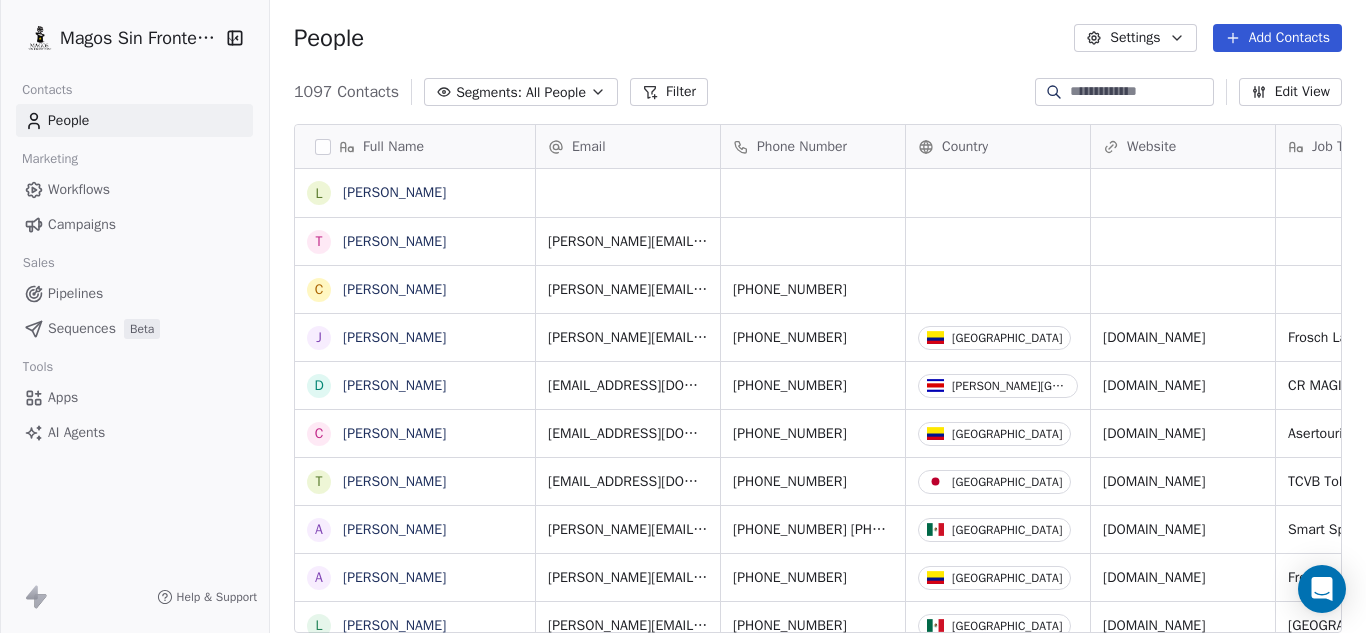 scroll, scrollTop: 1, scrollLeft: 0, axis: vertical 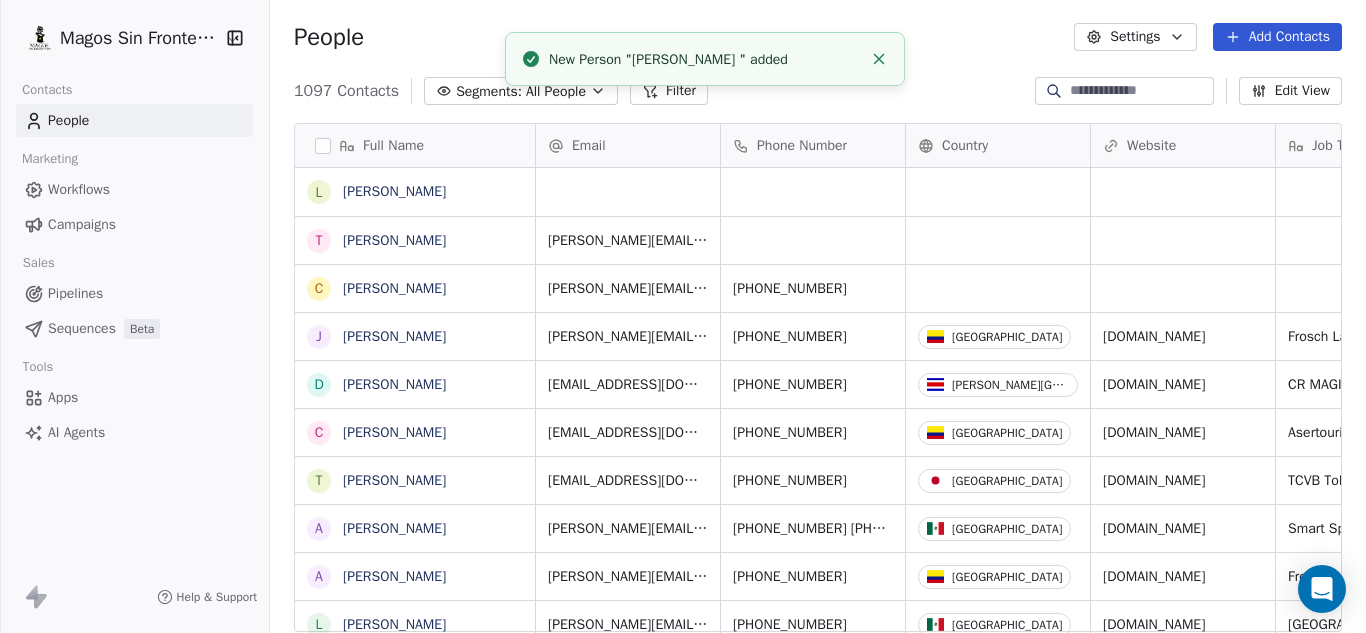 click 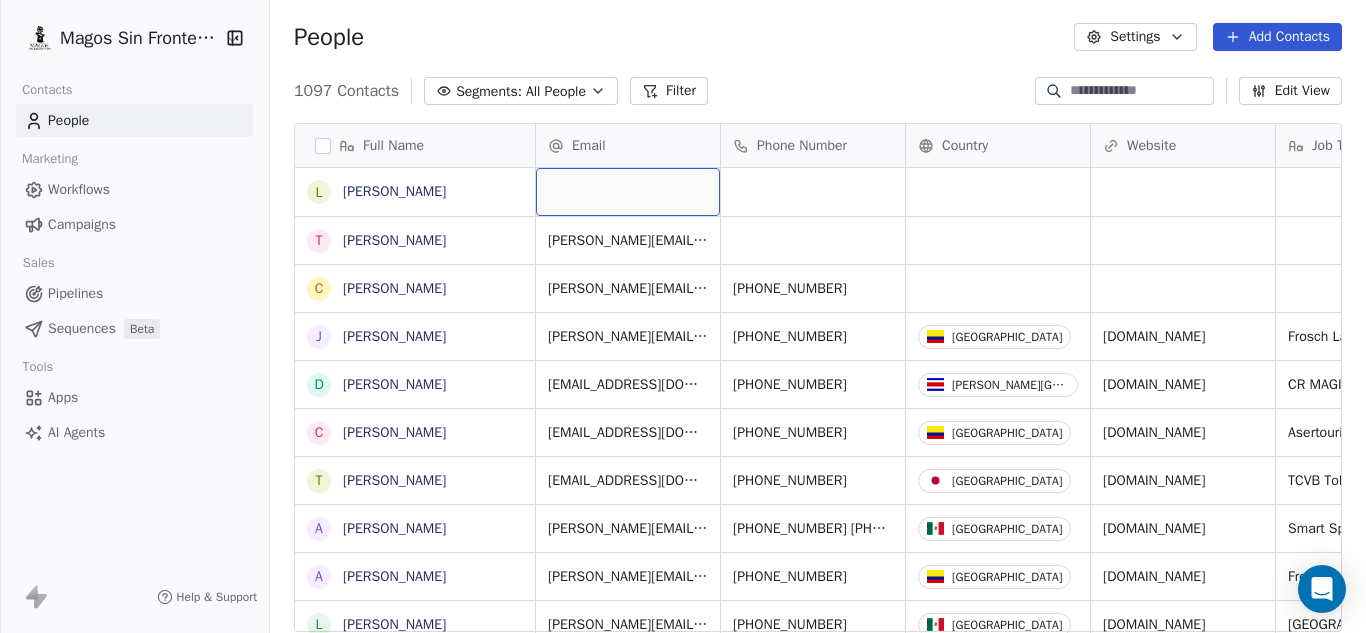 click at bounding box center (628, 192) 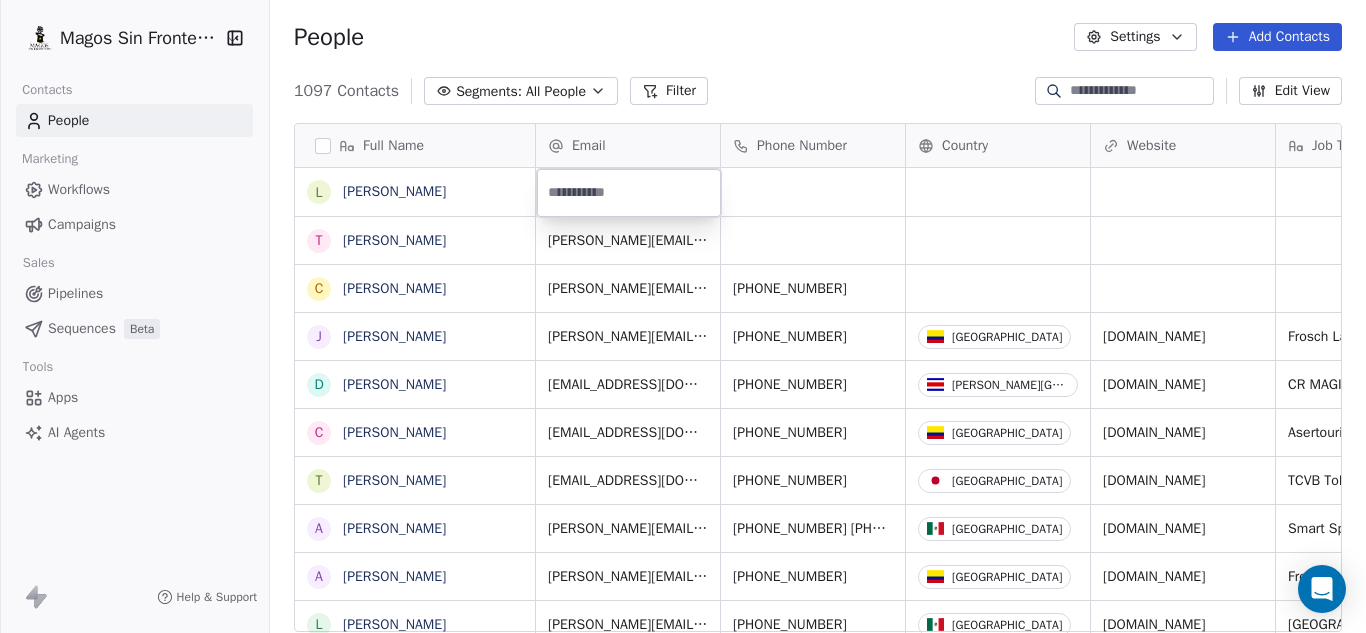 click at bounding box center [629, 193] 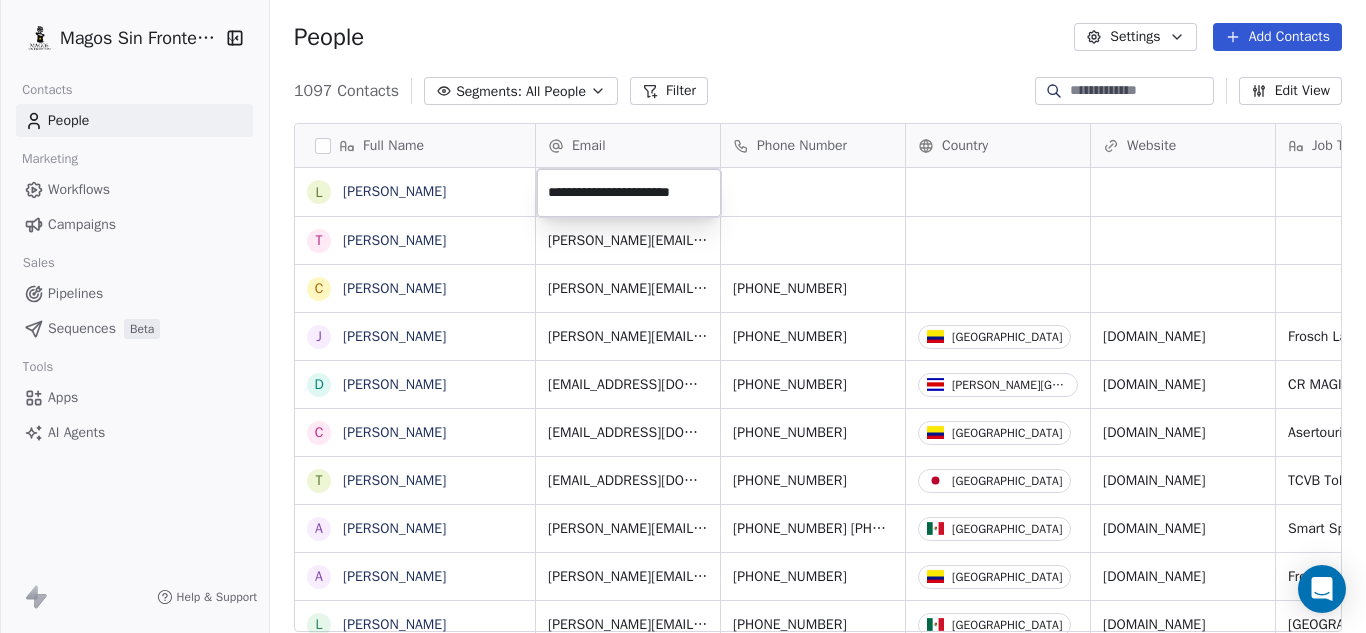 scroll, scrollTop: 0, scrollLeft: 7, axis: horizontal 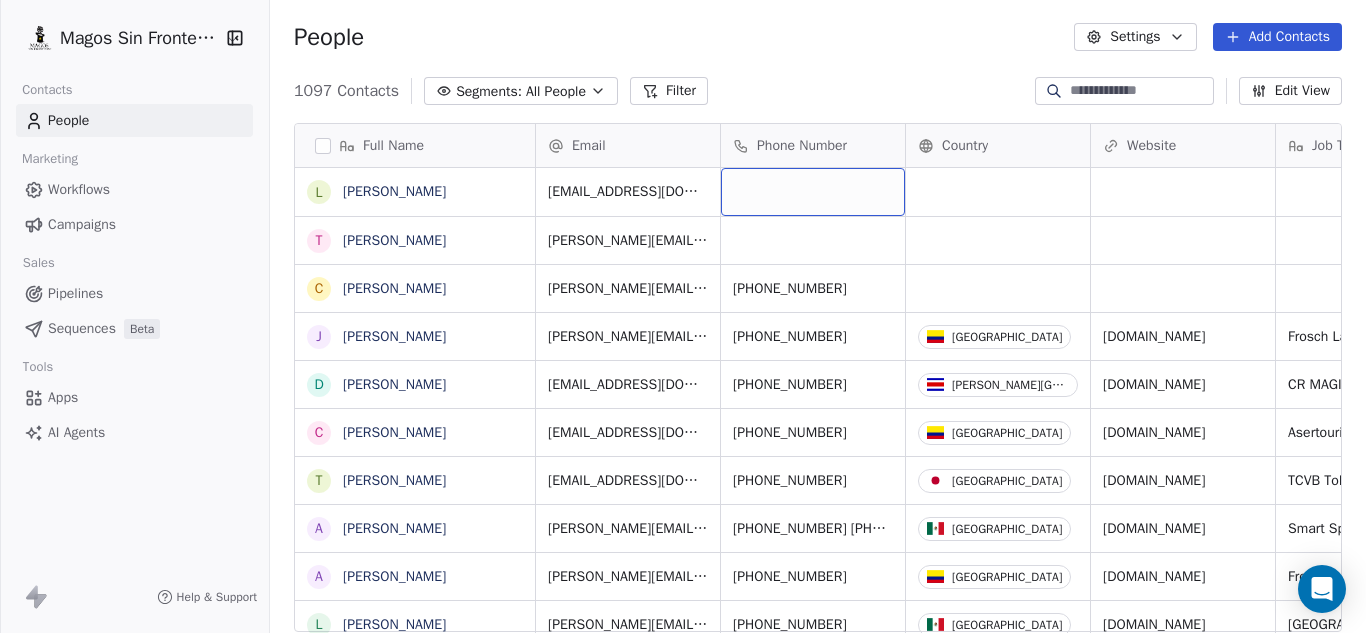 click at bounding box center [813, 192] 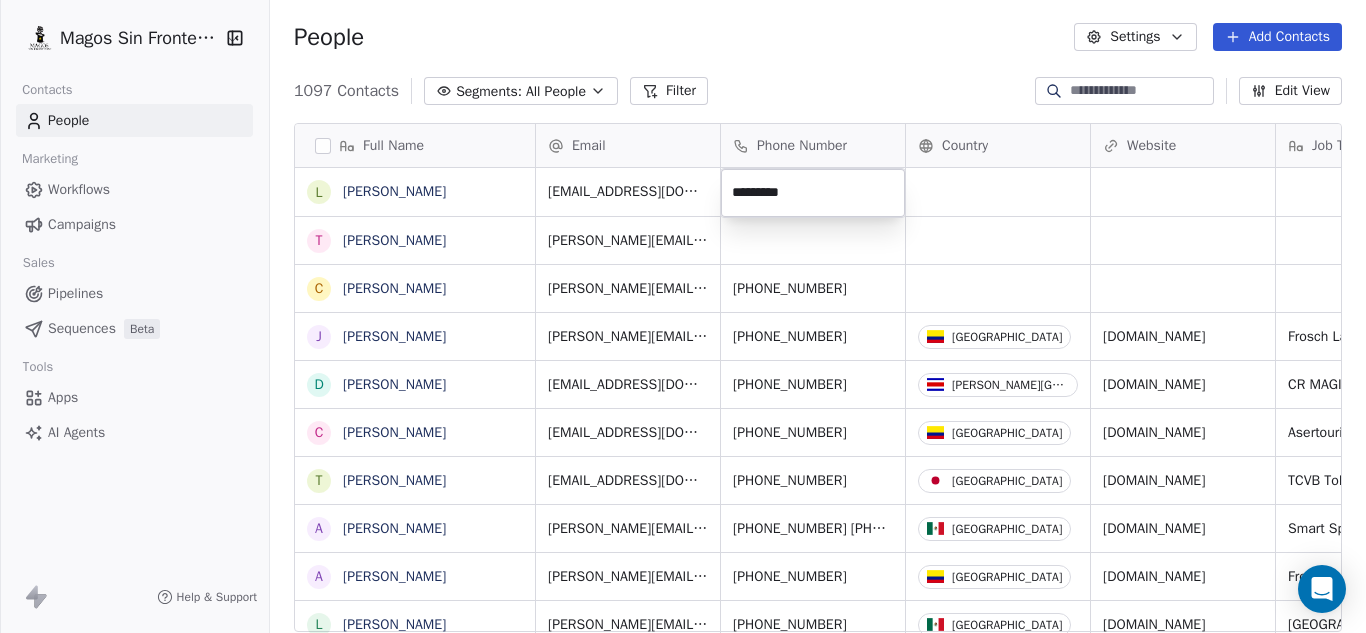 type on "**********" 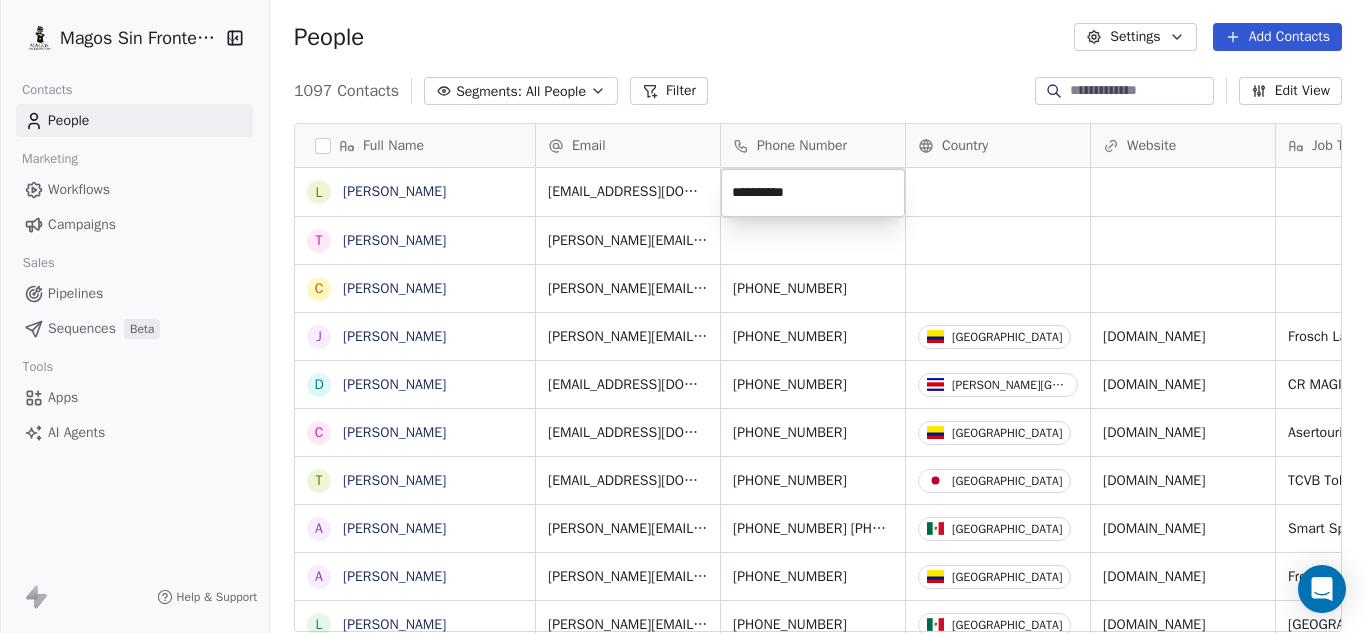 click on "Magos Sin Fronteras  Contacts People Marketing Workflows Campaigns Sales Pipelines Sequences Beta Tools Apps AI Agents Help & Support People Settings  Add Contacts 1097 Contacts Segments: All People Filter  Edit View Tag Add to Sequence Export Full Name L Luz Adriana Pineda T Tamara C Carlos J Jose Jiménez D Diego Herran C Carlos Barreto T Tomoko Ajima A Alejandra Ríos A Andrés Guzmán L Luis Villaseñor G Guillermo Carvajal Solís R Rick Antonson S Sebastian Trujillo J Jeremías Rodríguez A Alejandro Ambrad Chalela S Santiago de Toro Rivera S Steve Alzate L Lizeth Carolina Ramírez Contreras N Nigel Brown C Carolina Villarreal M Mayra Alejandra Jimenez Vega C Camila Delgadillo M Miller Garcia Perdomo D Diego Andrés Velandia Santos C Carlos Julio Mancera Villamarín L Luis García Quiroga J Johana Beltrán- Comercial María Panela J Javier Salazar C Claudia Aparicio J Jose Luis Salas Email Phone Number Country Website Job Title Status Contact Source NPS Score luz.pinedaruiz@gmail.com +573004005013" at bounding box center (683, 316) 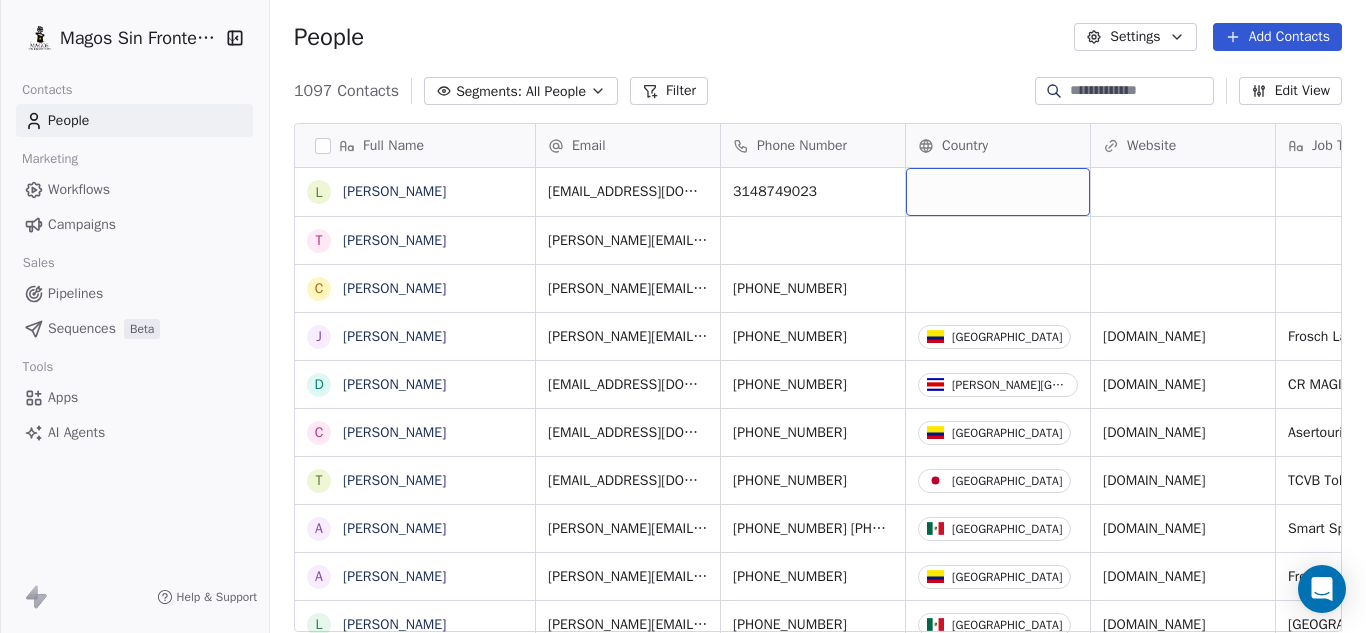 click at bounding box center [998, 192] 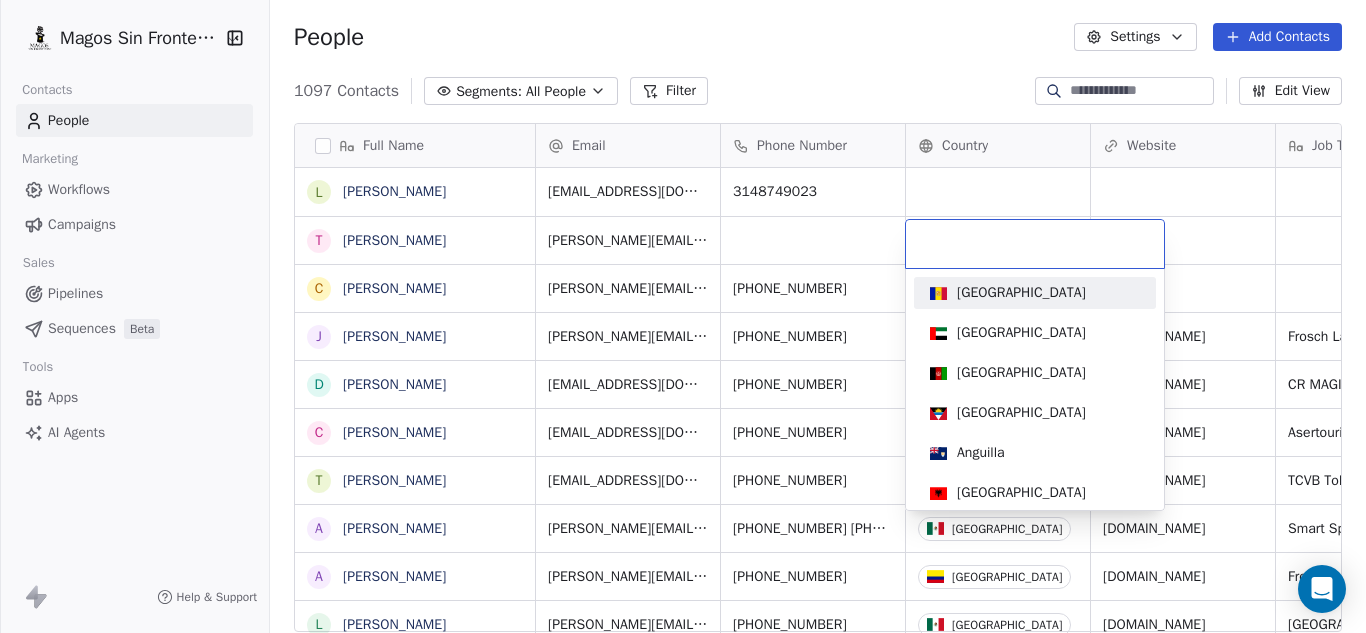 click on "Magos Sin Fronteras  Contacts People Marketing Workflows Campaigns Sales Pipelines Sequences Beta Tools Apps AI Agents Help & Support People Settings  Add Contacts 1097 Contacts Segments: All People Filter  Edit View Tag Add to Sequence Export Full Name L Luz Adriana Pineda T Tamara C Carlos J Jose Jiménez D Diego Herran C Carlos Barreto T Tomoko Ajima A Alejandra Ríos A Andrés Guzmán L Luis Villaseñor G Guillermo Carvajal Solís R Rick Antonson S Sebastian Trujillo J Jeremías Rodríguez A Alejandro Ambrad Chalela S Santiago de Toro Rivera S Steve Alzate L Lizeth Carolina Ramírez Contreras N Nigel Brown C Carolina Villarreal M Mayra Alejandra Jimenez Vega C Camila Delgadillo M Miller Garcia Perdomo D Diego Andrés Velandia Santos C Carlos Julio Mancera Villamarín L Luis García Quiroga J Johana Beltrán- Comercial María Panela J Javier Salazar C Claudia Aparicio J Jose Luis Salas Email Phone Number Country Website Job Title Status Contact Source NPS Score luz.pinedaruiz@gmail.com 3148749023 Japan" at bounding box center (683, 316) 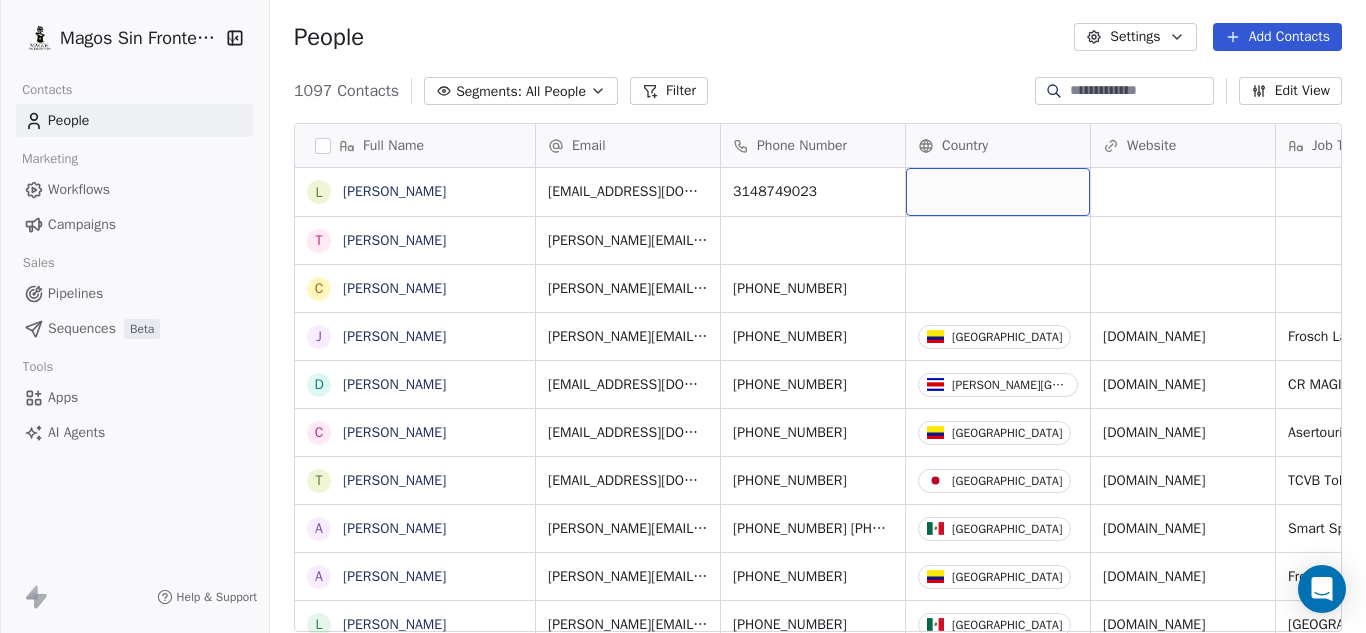 click at bounding box center (998, 192) 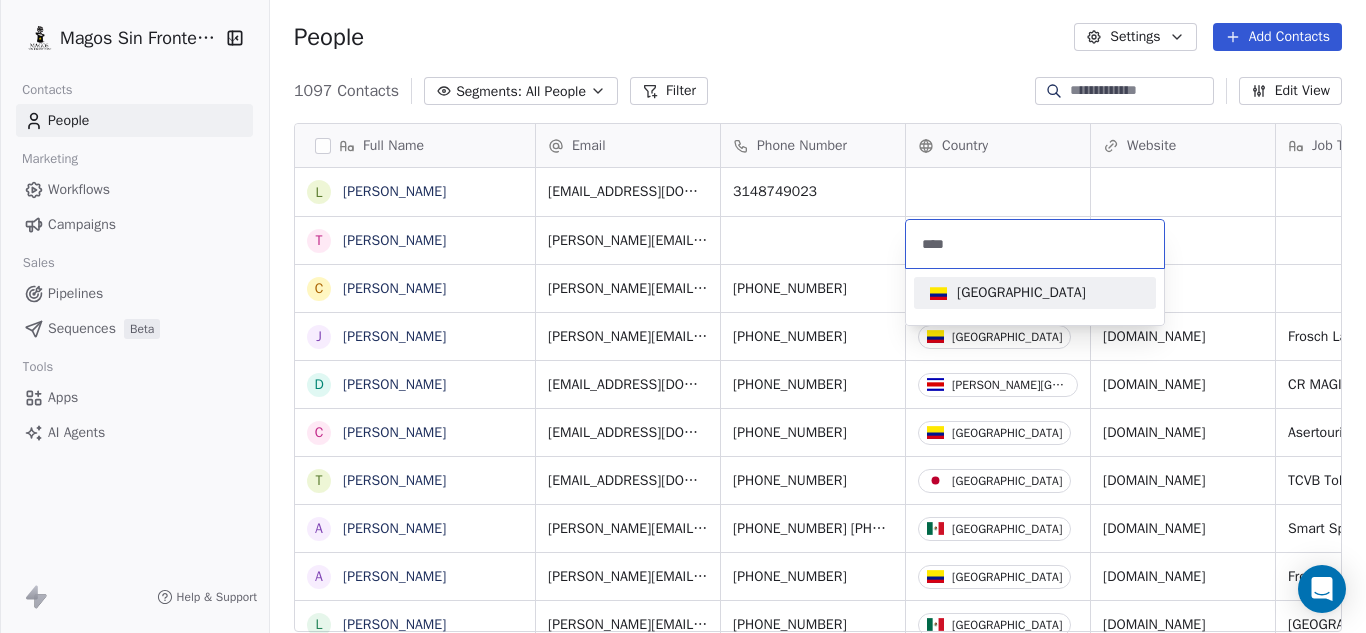 type on "****" 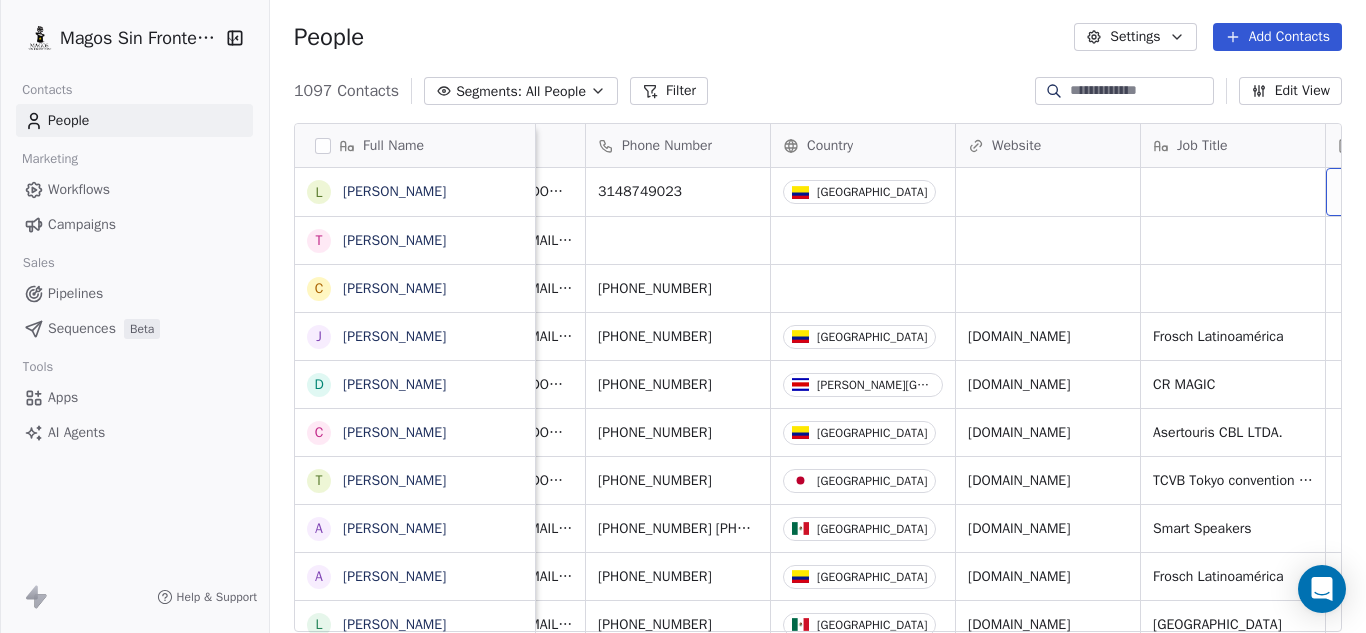 scroll, scrollTop: 0, scrollLeft: 320, axis: horizontal 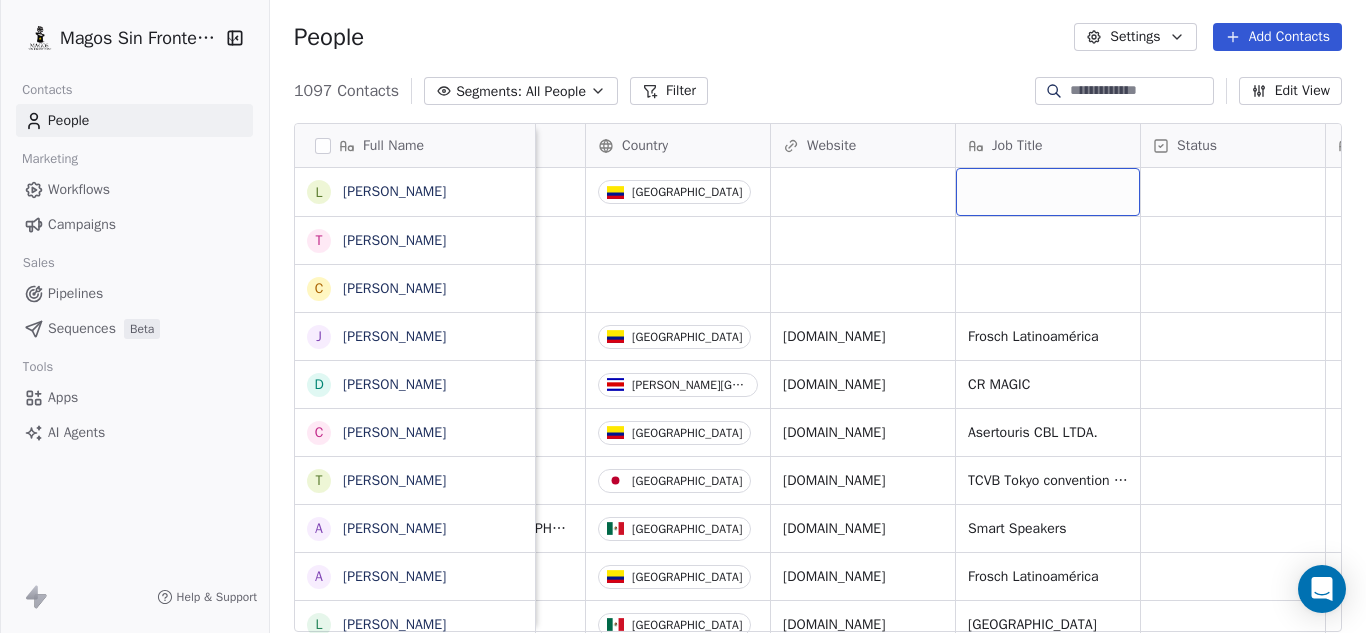 click at bounding box center (1048, 192) 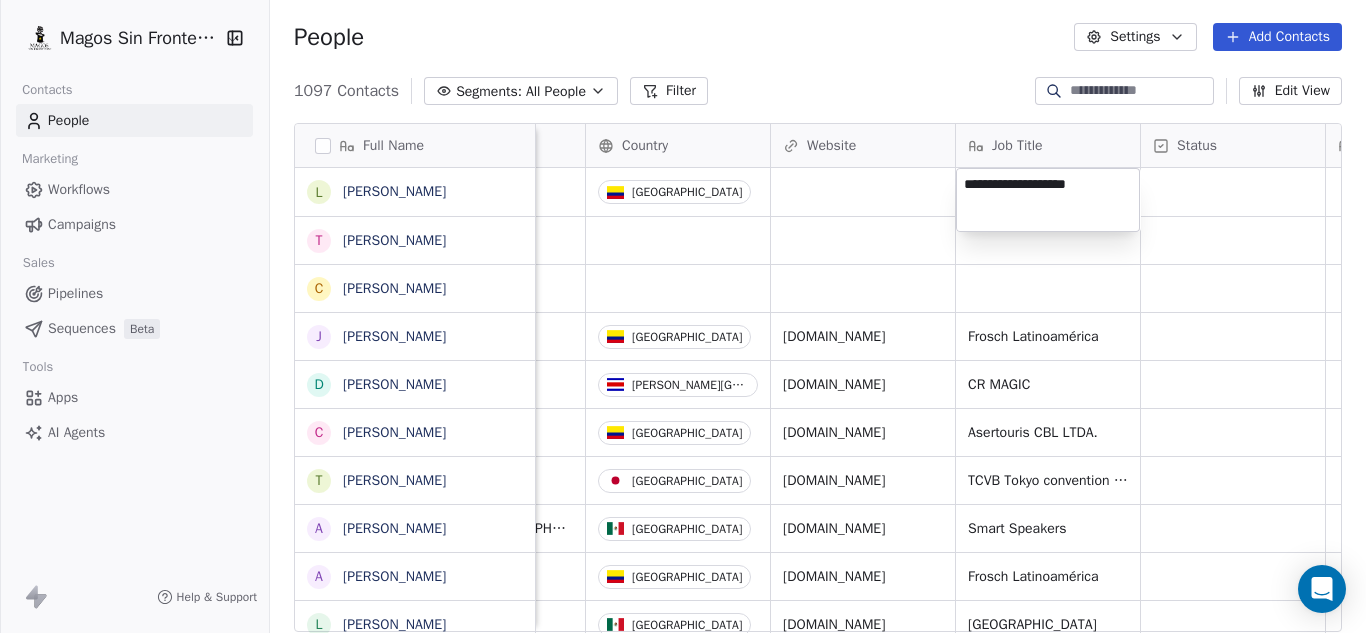 type on "**********" 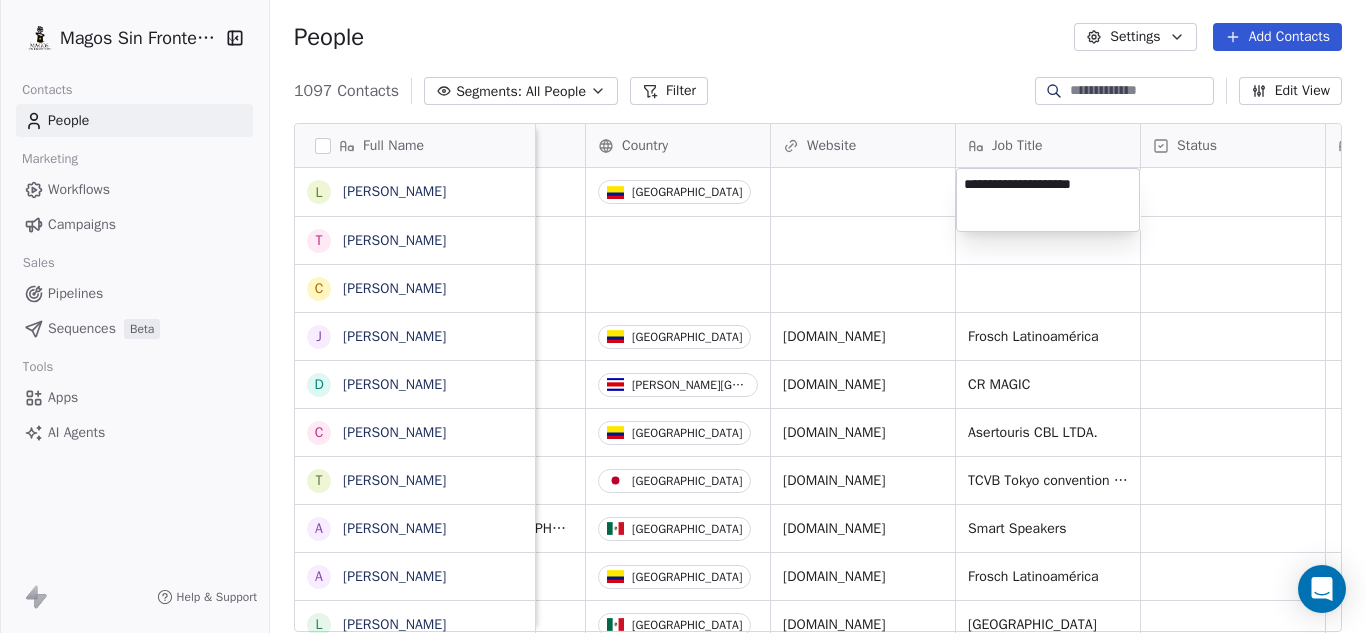 click on "Magos Sin Fronteras  Contacts People Marketing Workflows Campaigns Sales Pipelines Sequences Beta Tools Apps AI Agents Help & Support People Settings  Add Contacts 1097 Contacts Segments: All People Filter  Edit View Tag Add to Sequence Export Full Name L Luz Adriana Pineda T Tamara C Carlos J Jose Jiménez D Diego Herran C Carlos Barreto T Tomoko Ajima A Alejandra Ríos A Andrés Guzmán L Luis Villaseñor G Guillermo Carvajal Solís R Rick Antonson S Sebastian Trujillo J Jeremías Rodríguez A Alejandro Ambrad Chalela S Santiago de Toro Rivera S Steve Alzate L Lizeth Carolina Ramírez Contreras N Nigel Brown C Carolina Villarreal M Mayra Alejandra Jimenez Vega C Camila Delgadillo M Miller Garcia Perdomo D Diego Andrés Velandia Santos C Carlos Julio Mancera Villamarín L Luis García Quiroga J Johana Beltrán- Comercial María Panela J Javier Salazar C Claudia Aparicio J Jose Luis Salas Email Phone Number Country Website Job Title Status Contact Source NPS Score Customer Lifetime Value Created Date ACT" at bounding box center [683, 316] 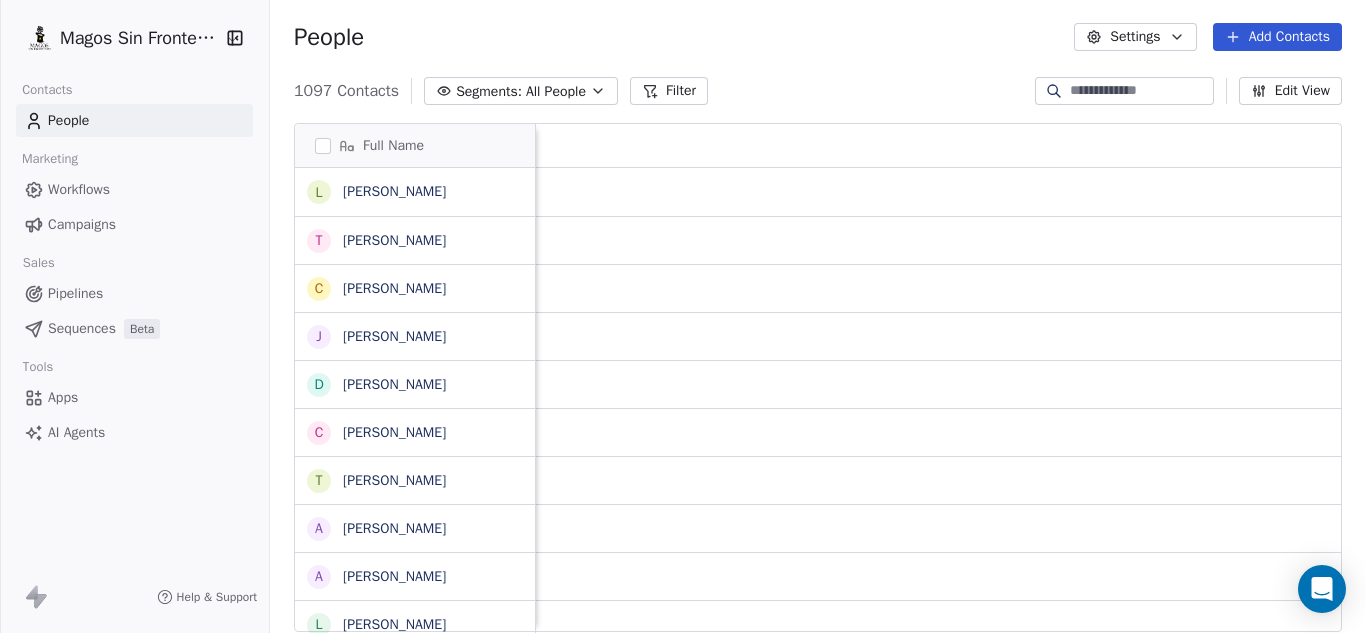 scroll, scrollTop: 0, scrollLeft: 0, axis: both 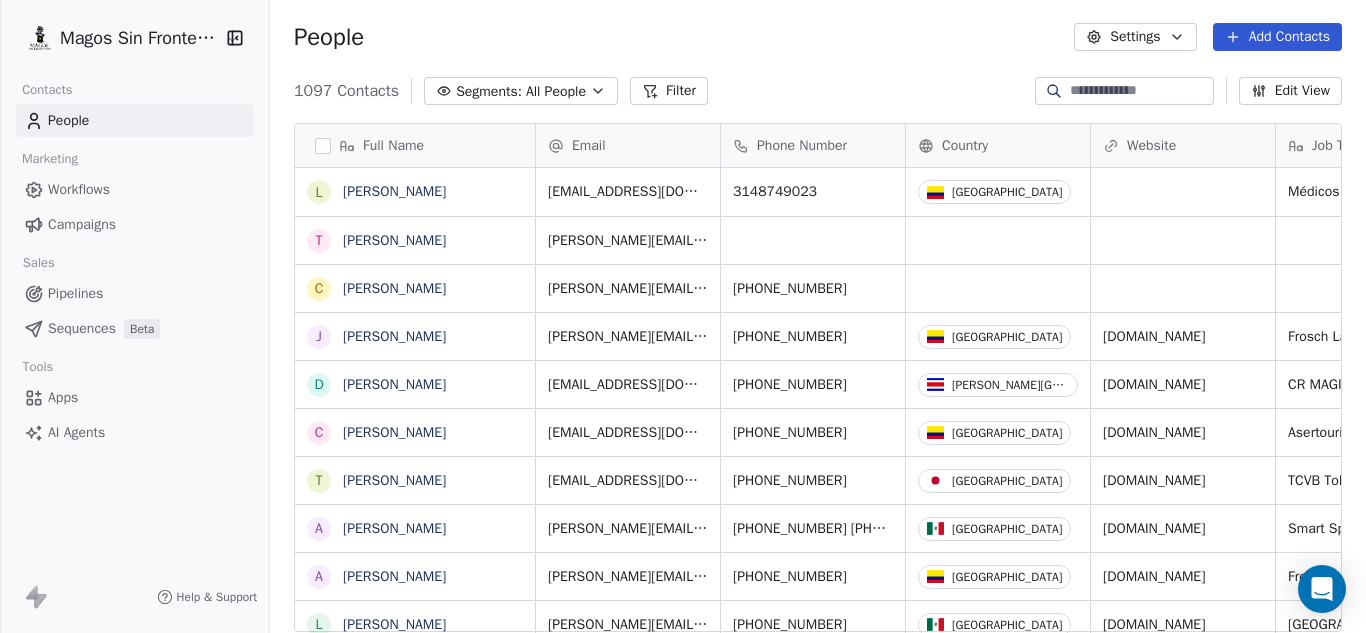 click on "Add Contacts" at bounding box center [1277, 37] 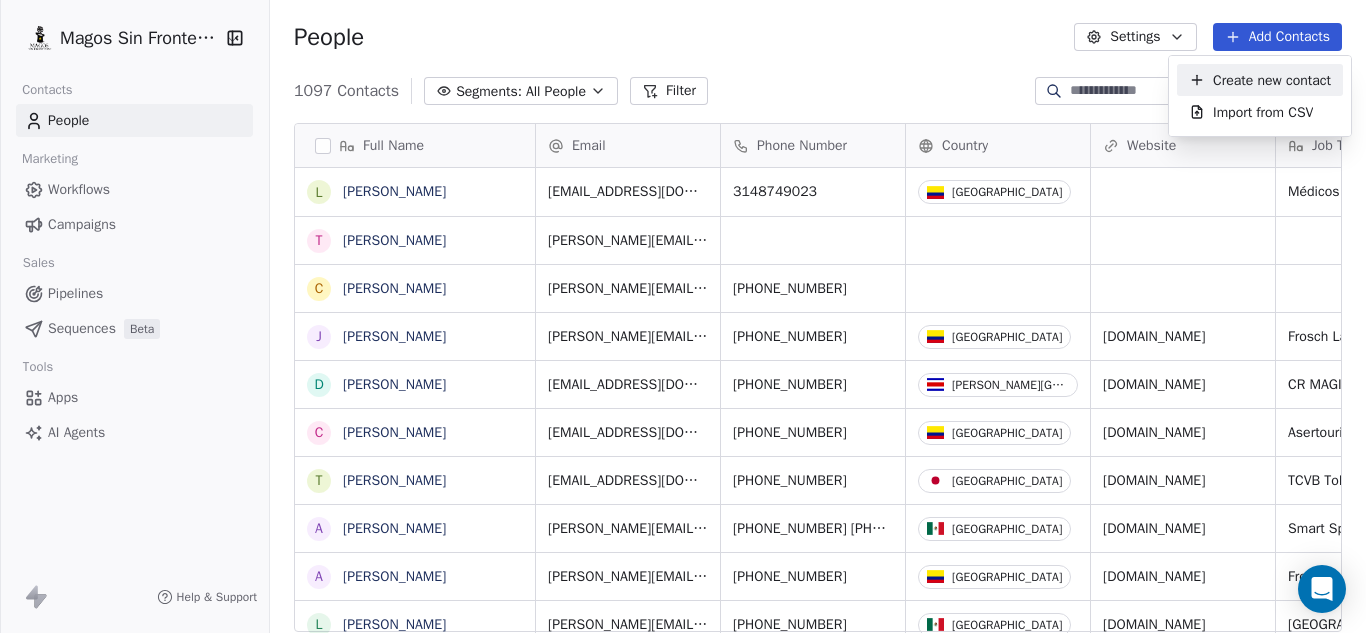 click on "Create new contact" at bounding box center (1272, 80) 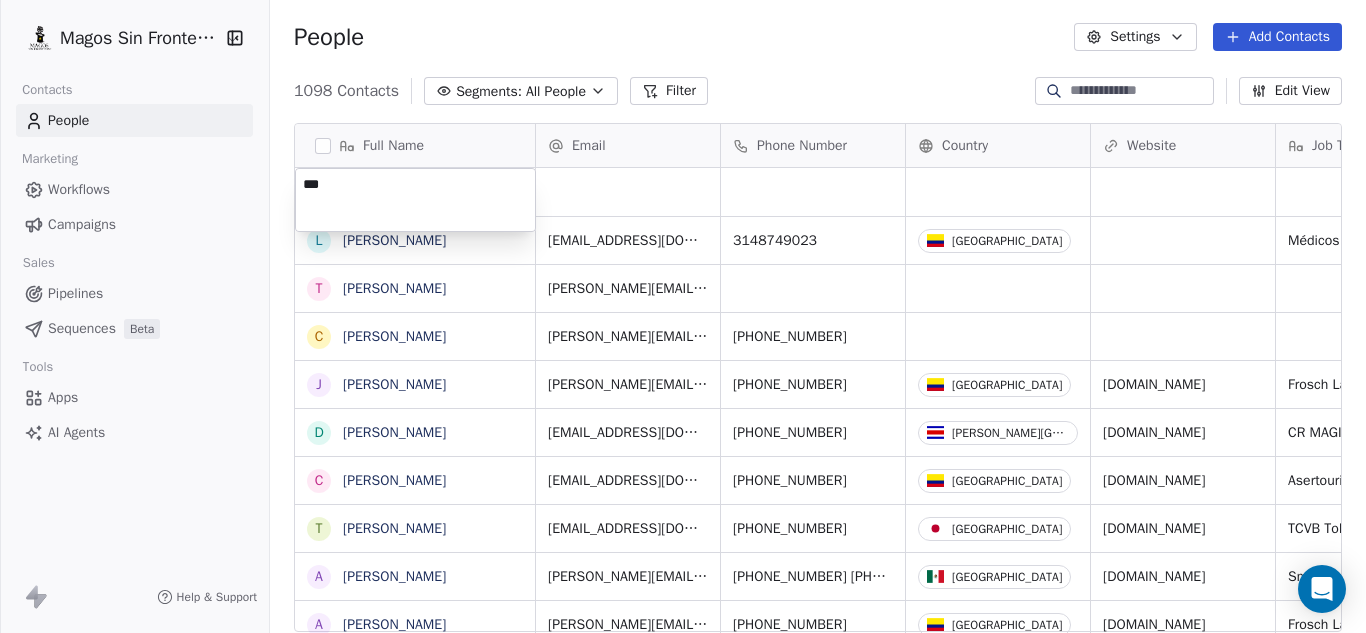 click on "***" at bounding box center [415, 200] 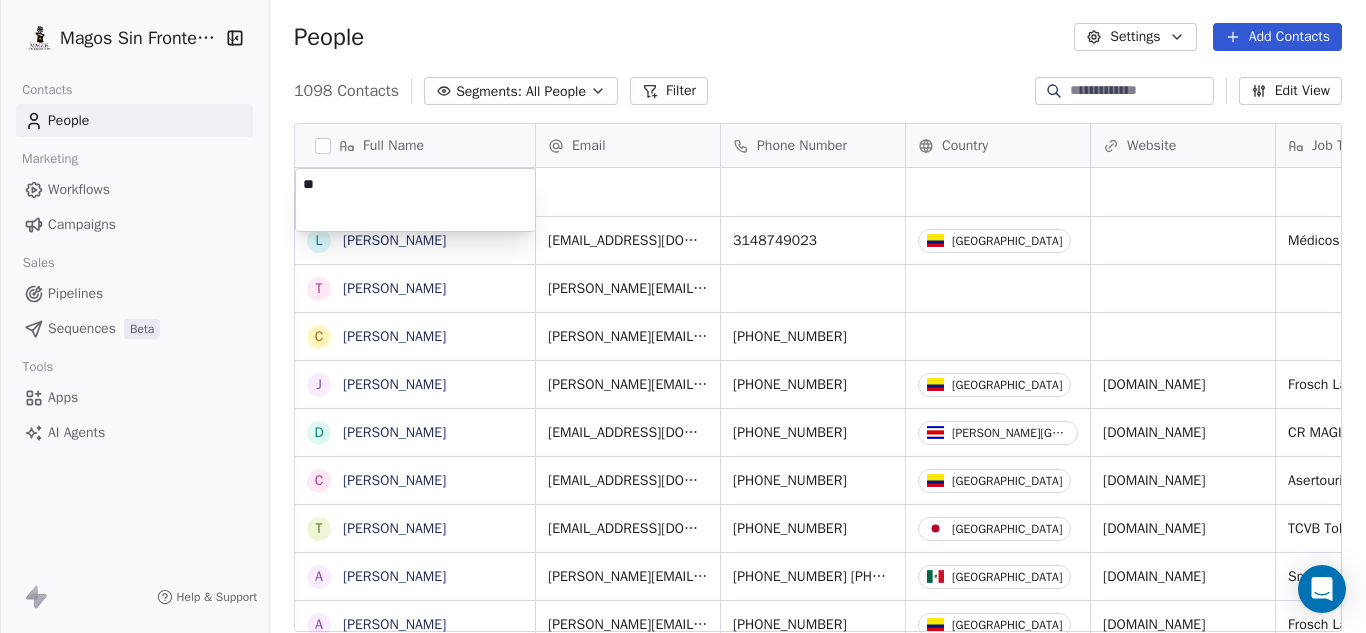 type on "*" 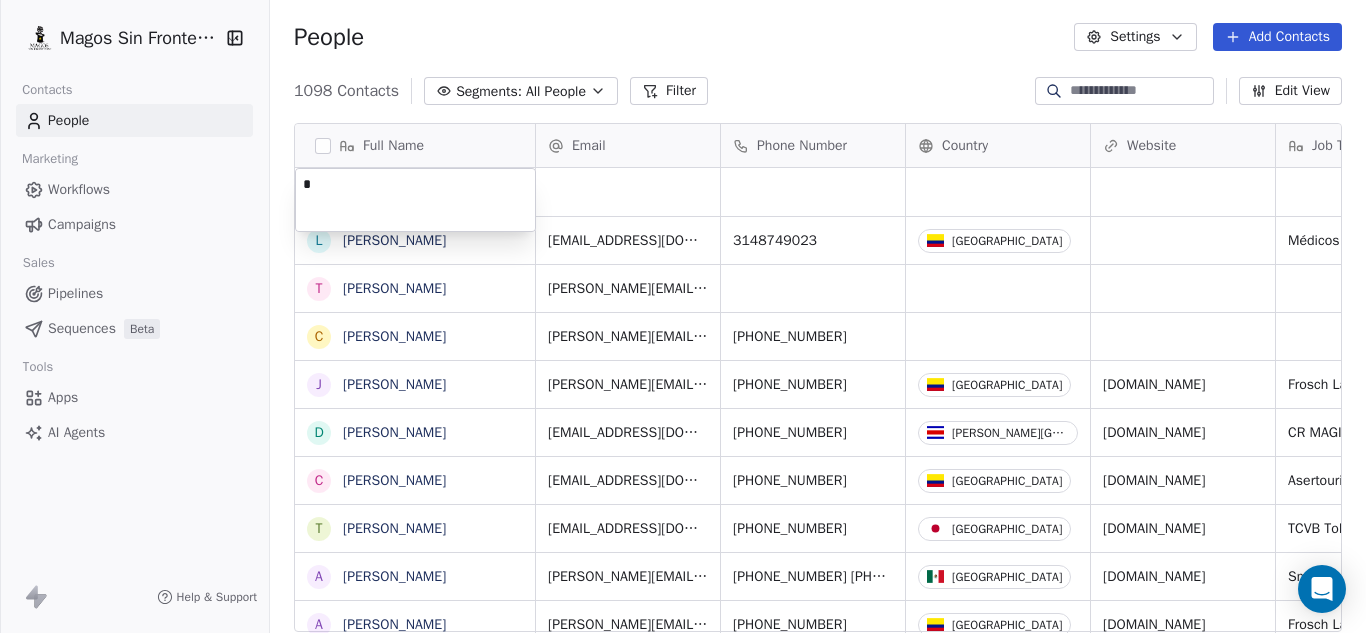 type 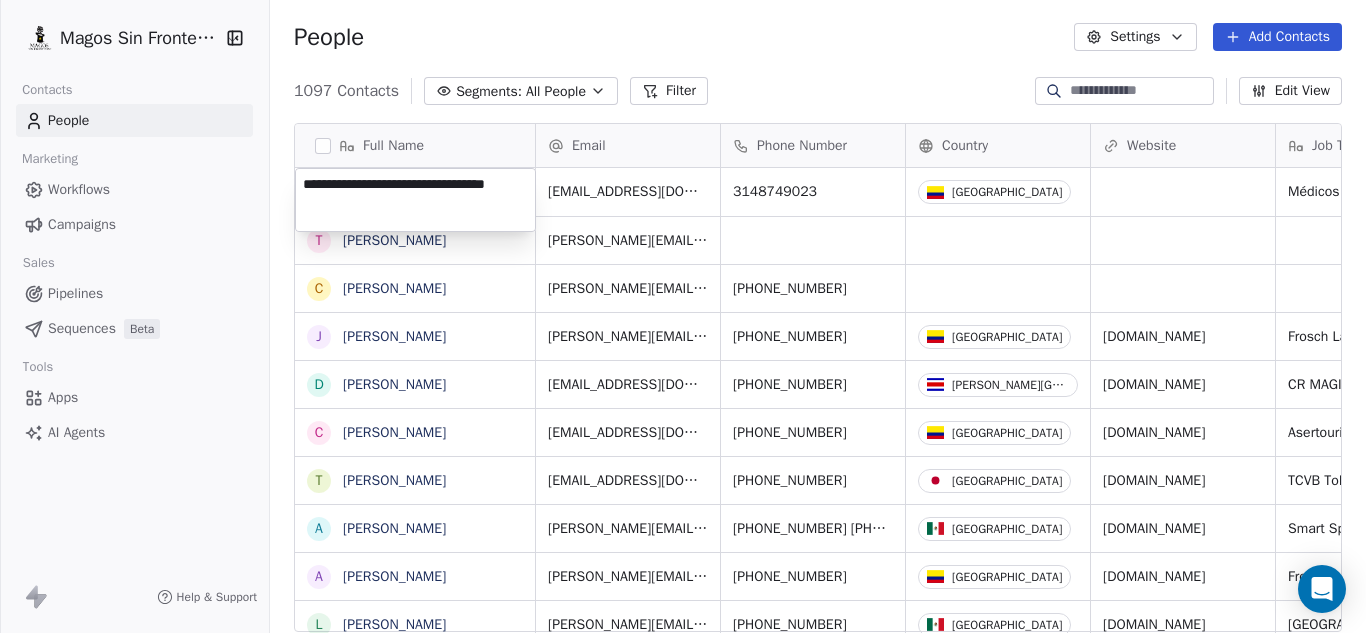 drag, startPoint x: 430, startPoint y: 182, endPoint x: 210, endPoint y: 188, distance: 220.0818 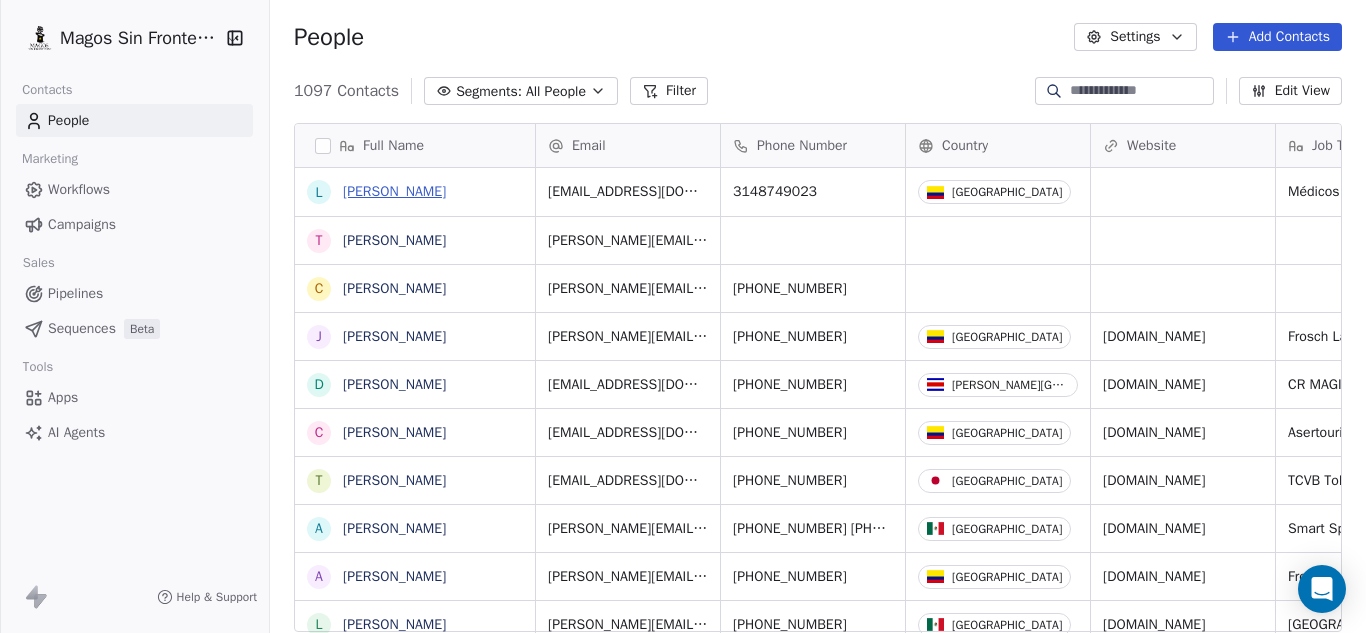 click on "Luz Adriana PinedaWOLF ALEXANDROVICH" at bounding box center [394, 191] 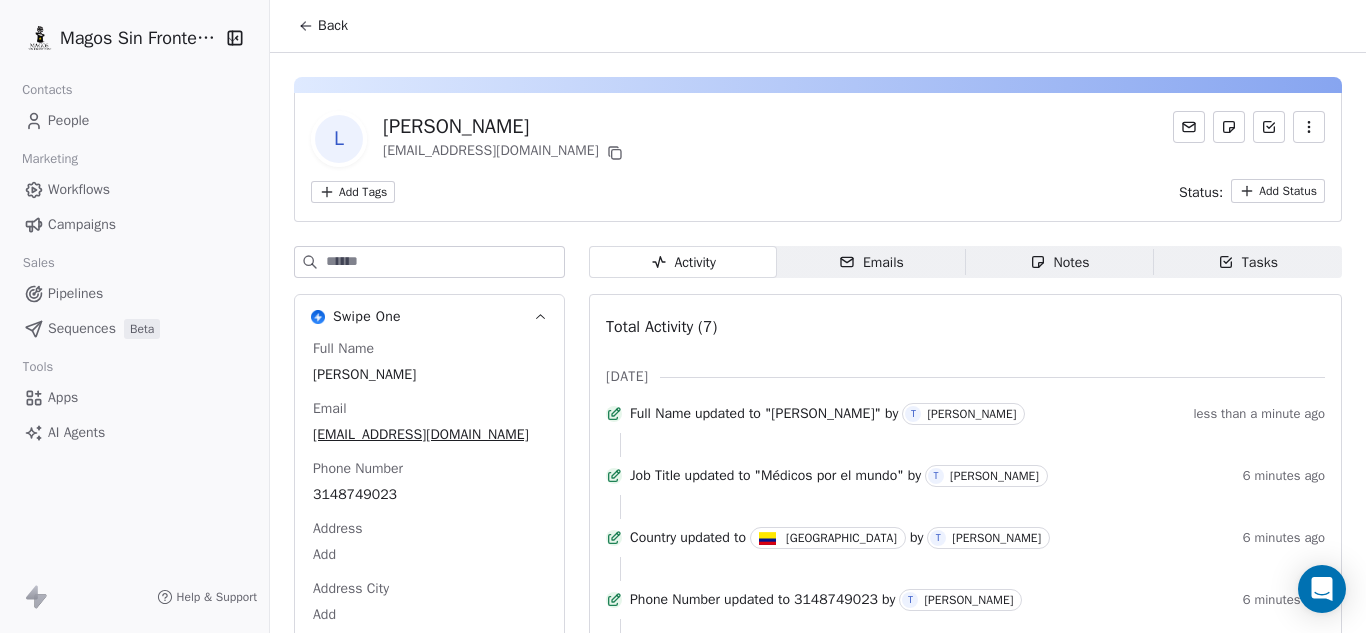 click on "L Luz Adriana PinedaWOLF ALEXANDROVICH luz.pinedaruiz@gmail.com" at bounding box center [818, 139] 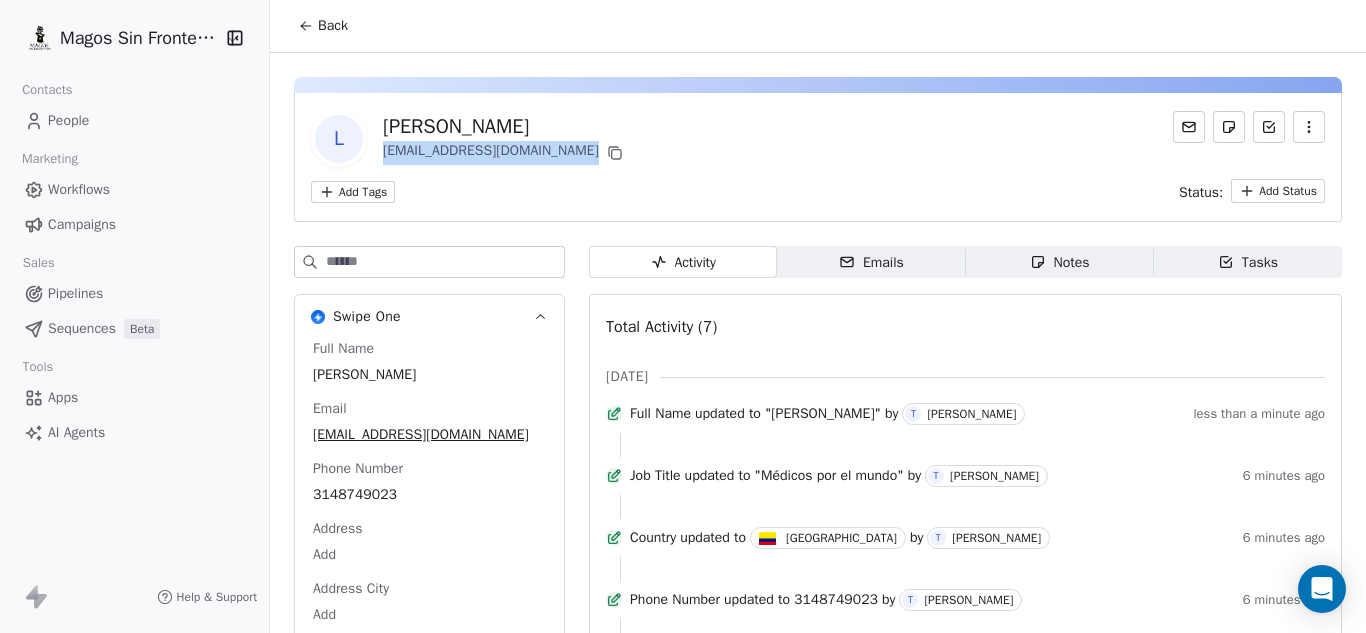 click on "[EMAIL_ADDRESS][DOMAIN_NAME]" at bounding box center (505, 153) 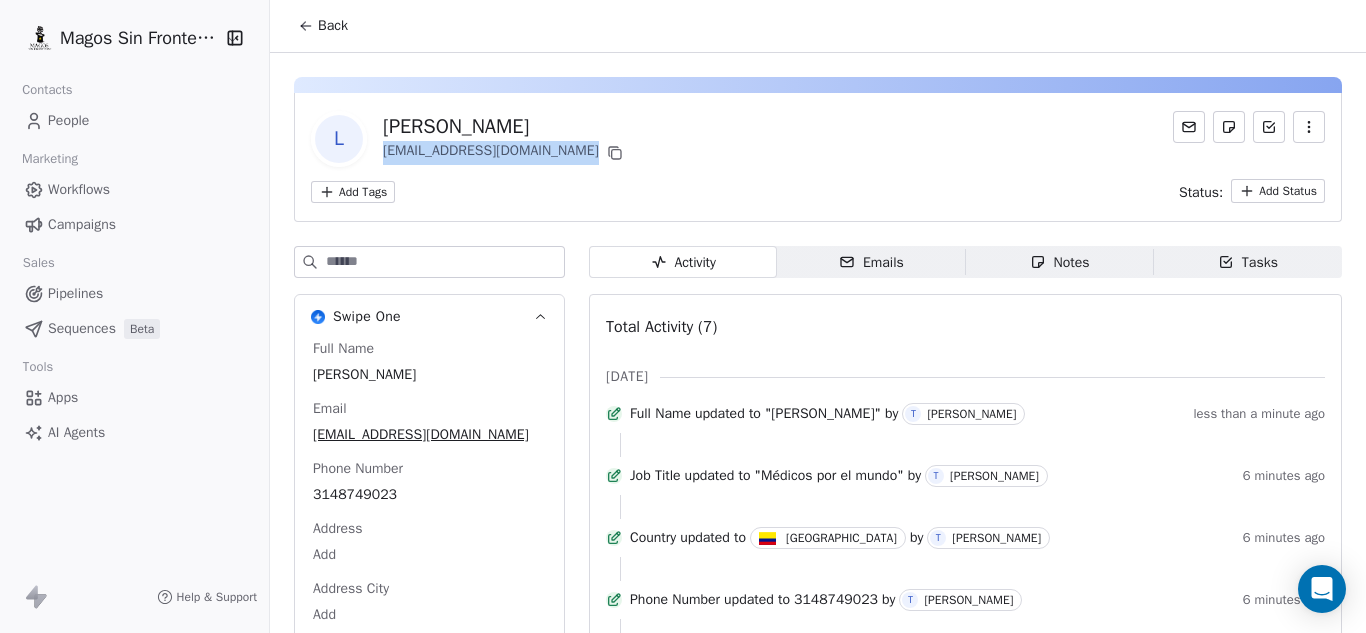 click at bounding box center (1309, 127) 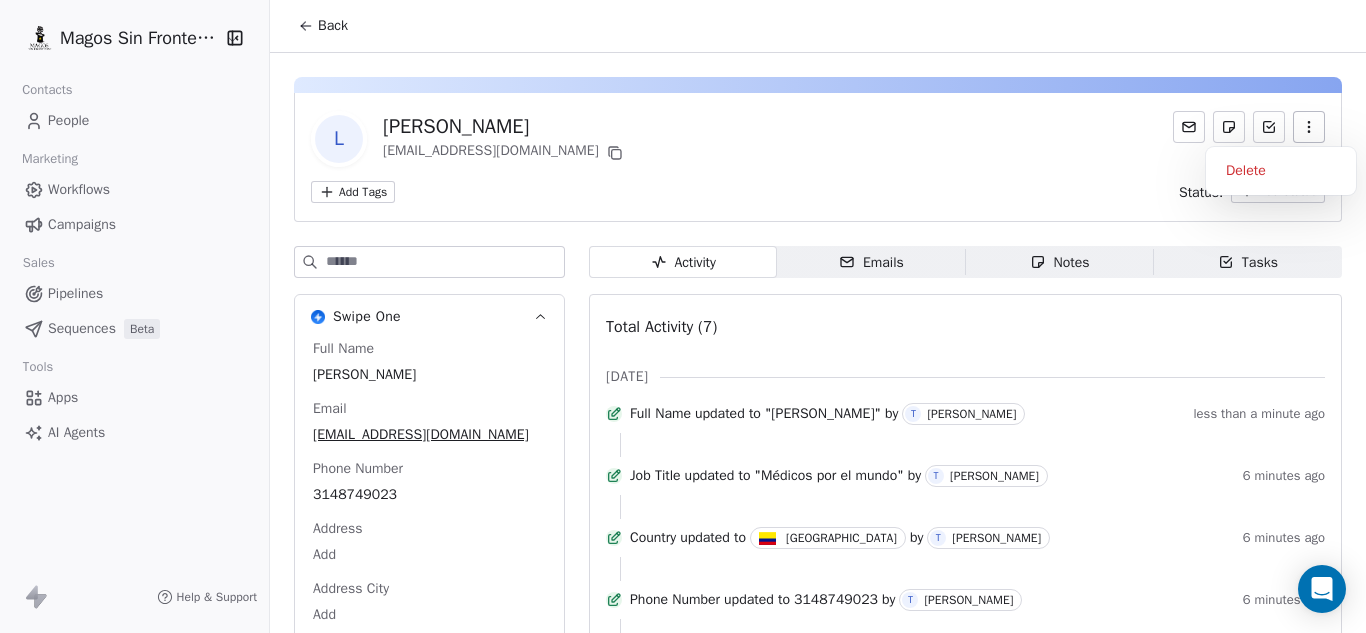 click on "Back" at bounding box center [818, 26] 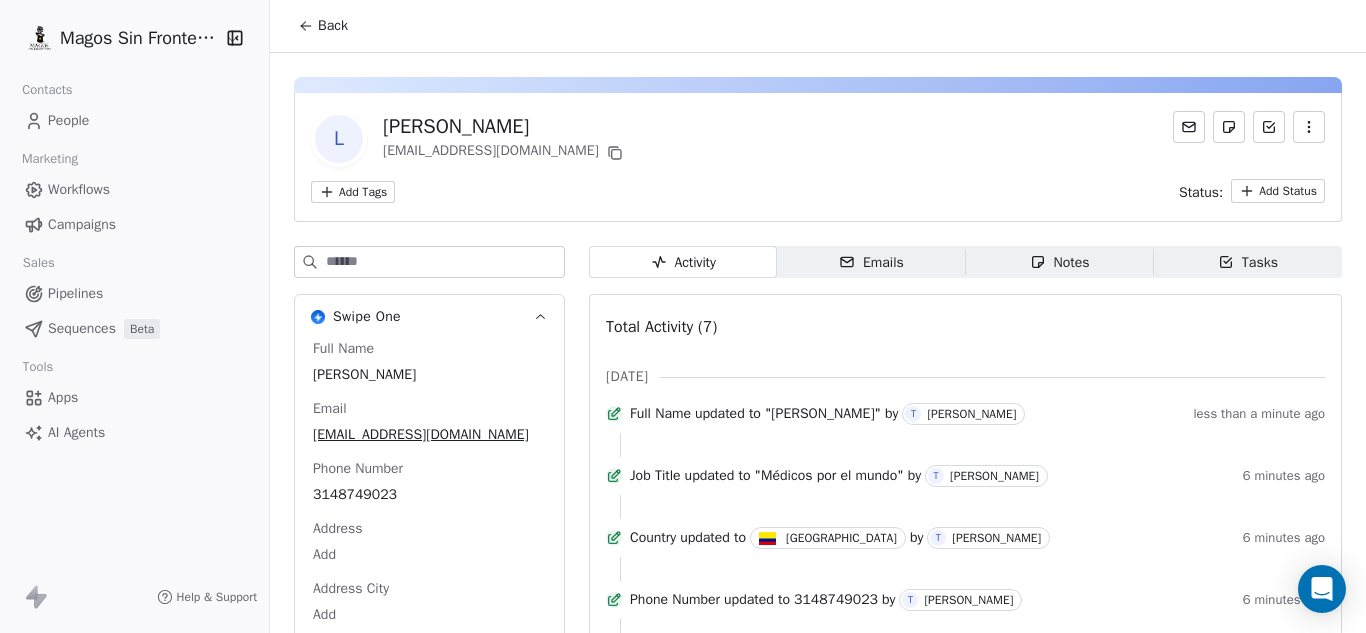 click on "Back" at bounding box center (333, 26) 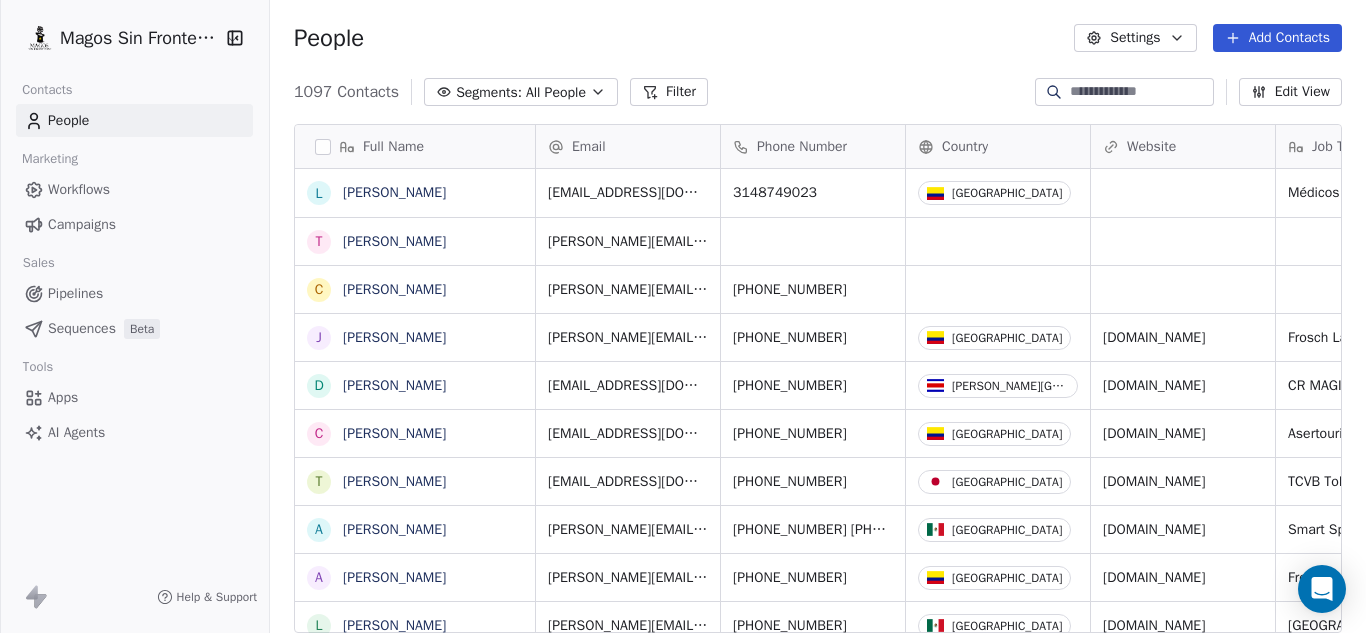 scroll, scrollTop: 16, scrollLeft: 16, axis: both 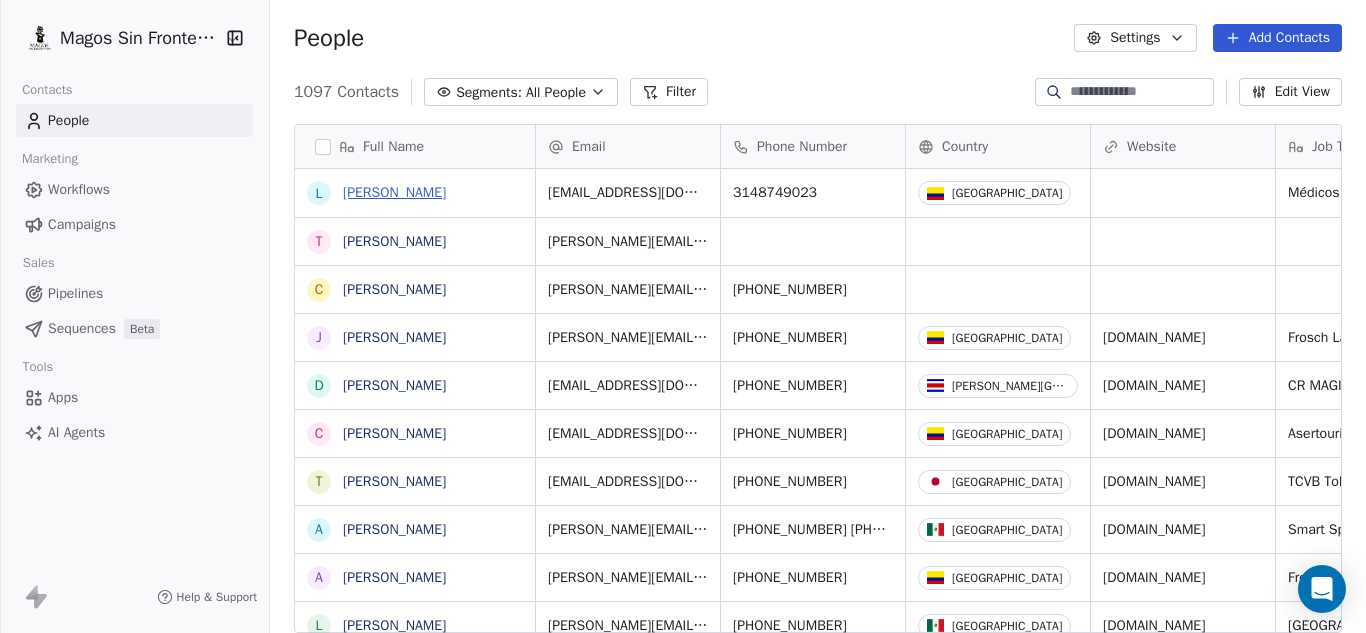 click on "Luz Adriana PinedaWOLF ALEXANDROVICH" at bounding box center [394, 192] 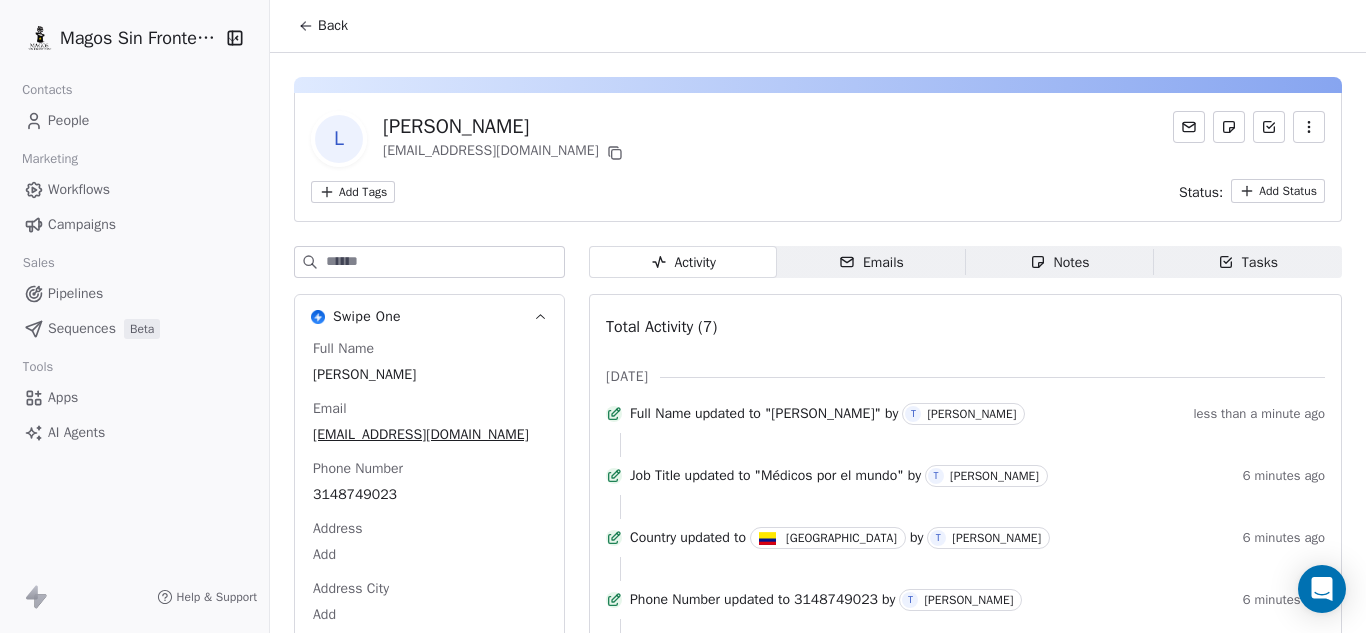 click 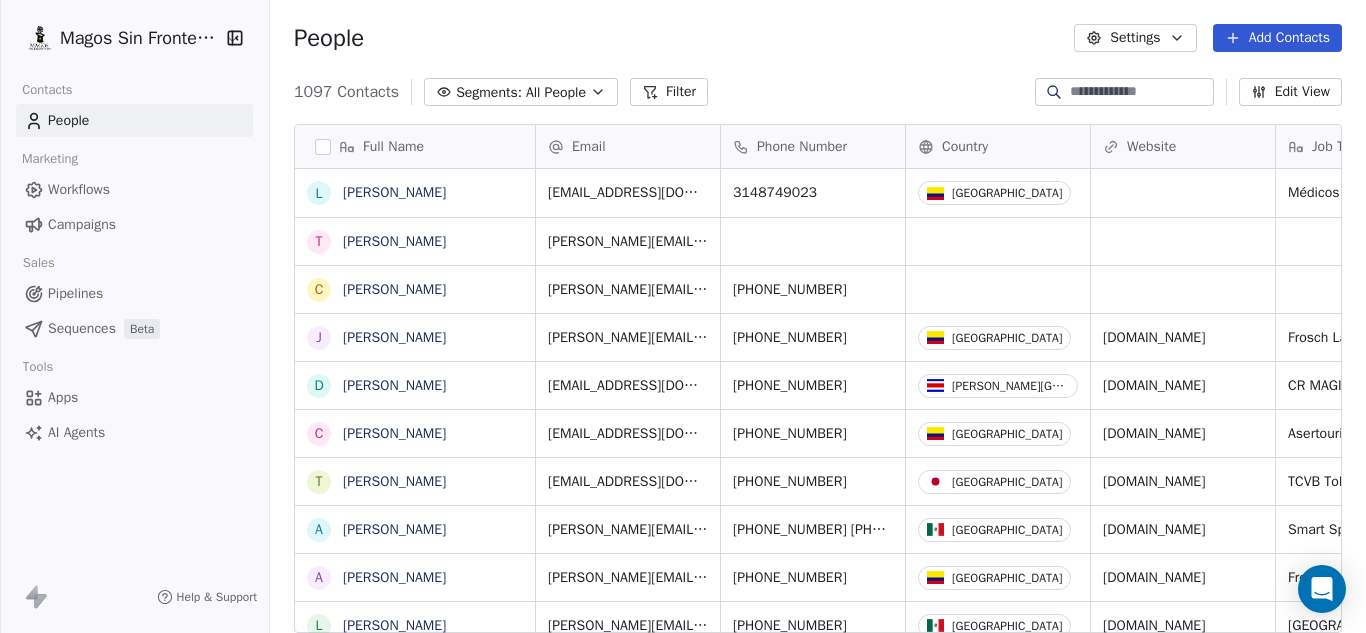 scroll, scrollTop: 16, scrollLeft: 16, axis: both 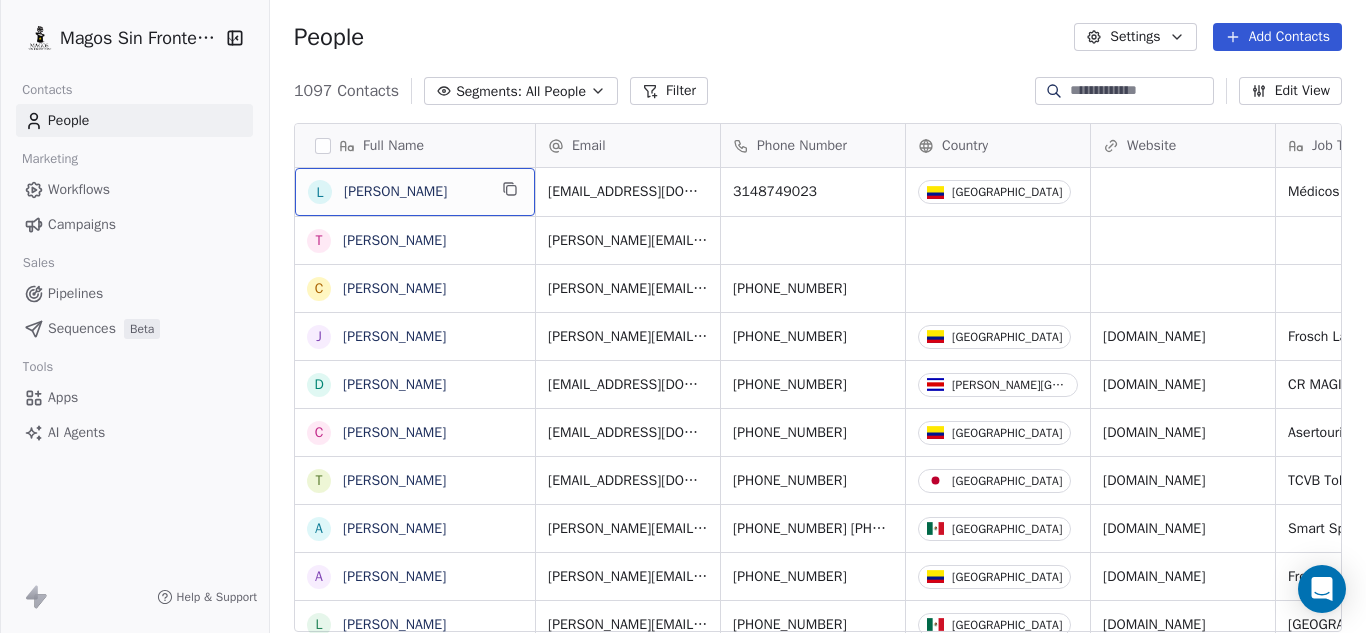 click on "Luz Adriana PinedaWOLF ALEXANDROVICH" at bounding box center (415, 192) 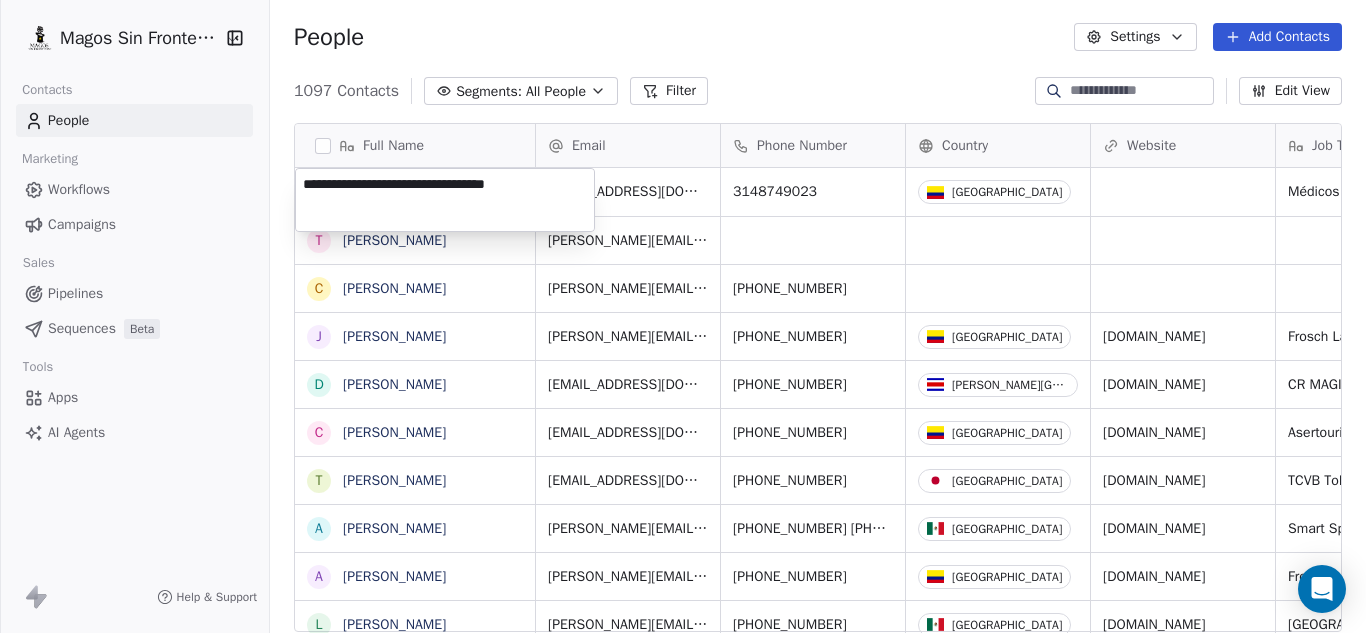 drag, startPoint x: 579, startPoint y: 185, endPoint x: 428, endPoint y: 177, distance: 151.21178 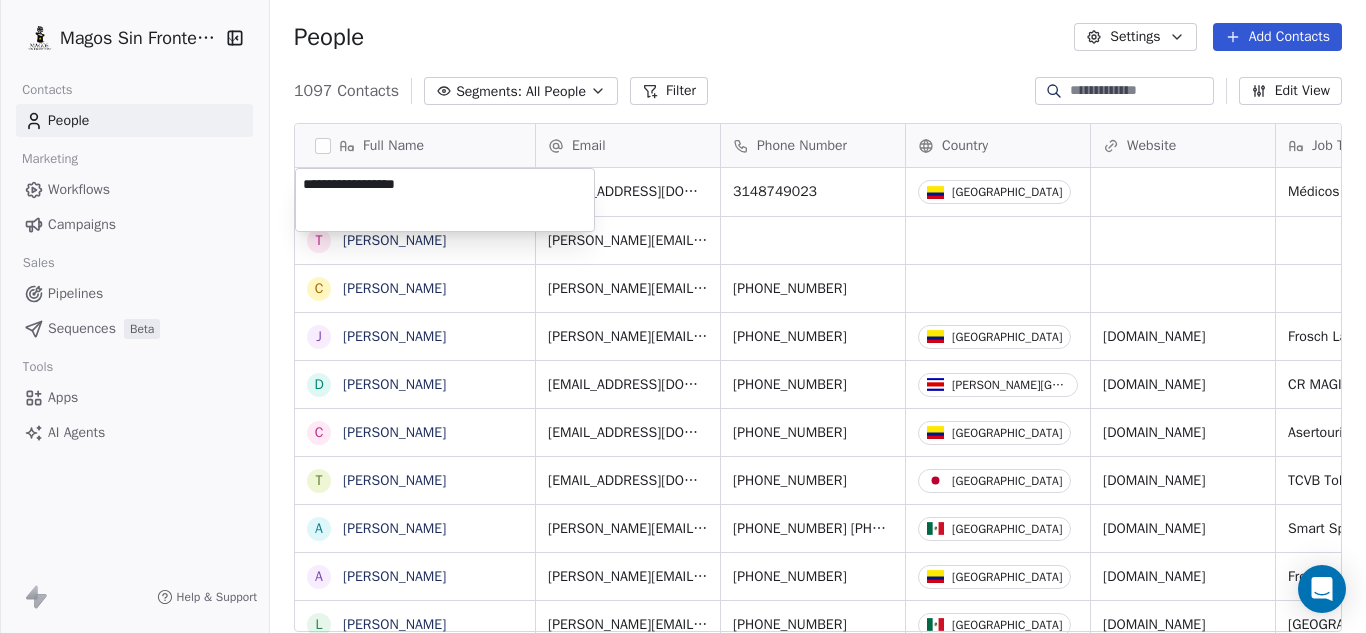 click on "Magos Sin Fronteras  Contacts People Marketing Workflows Campaigns Sales Pipelines Sequences Beta Tools Apps AI Agents Help & Support People Settings  Add Contacts 1097 Contacts Segments: All People Filter  Edit View Tag Add to Sequence Export Full Name L Luz Adriana PinedaWOLF ALEXANDROVICH T Tamara C Carlos J Jose Jiménez D Diego Herran C Carlos Barreto T Tomoko Ajima A Alejandra Ríos A Andrés Guzmán L Luis Villaseñor G Guillermo Carvajal Solís R Rick Antonson S Sebastian Trujillo J Jeremías Rodríguez A Alejandro Ambrad Chalela S Santiago de Toro Rivera S Steve Alzate L Lizeth Carolina Ramírez Contreras N Nigel Brown C Carolina Villarreal M Mayra Alejandra Jimenez Vega C Camila Delgadillo M Miller Garcia Perdomo D Diego Andrés Velandia Santos C Carlos Julio Mancera Villamarín L Luis García Quiroga J Johana Beltrán- Comercial María Panela J Javier Salazar C Claudia Aparicio J Jose Luis Salas Email Phone Number Country Website Job Title Status Contact Source NPS Score luz.pinedaruiz@gmail.com" at bounding box center [683, 316] 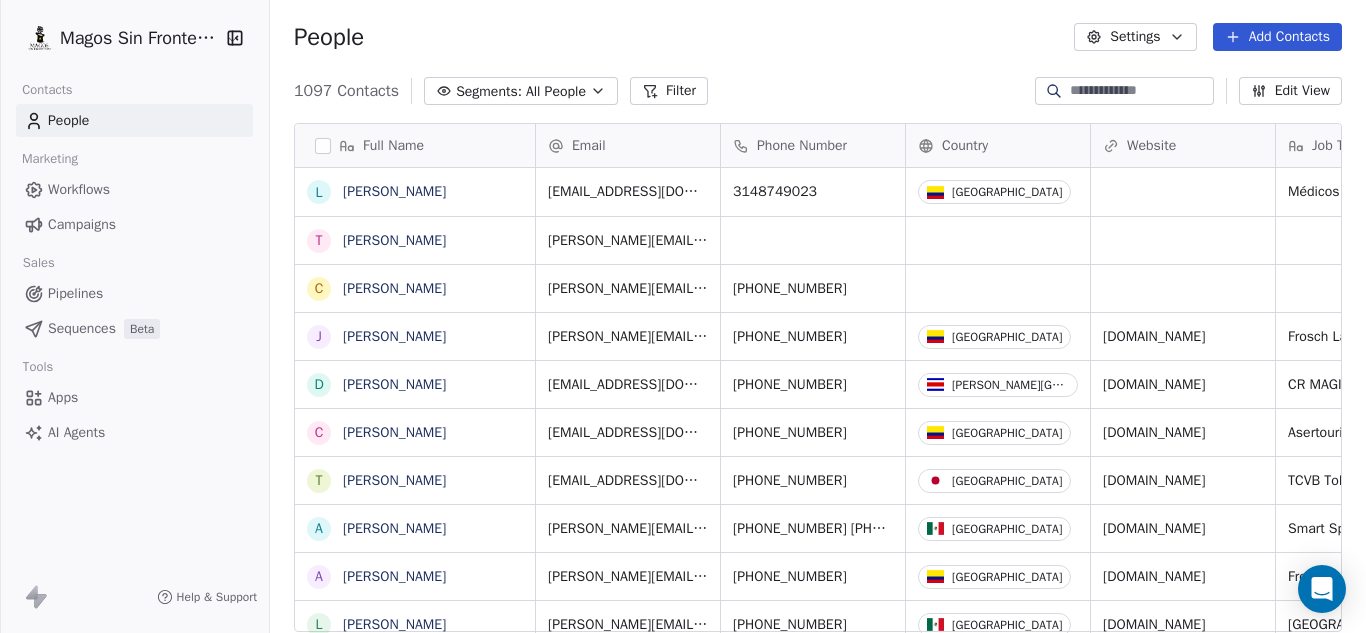 click on "Add Contacts" at bounding box center (1277, 37) 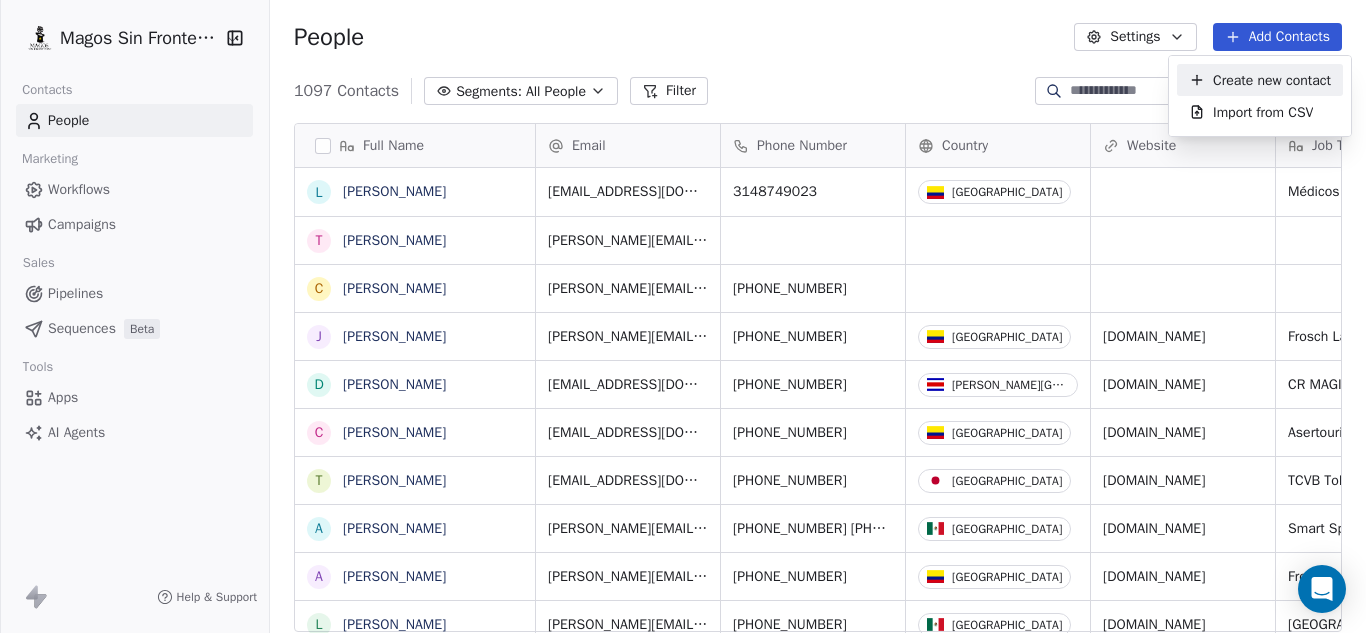 click on "Create new contact" at bounding box center (1272, 80) 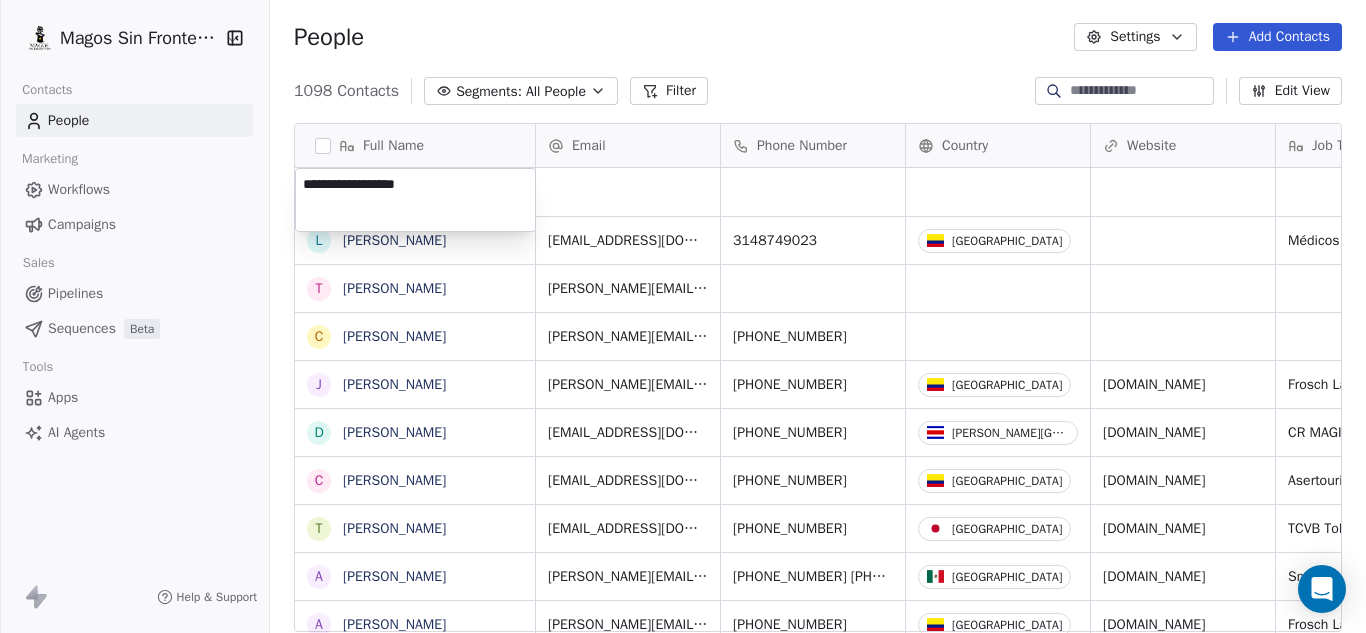 click on "**********" at bounding box center (415, 200) 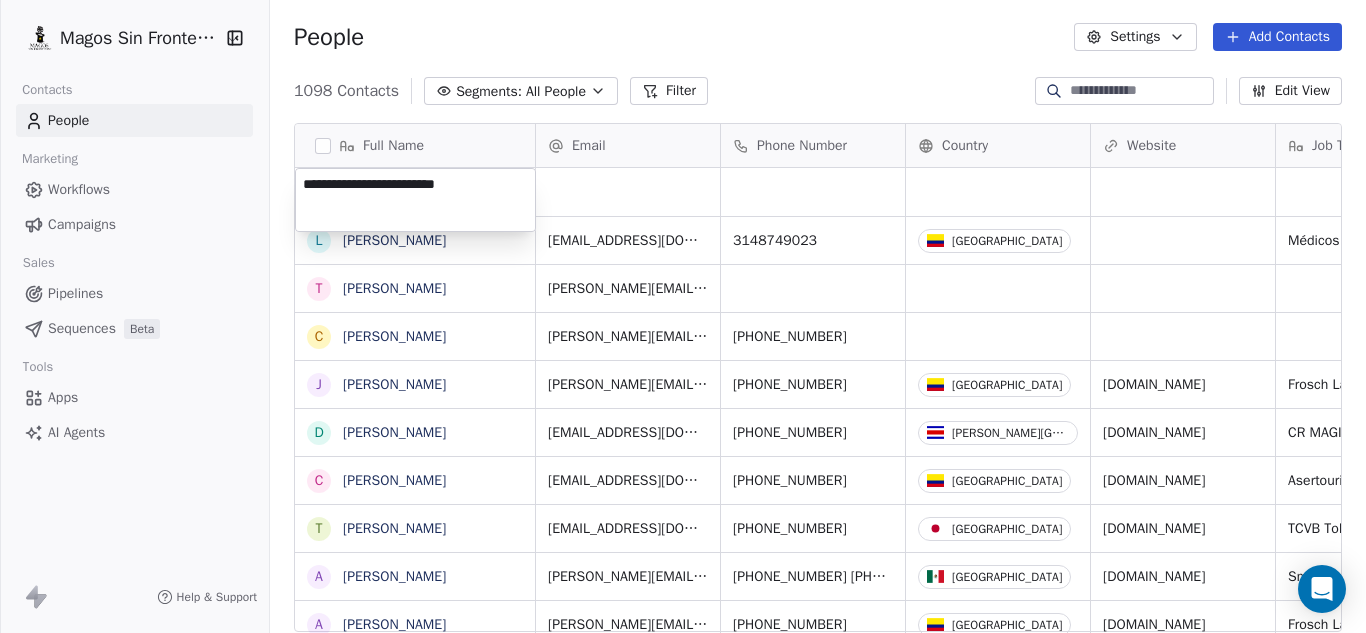drag, startPoint x: 502, startPoint y: 185, endPoint x: 430, endPoint y: 182, distance: 72.06247 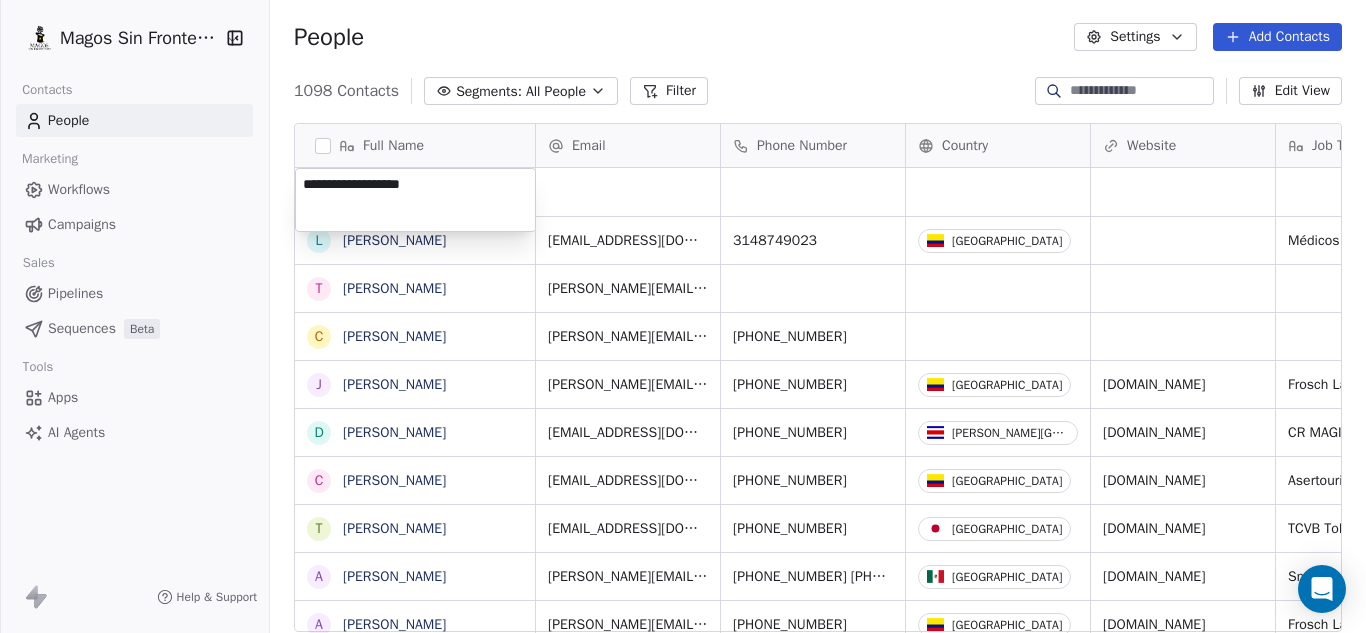 click on "Magos Sin Fronteras  Contacts People Marketing Workflows Campaigns Sales Pipelines Sequences Beta Tools Apps AI Agents Help & Support People Settings  Add Contacts 1098 Contacts Segments: All People Filter  Edit View Tag Add to Sequence Export Full Name L Luz Adriana Pineda T Tamara C Carlos J Jose Jiménez D Diego Herran C Carlos Barreto T Tomoko Ajima A Alejandra Ríos A Andrés Guzmán L Luis Villaseñor G Guillermo Carvajal Solís R Rick Antonson S Sebastian Trujillo J Jeremías Rodríguez A Alejandro Ambrad Chalela S Santiago de Toro Rivera S Steve Alzate L Lizeth Carolina Ramírez Contreras N Nigel Brown C Carolina Villarreal M Mayra Alejandra Jimenez Vega C Camila Delgadillo M Miller Garcia Perdomo D Diego Andrés Velandia Santos C Carlos Julio Mancera Villamarín L Luis García Quiroga J Johana Beltrán- Comercial María Panela J Javier Salazar C Claudia Aparicio Email Phone Number Country Website Job Title Status Contact Source NPS Score luz.pinedaruiz@gmail.com 3148749023 Colombia +573004005013" at bounding box center [683, 316] 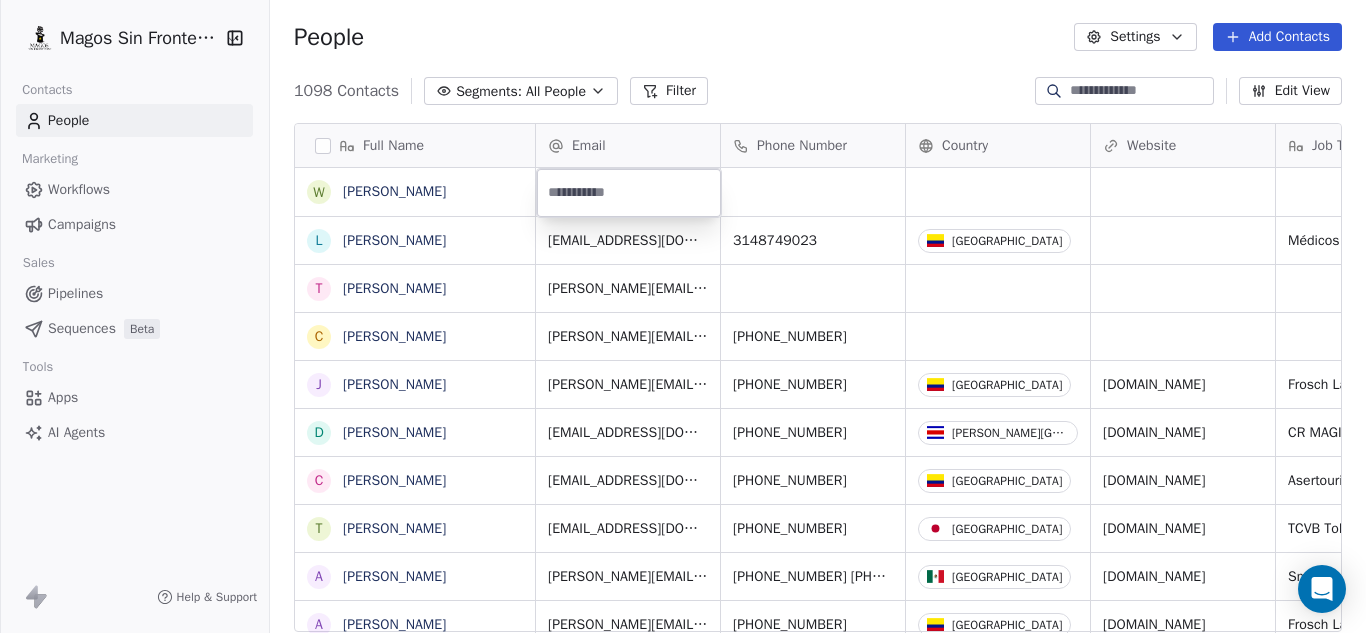 type on "**********" 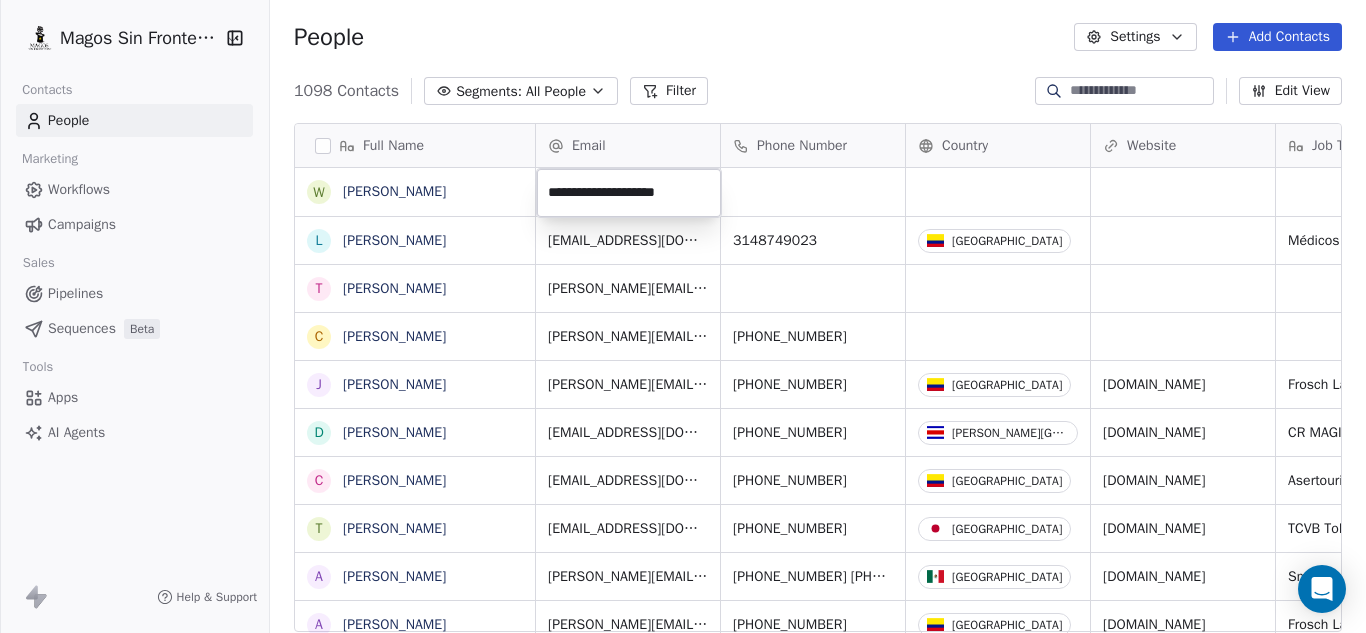 click on "Magos Sin Fronteras  Contacts People Marketing Workflows Campaigns Sales Pipelines Sequences Beta Tools Apps AI Agents Help & Support People Settings  Add Contacts 1098 Contacts Segments: All People Filter  Edit View Tag Add to Sequence Export Full Name W Wolf Alexandrovich L Luz Adriana Pineda T Tamara C Carlos J Jose Jiménez D Diego Herran C Carlos Barreto T Tomoko Ajima A Alejandra Ríos A Andrés Guzmán L Luis Villaseñor G Guillermo Carvajal Solís R Rick Antonson S Sebastian Trujillo J Jeremías Rodríguez A Alejandro Ambrad Chalela S Santiago de Toro Rivera S Steve Alzate L Lizeth Carolina Ramírez Contreras N Nigel Brown C Carolina Villarreal M Mayra Alejandra Jimenez Vega C Camila Delgadillo M Miller Garcia Perdomo D Diego Andrés Velandia Santos C Carlos Julio Mancera Villamarín L Luis García Quiroga J Johana Beltrán- Comercial María Panela J Javier Salazar C Claudia Aparicio Email Phone Number Country Website Job Title Status Contact Source NPS Score luz.pinedaruiz@gmail.com 3148749023" at bounding box center [683, 316] 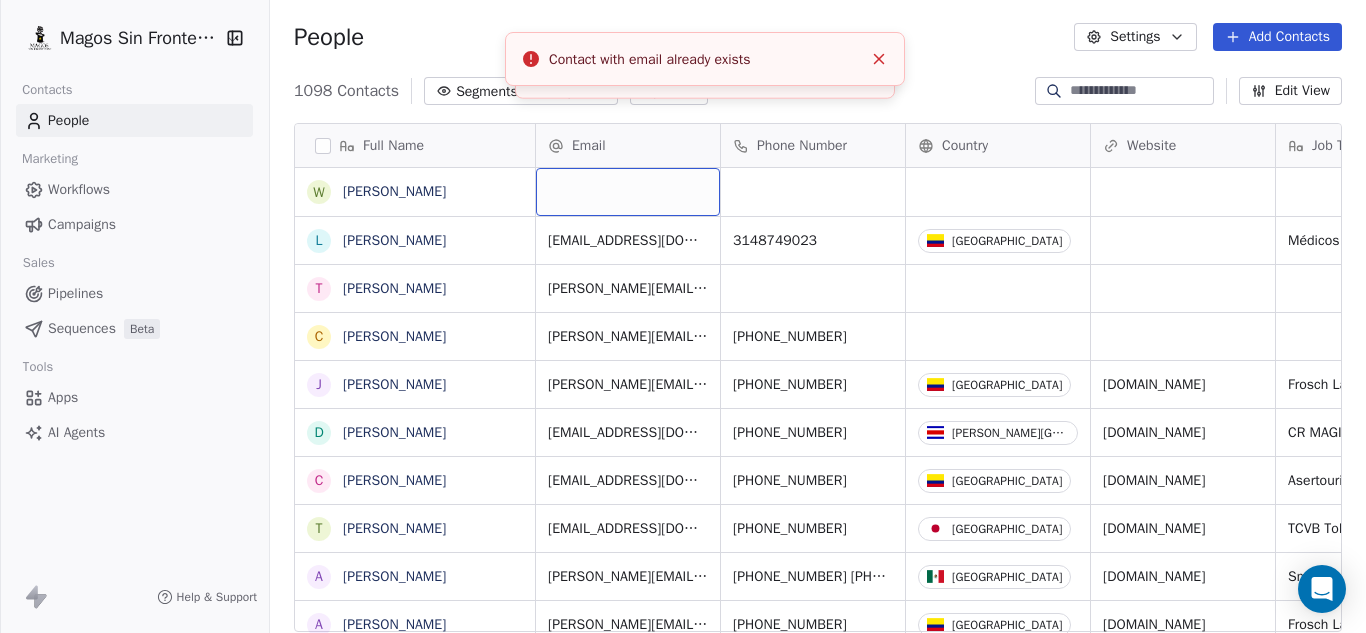 click at bounding box center (628, 192) 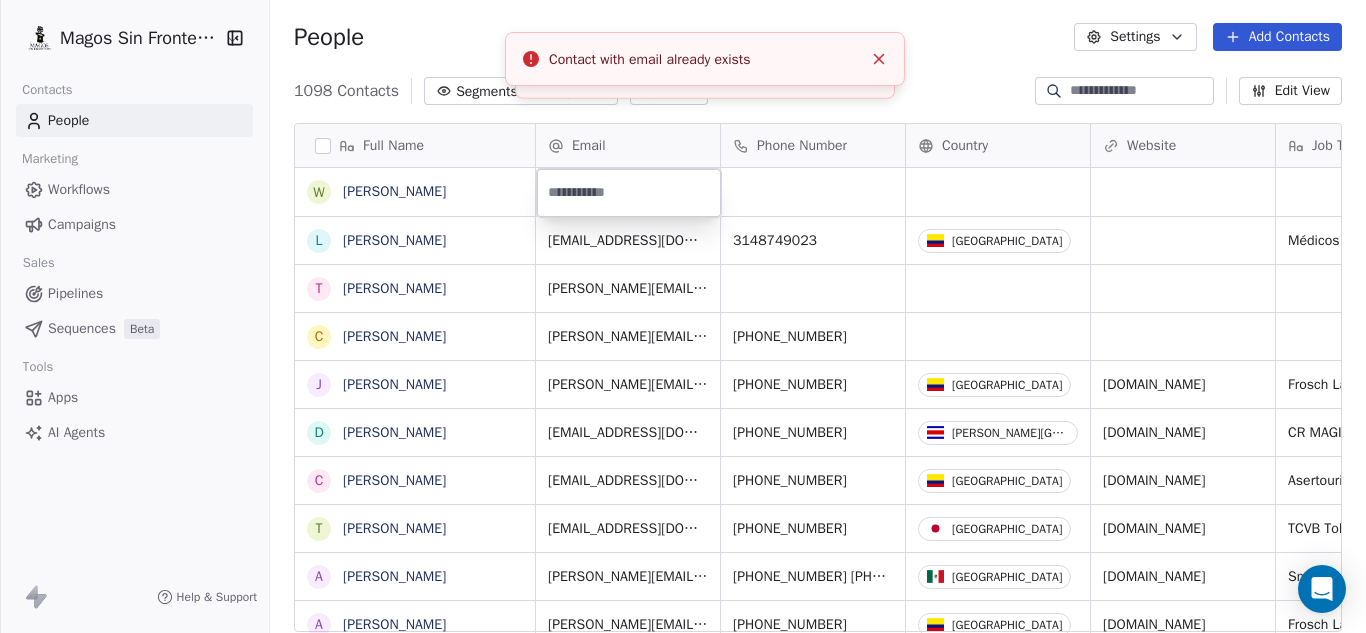 type on "**********" 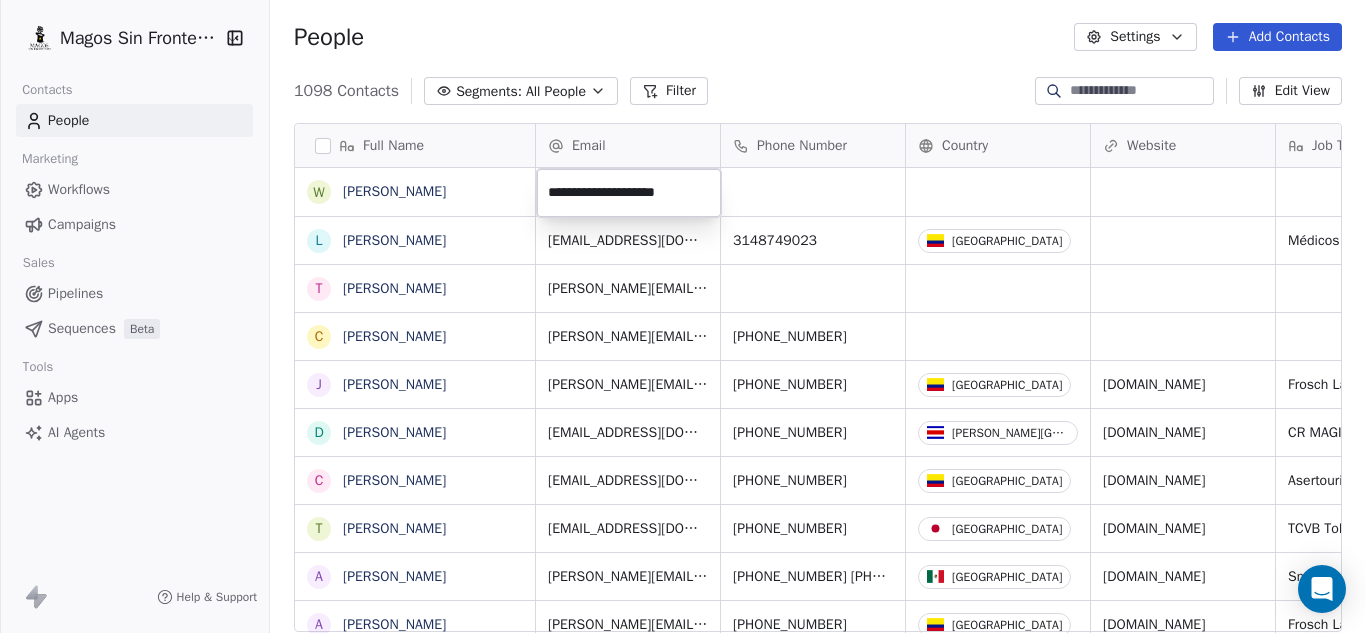 click on "**********" at bounding box center [629, 193] 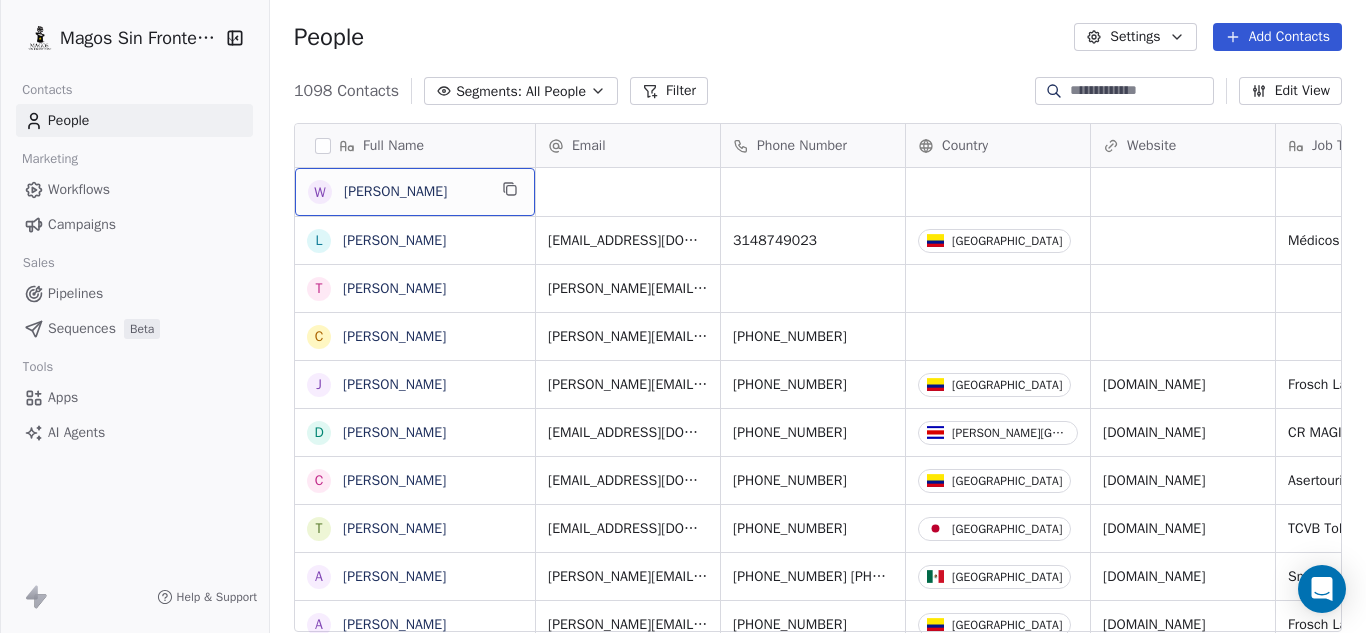click on "[PERSON_NAME]" at bounding box center [415, 192] 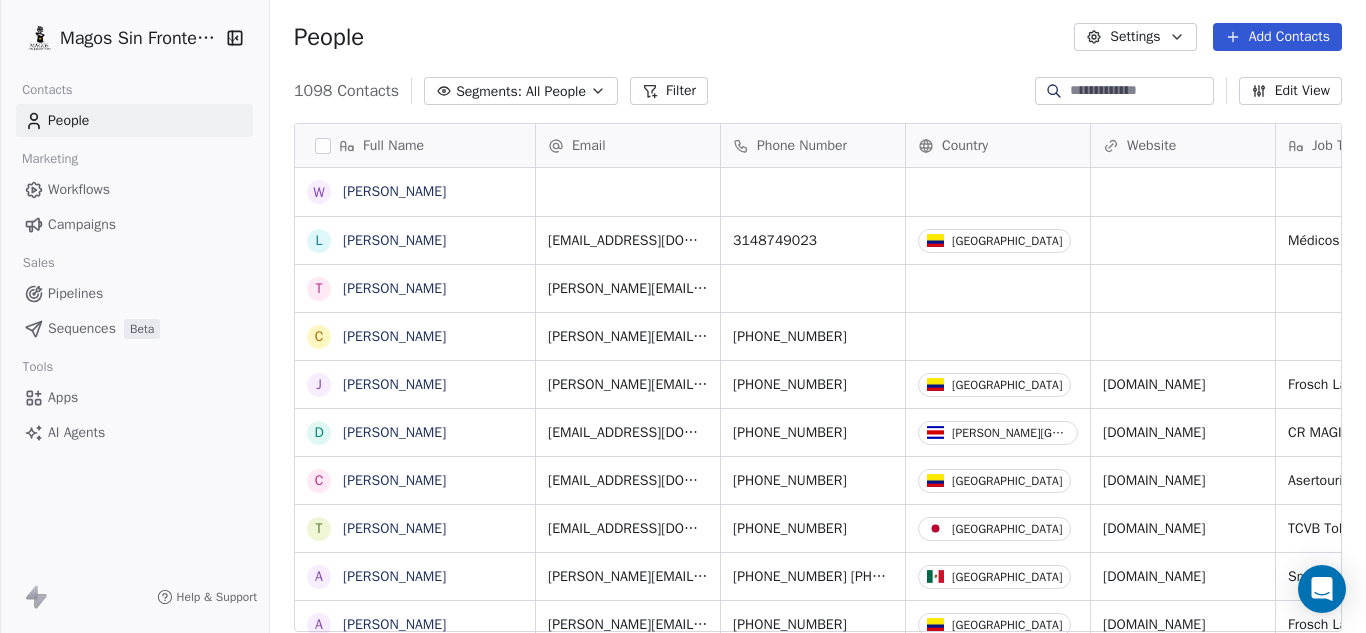 click at bounding box center [1140, 91] 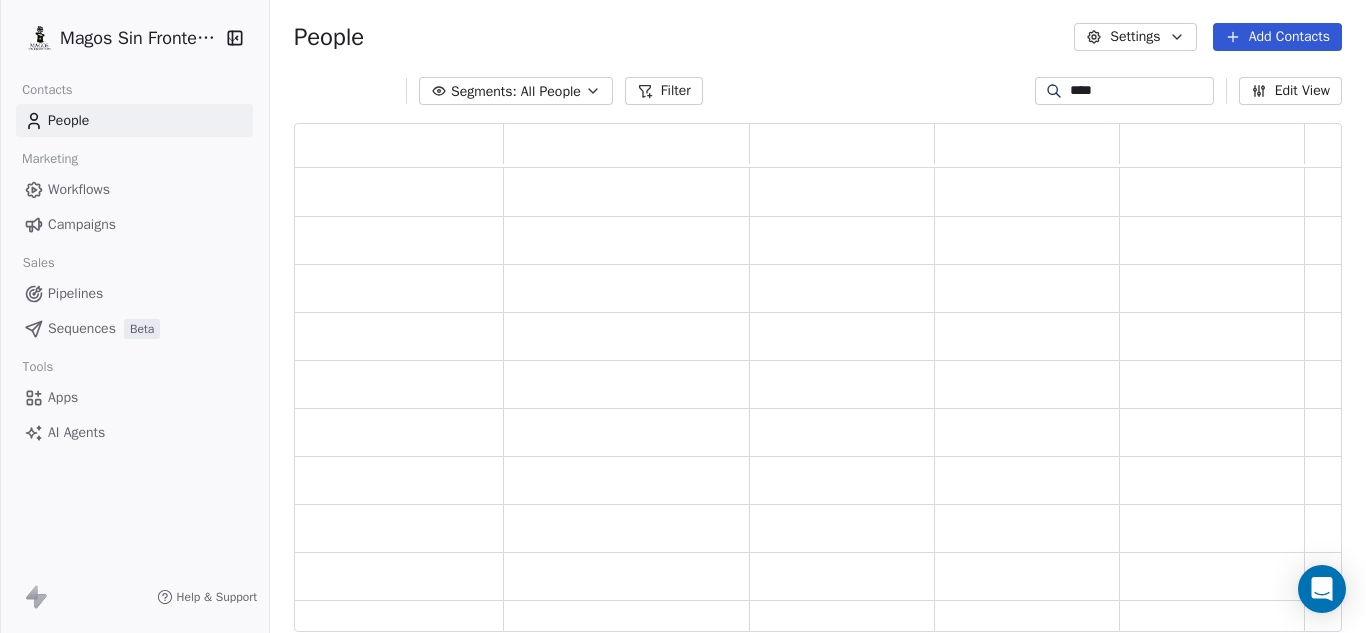 scroll, scrollTop: 16, scrollLeft: 16, axis: both 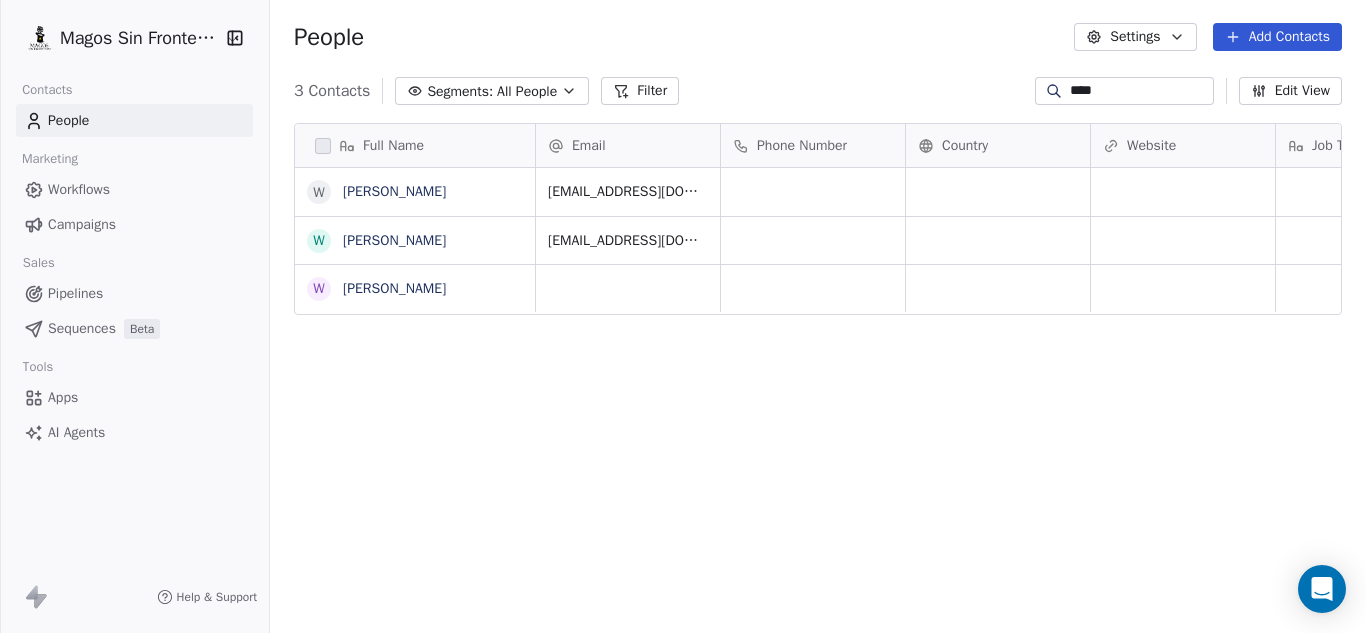 type on "****" 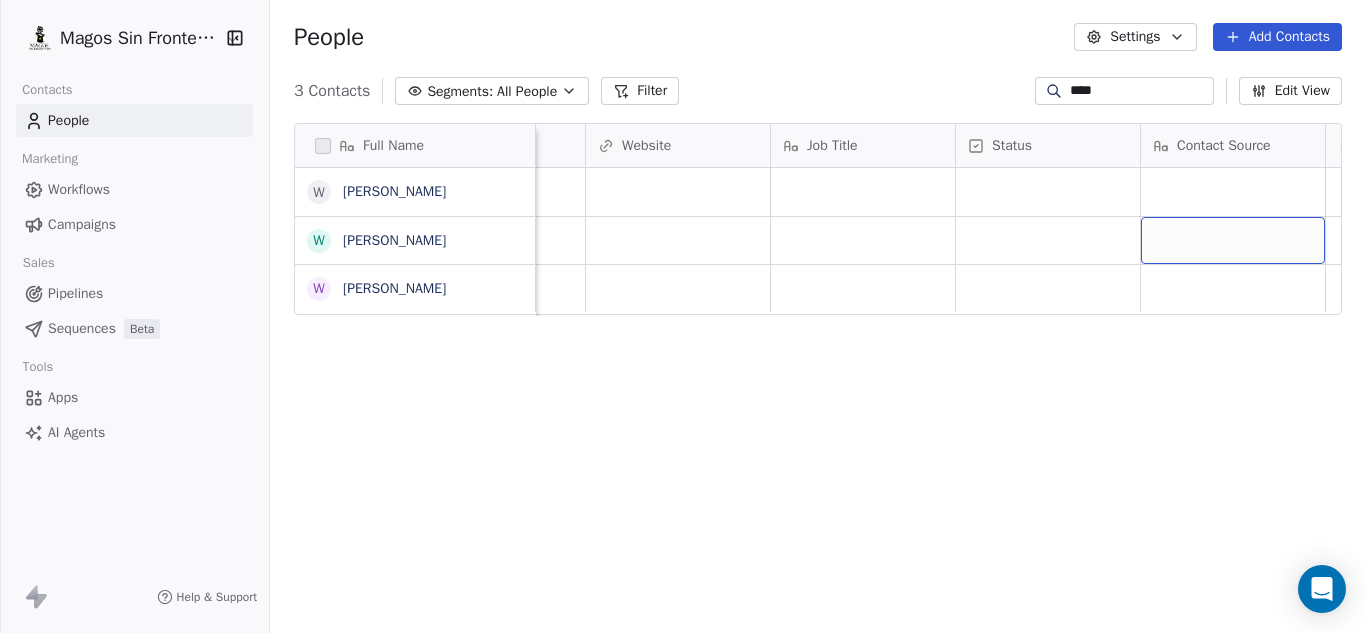 scroll, scrollTop: 0, scrollLeft: 690, axis: horizontal 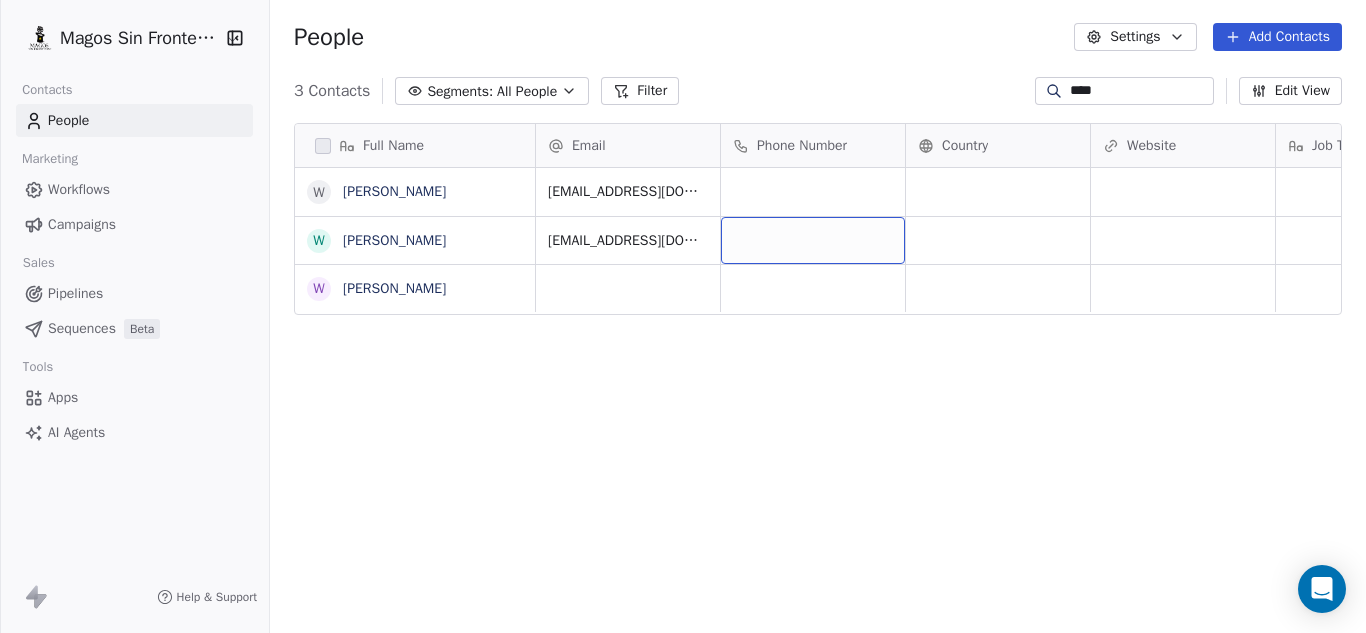 click at bounding box center [813, 240] 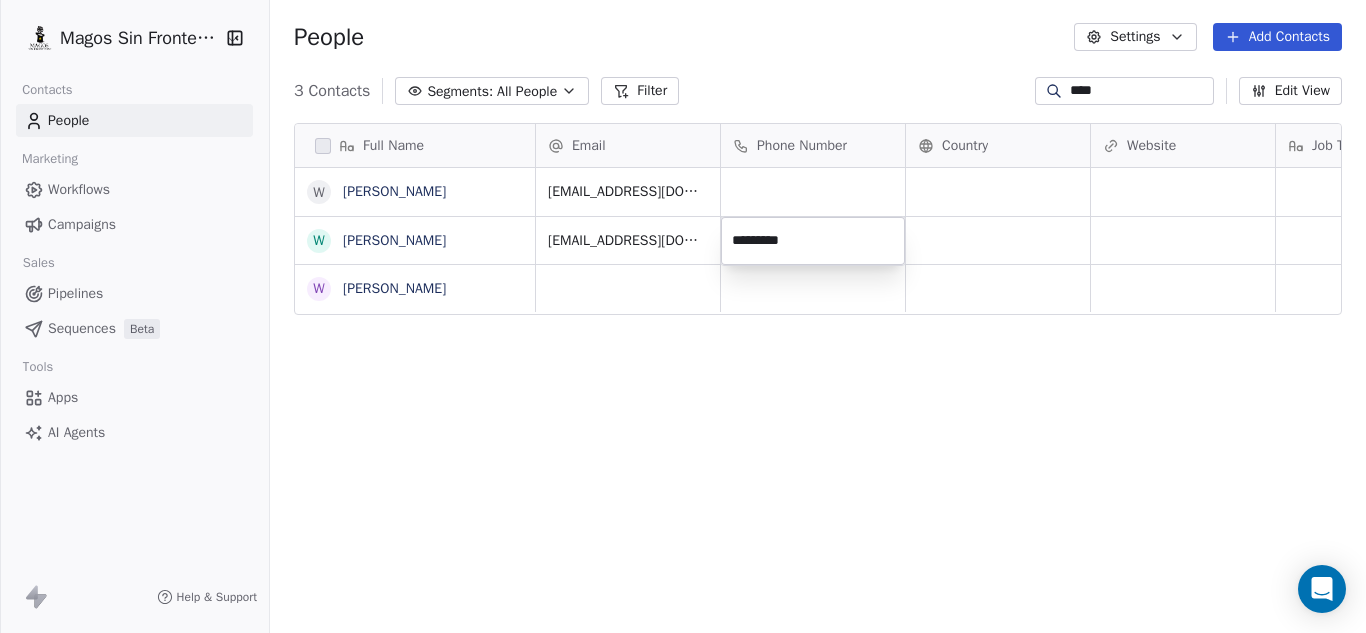 type on "**********" 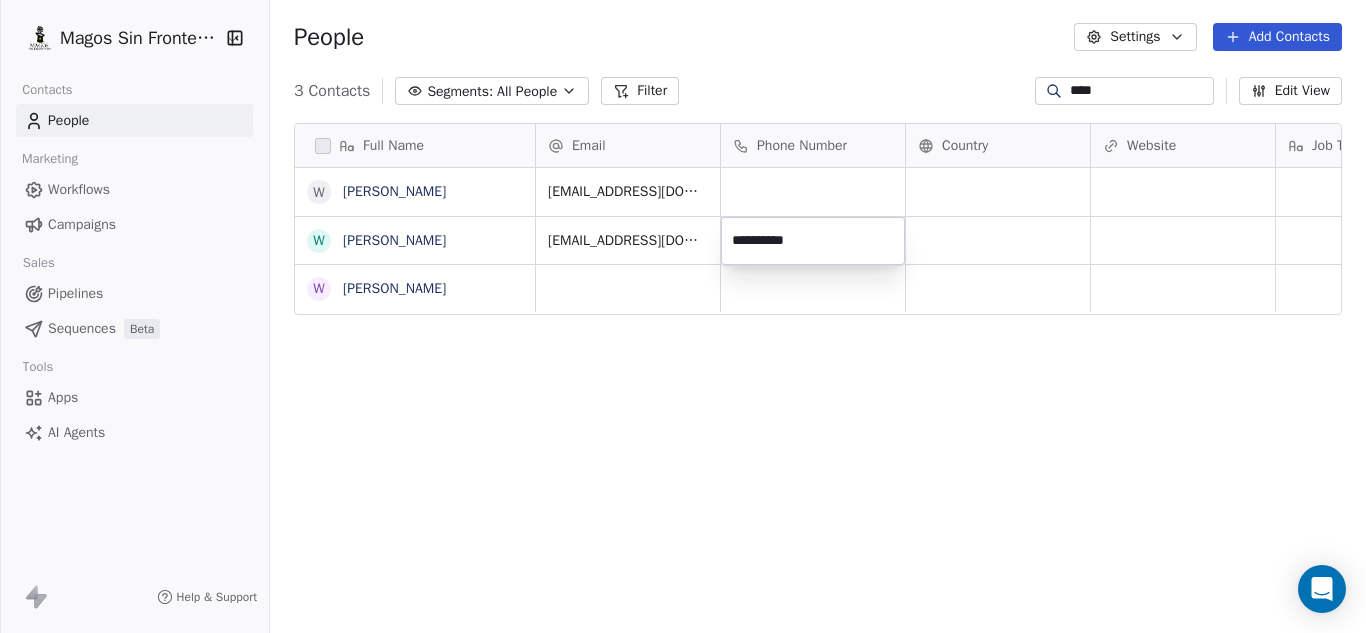 click on "**********" at bounding box center (683, 316) 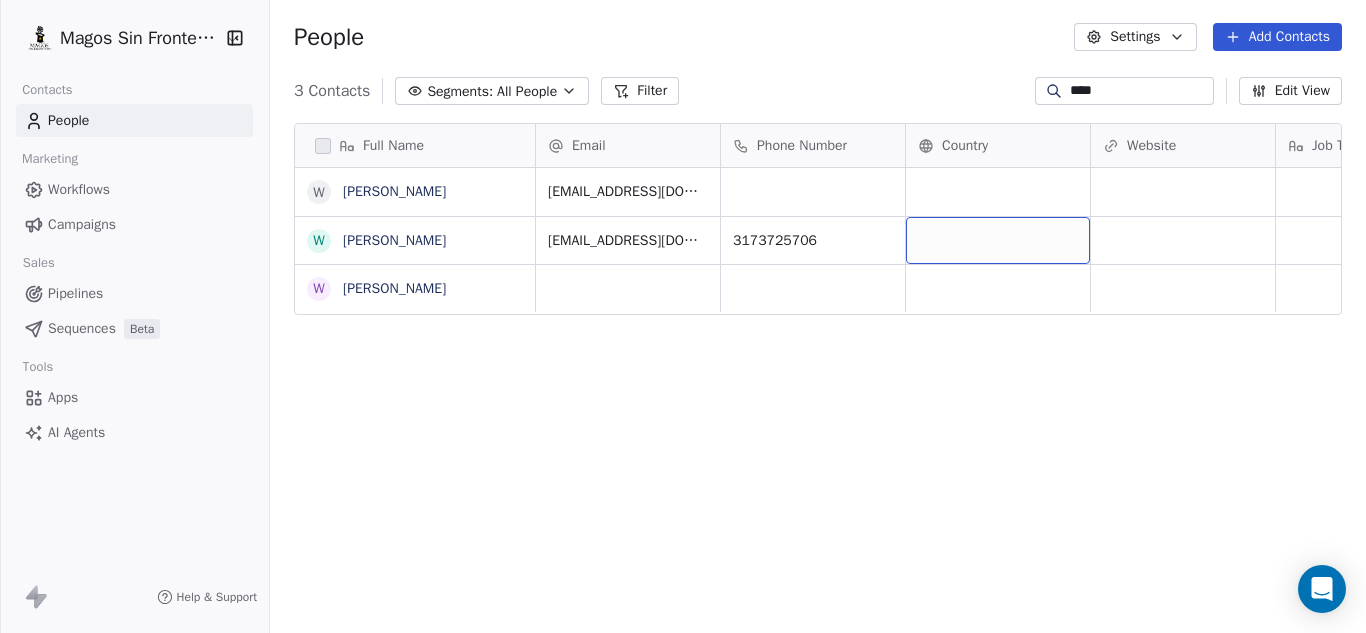 click at bounding box center [998, 240] 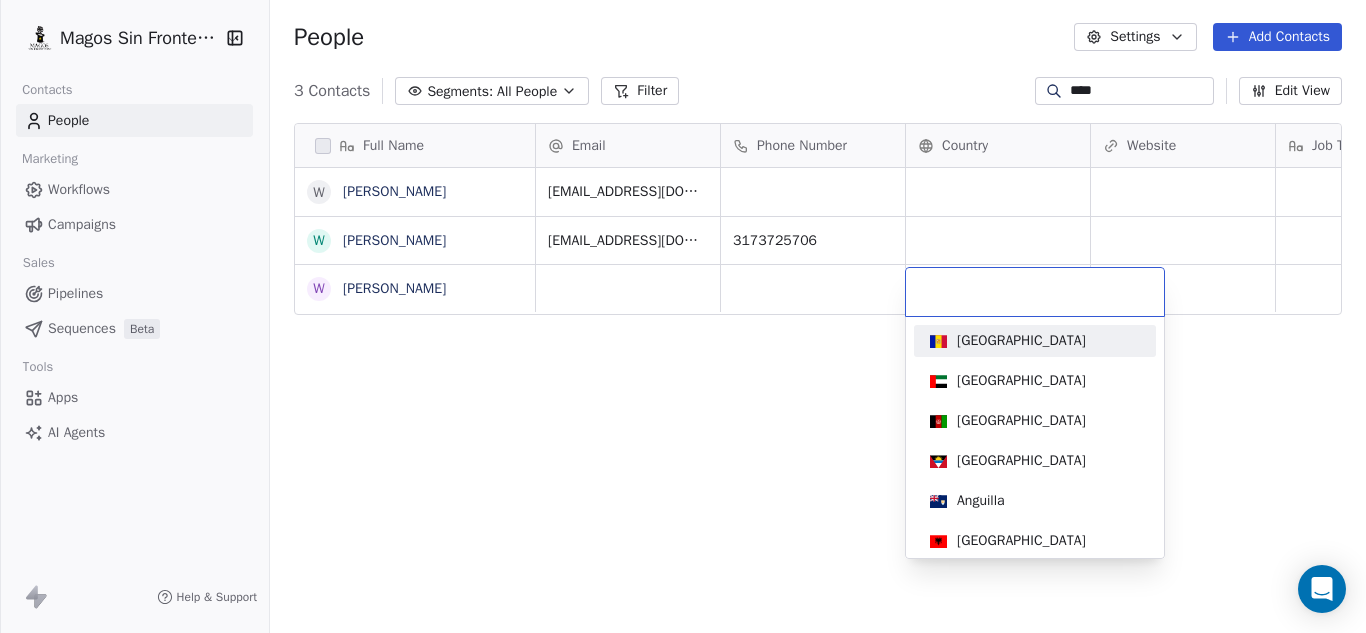 click at bounding box center [1035, 292] 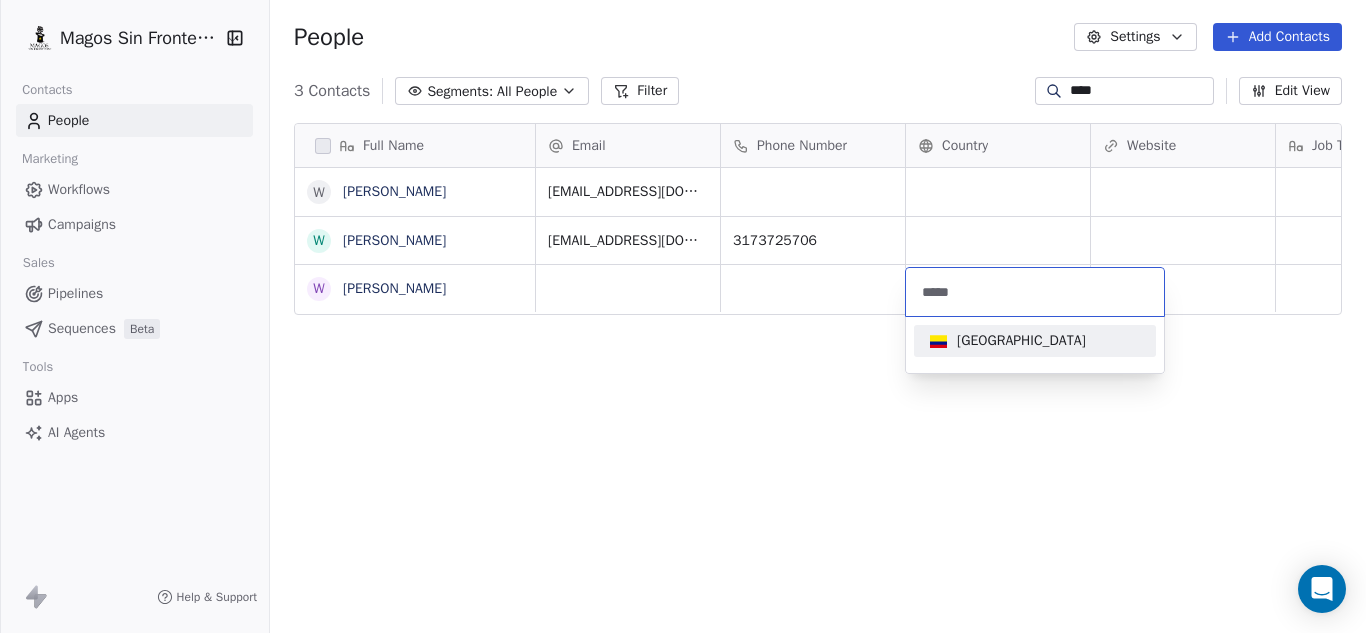 type on "*****" 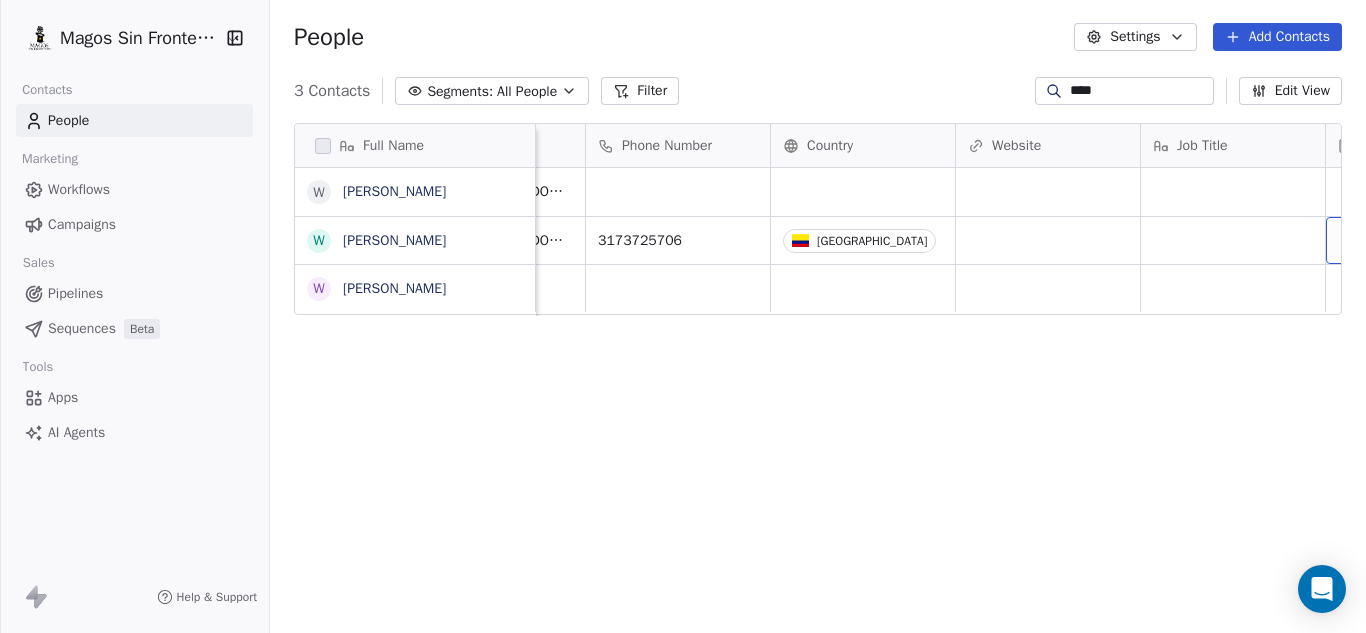 scroll, scrollTop: 0, scrollLeft: 320, axis: horizontal 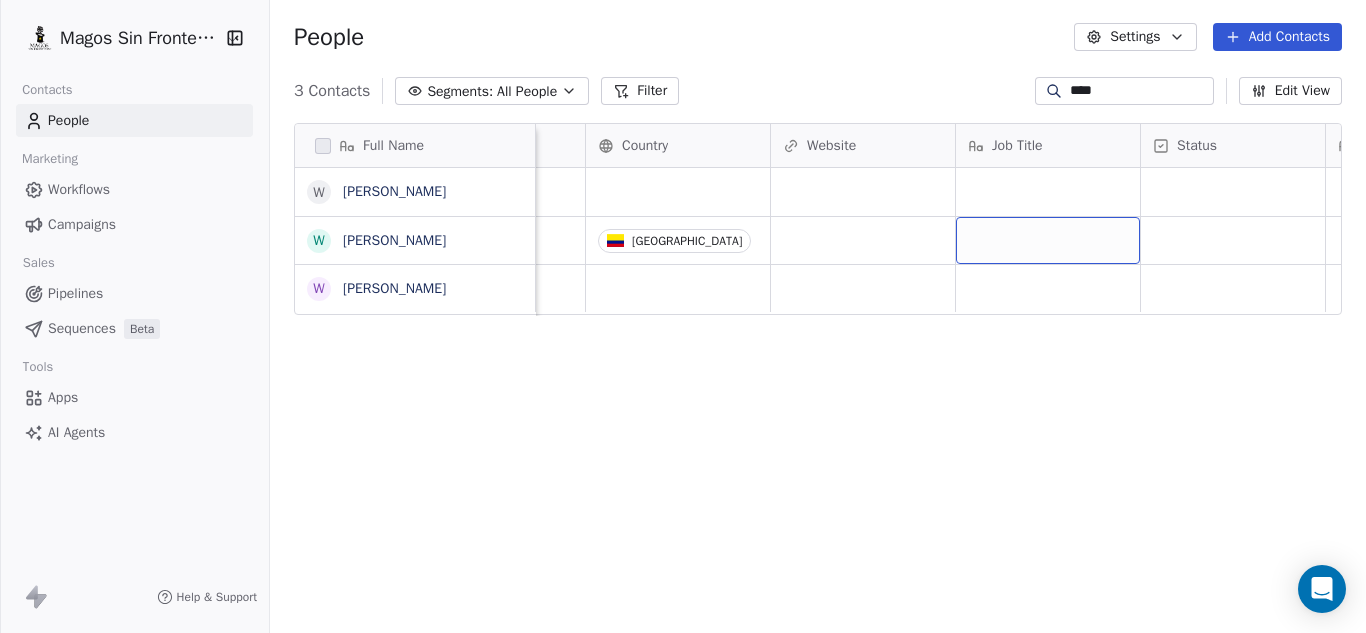 click at bounding box center [1048, 240] 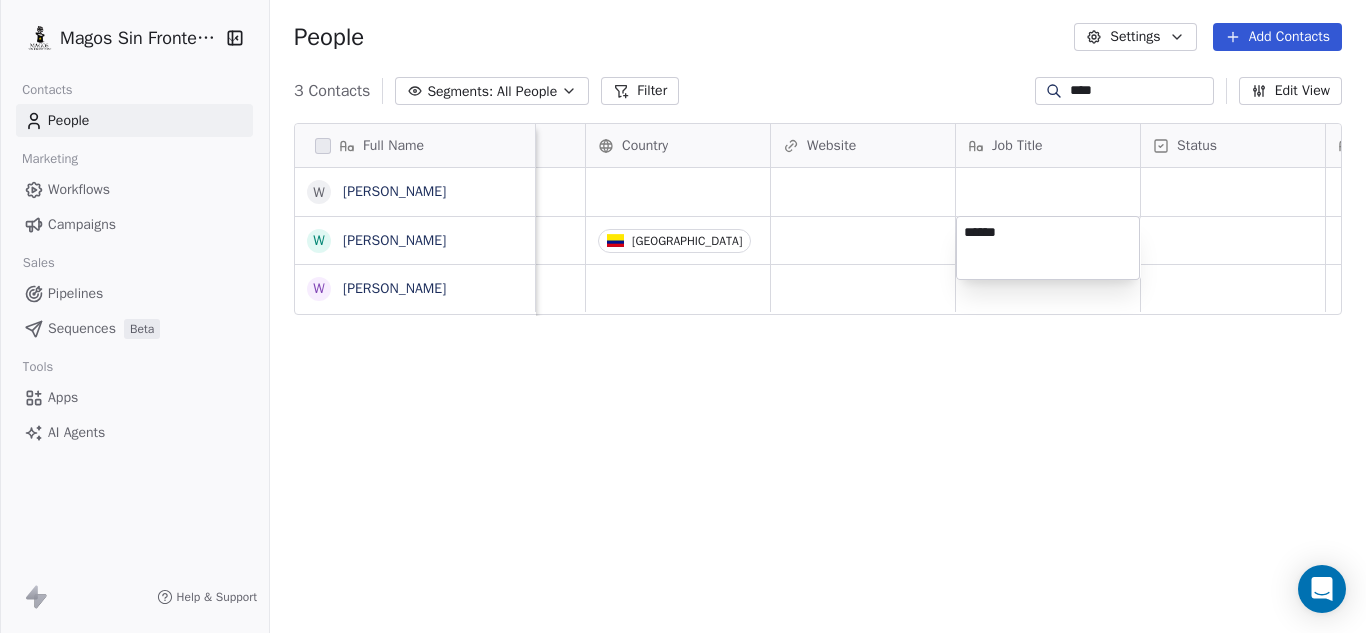 type on "*******" 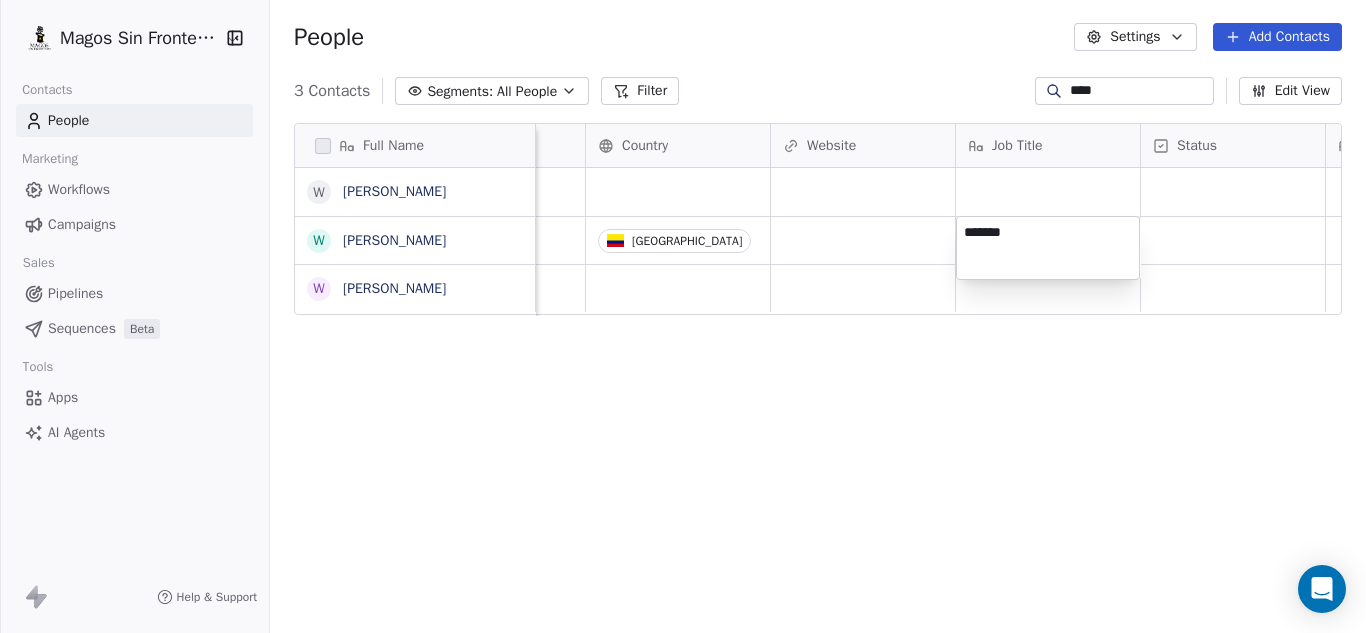 click on "Magos Sin Fronteras  Contacts People Marketing Workflows Campaigns Sales Pipelines Sequences Beta Tools Apps AI Agents Help & Support People Settings  Add Contacts 3 Contacts Segments: All People Filter  **** Edit View Tag Add to Sequence Export Full Name W Wolf Alexandrovich W Wolf Alexandrovich W Wolf Alexandrovich Email Phone Number Country Website Job Title Status Contact Source NPS Score Customer Lifetime Value Created Date ACT arracacho@gmail.com Mar 18, 2025 05:50 PM wolfito75@hotmail.com 3173725706 Colombia Mar 18, 2025 06:05 PM Jul 03, 2025 10:20 AM
To pick up a draggable item, press the space bar.
While dragging, use the arrow keys to move the item.
Press space again to drop the item in its new position, or press escape to cancel.
*******" at bounding box center (683, 316) 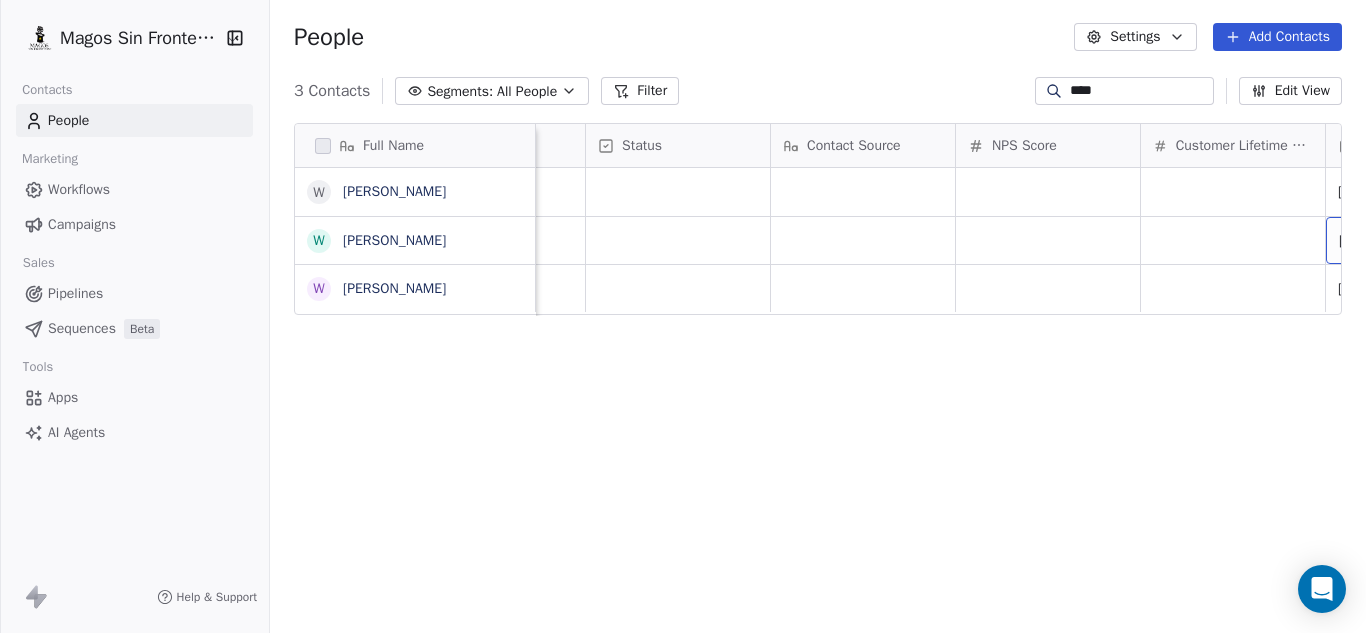 scroll, scrollTop: 0, scrollLeft: 1060, axis: horizontal 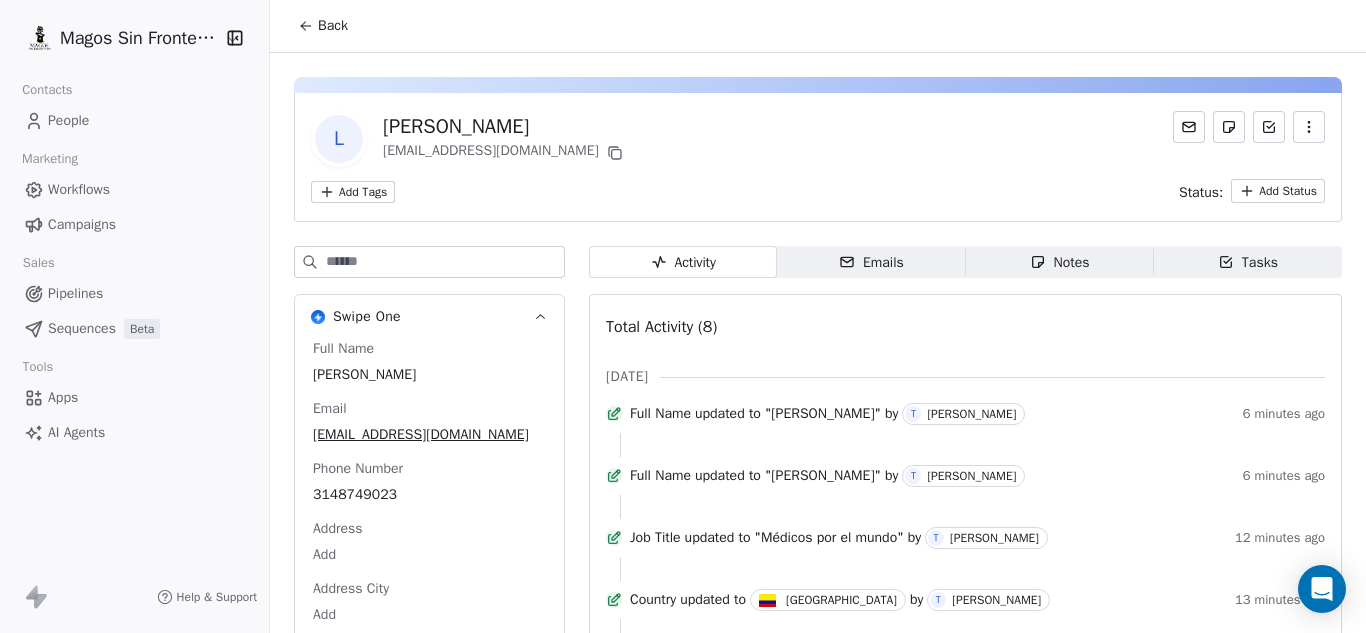 click on "People" at bounding box center [68, 120] 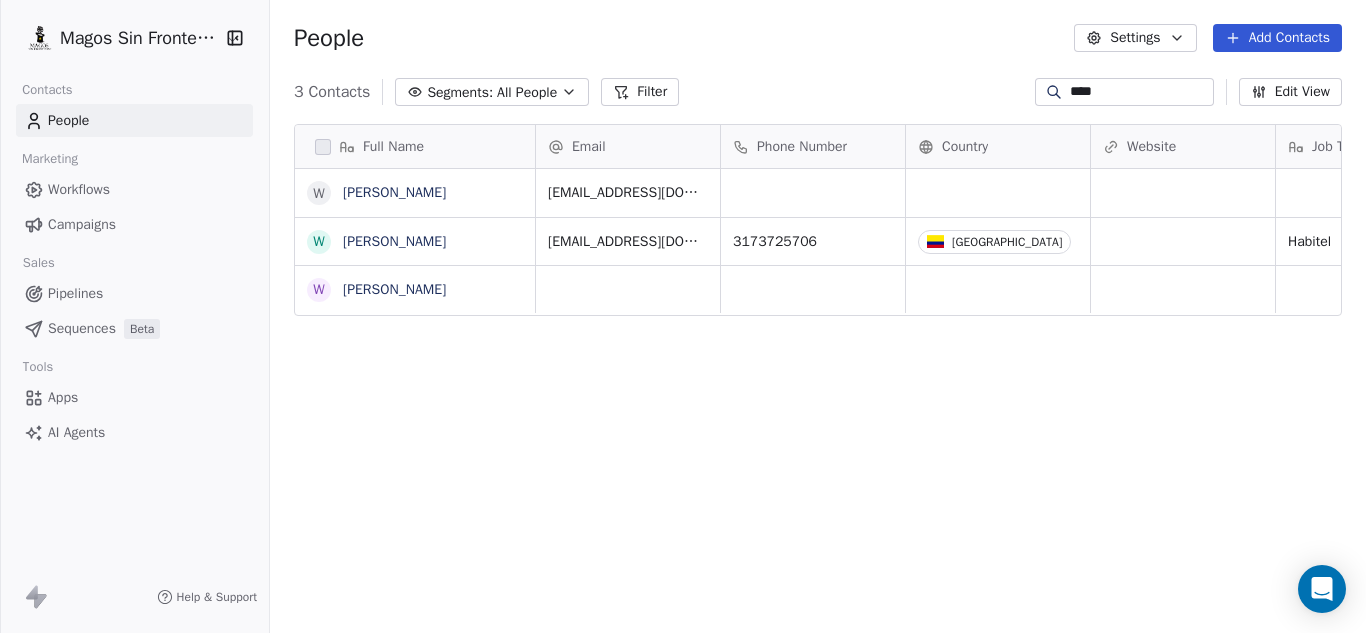 scroll, scrollTop: 16, scrollLeft: 16, axis: both 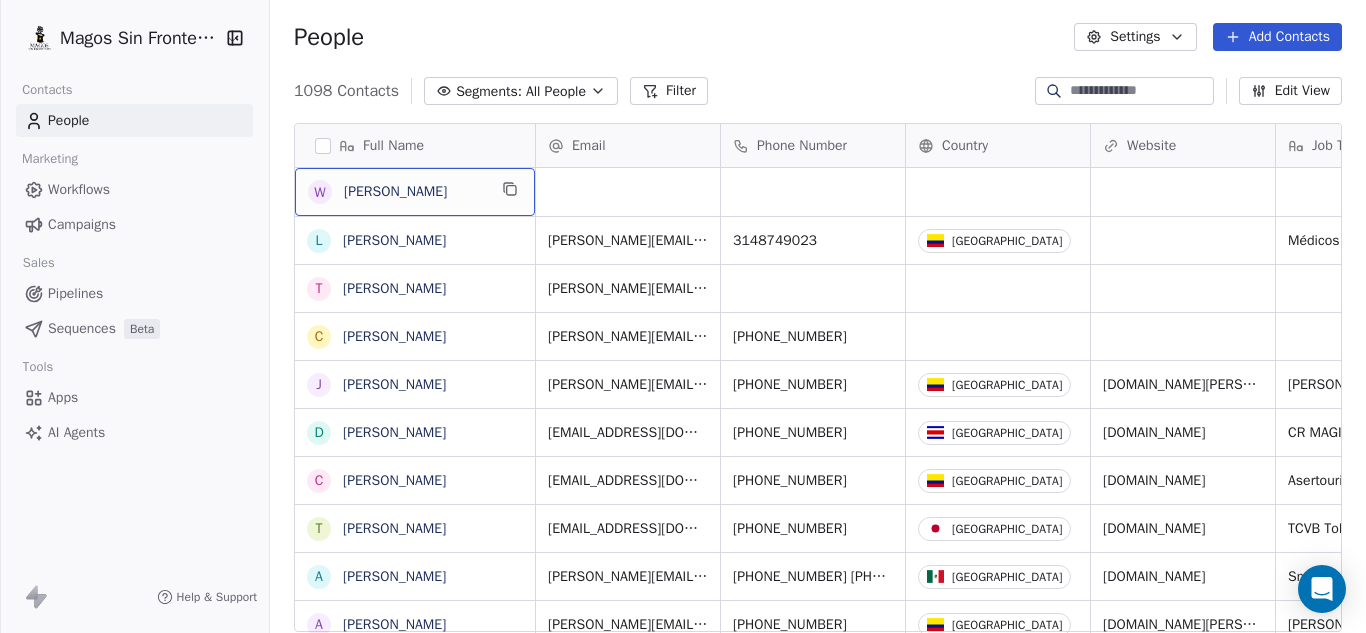 click on "[PERSON_NAME]" at bounding box center [415, 192] 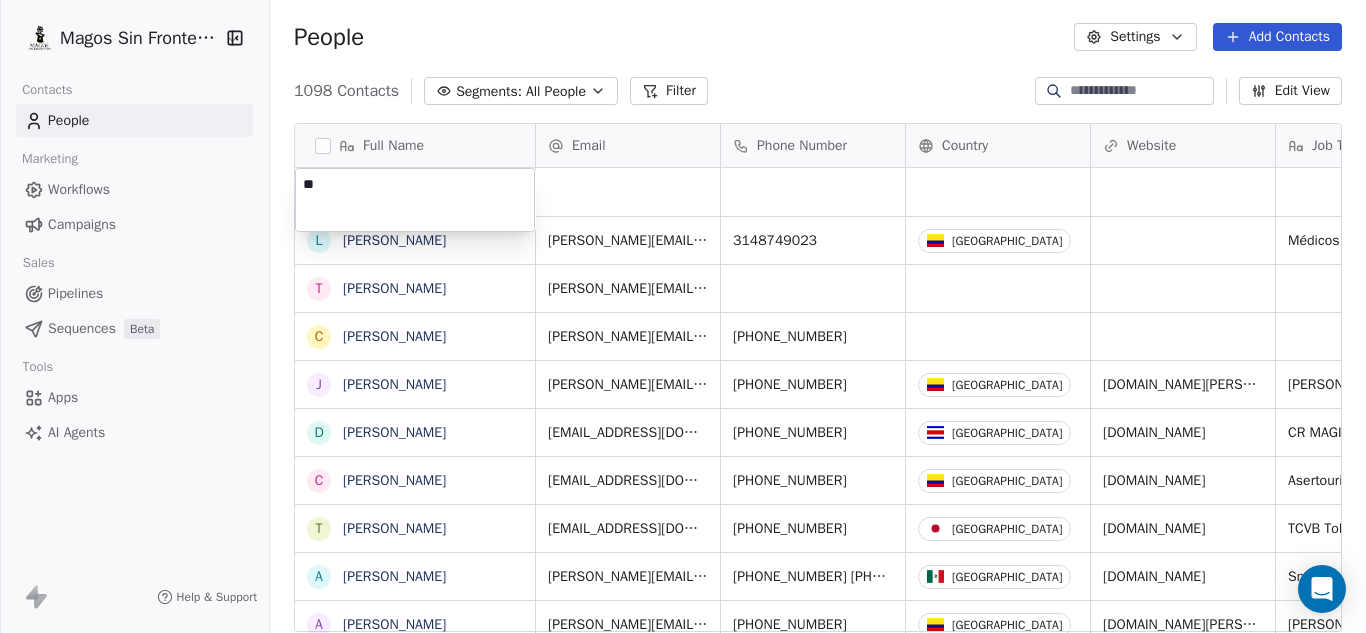 type on "*" 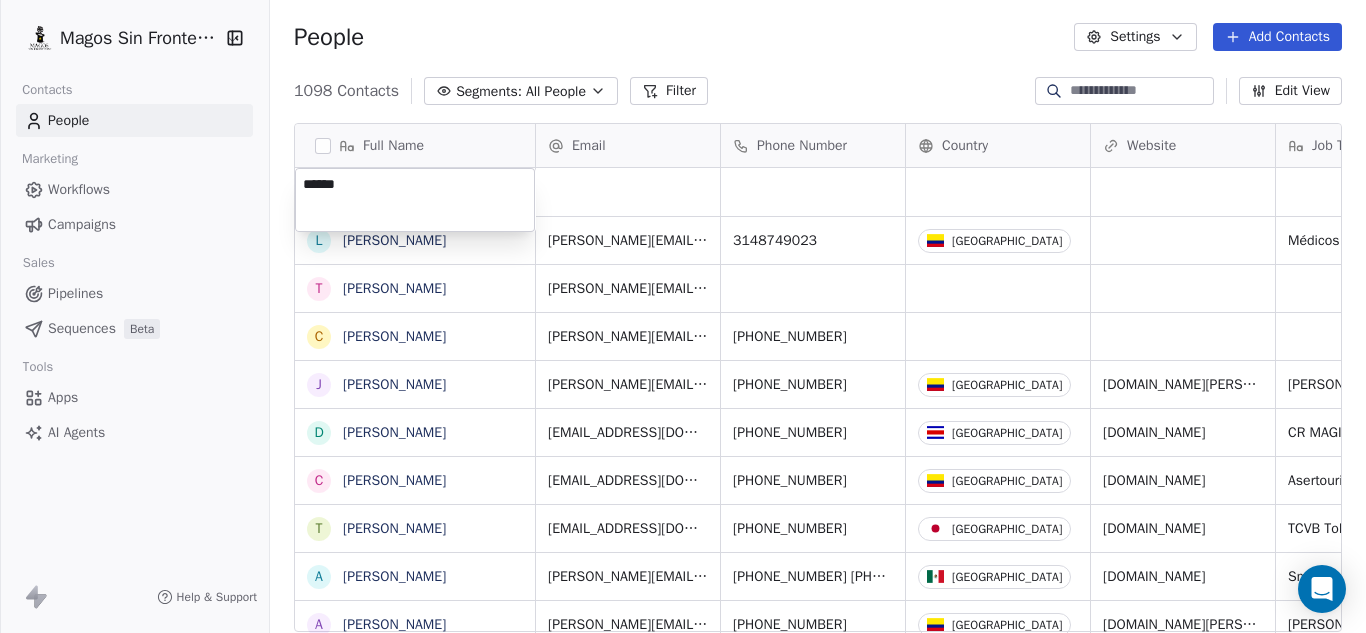 type on "**********" 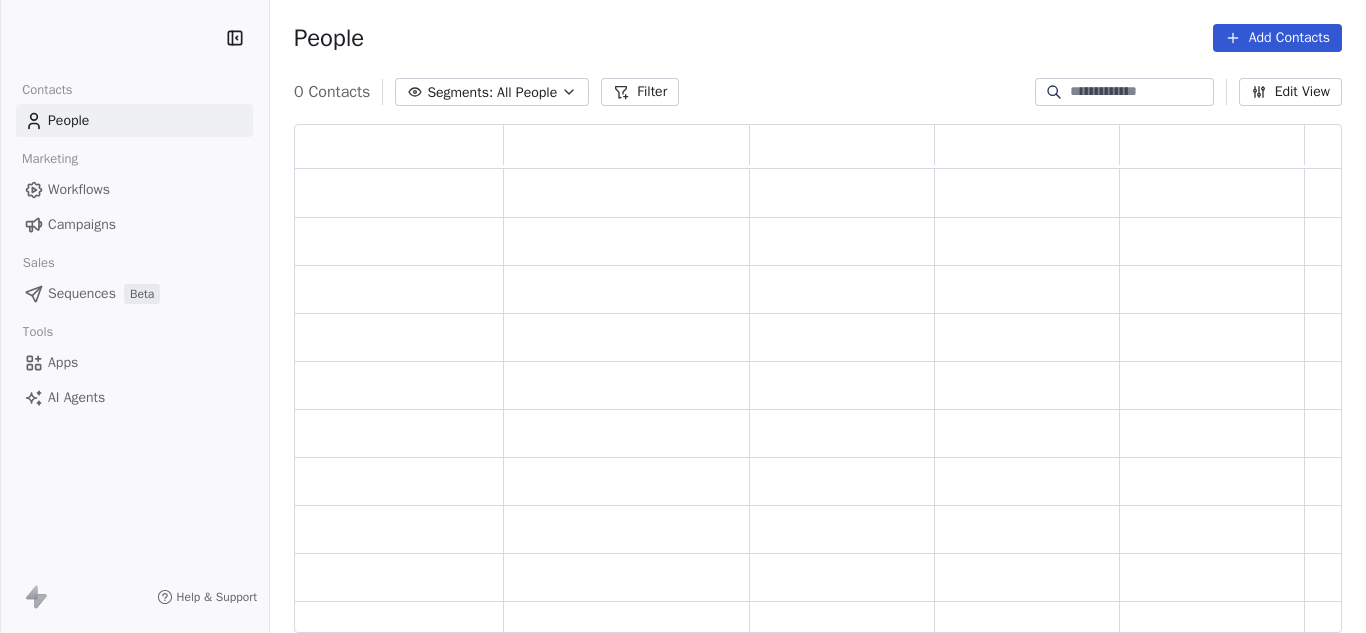 scroll, scrollTop: 0, scrollLeft: 0, axis: both 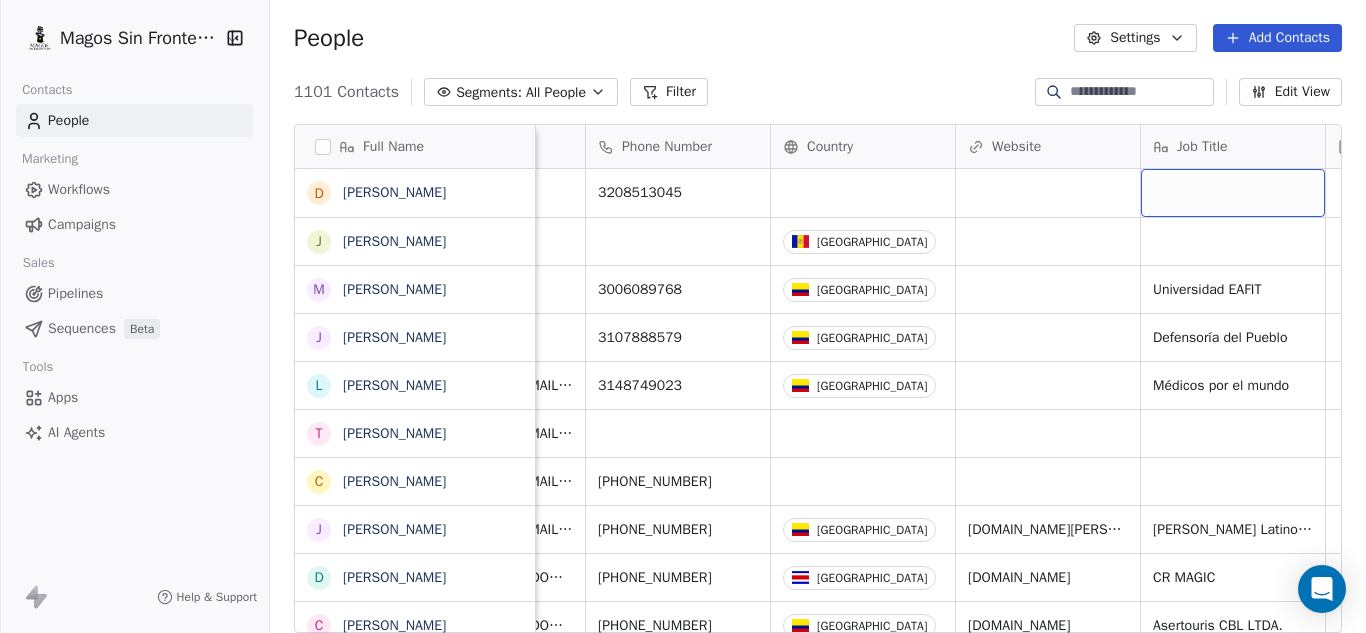 click at bounding box center (1233, 193) 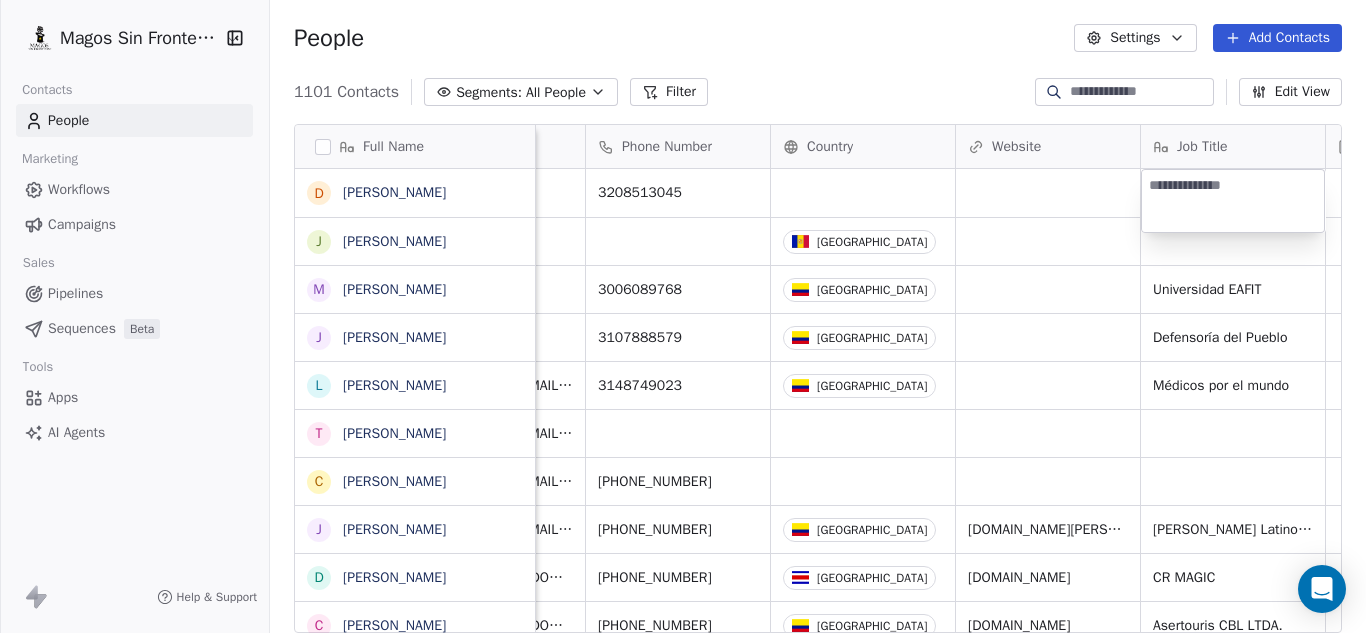 type on "**********" 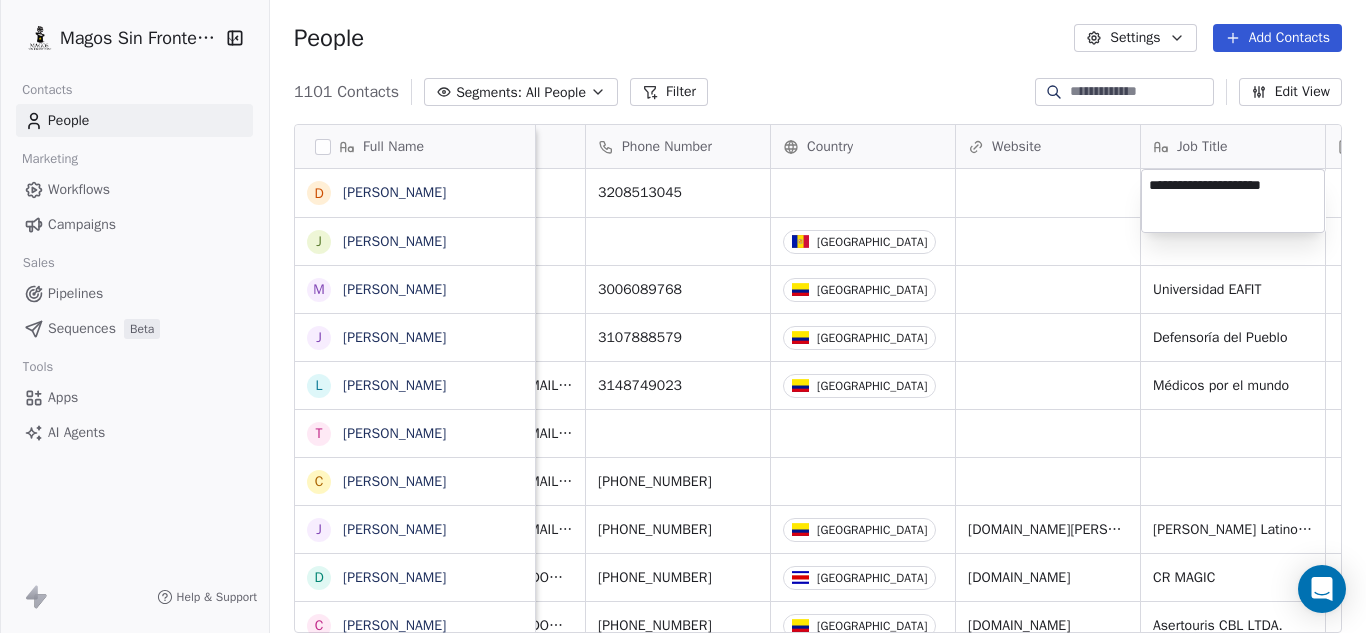 click on "Magos Sin Fronteras  Contacts People Marketing Workflows Campaigns Sales Pipelines Sequences Beta Tools Apps AI Agents Help & Support People Settings  Add Contacts 1101 Contacts Segments: All People Filter  Edit View Tag Add to Sequence Export Full Name D Dionne Ortíz J Jorge López M Manuel Acevedo J Jairo Gómez L Luz Adriana Pineda T Tamara C Carlos J Jose Jiménez D Diego Herran C Carlos Barreto T Tomoko Ajima A Alejandra Ríos A Andrés Guzmán L Luis Villaseñor G Guillermo Carvajal Solís R Rick Antonson S Sebastian Trujillo J Jeremías Rodríguez A Alejandro Ambrad Chalela S Santiago de Toro Rivera S Steve Alzate L Lizeth Carolina Ramírez Contreras N Nigel Brown C Carolina Villarreal M Mayra Alejandra Jimenez Vega C Camila Delgadillo M Miller Garcia Perdomo D Diego Andrés Velandia Santos C Carlos Julio Mancera Villamarín L Luis García Quiroga Email Phone Number Country Website Job Title Status Contact Source NPS Score Customer Lifetime Value 3208513045 Andorra 3006089768 Colombia 3107888579" at bounding box center (683, 316) 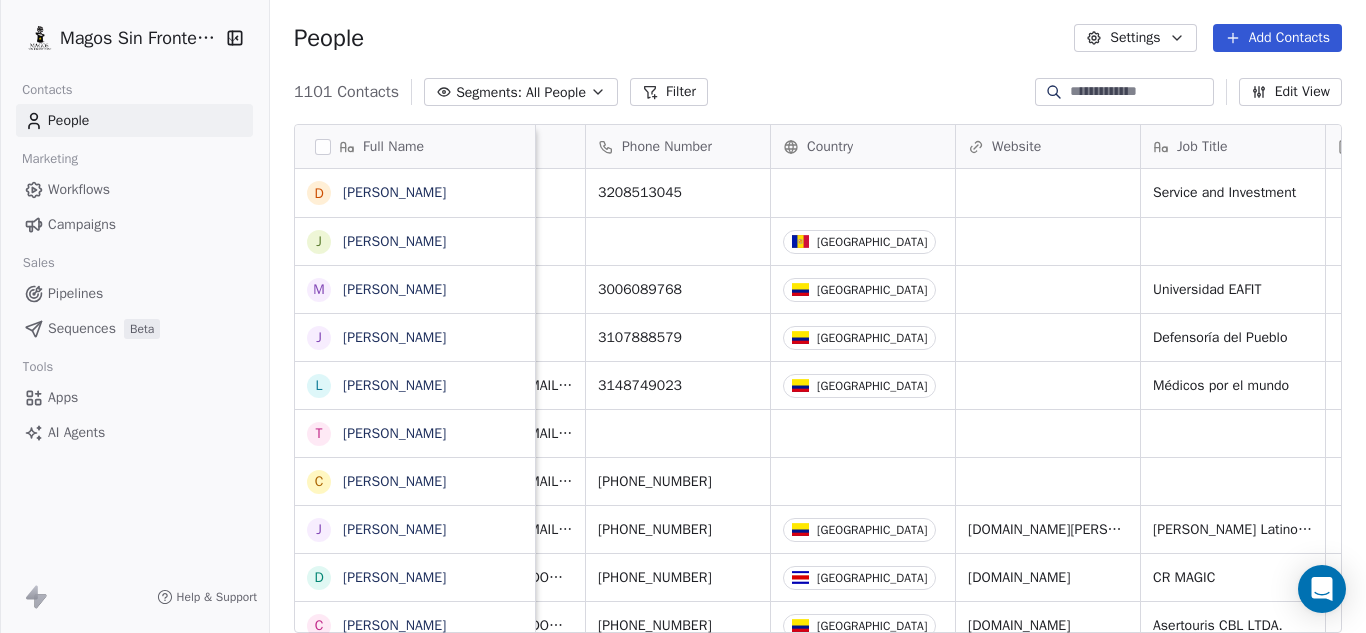 click on "Pipelines" at bounding box center (134, 293) 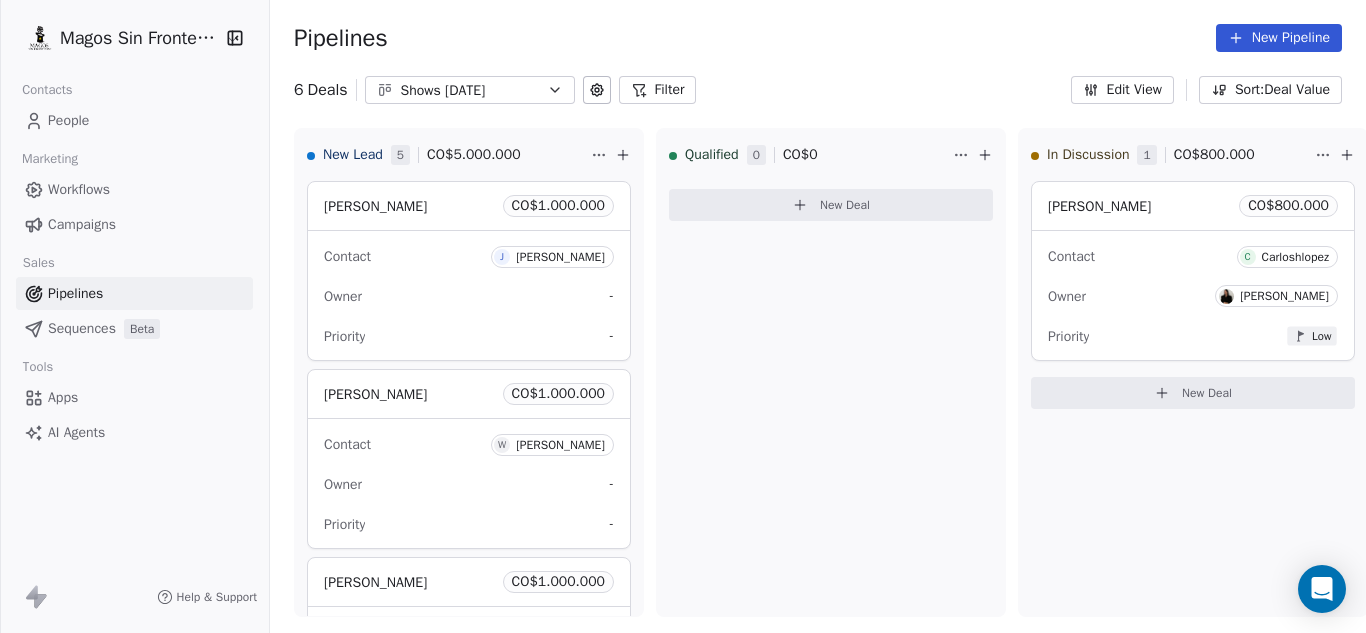 click on "New Pipeline" at bounding box center [1279, 38] 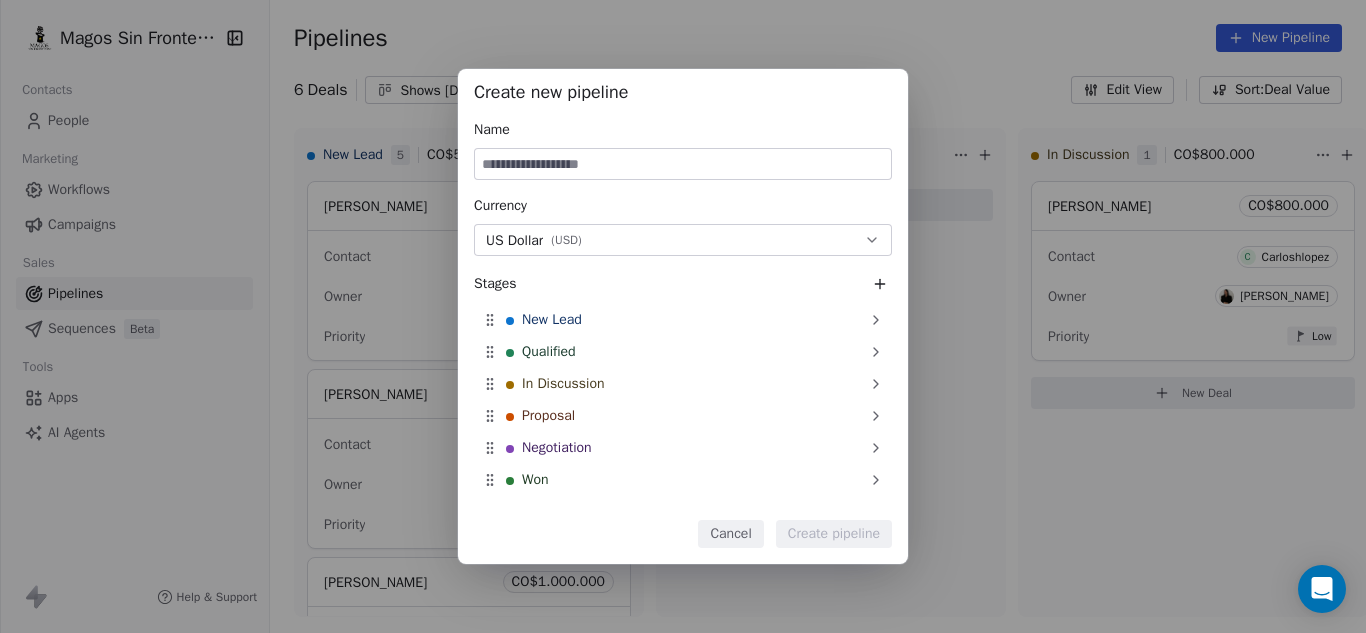 click at bounding box center (683, 164) 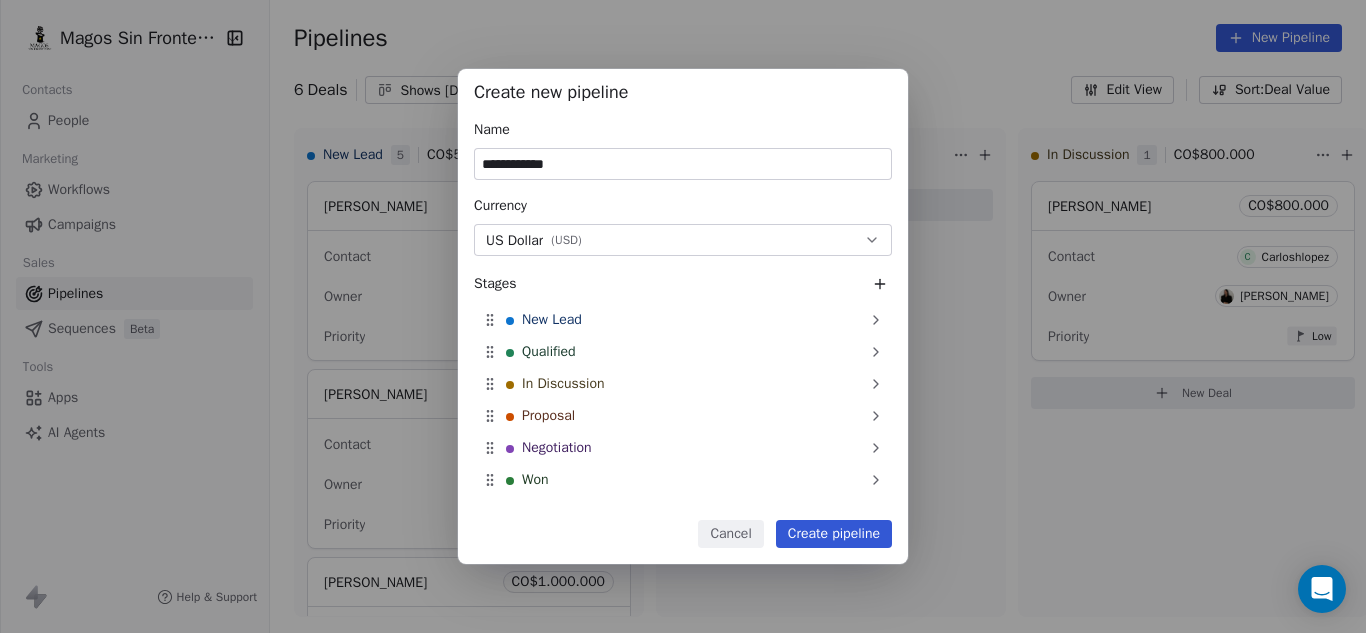 type on "**********" 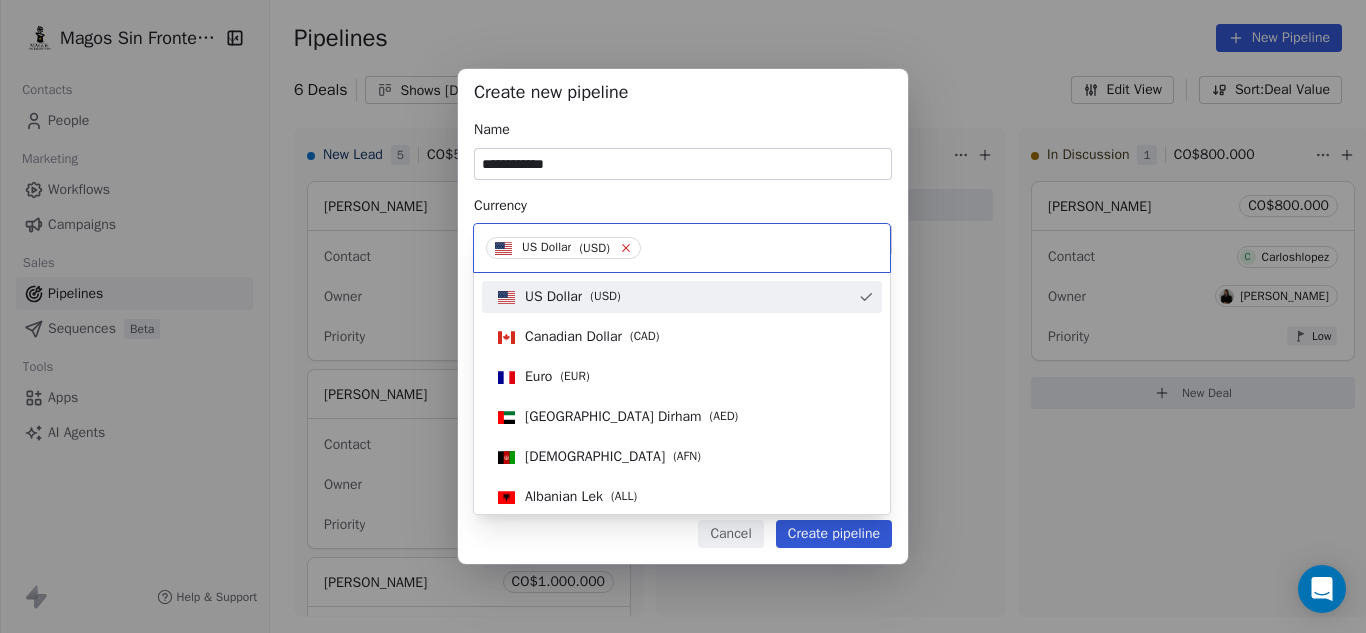 click 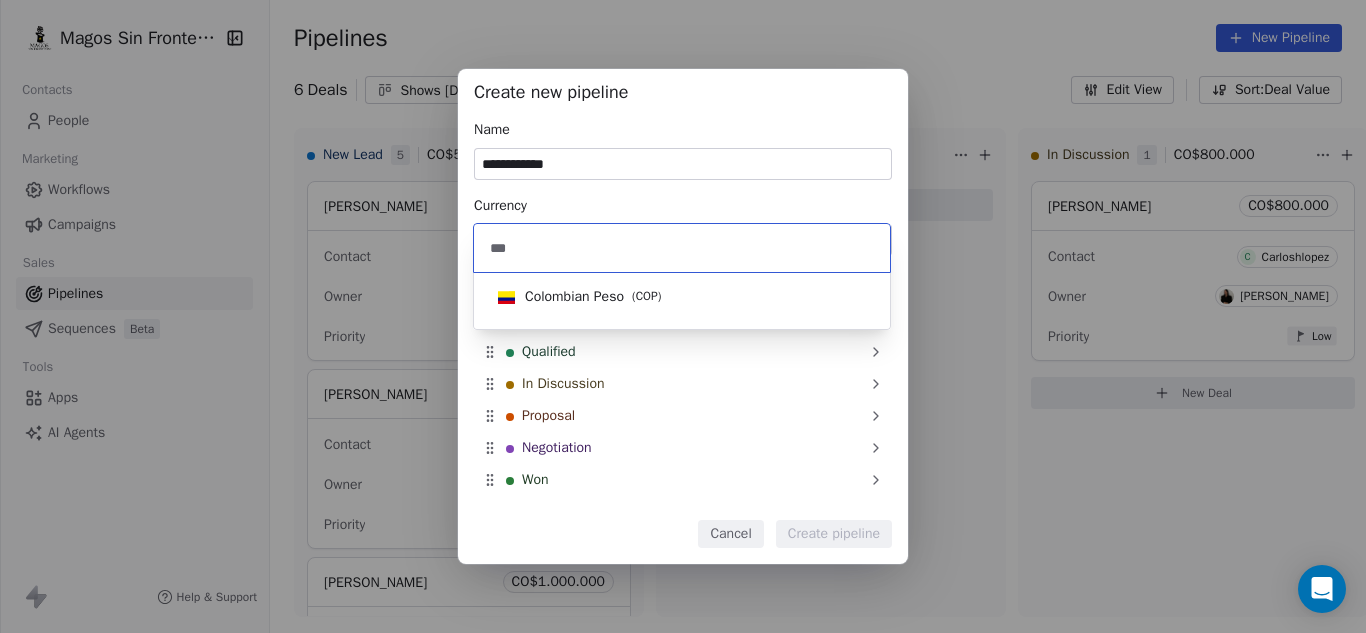 type on "***" 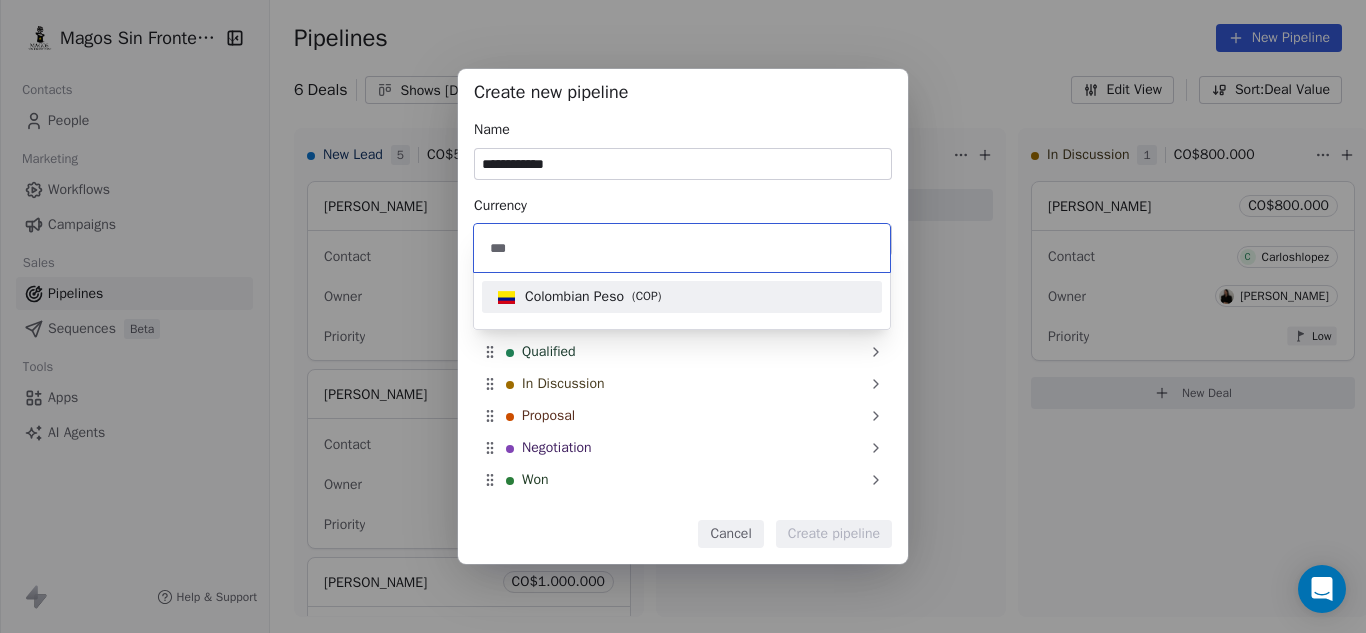click on "Colombian Peso" at bounding box center (574, 297) 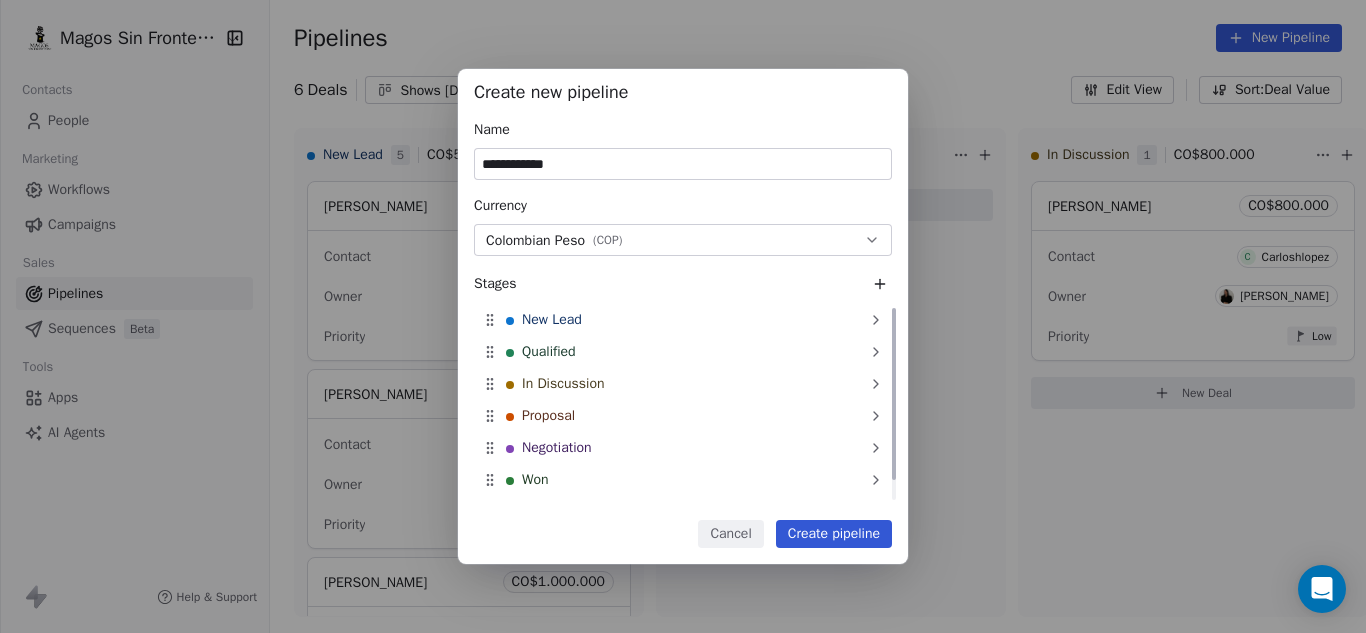 drag, startPoint x: 890, startPoint y: 360, endPoint x: 886, endPoint y: 199, distance: 161.04968 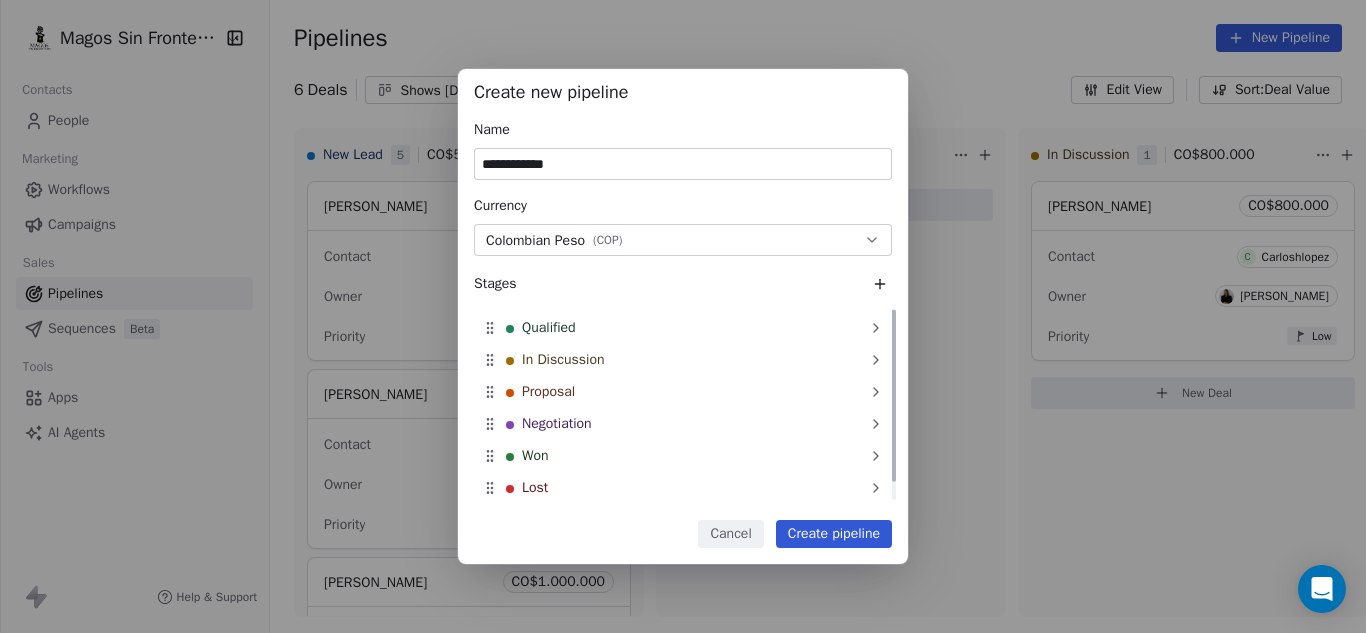 scroll, scrollTop: 0, scrollLeft: 0, axis: both 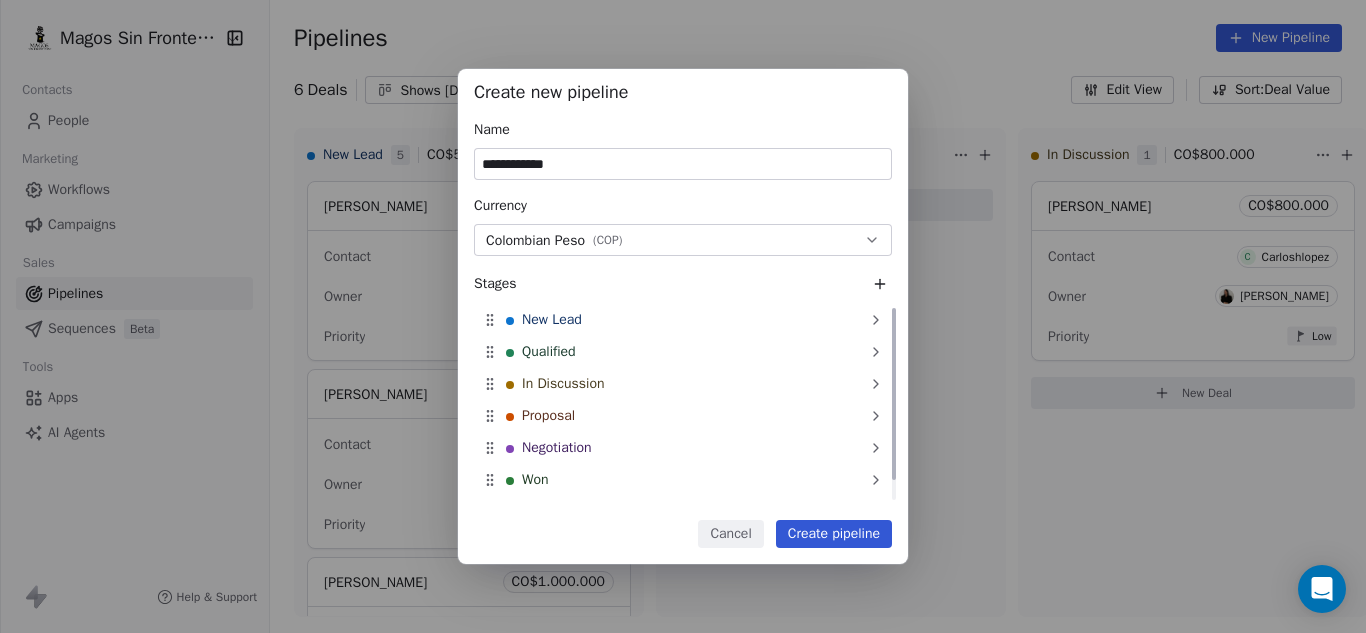drag, startPoint x: 896, startPoint y: 407, endPoint x: 885, endPoint y: 134, distance: 273.22153 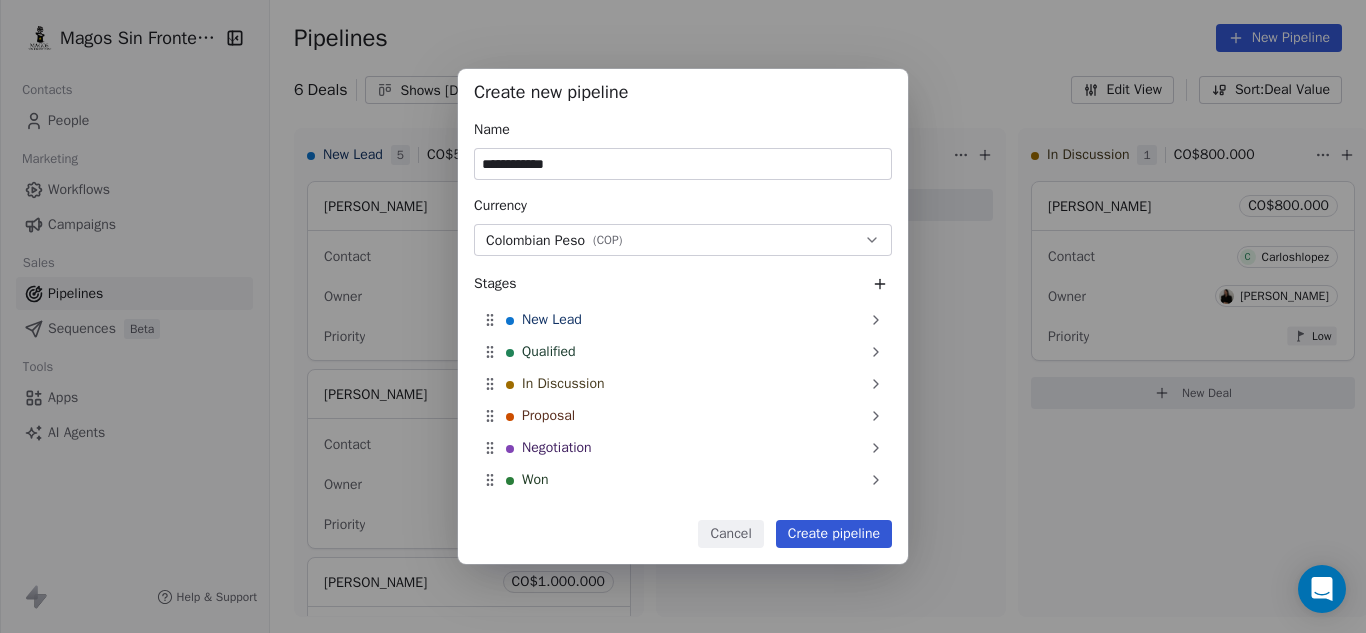 click on "Create pipeline" at bounding box center [834, 534] 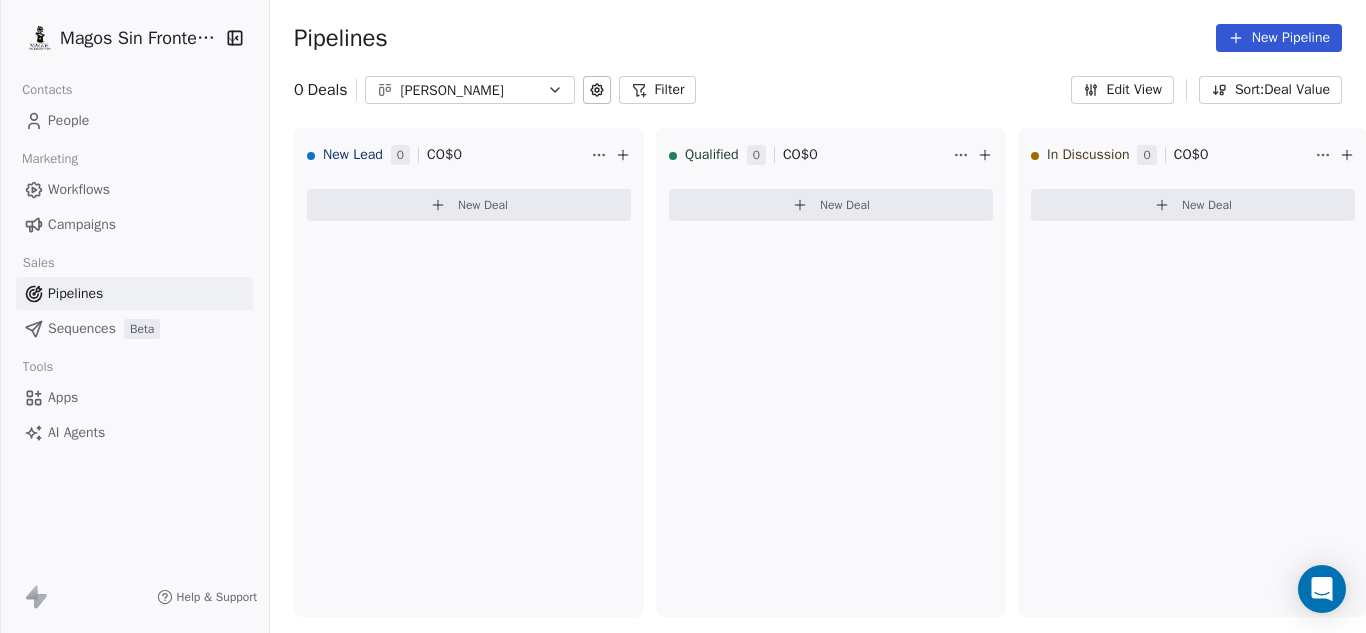 click on "Pipelines" at bounding box center [134, 293] 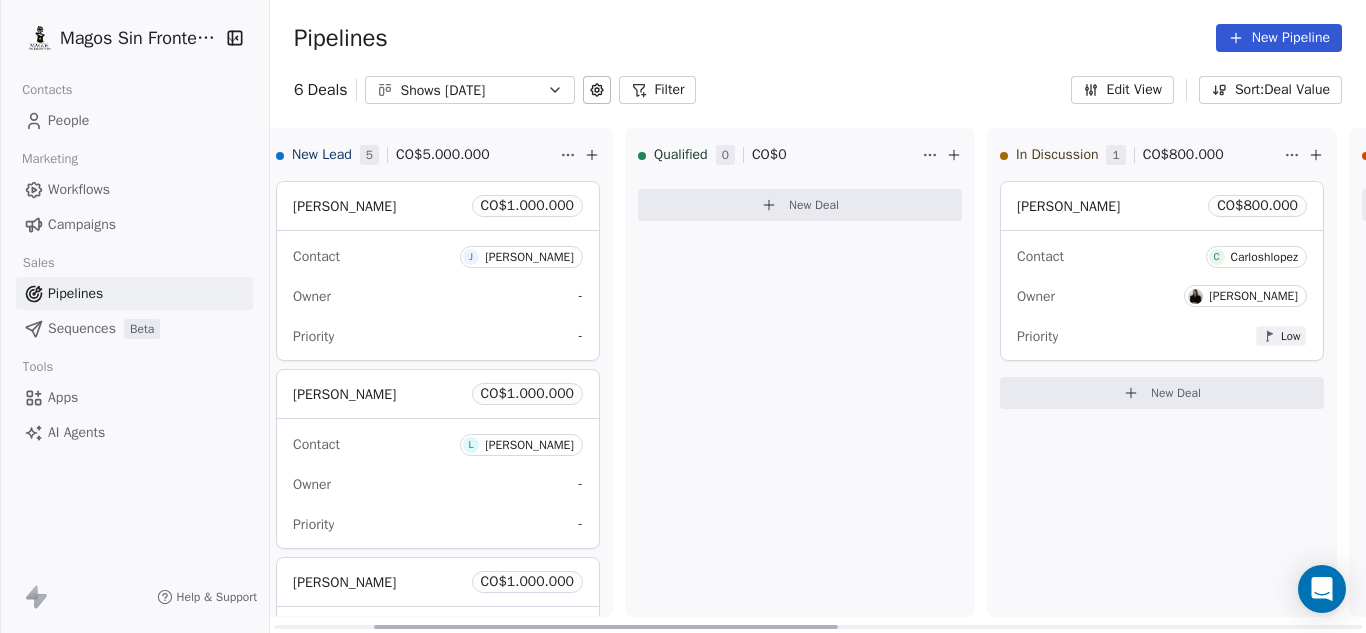 scroll, scrollTop: 0, scrollLeft: 0, axis: both 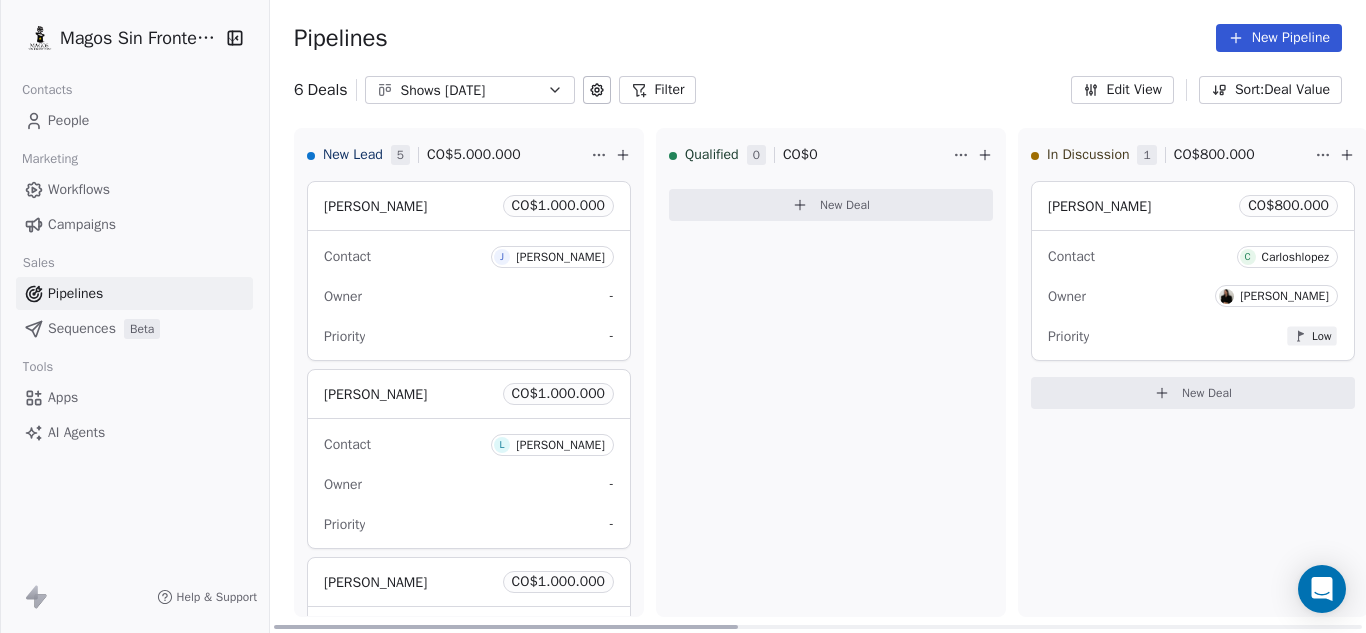 drag, startPoint x: 550, startPoint y: 631, endPoint x: 265, endPoint y: 678, distance: 288.84946 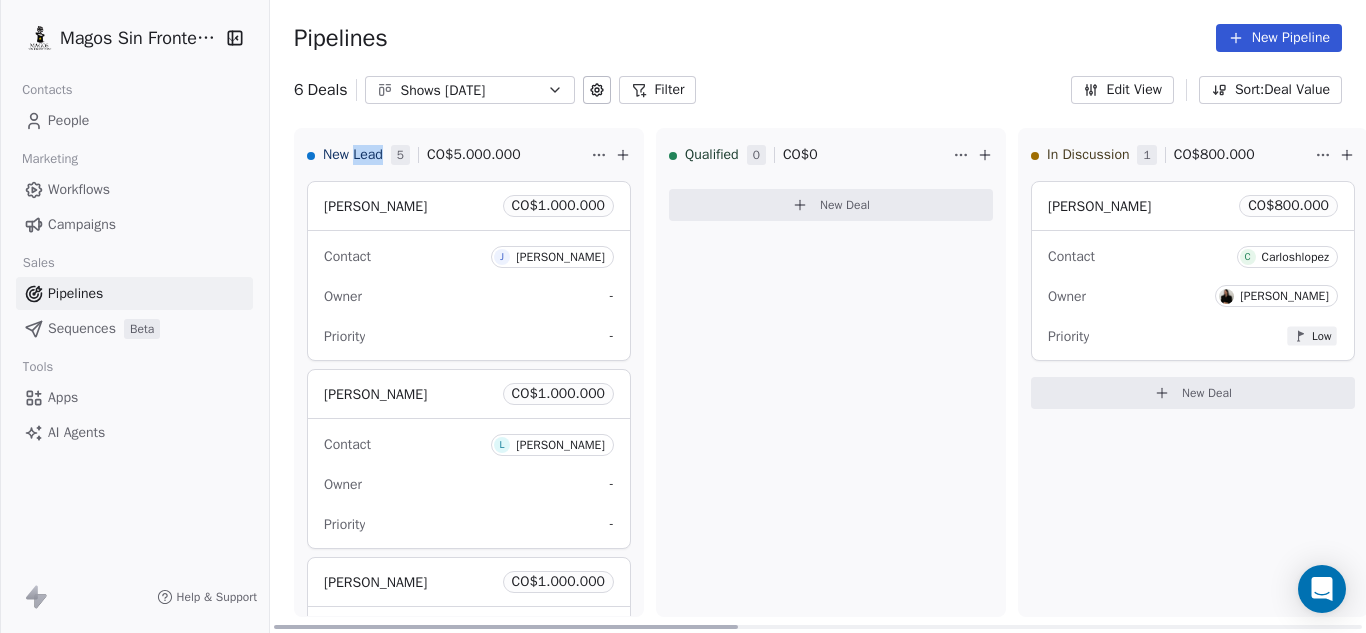 click on "New Lead" at bounding box center [353, 155] 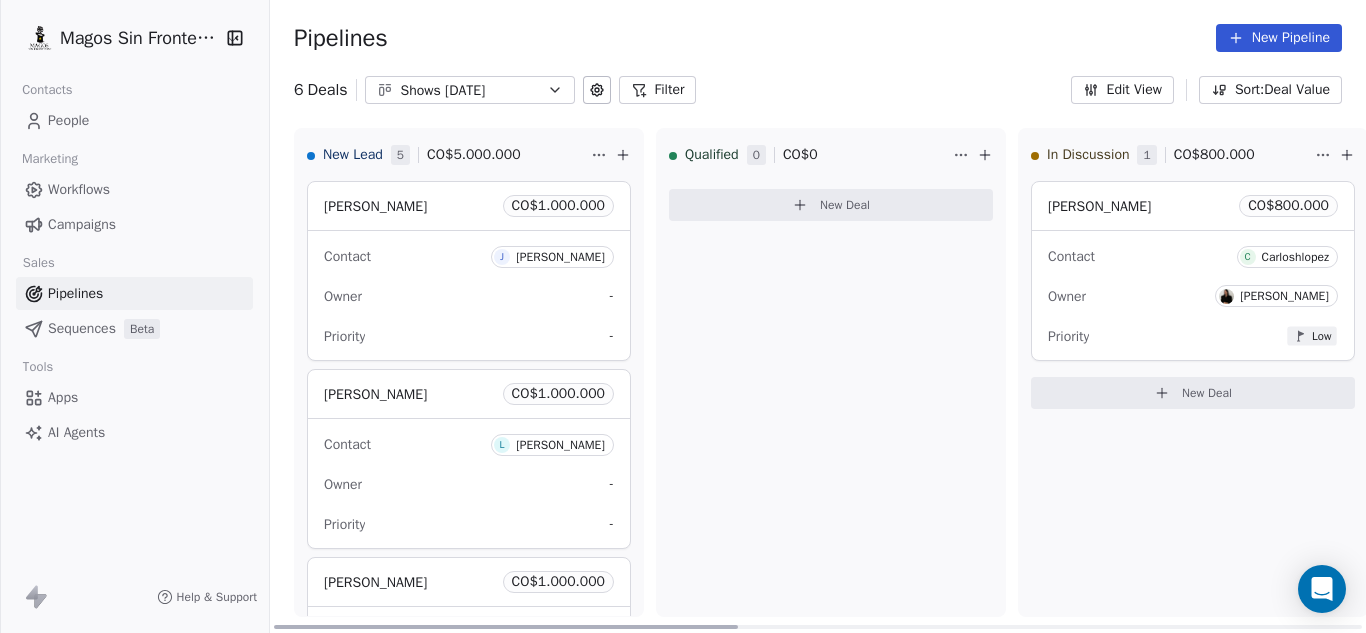 click on "Pipelines  New Pipeline" at bounding box center [818, 38] 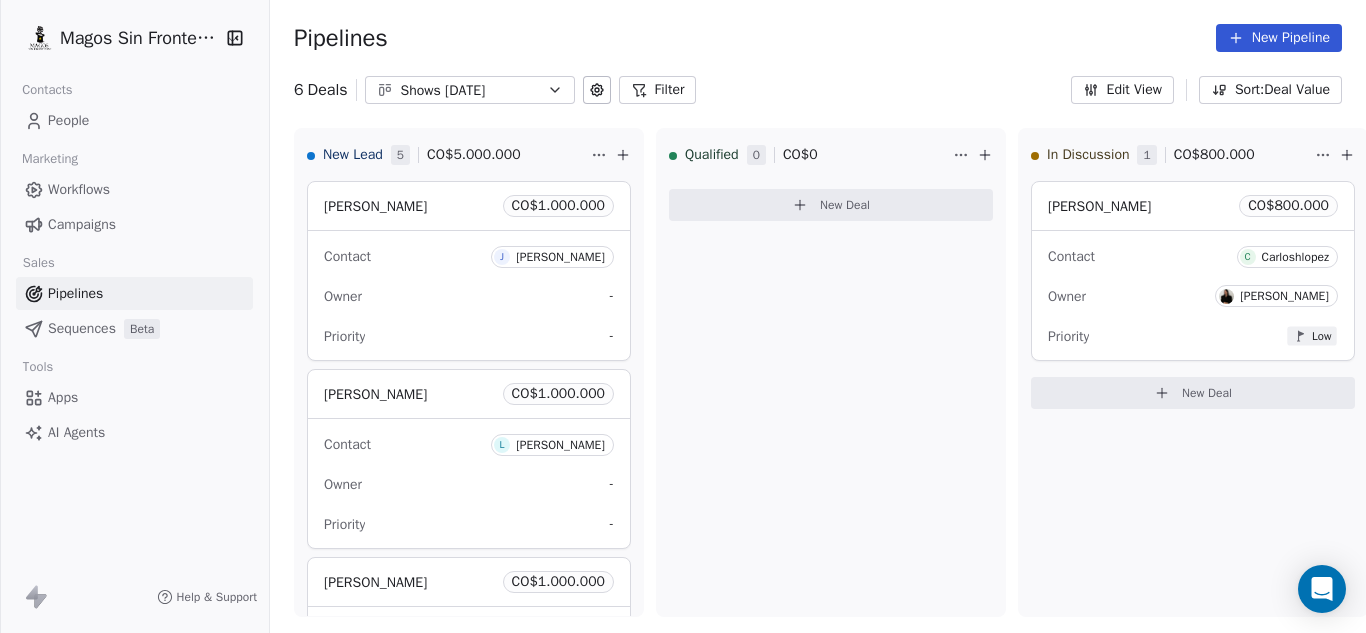 click on "Deals" at bounding box center [328, 90] 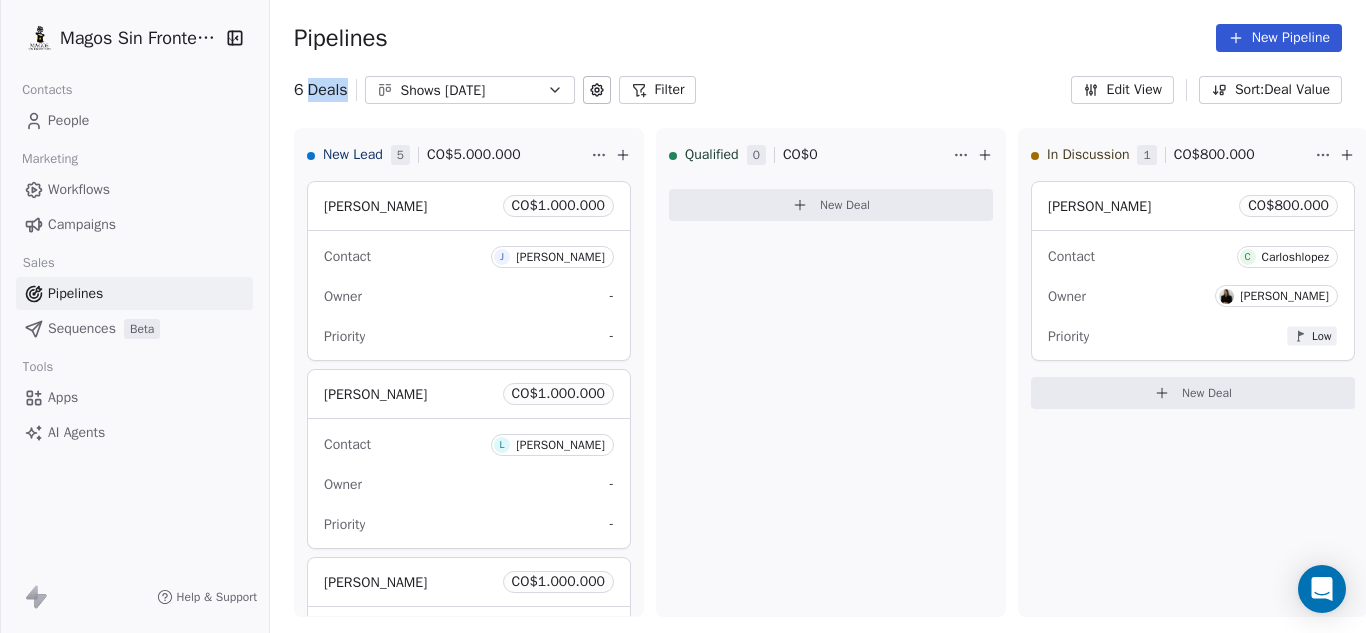 click on "Deals" at bounding box center [328, 90] 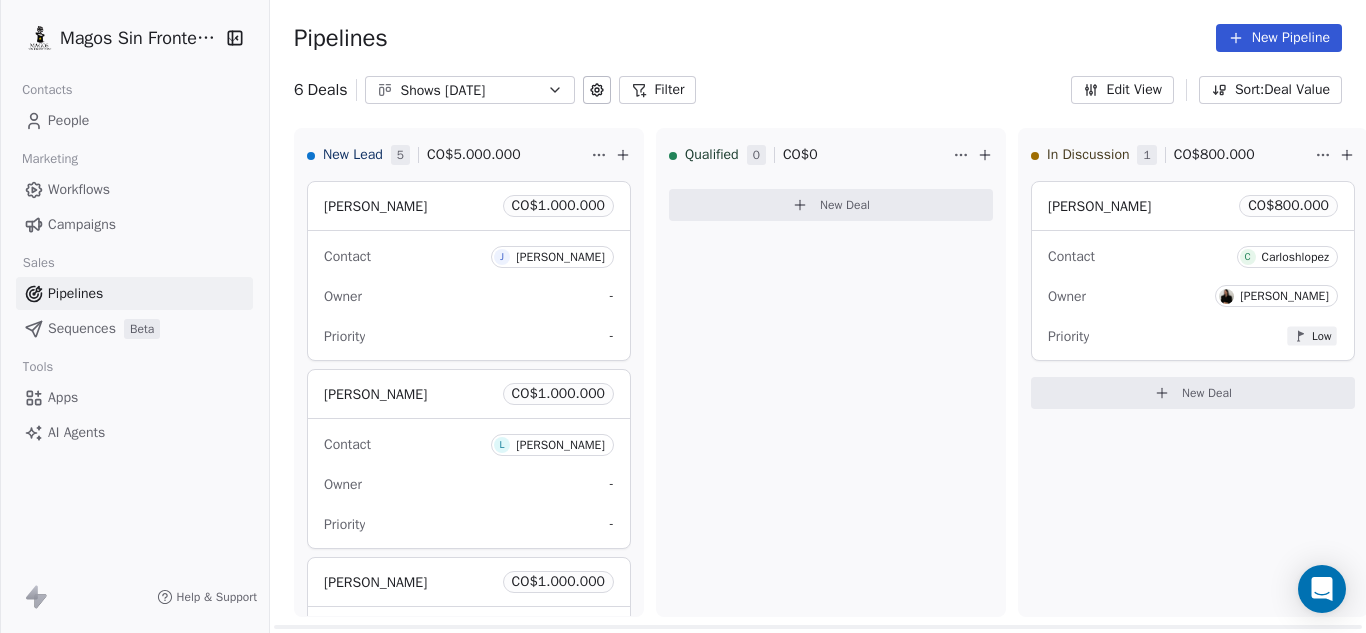 click on "New Lead 5 CO$ 5.000.000 Jorge López CO$ 1.000.000 Contact J Jorge López W. Owner - Priority - Luz Adriana Pineda CO$ 1.000.000 Contact L Luz Adriana Pineda Owner - Priority - wolf Alexandrovich CO$ 1.000.000 Contact W Wolf Alexandrovich Owner - Priority - Manuel Acevedo CO$ 1.000.000 Contact M Manuel Acevedo Owner Tamara Jiménez Priority - Jairo Gómez CO$ 1.000.000 Contact J Jairo Gómez Owner Tamara Jiménez Priority - New Deal Qualified 0 CO$ 0 New Deal In Discussion 1 CO$ 800.000 Carlos López CO$ 800.000 Contact C Carloshlopez Owner Tamara Jiménez Priority Low New Deal Proposal 0 CO$ 0 New Deal Negotiation 0 CO$ 0 New Deal Won 0 CO$ 0 New Deal Lost 0 CO$ 0 New Deal" at bounding box center (1555, 380) 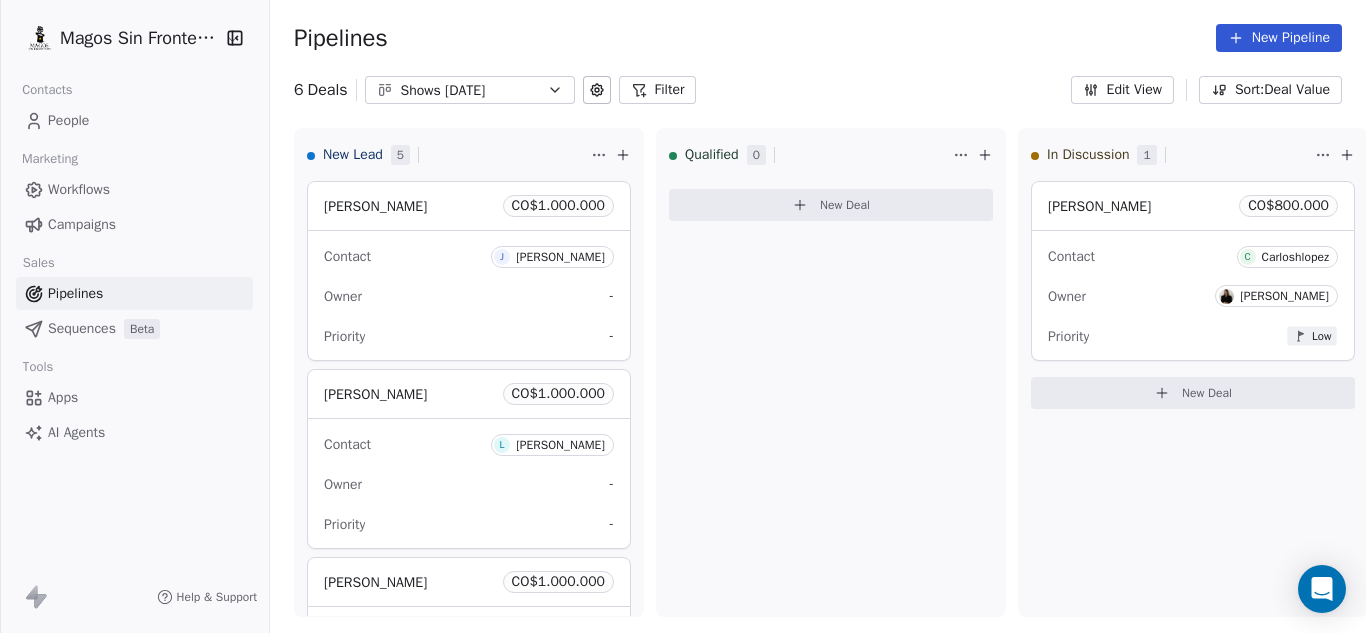 click on "People" at bounding box center (68, 120) 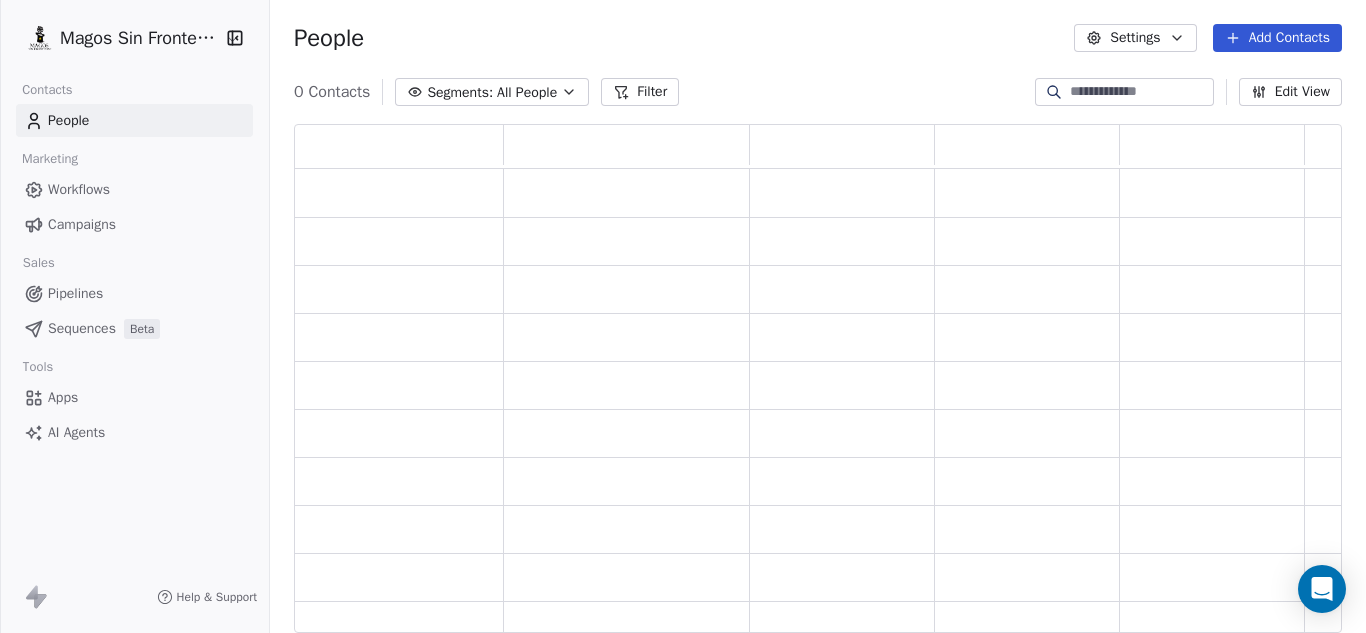 scroll, scrollTop: 16, scrollLeft: 16, axis: both 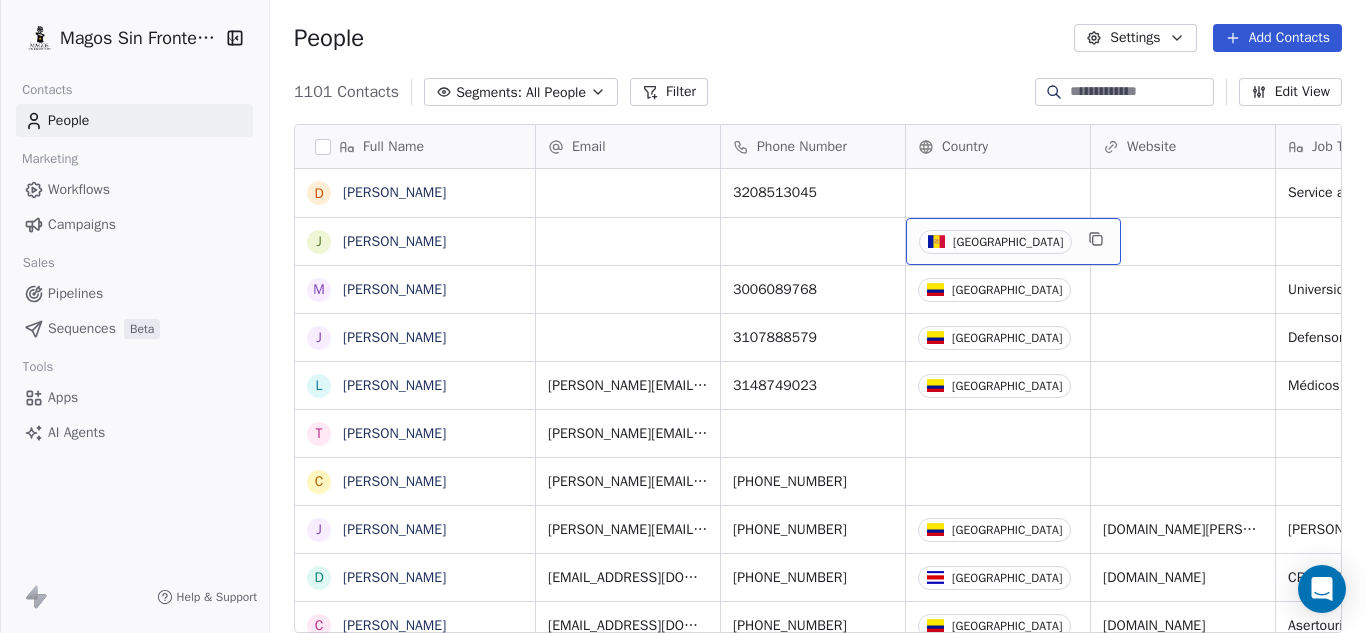 click on "[GEOGRAPHIC_DATA]" at bounding box center (995, 242) 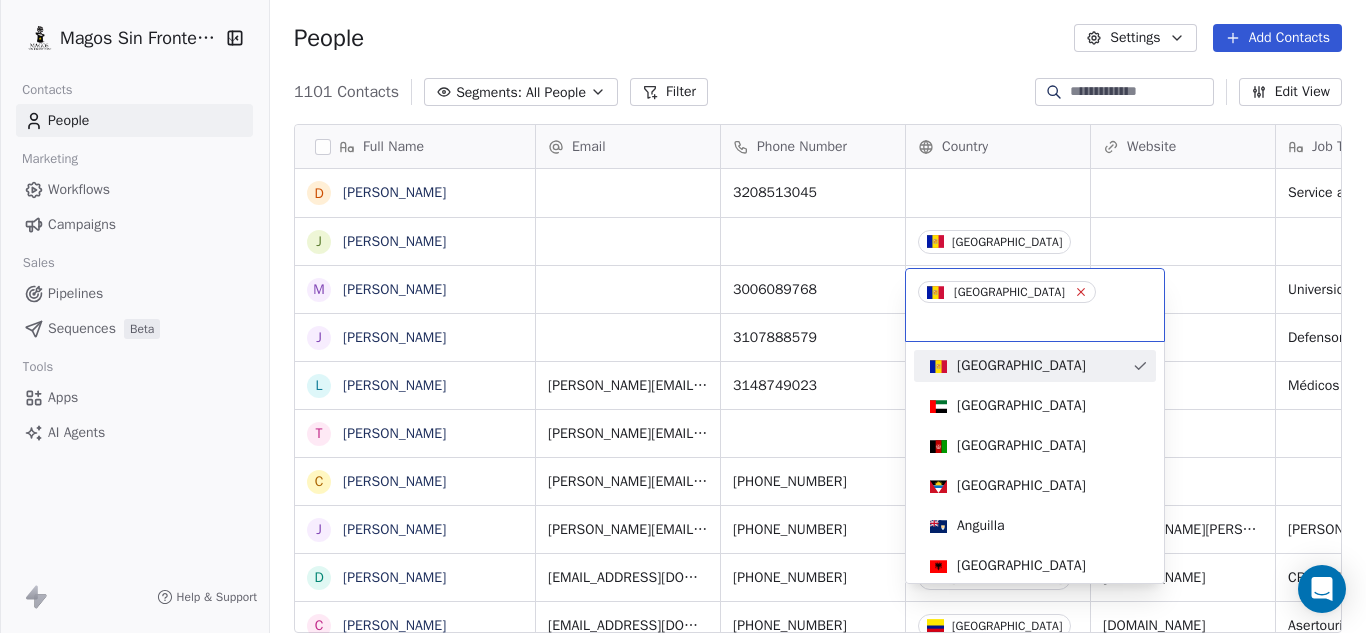 click 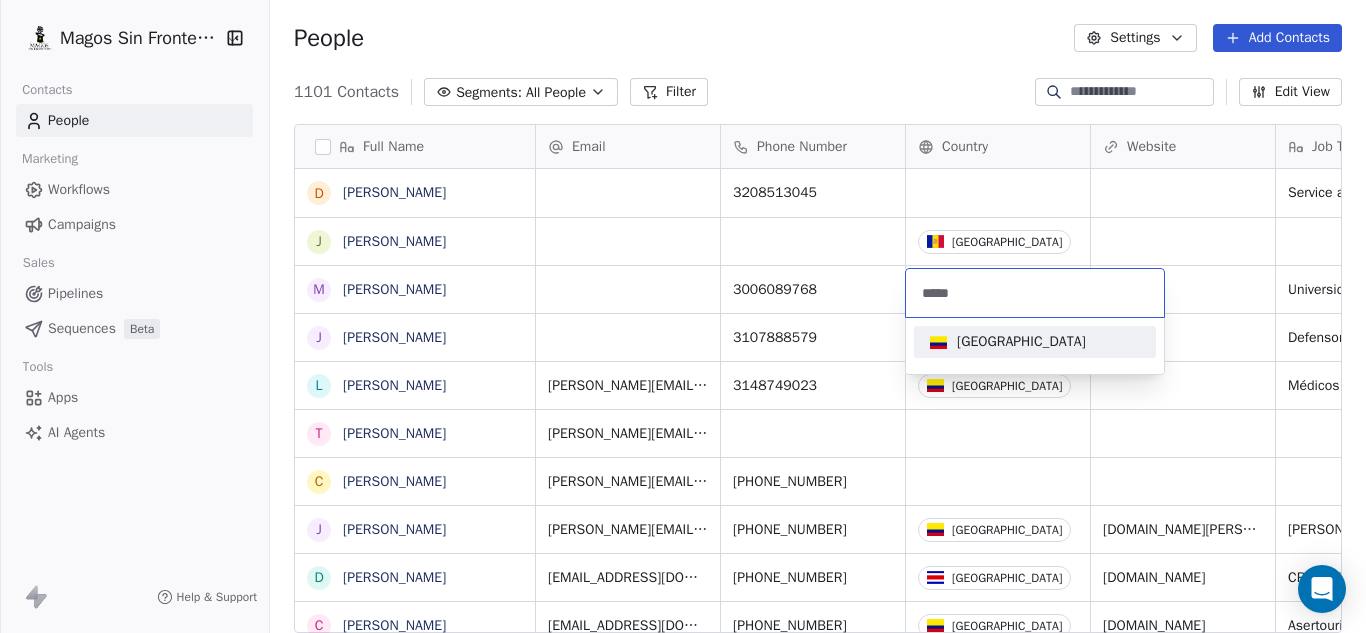 type on "*****" 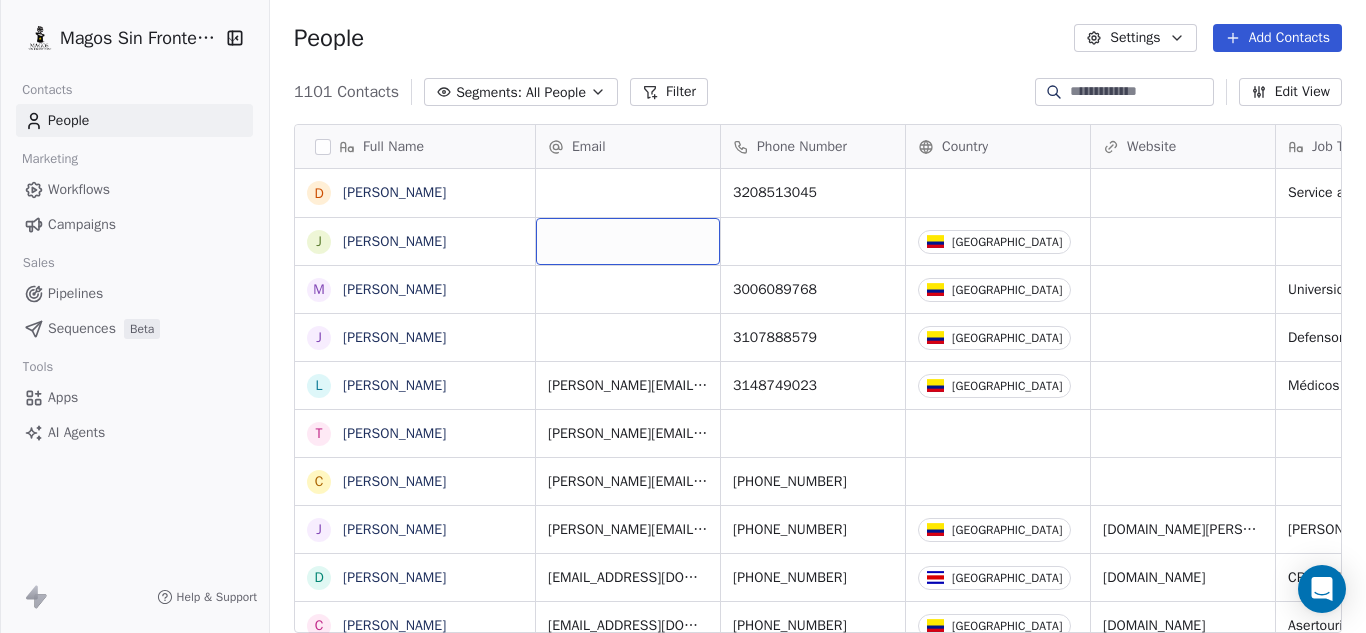 scroll, scrollTop: 1, scrollLeft: 0, axis: vertical 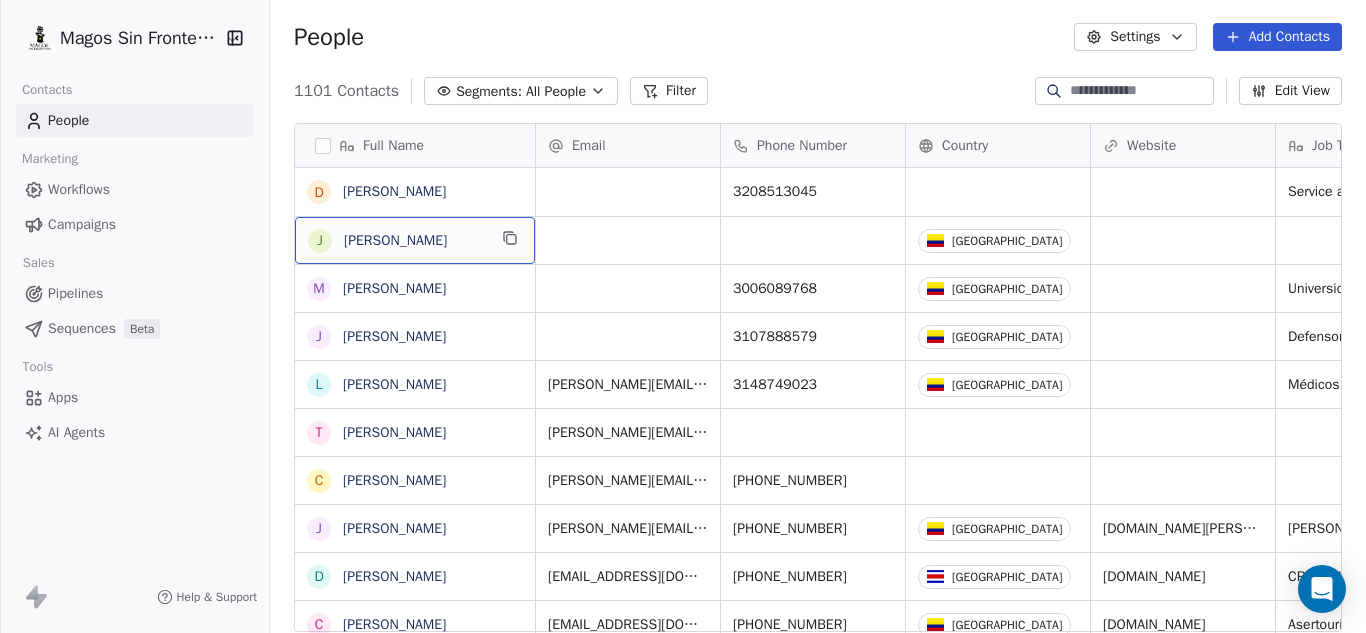 click on "[PERSON_NAME]" at bounding box center (415, 241) 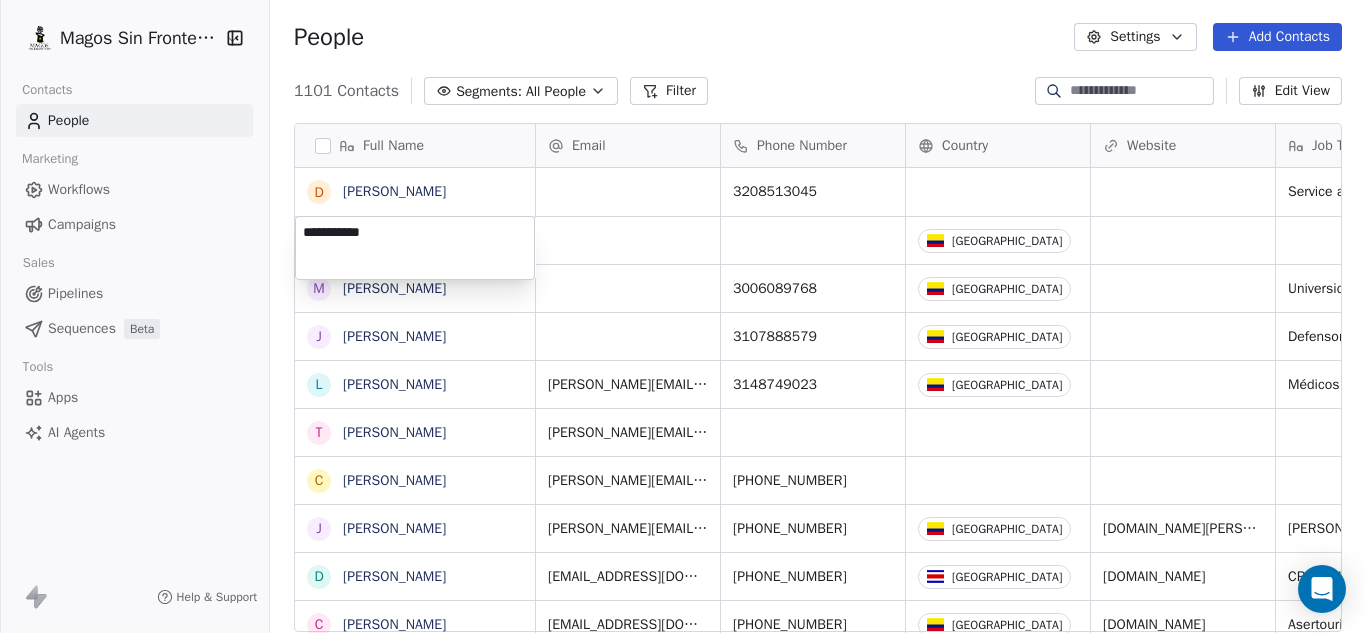 click on "Magos Sin Fronteras  Contacts People Marketing Workflows Campaigns Sales Pipelines Sequences Beta Tools Apps AI Agents Help & Support People Settings  Add Contacts 1101 Contacts Segments: All People Filter  Edit View Tag Add to Sequence Export Full Name D [PERSON_NAME] J [PERSON_NAME] M [PERSON_NAME] J [PERSON_NAME] [PERSON_NAME] T [PERSON_NAME] J [PERSON_NAME] D [PERSON_NAME] C [PERSON_NAME] T [PERSON_NAME] A [PERSON_NAME] A [PERSON_NAME] L [PERSON_NAME] G [PERSON_NAME] R [PERSON_NAME] S [PERSON_NAME] J [PERSON_NAME] A [PERSON_NAME] S Santiago [PERSON_NAME] [PERSON_NAME] S [PERSON_NAME] L [PERSON_NAME] N [PERSON_NAME] C [PERSON_NAME] M [PERSON_NAME] C [PERSON_NAME] [PERSON_NAME] [PERSON_NAME] D [PERSON_NAME] C [PERSON_NAME] L [PERSON_NAME] Phone Number Country Website Job Title Status Contact Source NPS Score 3208513045 Service and Investment [GEOGRAPHIC_DATA] 3006089768 Colombia 3107888579" at bounding box center [683, 316] 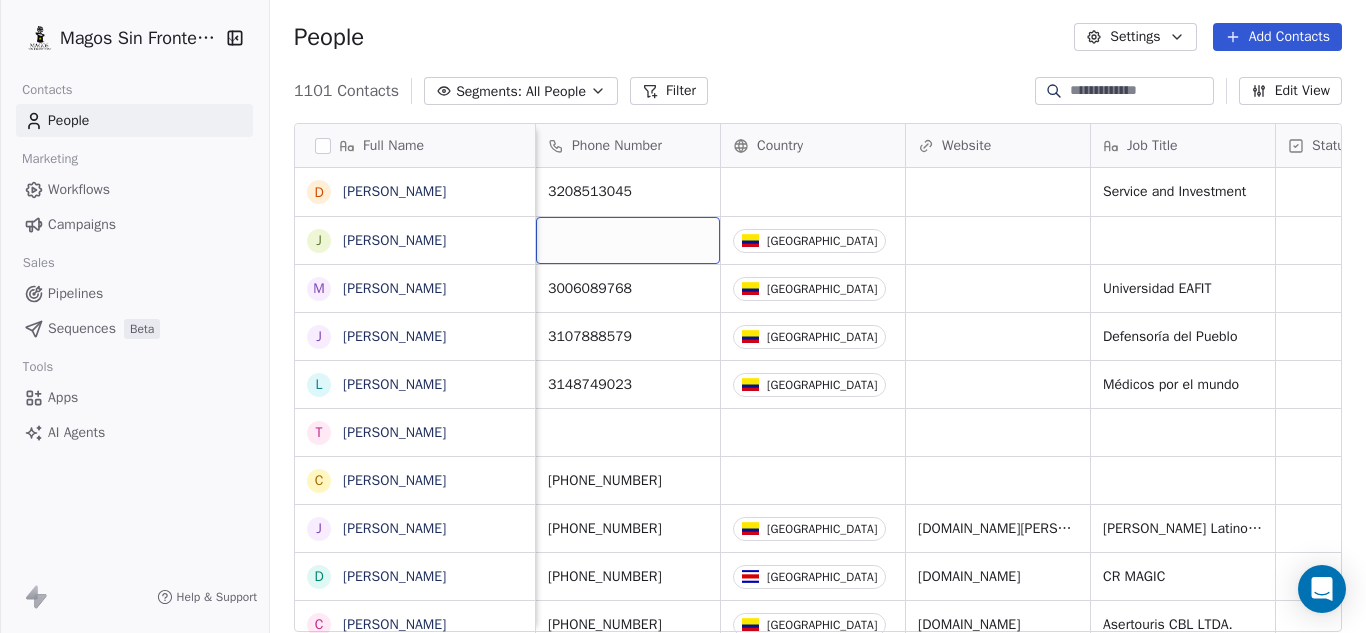 scroll, scrollTop: 0, scrollLeft: 0, axis: both 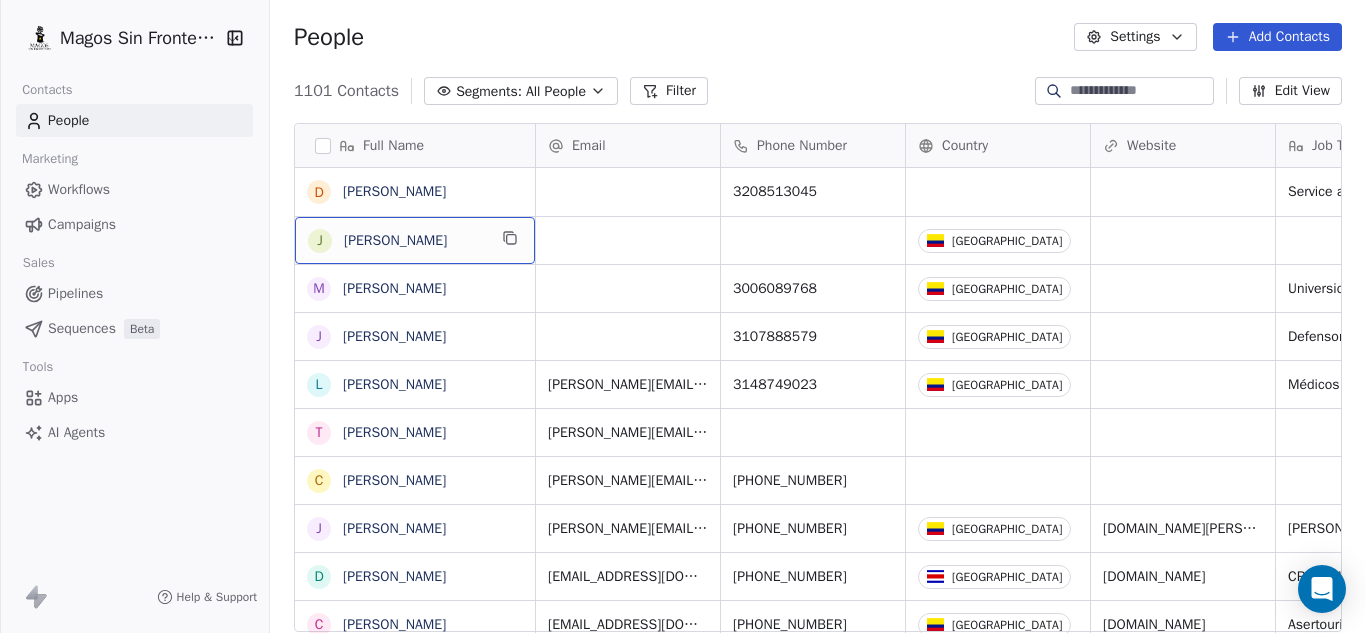 click at bounding box center (1140, 91) 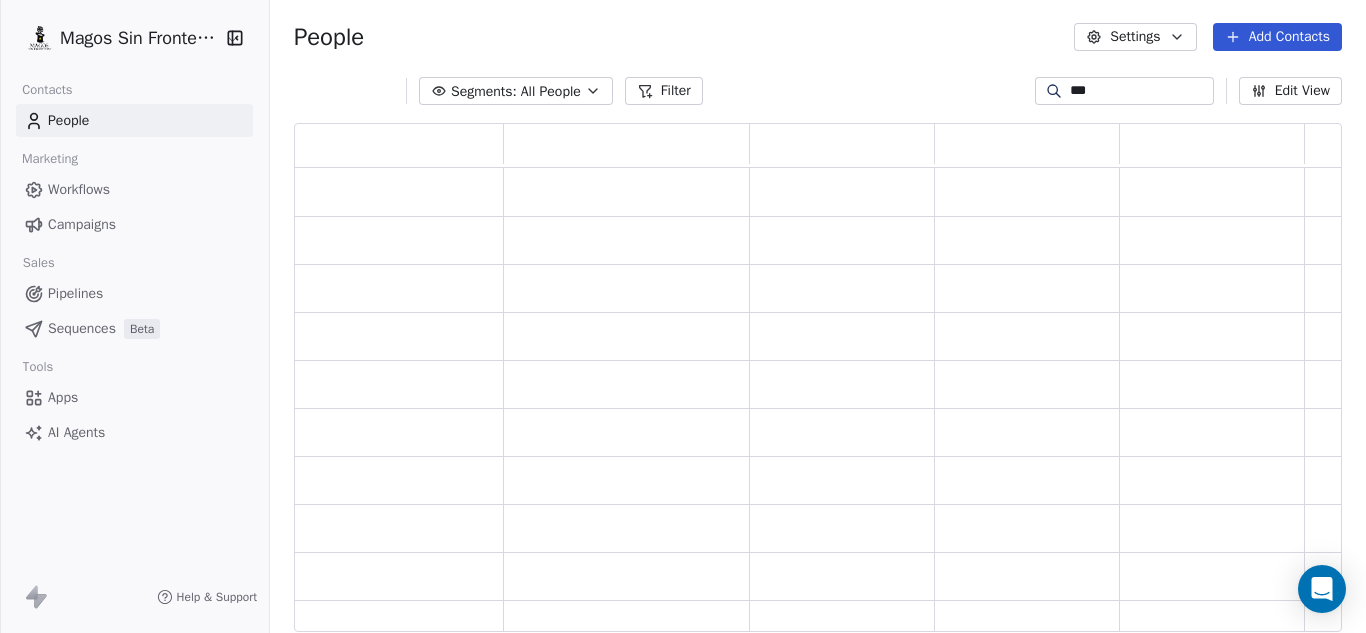 scroll, scrollTop: 16, scrollLeft: 16, axis: both 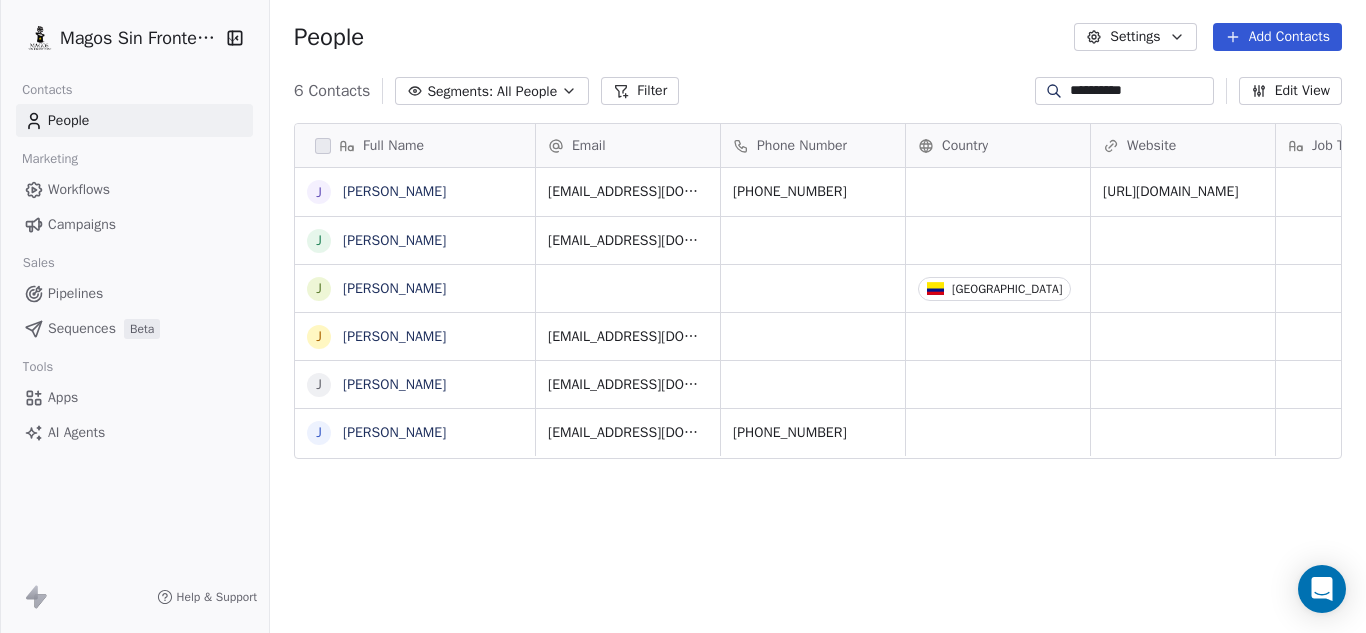 type on "**********" 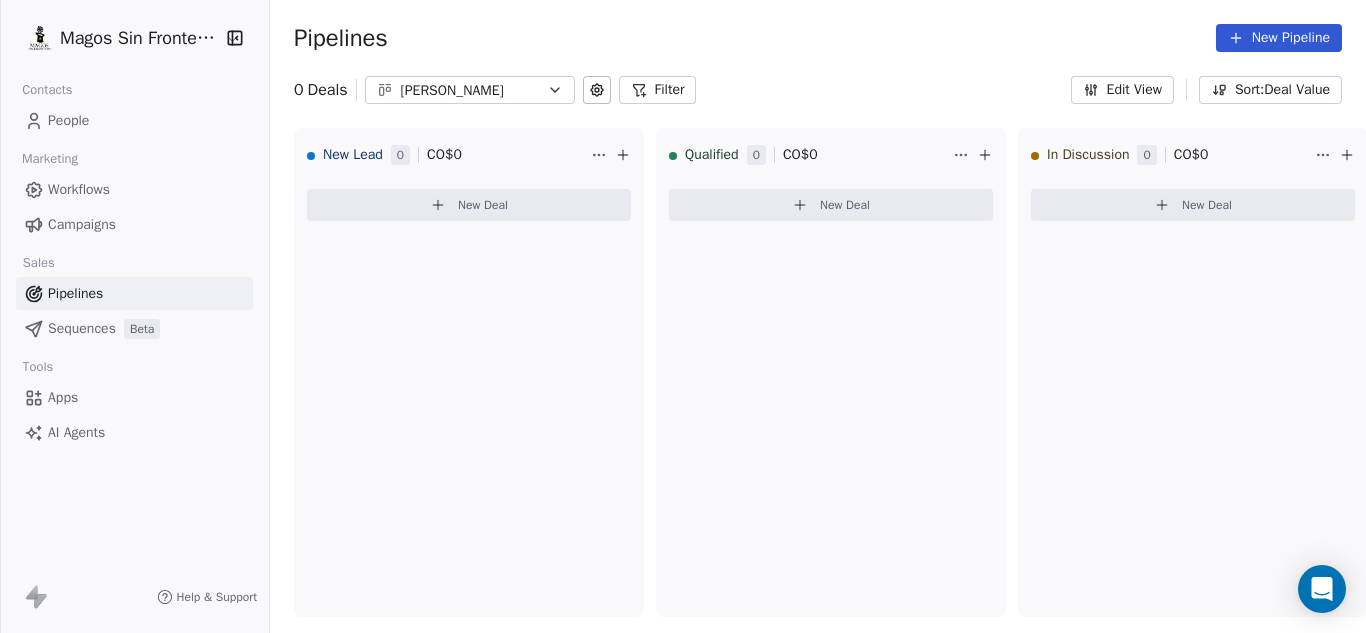 click on "Pipelines" at bounding box center [134, 293] 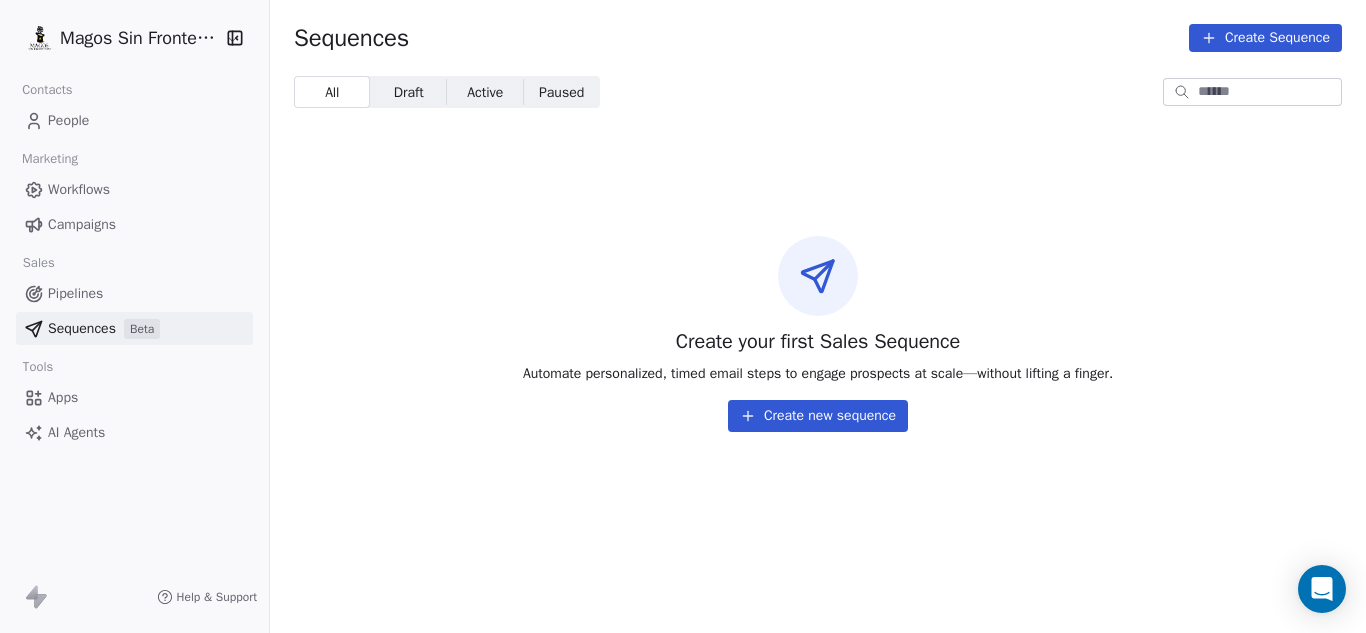 click on "Pipelines" at bounding box center [75, 293] 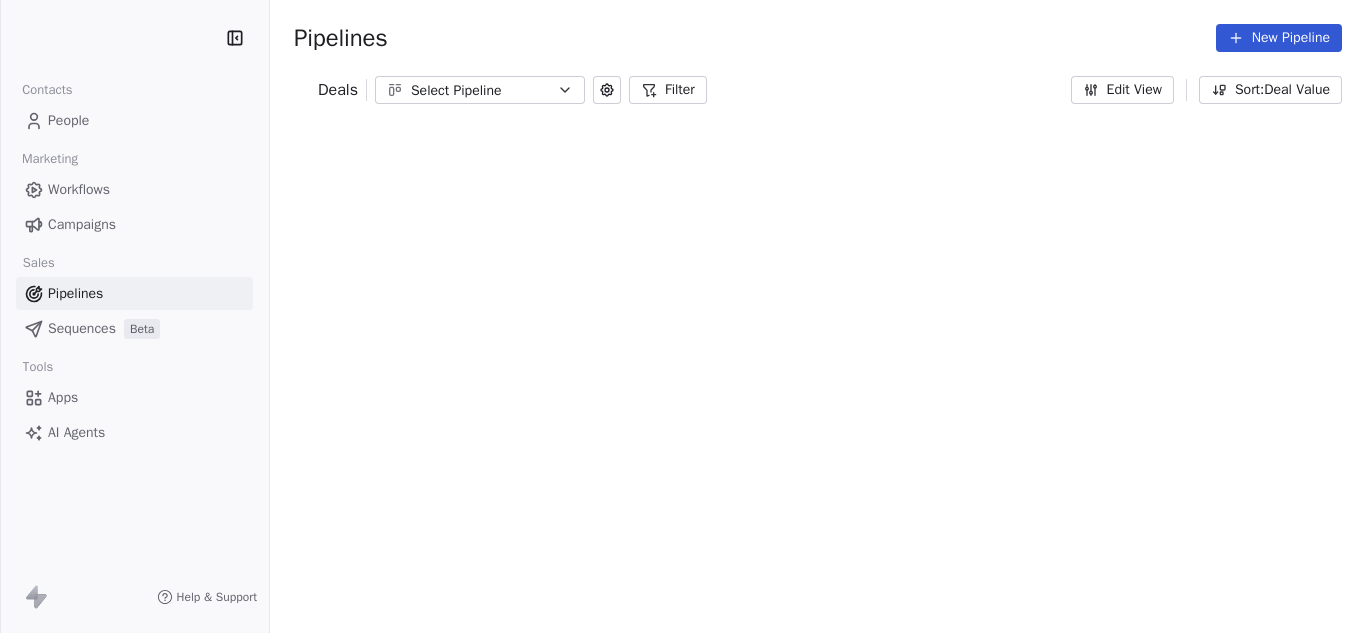 scroll, scrollTop: 0, scrollLeft: 0, axis: both 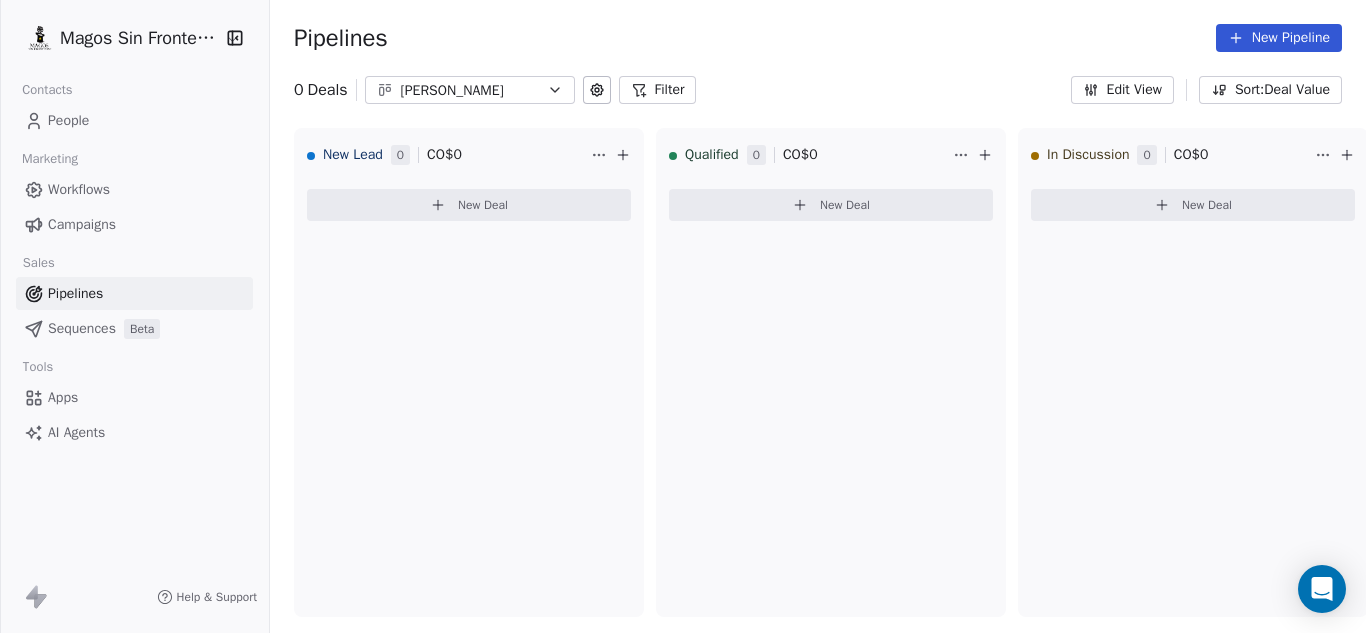 click on "Filter" at bounding box center [658, 90] 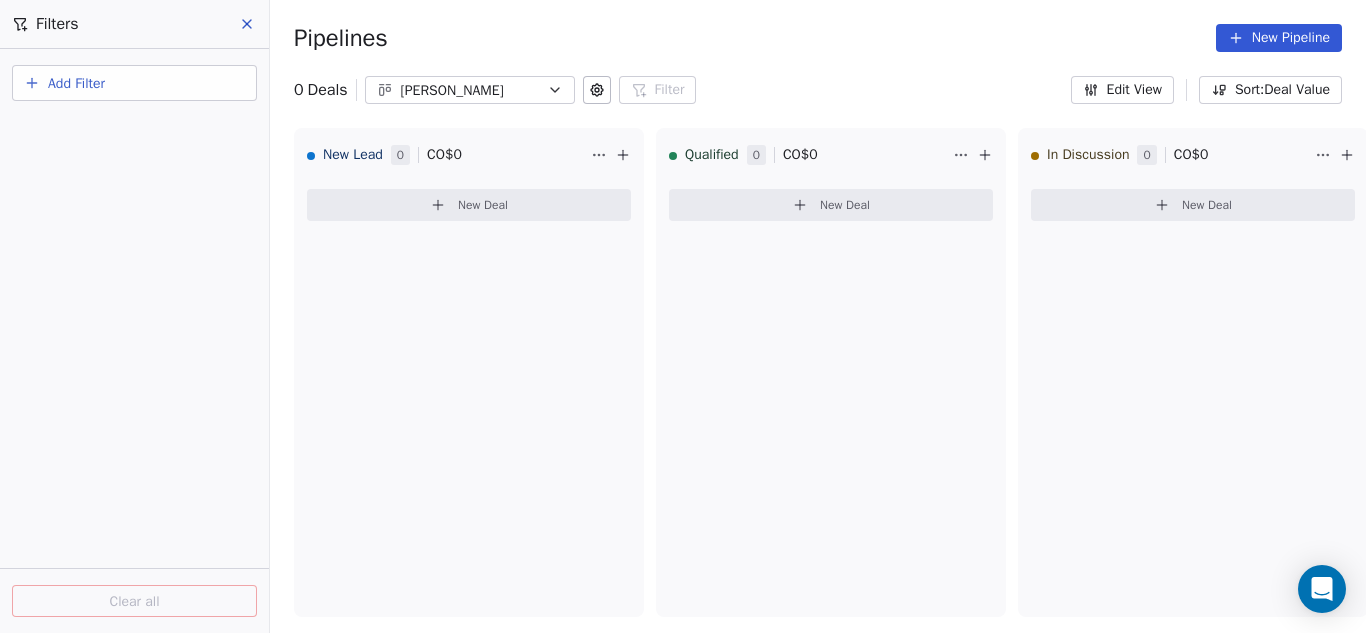 click on "[PERSON_NAME]" at bounding box center (470, 90) 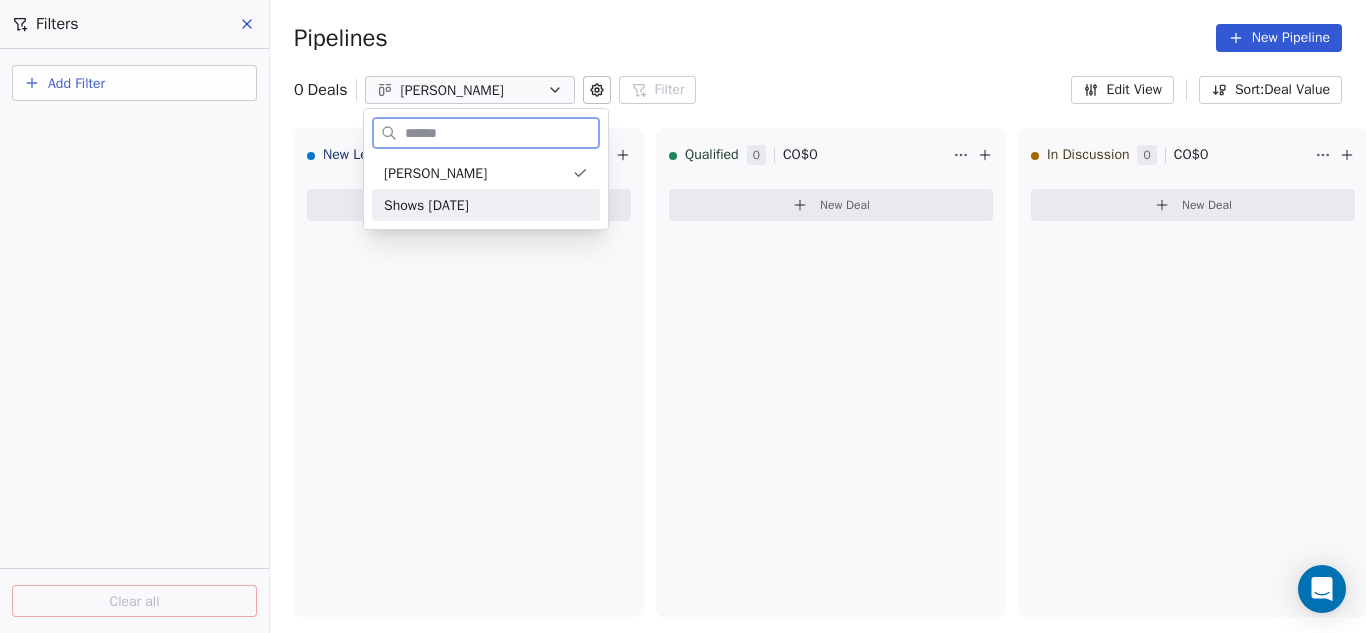 click on "Shows [DATE]" at bounding box center [486, 205] 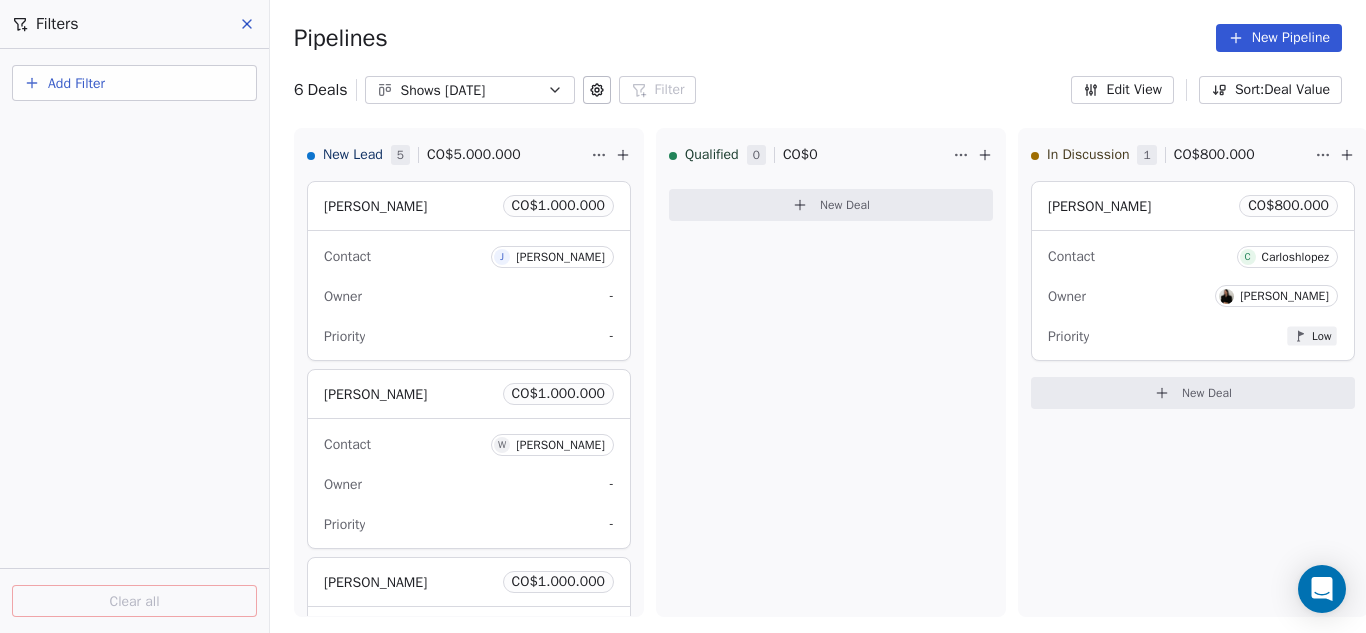 click 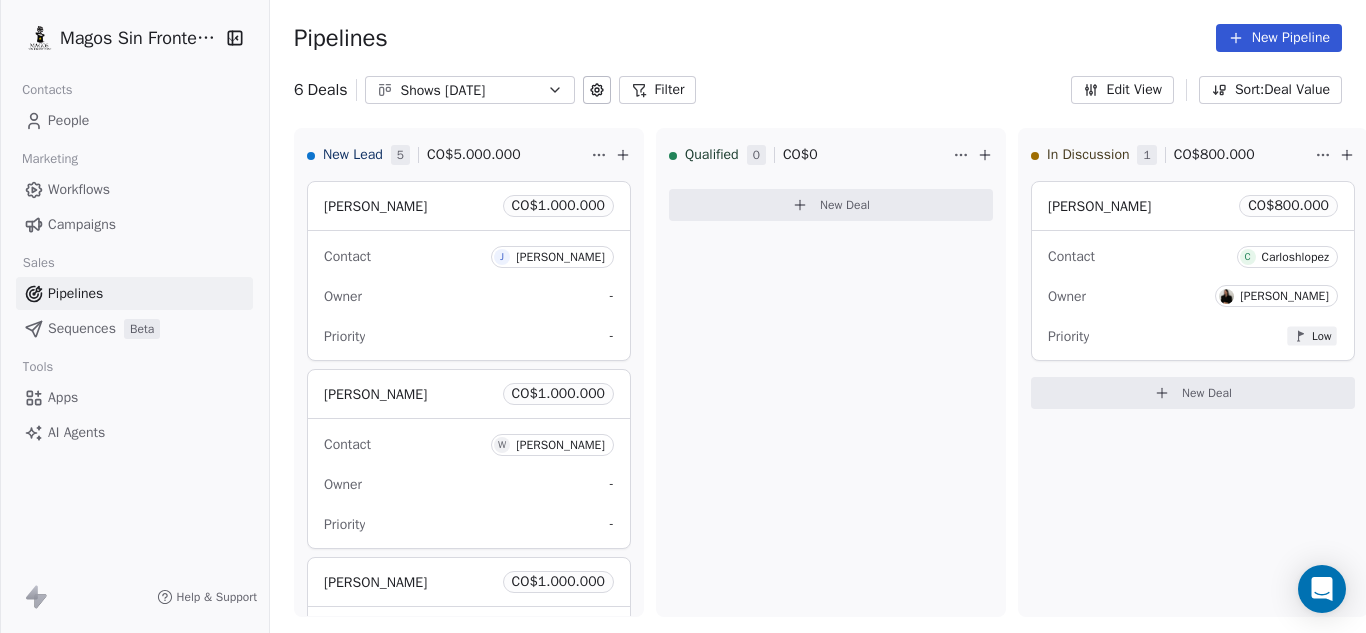 click on "People" at bounding box center [68, 120] 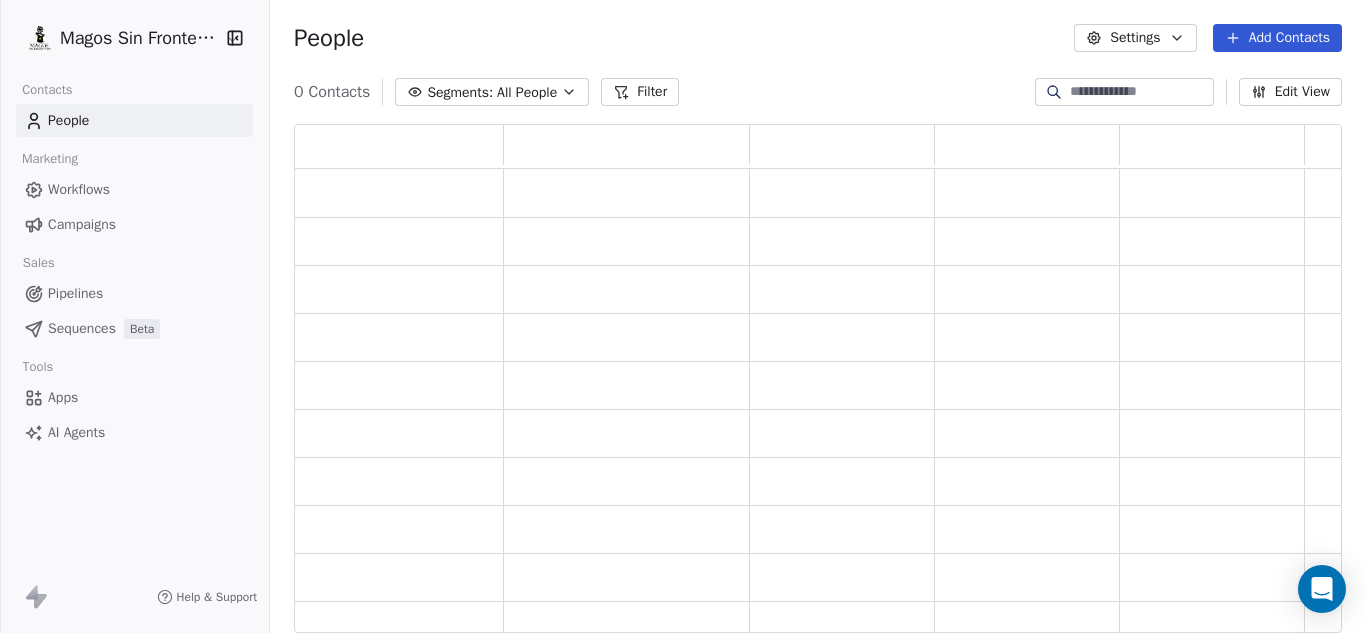 scroll, scrollTop: 16, scrollLeft: 16, axis: both 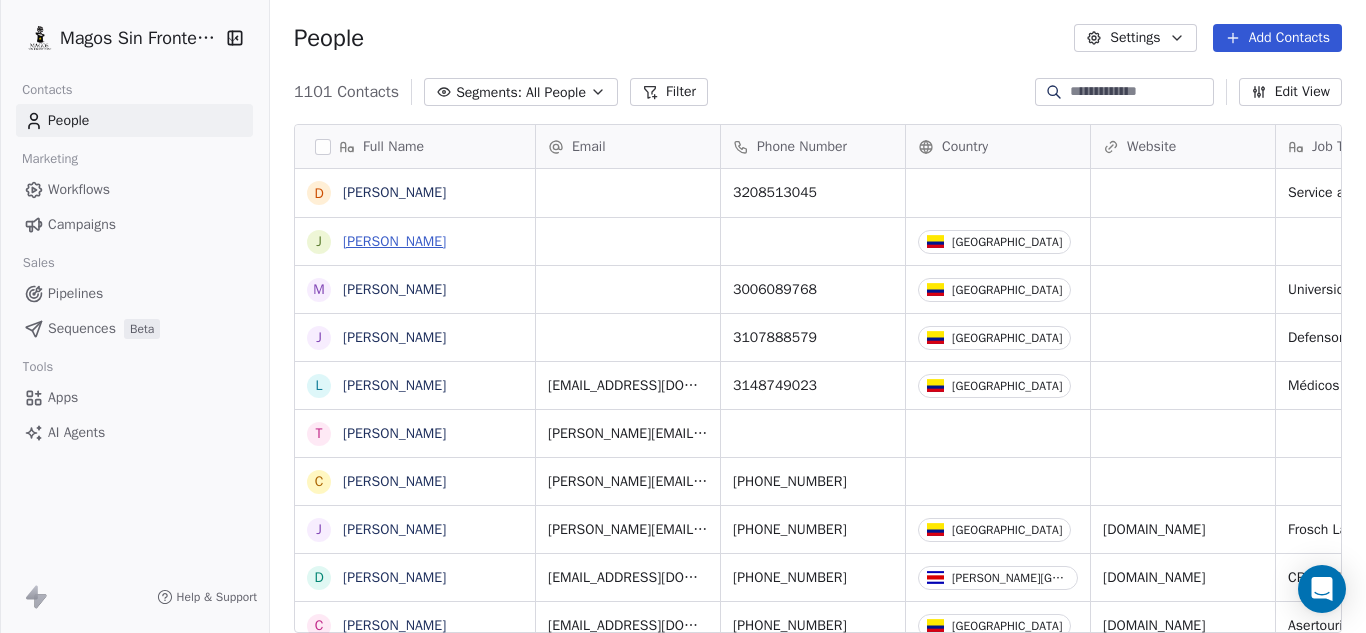 click on "[PERSON_NAME]" at bounding box center (394, 241) 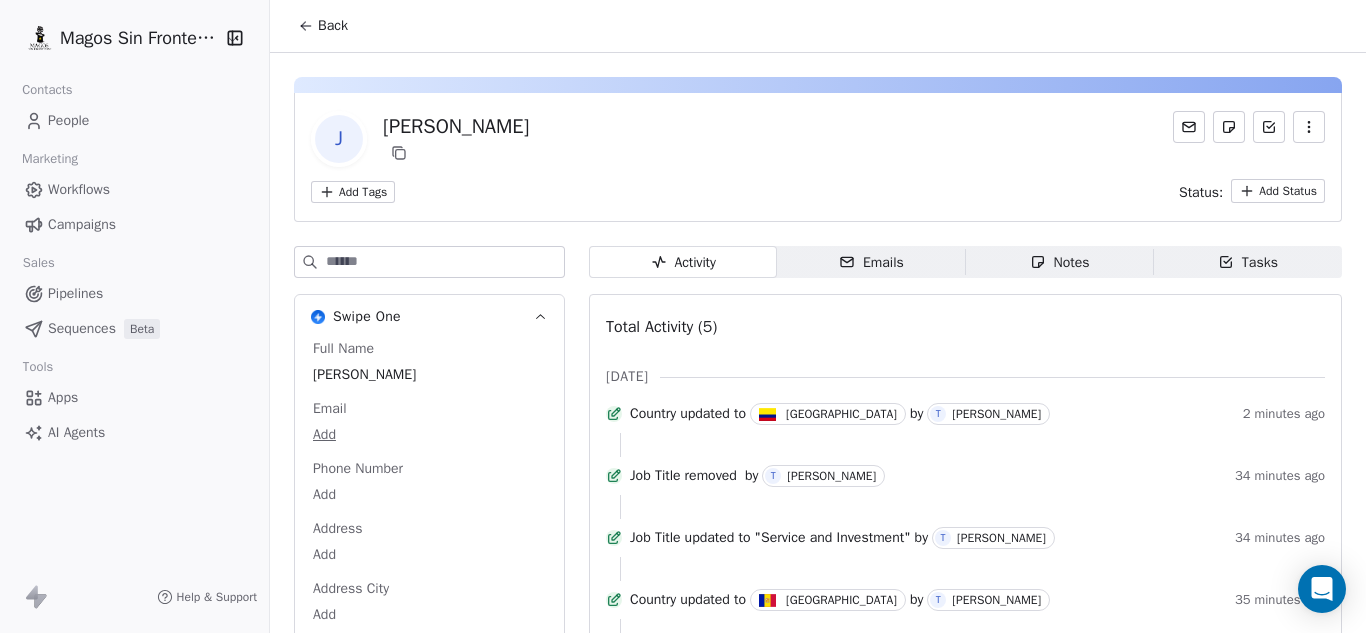 click on "Back" at bounding box center (323, 26) 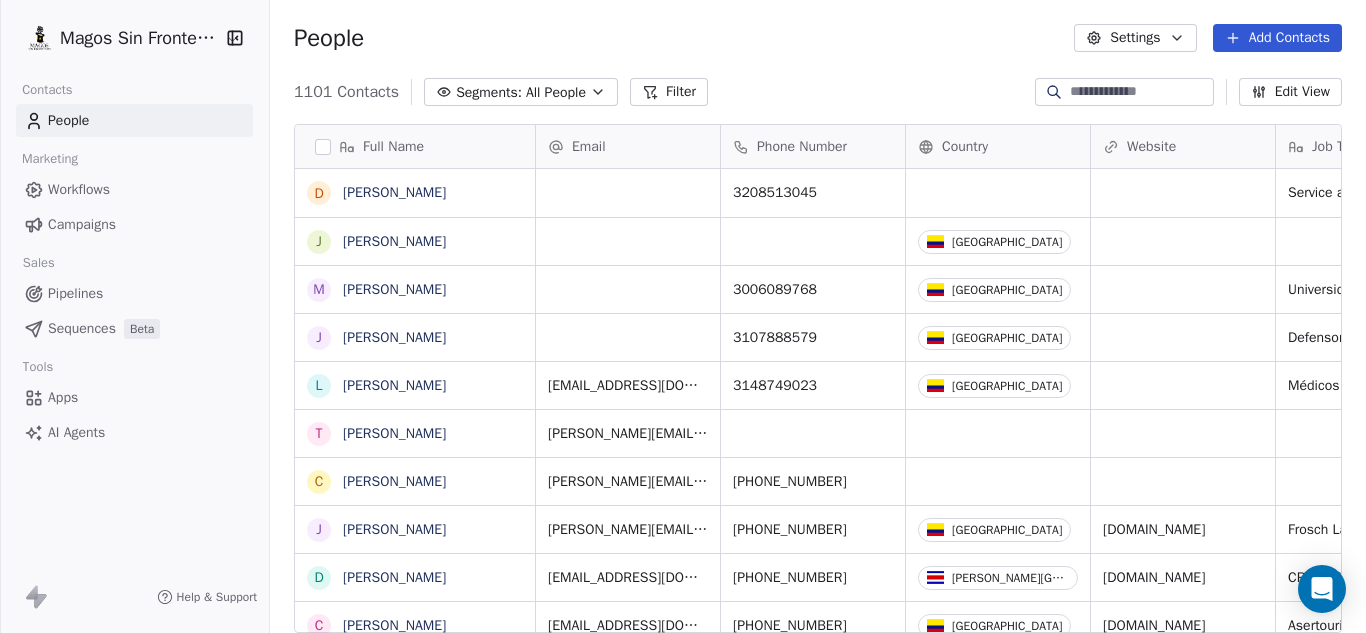 scroll, scrollTop: 16, scrollLeft: 16, axis: both 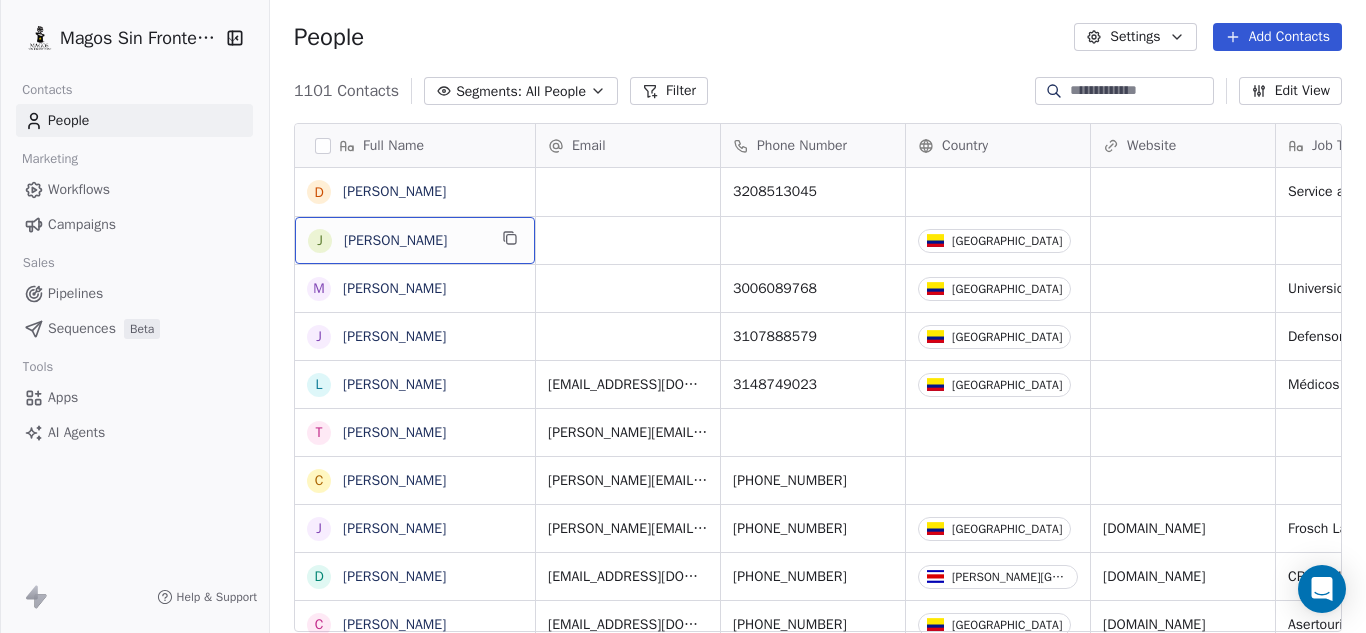 click on "[PERSON_NAME]" at bounding box center [415, 241] 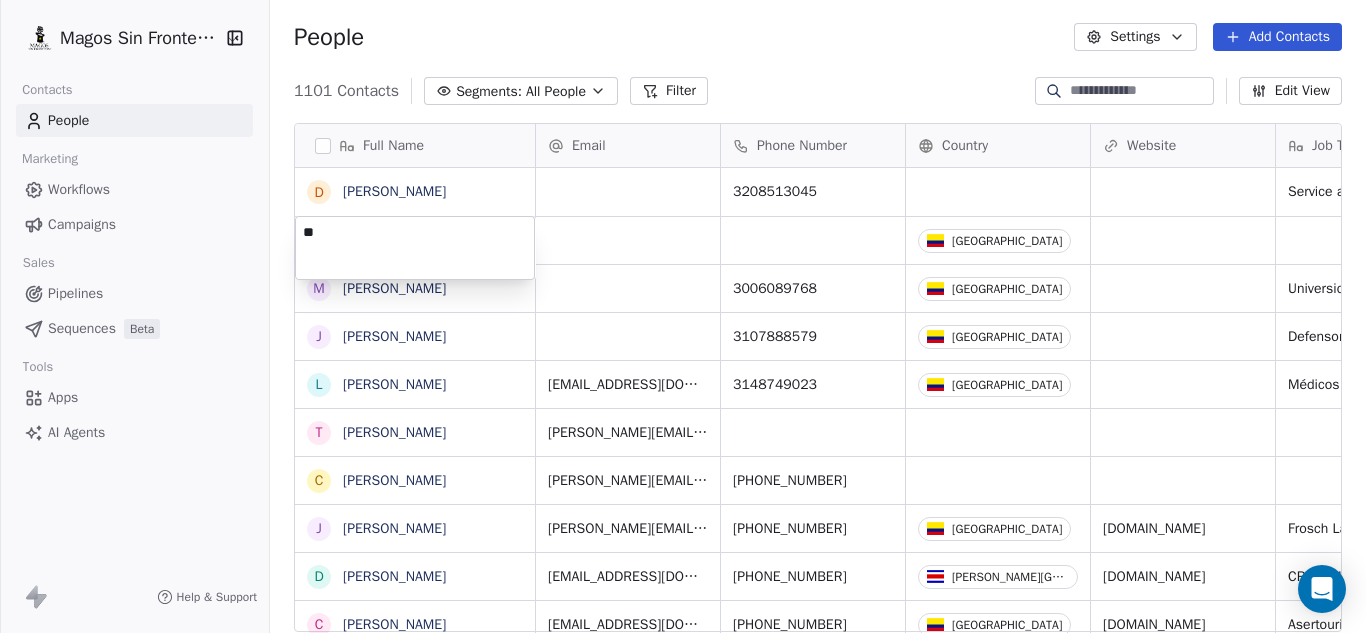 type on "*" 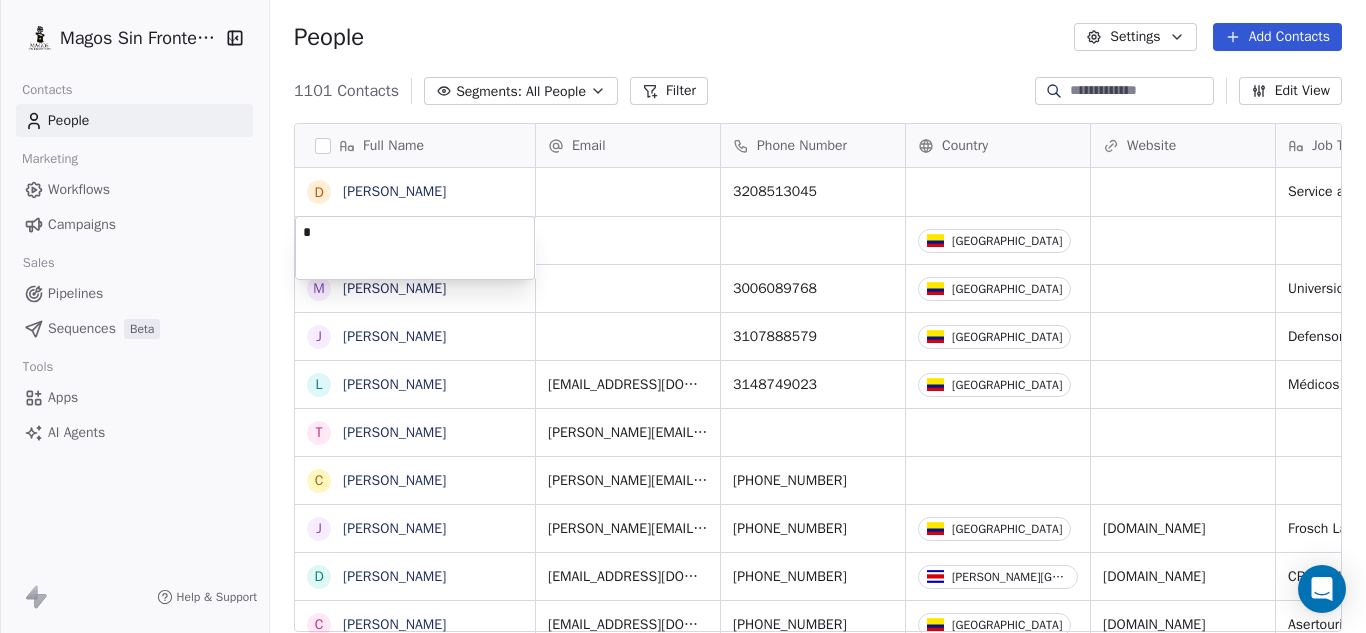 type 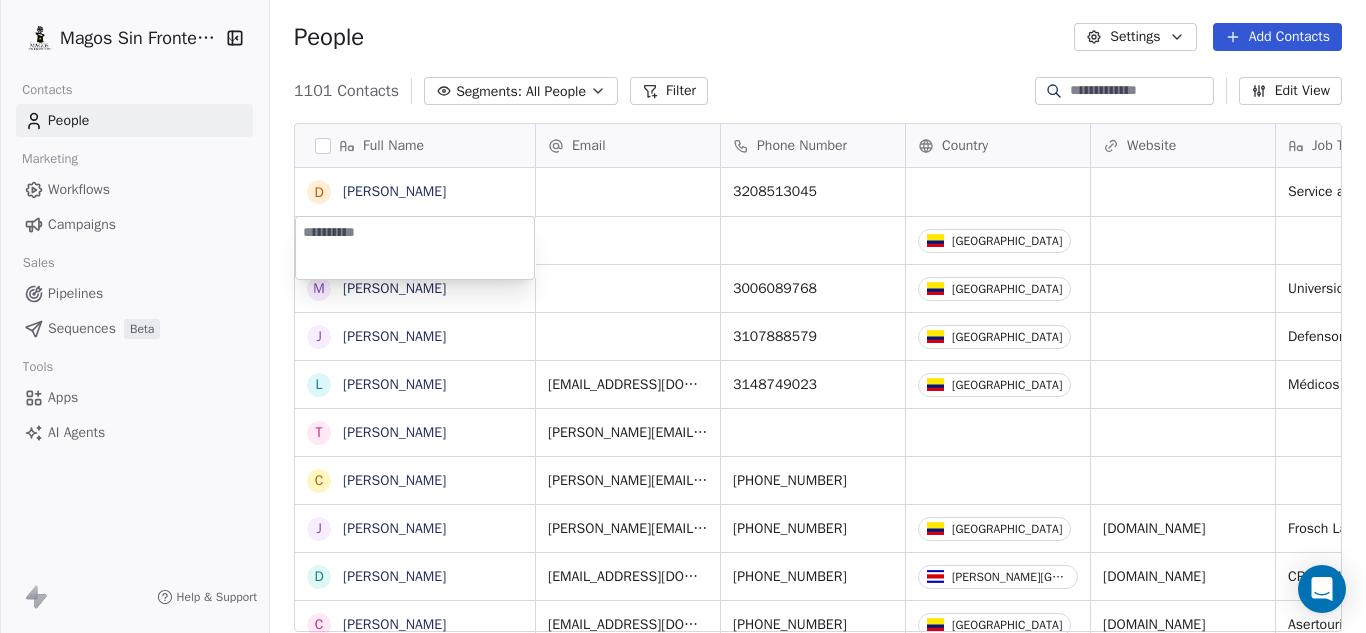 click on "Magos Sin Fronteras  Contacts People Marketing Workflows Campaigns Sales Pipelines Sequences Beta Tools Apps AI Agents Help & Support People Settings  Add Contacts 1101 Contacts Segments: All People Filter  Edit View Tag Add to Sequence Export Full Name D [PERSON_NAME] J [PERSON_NAME] M [PERSON_NAME] J [PERSON_NAME] [PERSON_NAME] T [PERSON_NAME] J [PERSON_NAME] D [PERSON_NAME] C [PERSON_NAME] T [PERSON_NAME] A [PERSON_NAME] A [PERSON_NAME] L [PERSON_NAME] G [PERSON_NAME] R [PERSON_NAME] S [PERSON_NAME] J [PERSON_NAME] A [PERSON_NAME] S Santiago [PERSON_NAME] [PERSON_NAME] S [PERSON_NAME] L [PERSON_NAME] N [PERSON_NAME] C [PERSON_NAME] M [PERSON_NAME] C [PERSON_NAME] [PERSON_NAME] [PERSON_NAME] D [PERSON_NAME] C [PERSON_NAME] L [PERSON_NAME] Phone Number Country Website Job Title Status Contact Source NPS Score 3208513045 Service and Investment [GEOGRAPHIC_DATA] 3006089768 Colombia 3107888579" at bounding box center [683, 316] 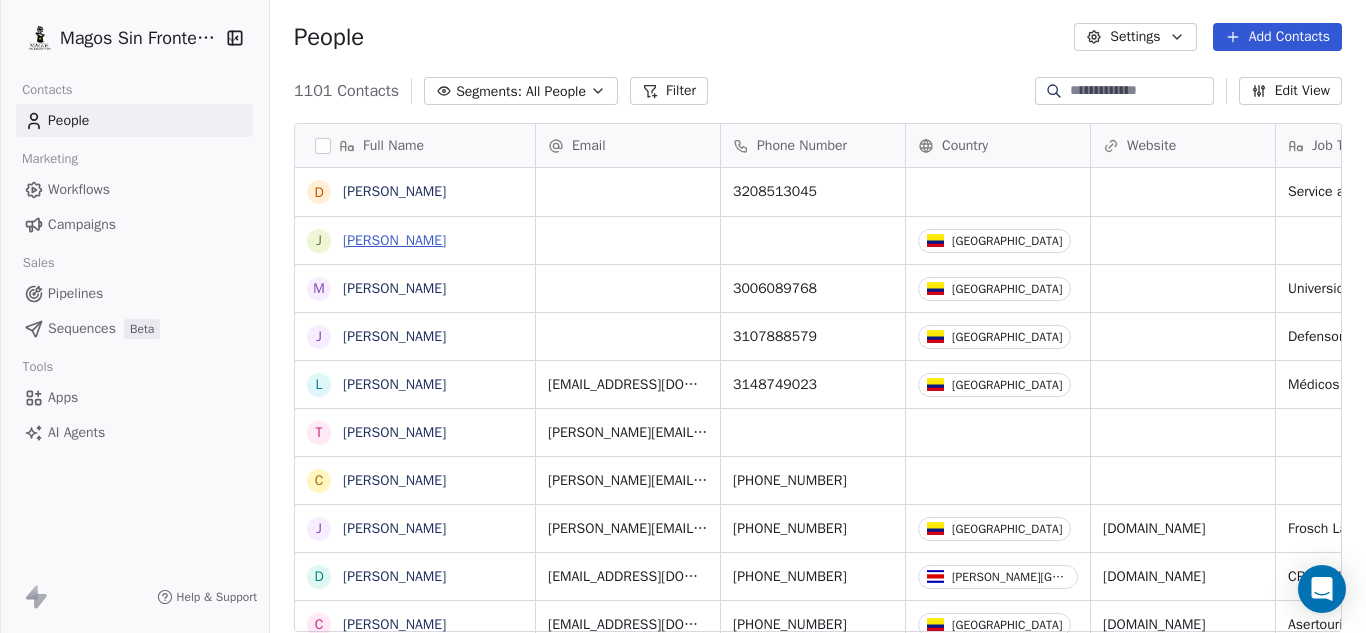 click on "[PERSON_NAME]" at bounding box center (394, 240) 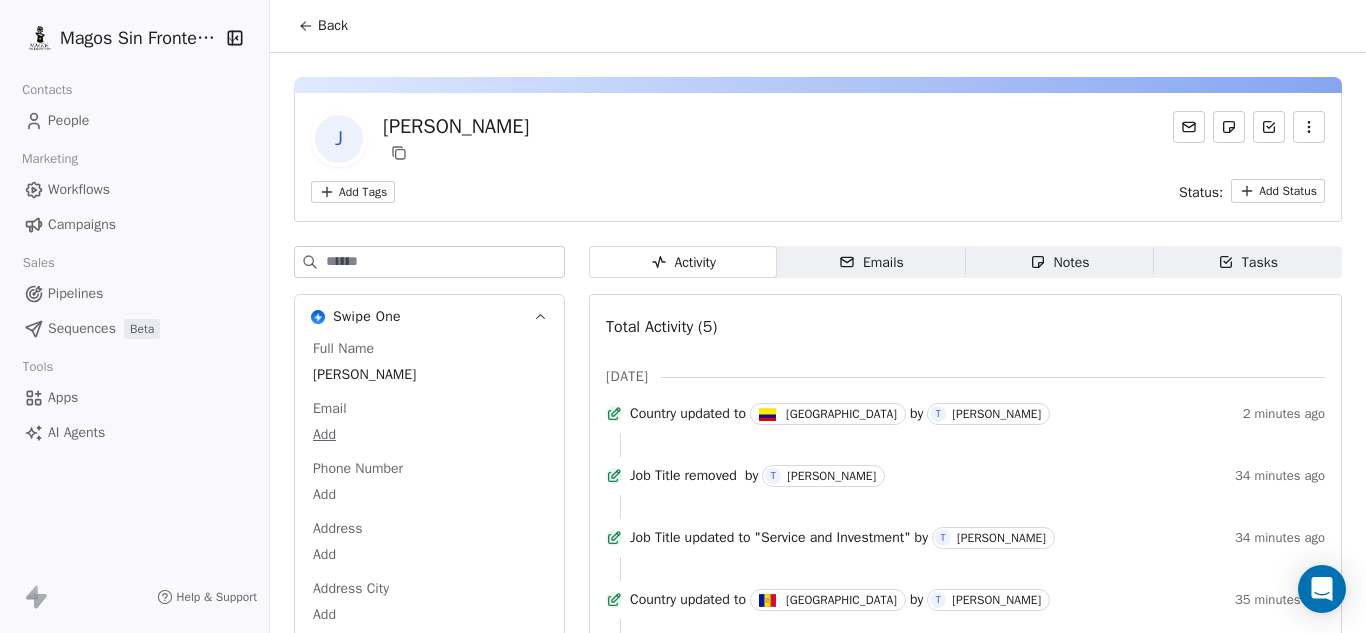 click at bounding box center [1309, 127] 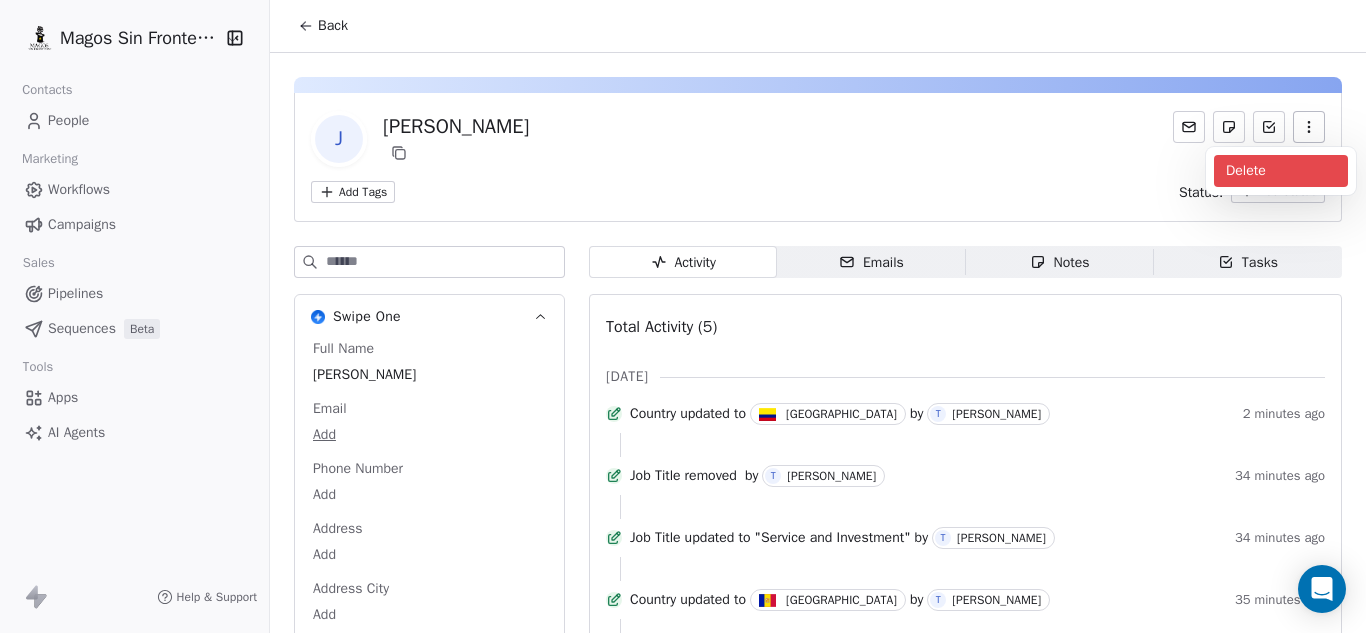 click on "Delete" at bounding box center (1281, 171) 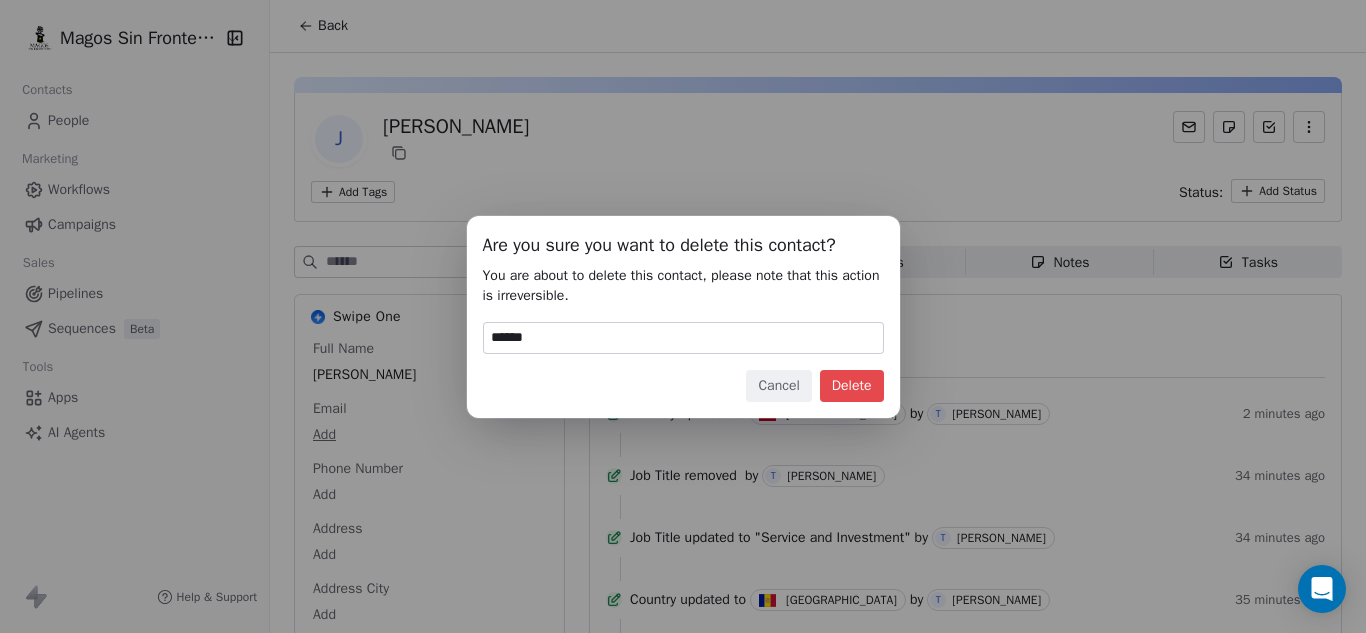 type on "******" 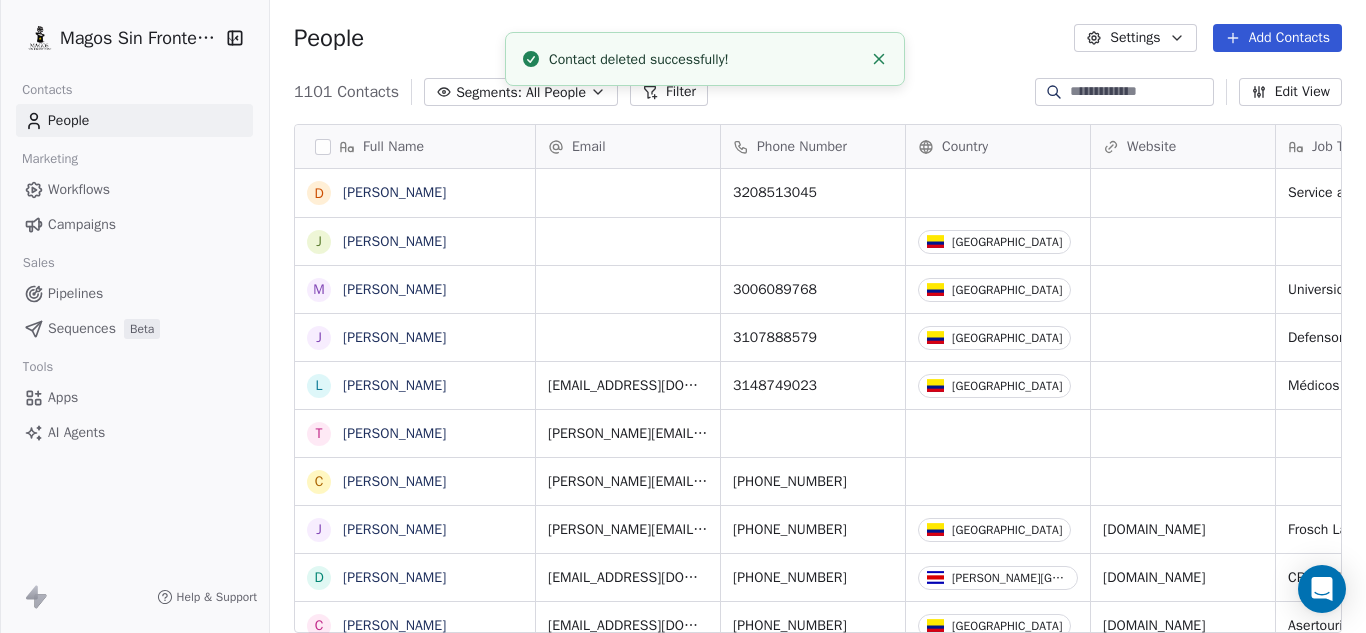 scroll, scrollTop: 16, scrollLeft: 16, axis: both 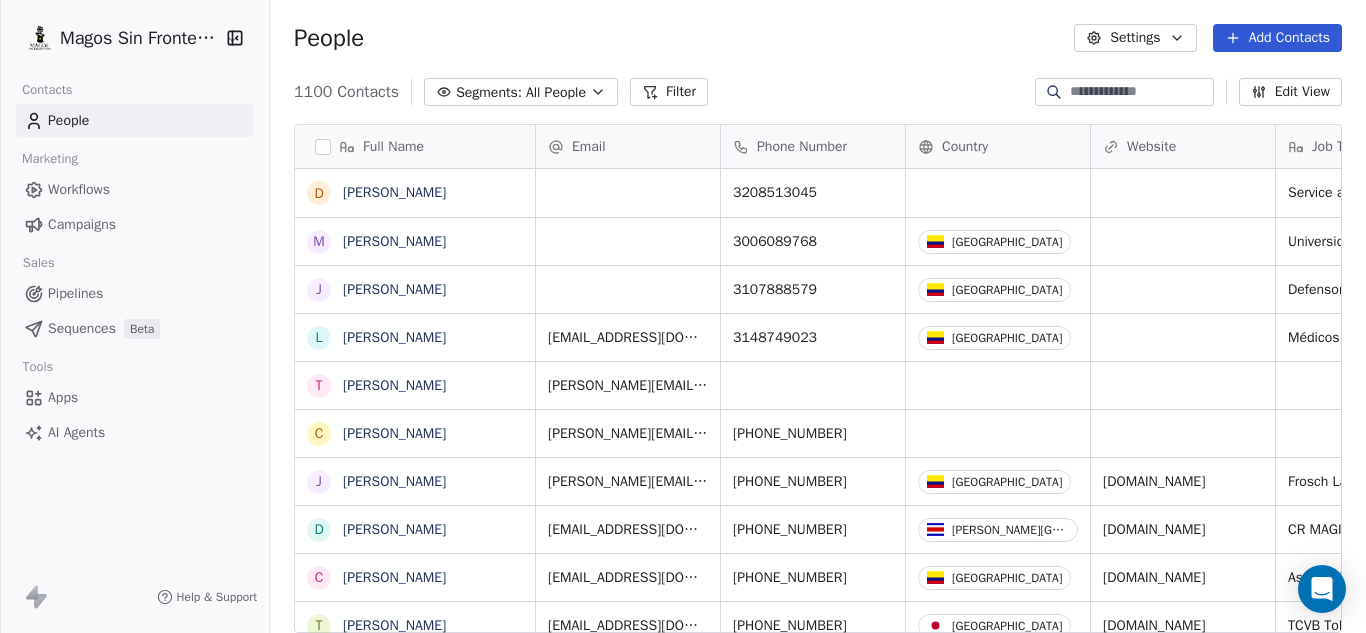 click on "Pipelines" at bounding box center [75, 293] 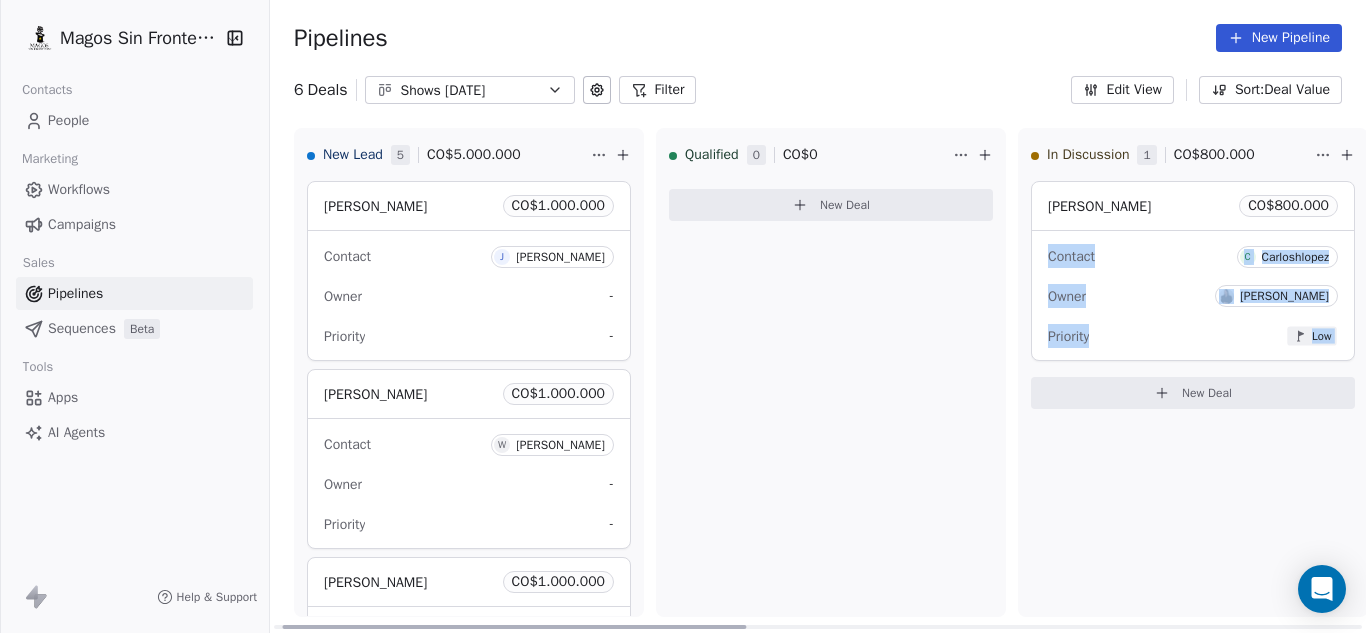 scroll, scrollTop: 0, scrollLeft: 220, axis: horizontal 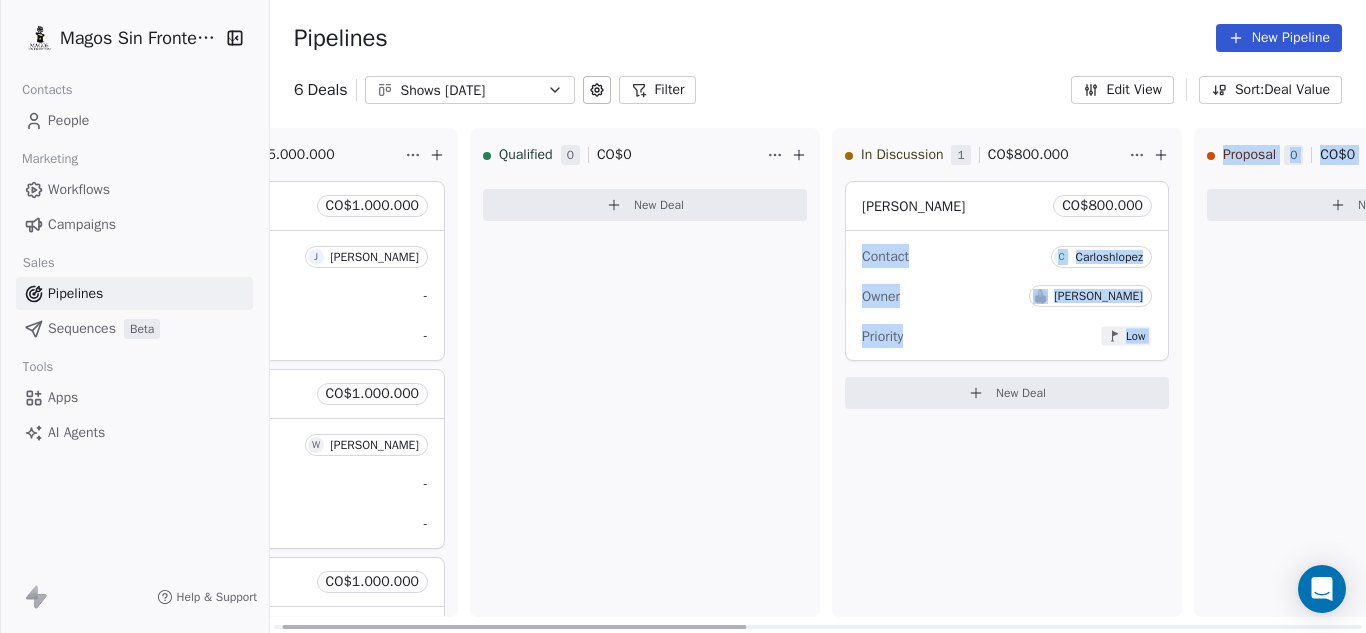 drag, startPoint x: 1365, startPoint y: 200, endPoint x: 1365, endPoint y: 240, distance: 40 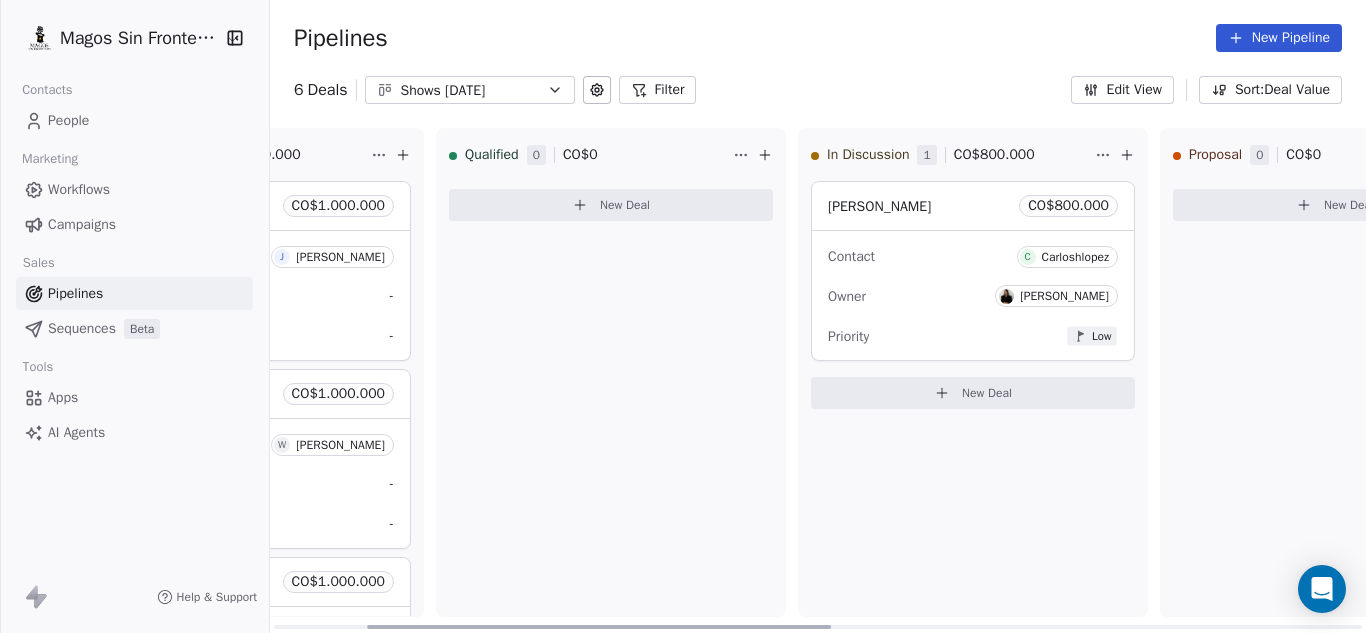 scroll, scrollTop: 0, scrollLeft: 0, axis: both 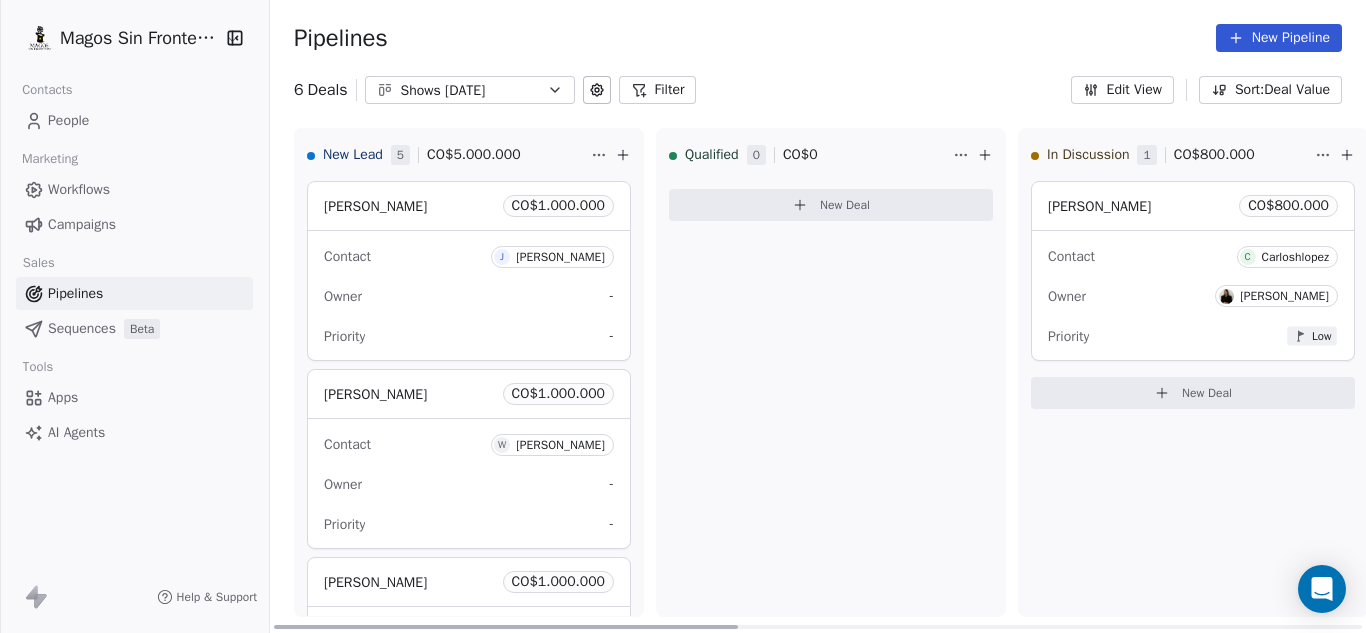 drag, startPoint x: 681, startPoint y: 625, endPoint x: 348, endPoint y: 624, distance: 333.0015 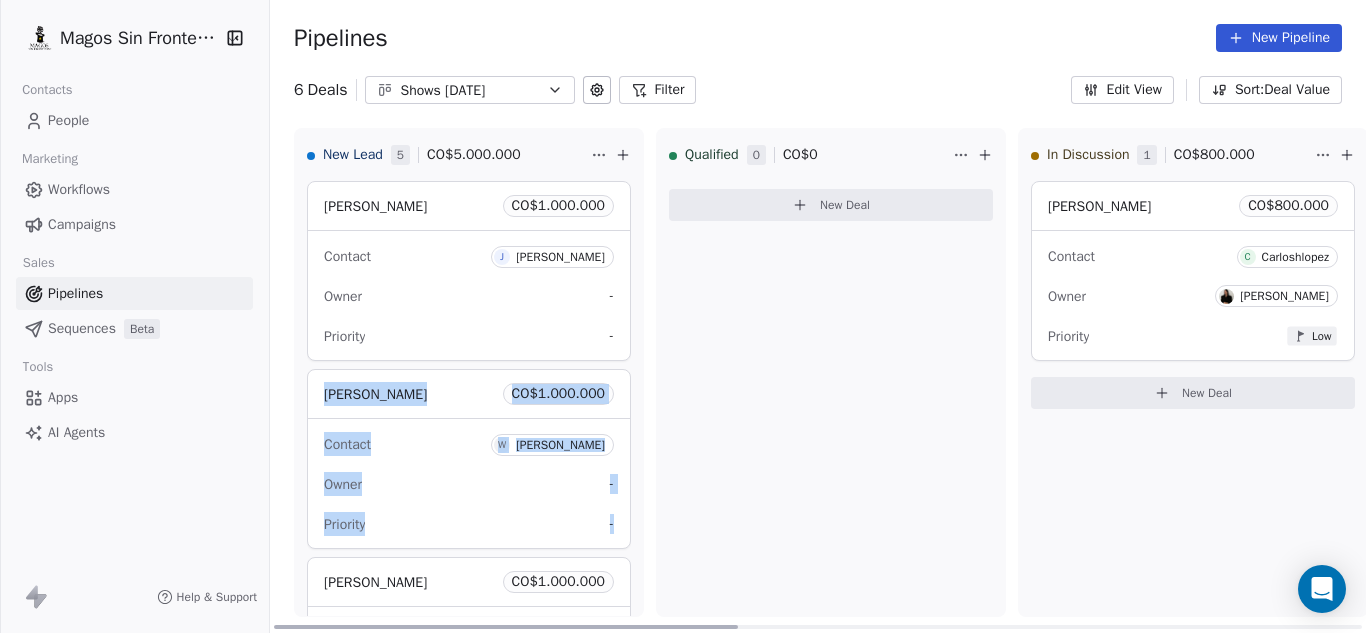 drag, startPoint x: 647, startPoint y: 330, endPoint x: 645, endPoint y: 540, distance: 210.00952 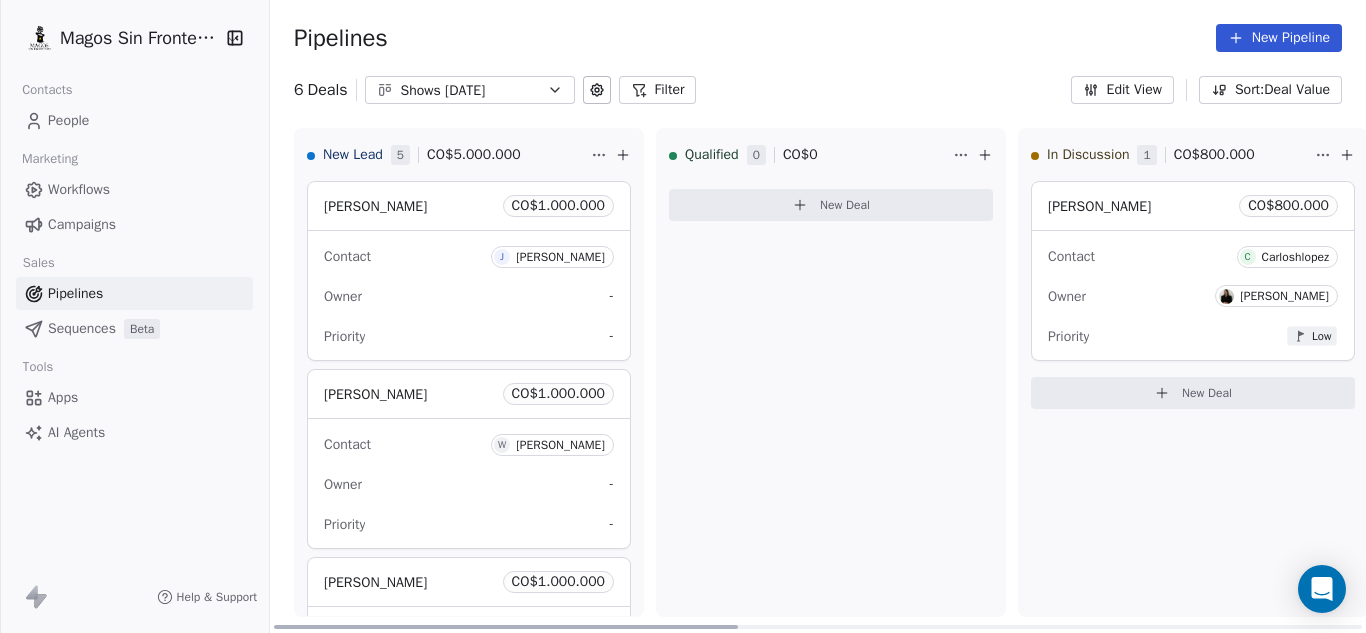 click on "Contact J [PERSON_NAME] Owner - Priority -" at bounding box center (469, 295) 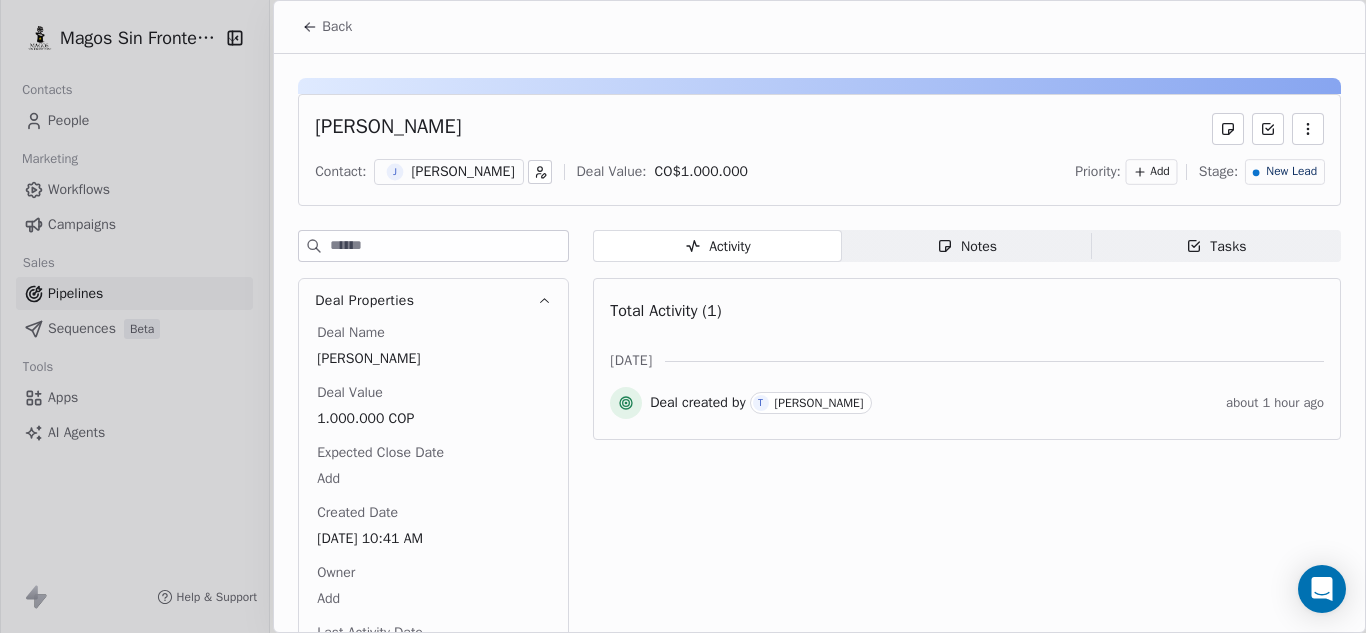 click 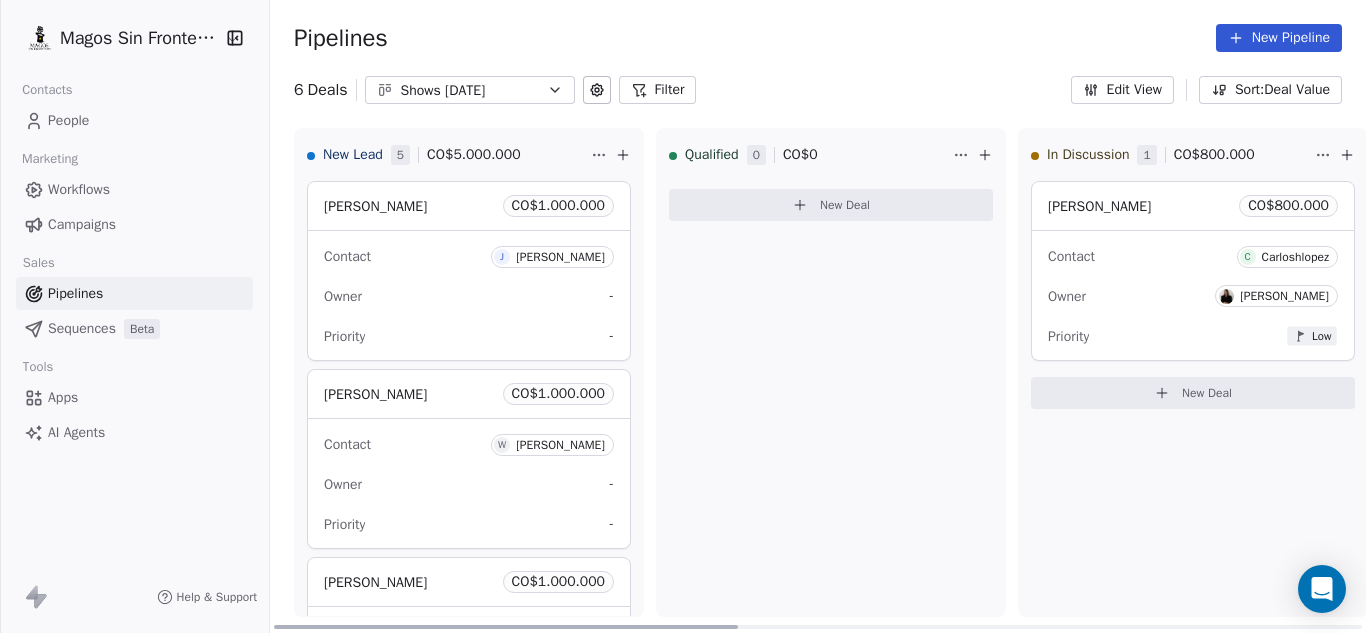 click on "Contact [PERSON_NAME] Owner - Priority -" at bounding box center [469, 671] 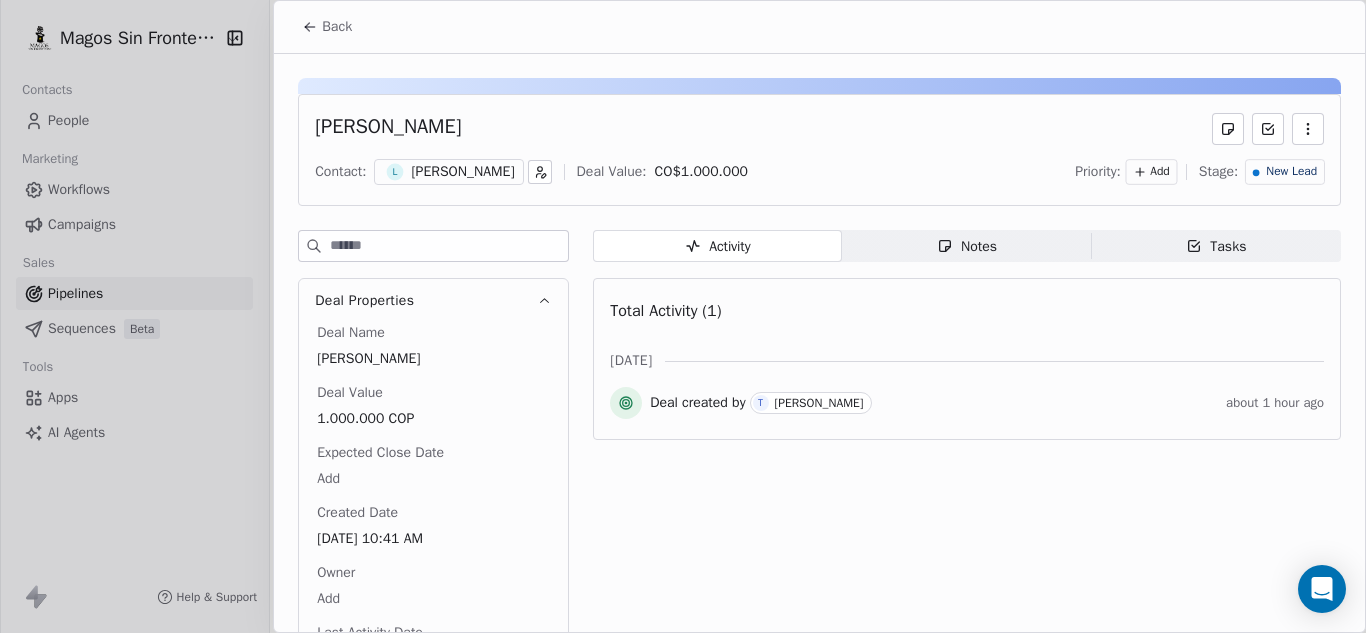click on "Back" at bounding box center [327, 27] 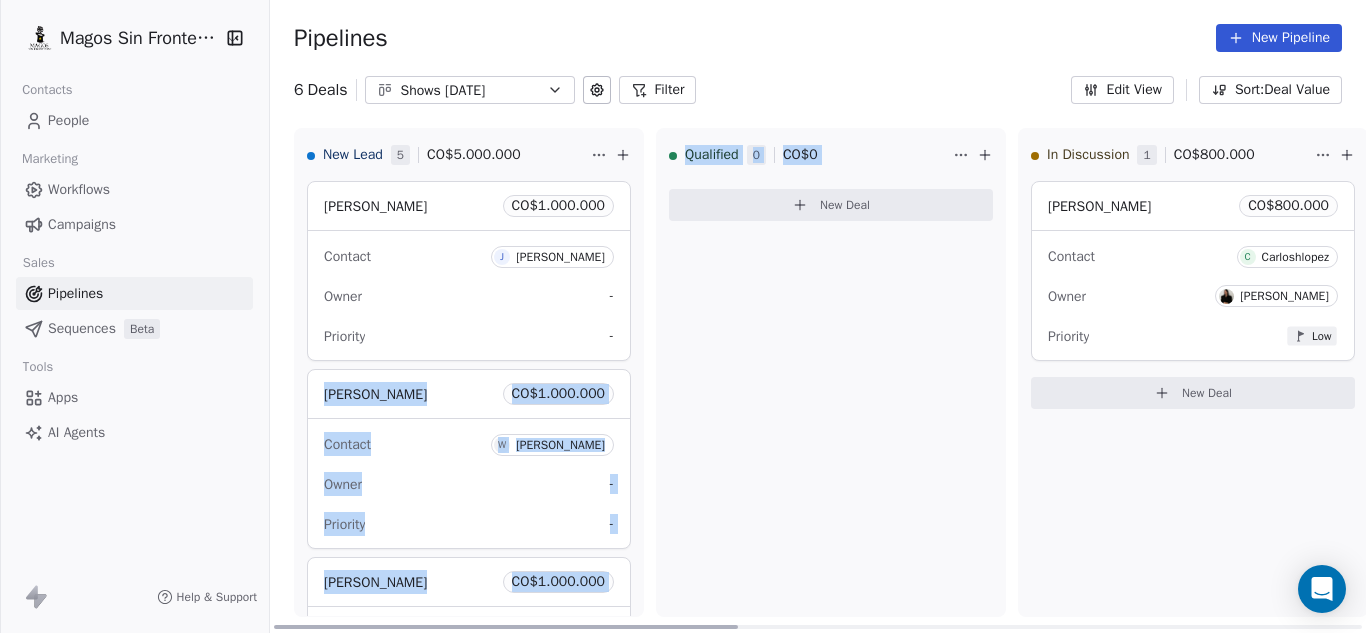 drag, startPoint x: 648, startPoint y: 347, endPoint x: 653, endPoint y: 535, distance: 188.06648 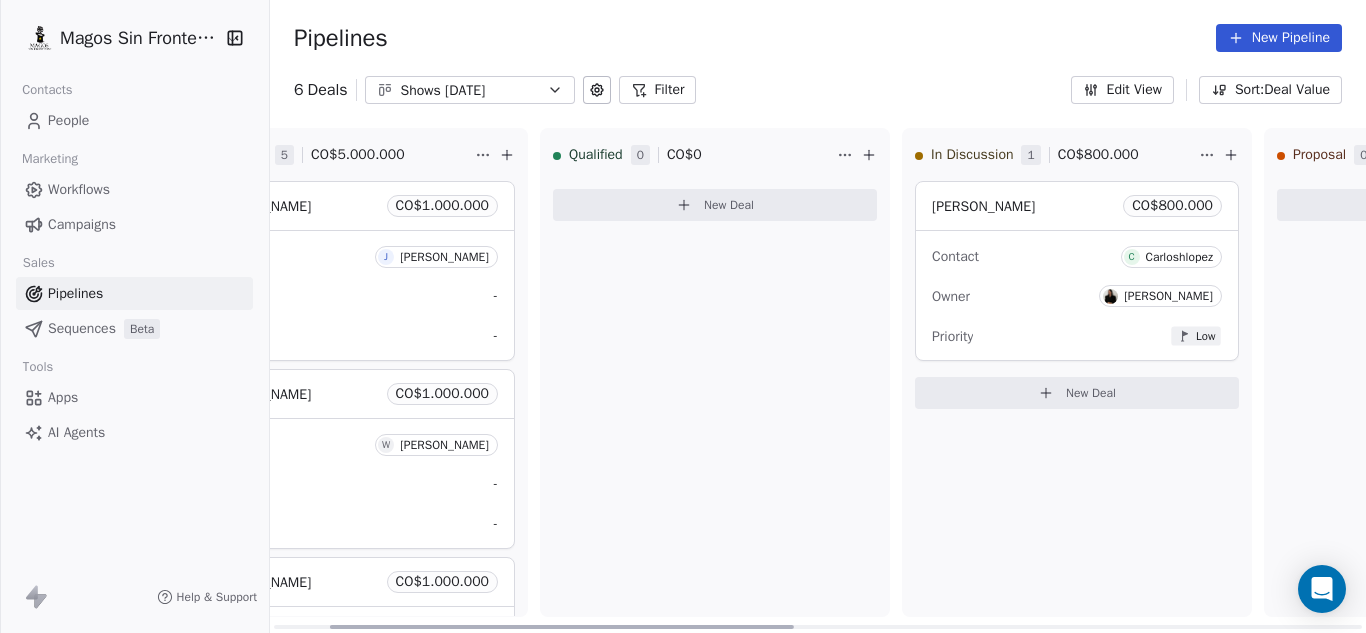 scroll, scrollTop: 0, scrollLeft: 0, axis: both 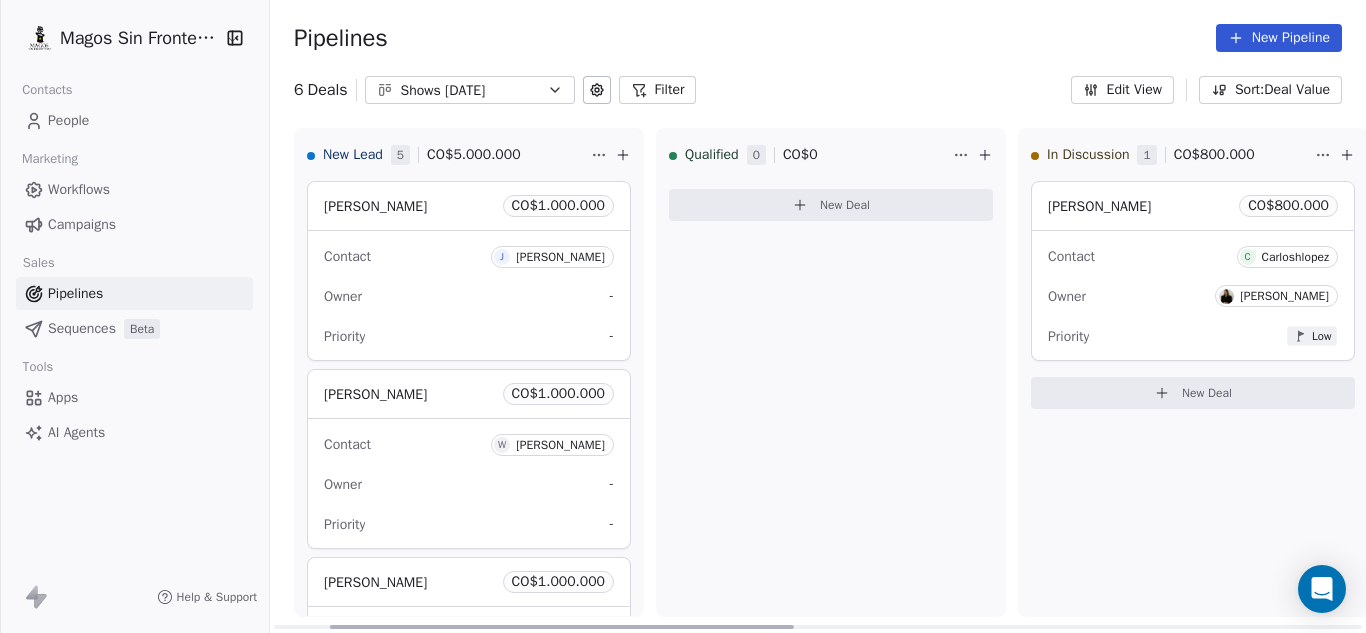 drag, startPoint x: 658, startPoint y: 627, endPoint x: 563, endPoint y: 621, distance: 95.189285 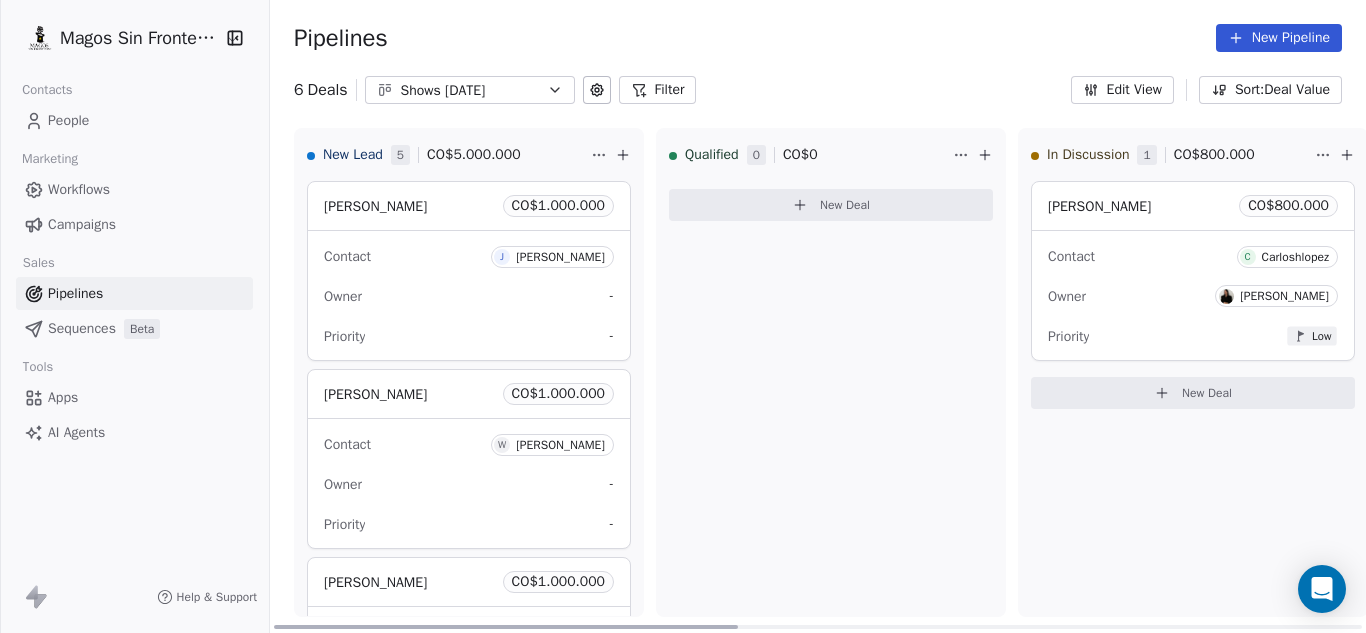 drag, startPoint x: 647, startPoint y: 272, endPoint x: 644, endPoint y: 344, distance: 72.06247 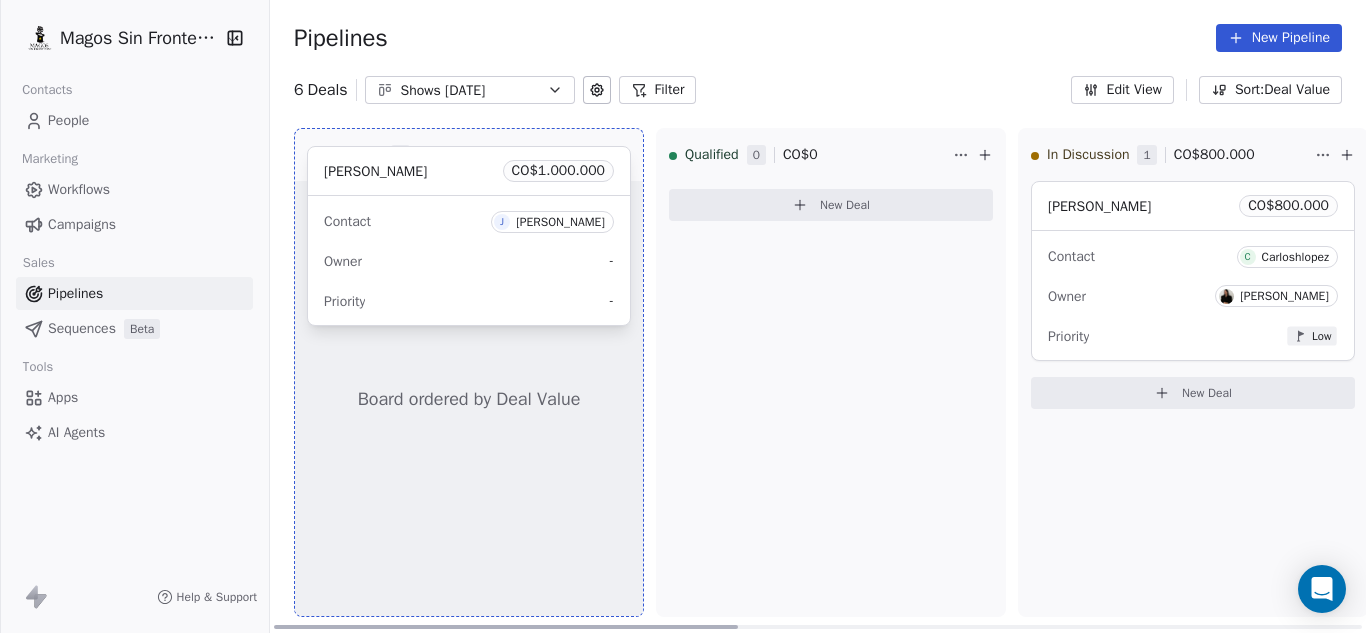 scroll, scrollTop: 148, scrollLeft: 0, axis: vertical 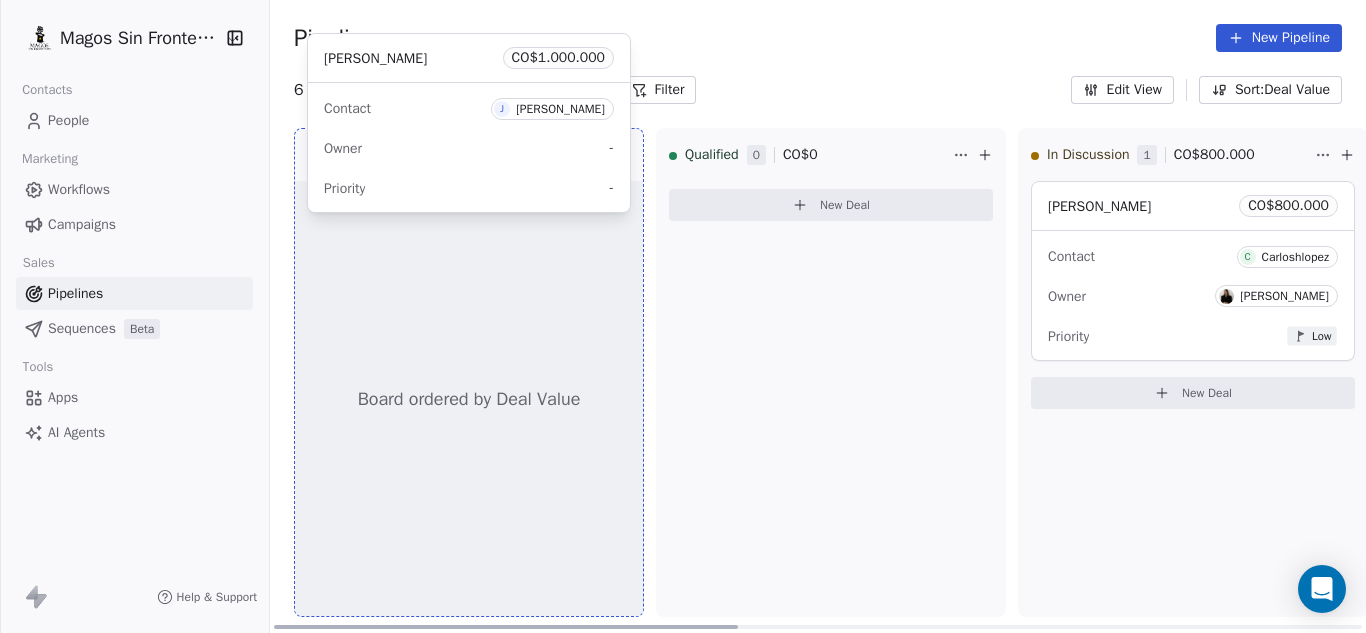 drag, startPoint x: 568, startPoint y: 292, endPoint x: 565, endPoint y: 275, distance: 17.262676 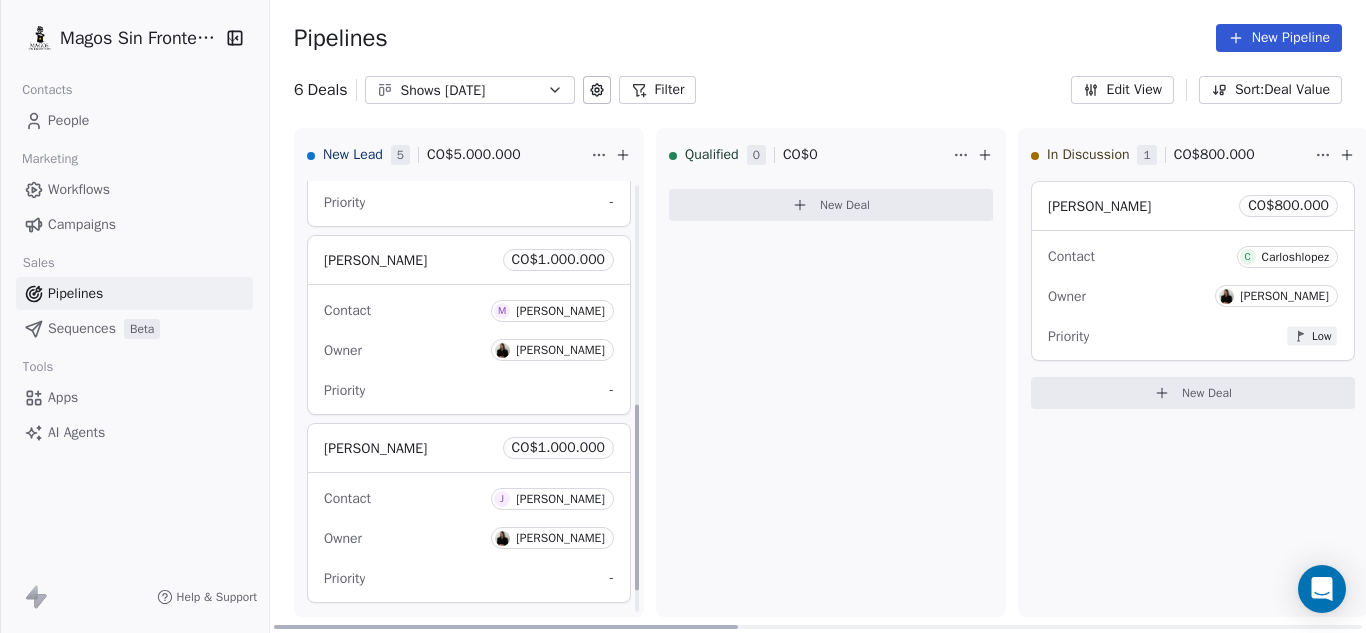 scroll, scrollTop: 512, scrollLeft: 0, axis: vertical 